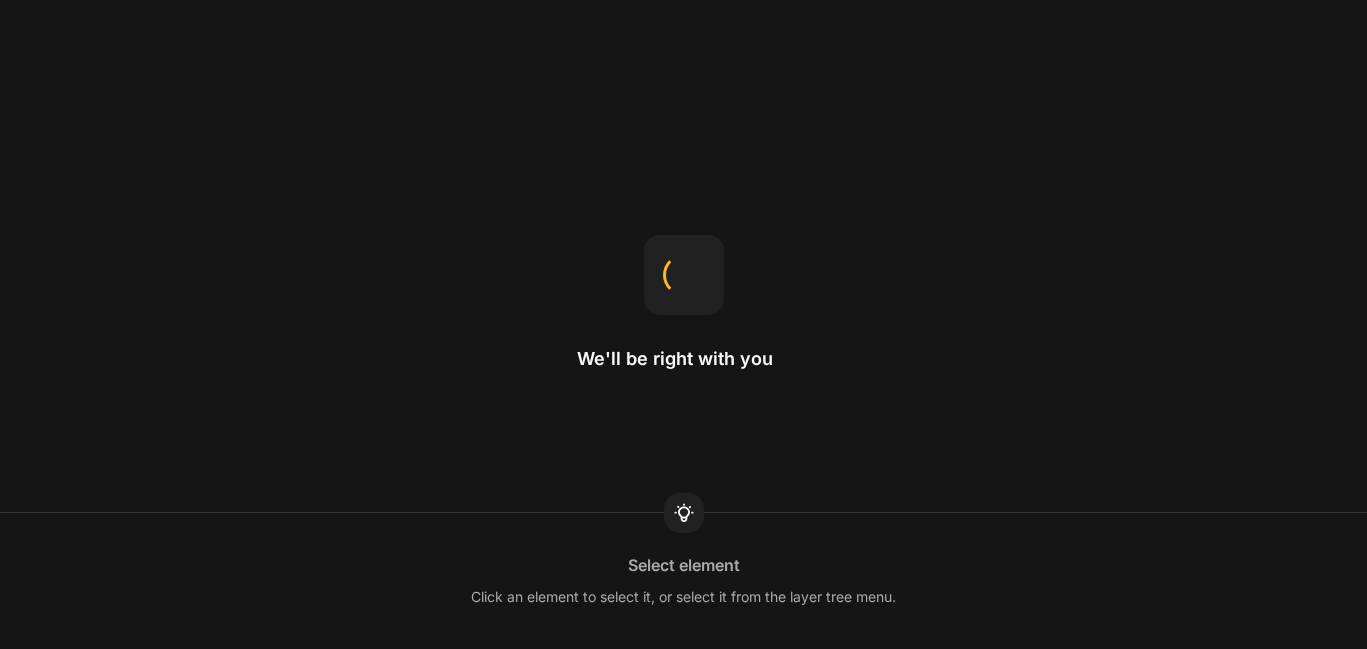 scroll, scrollTop: 0, scrollLeft: 0, axis: both 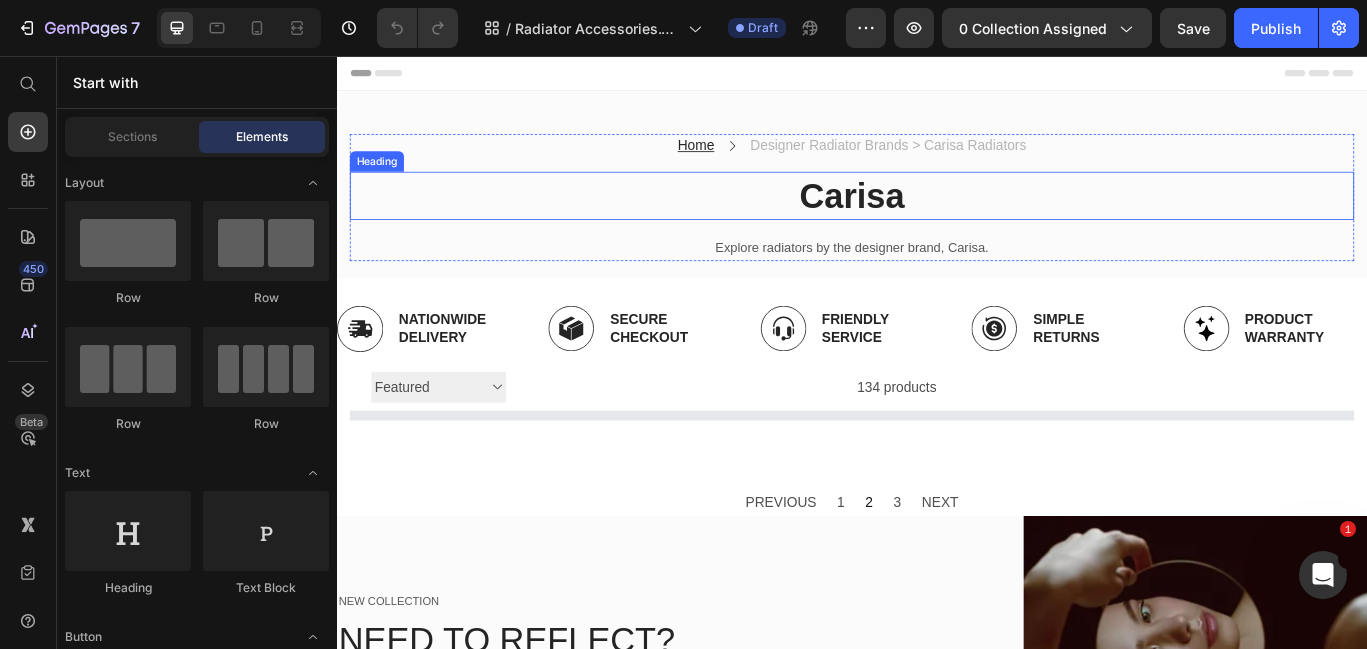 click on "Designer Radiator Brands > Carisa Radiators" at bounding box center (979, 161) 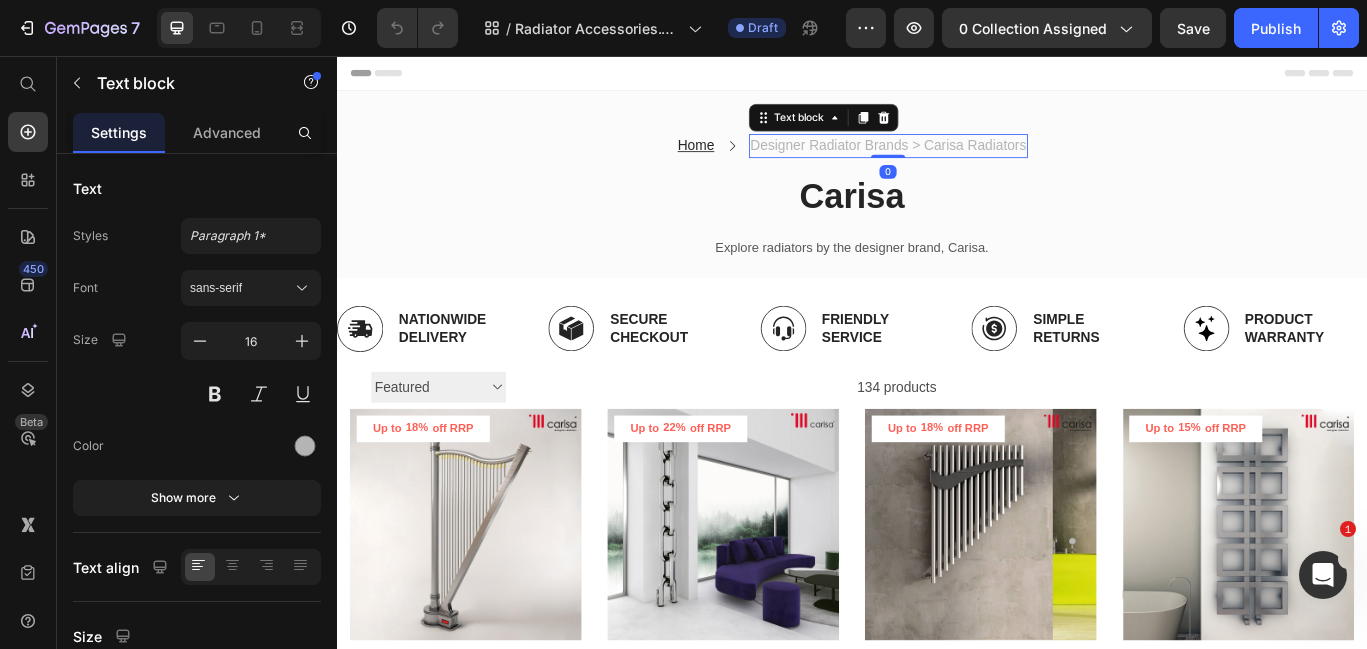 click on "Designer Radiator Brands > Carisa Radiators" at bounding box center [979, 161] 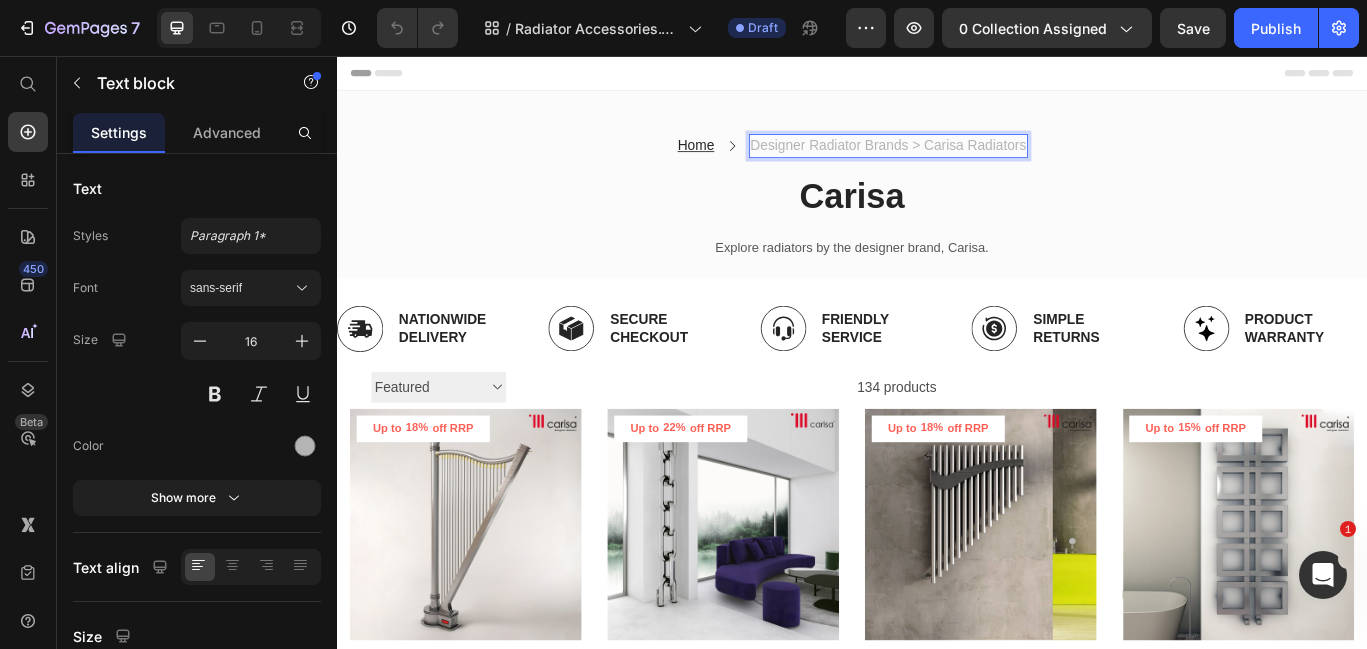 click on "Designer Radiator Brands > Carisa Radiators" at bounding box center [979, 161] 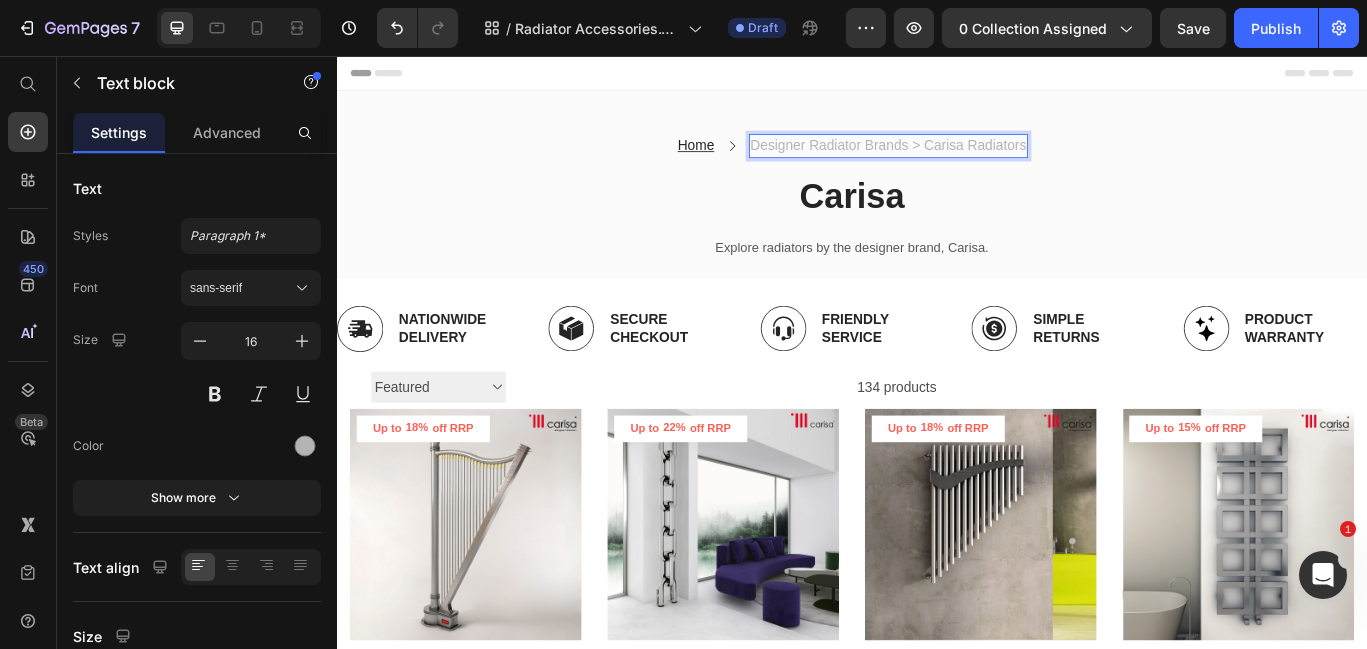 click on "Designer Radiator Brands > Carisa Radiators" at bounding box center (979, 161) 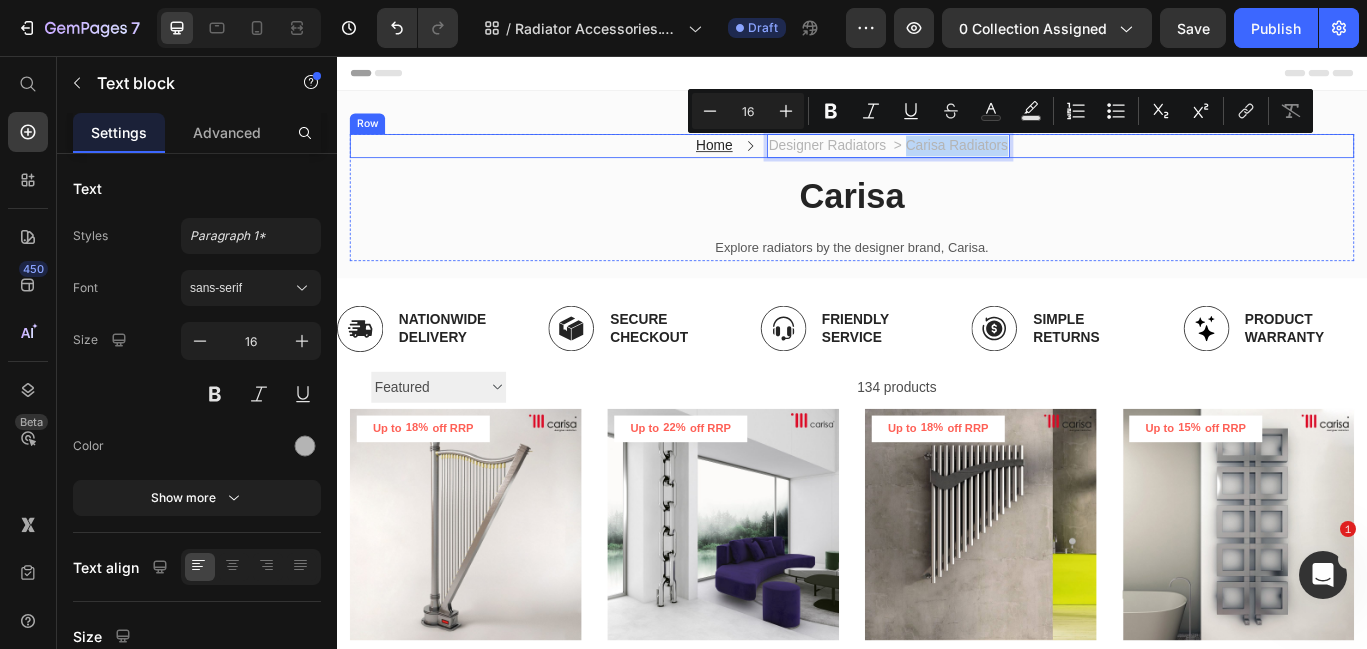 drag, startPoint x: 1003, startPoint y: 163, endPoint x: 1143, endPoint y: 170, distance: 140.1749 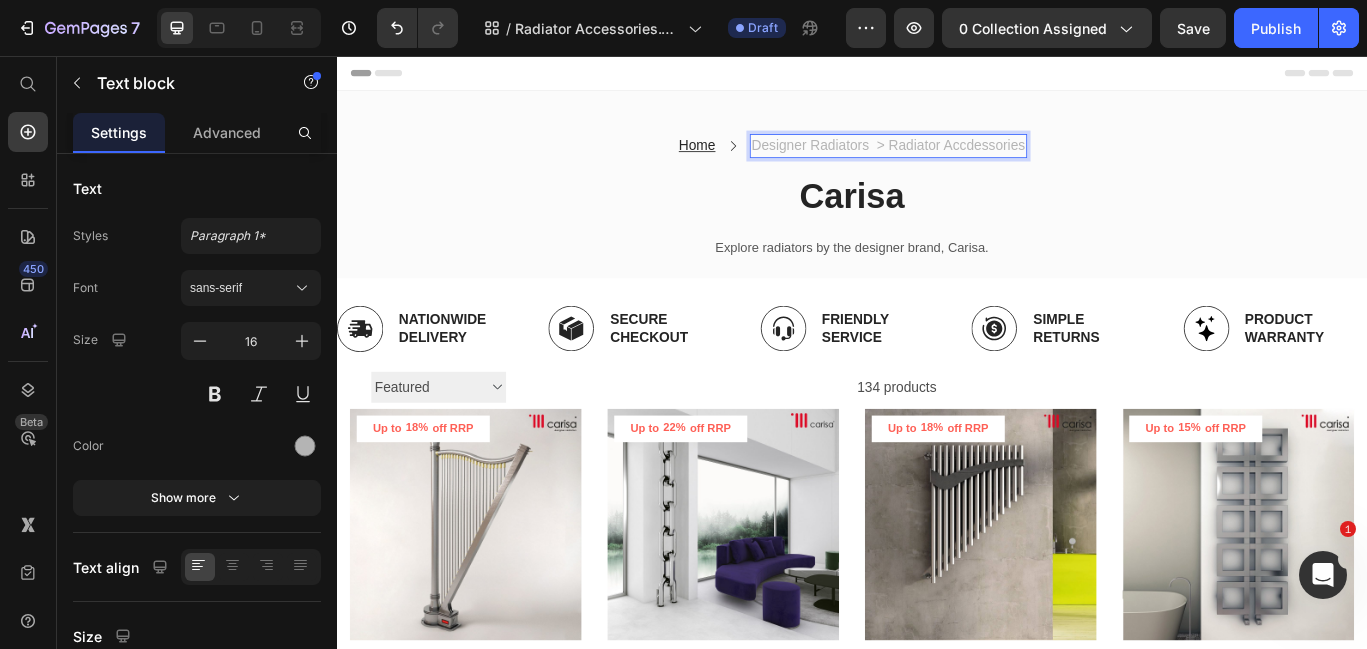 click on "Designer Radiators  > Radiator Accdessories" at bounding box center [979, 161] 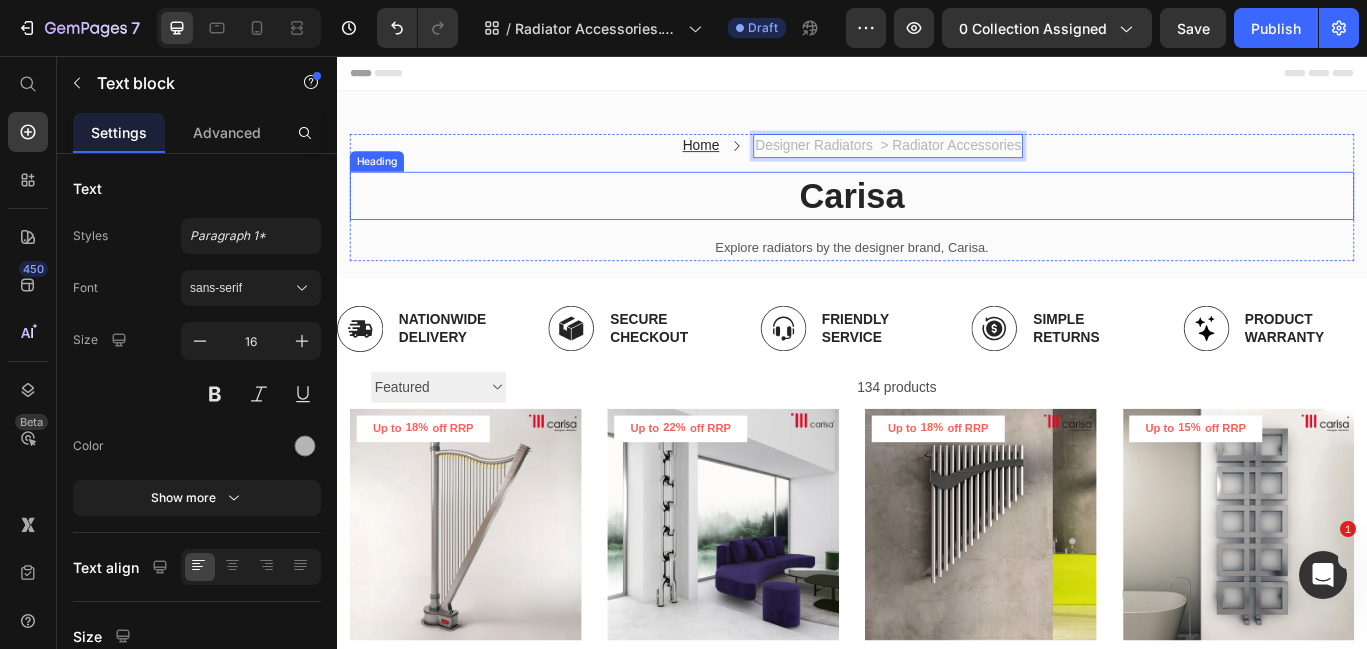 click on "Carisa" at bounding box center [937, 219] 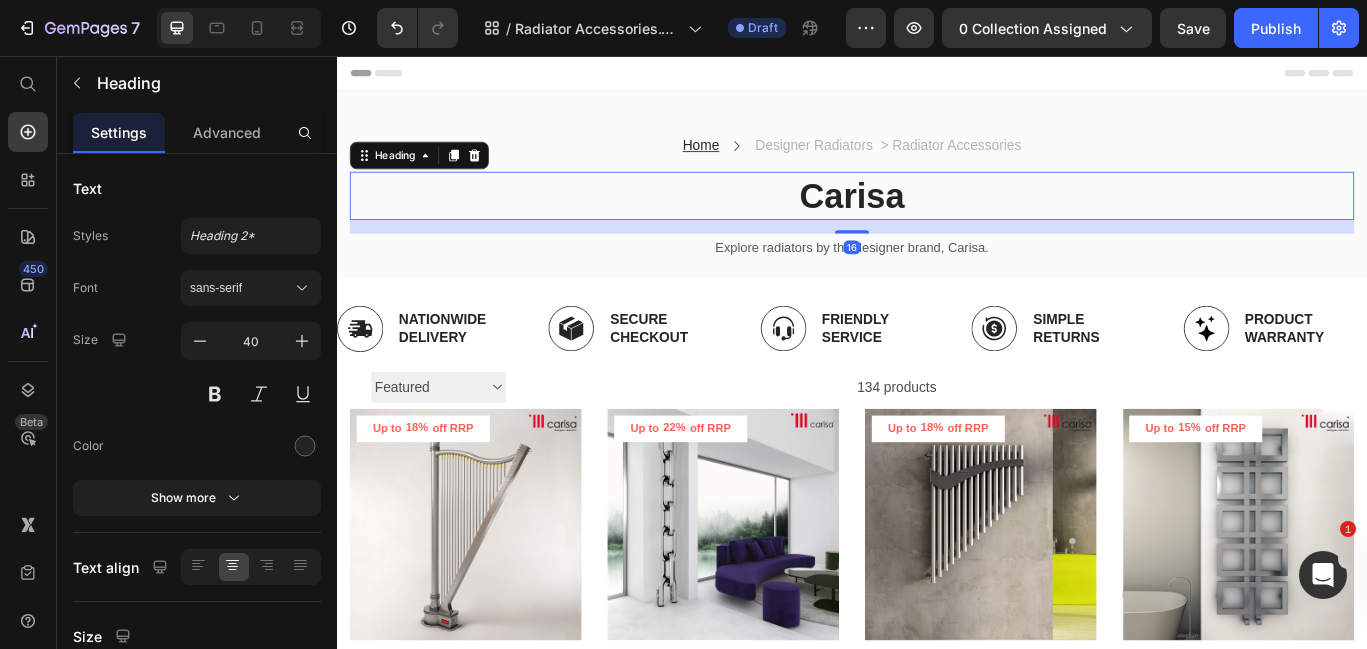click on "Carisa" at bounding box center (937, 219) 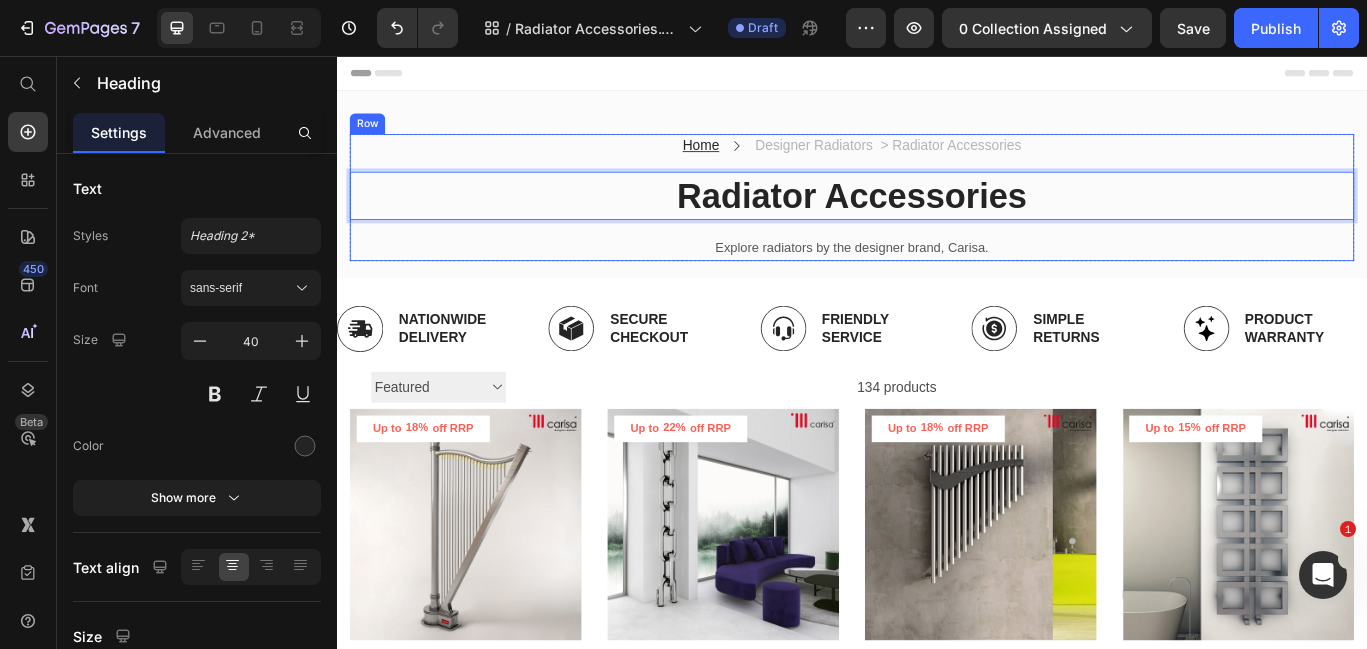 click on "Explore radiators by the designer brand, Carisa." at bounding box center (937, 279) 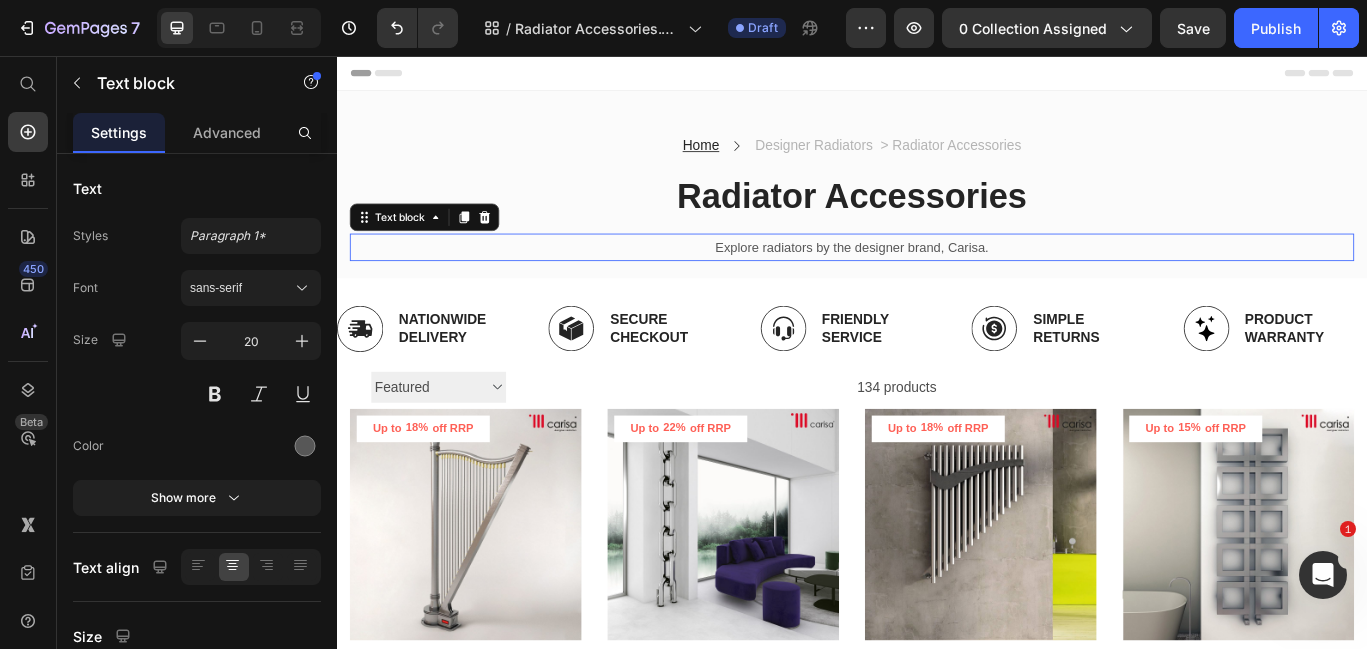 click on "Explore radiators by the designer brand, Carisa." at bounding box center [937, 279] 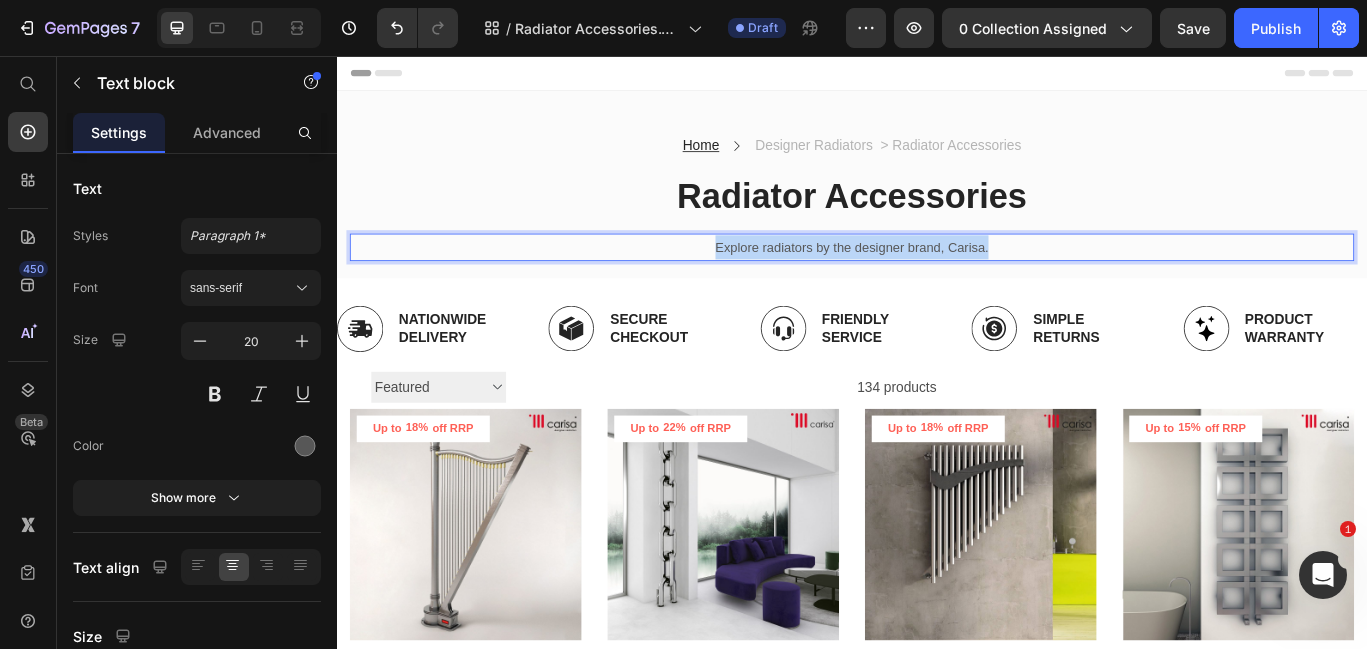 click on "Explore radiators by the designer brand, Carisa." at bounding box center [937, 279] 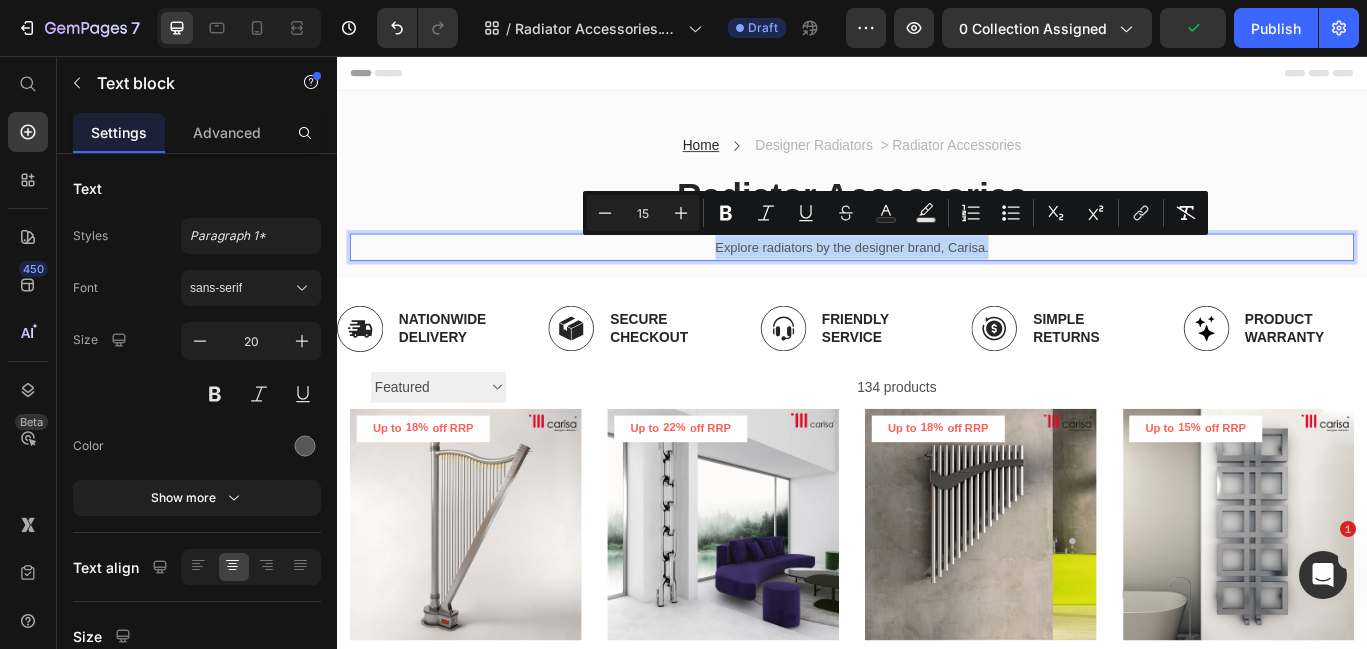 click on "Explore radiators by the designer brand, Carisa." at bounding box center (937, 279) 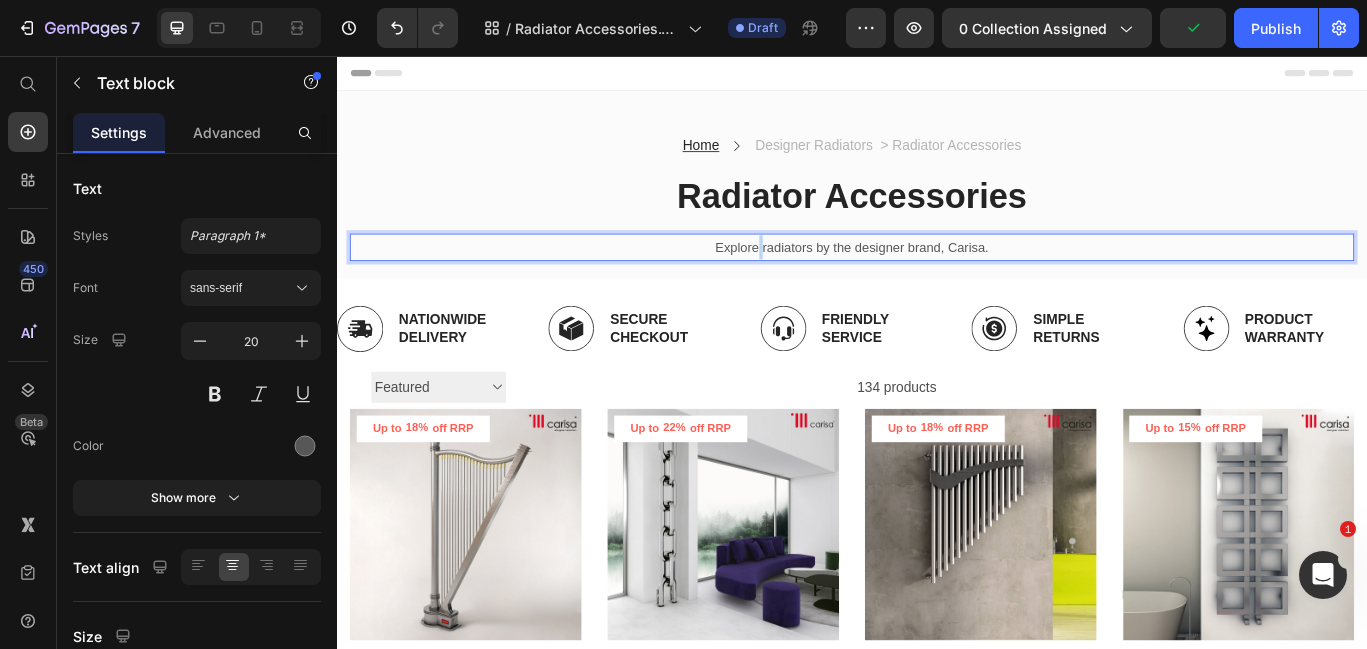click on "Explore radiators by the designer brand, Carisa." at bounding box center [937, 279] 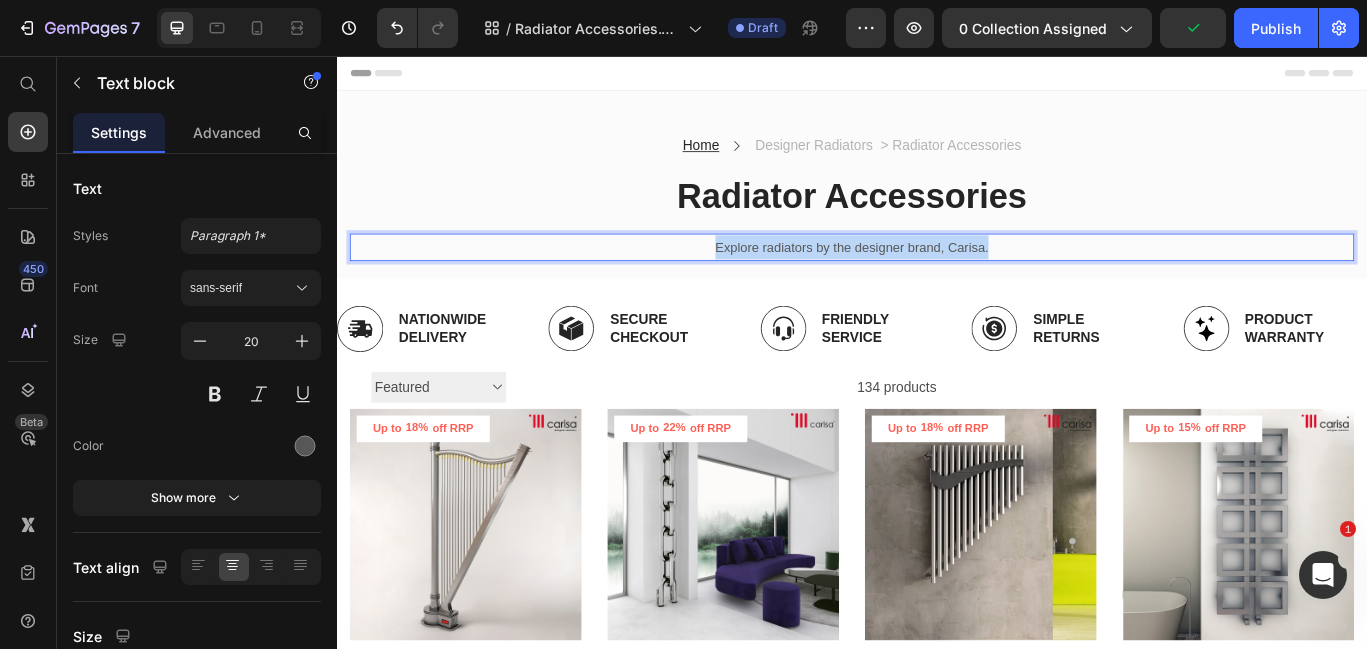click on "Explore radiators by the designer brand, Carisa." at bounding box center (937, 279) 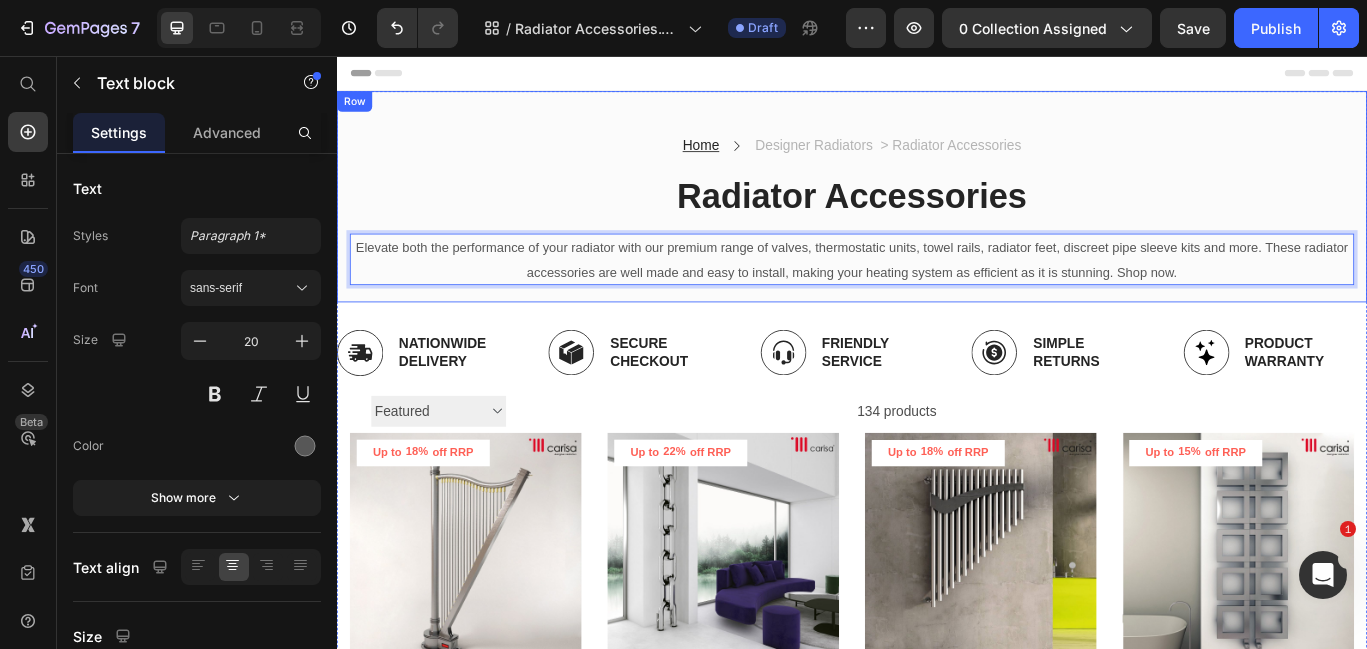 click on "Home Text block
Icon Designer Radiators  > Radiator Accessories Text block Row Radiator Accessories Heading Elevate both the performance of your radiator with our premium range of valves, thermostatic units, towel rails, radiator feet, discreet pipe sleeve kits and more. These radiator accessories are well made and easy to install, making your heating system as efficient as it is stunning. Shop now. Text block   0 Row Row Row" at bounding box center (937, 220) 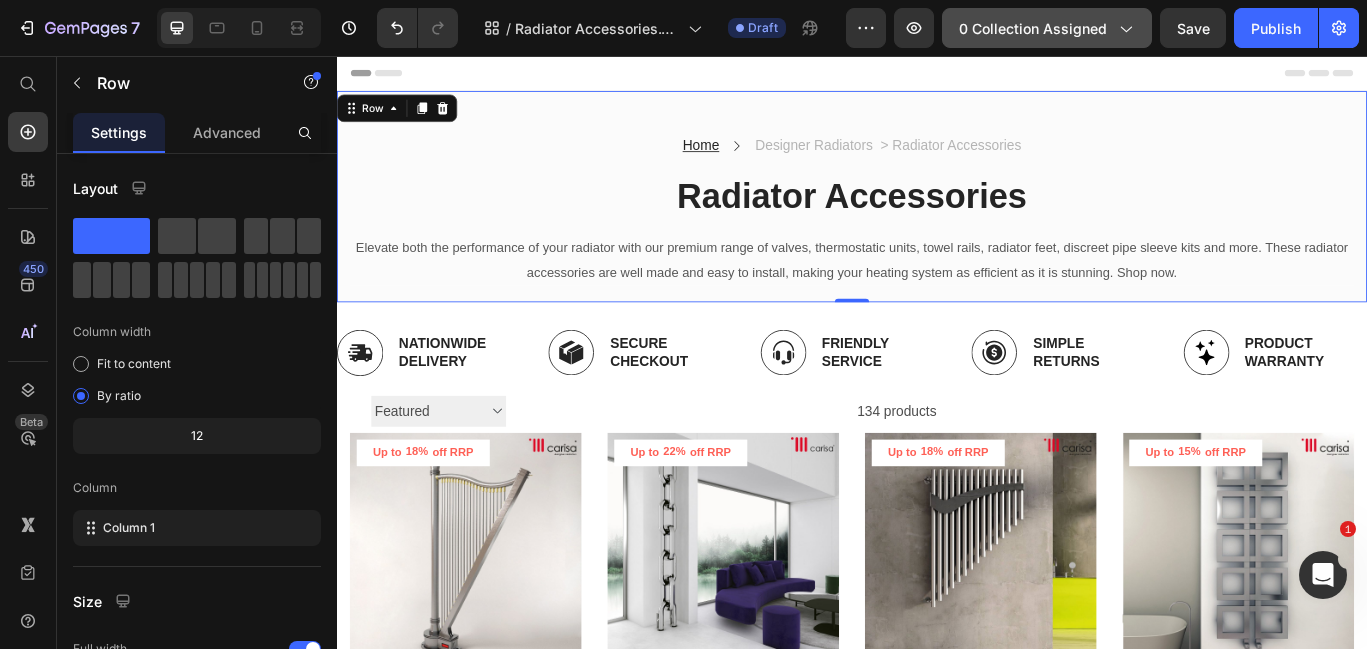 click on "0 collection assigned" 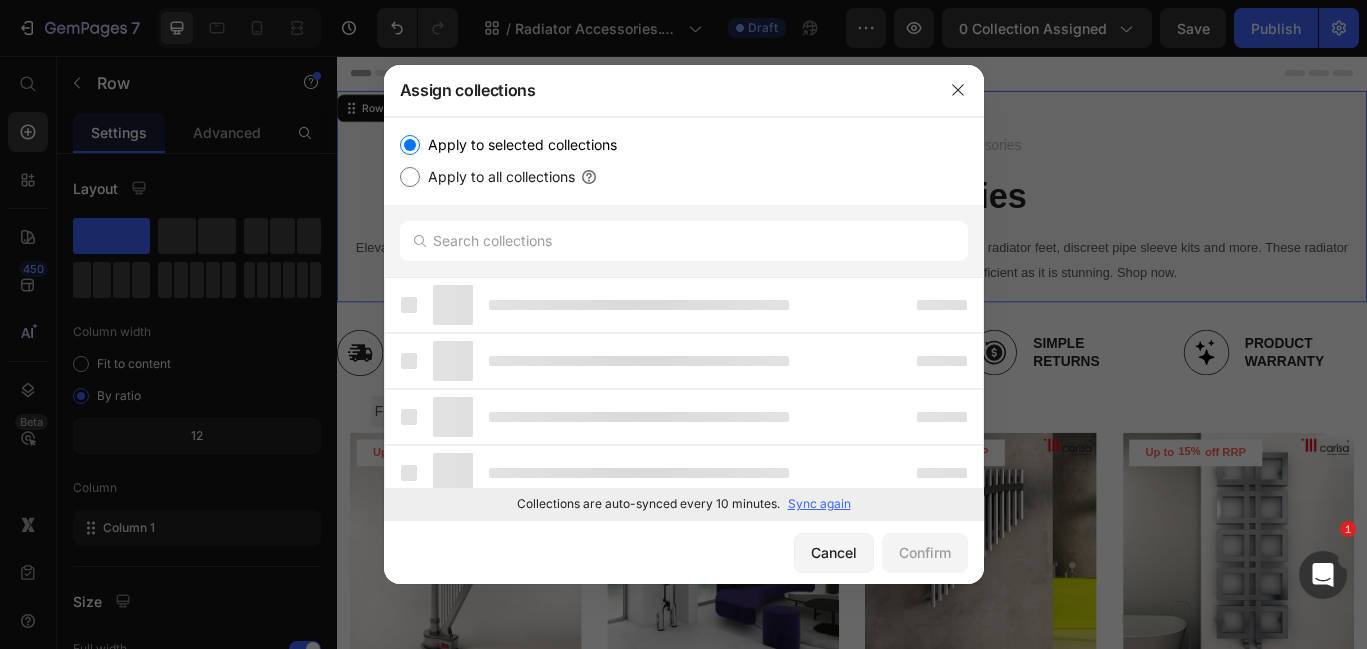 click on "Apply to all collections" at bounding box center (497, 177) 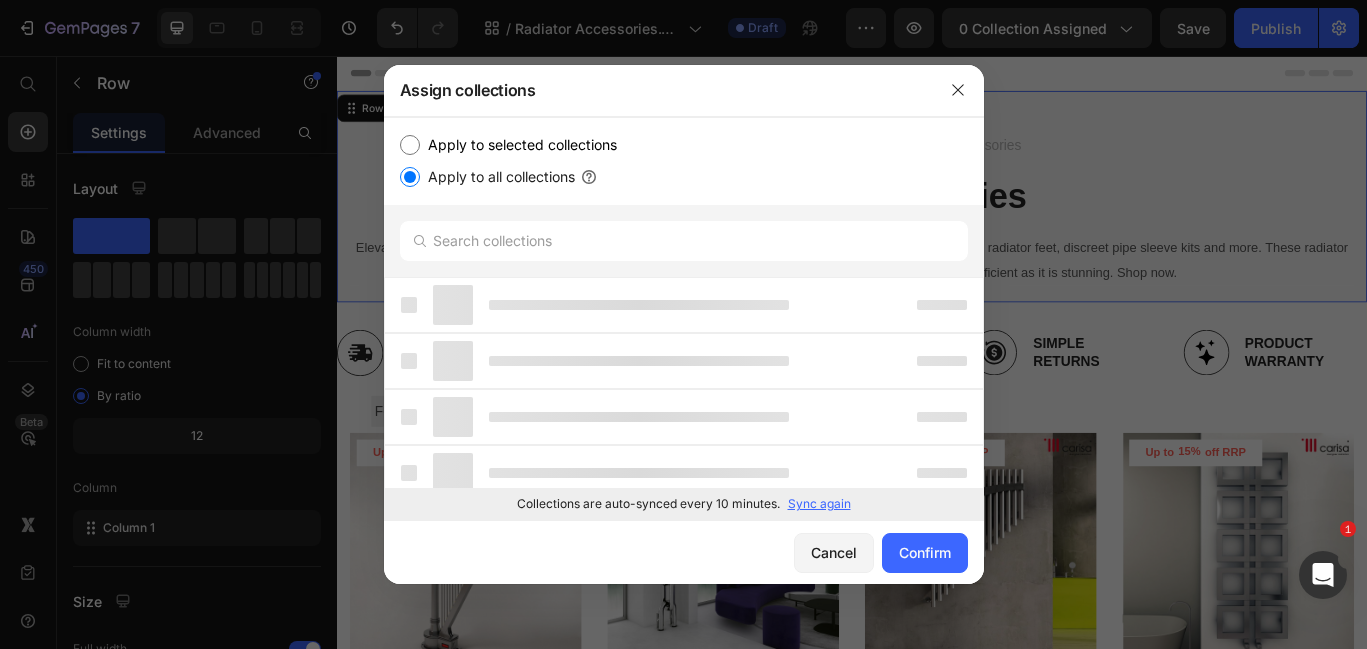 click on "Apply to selected collections" at bounding box center (518, 145) 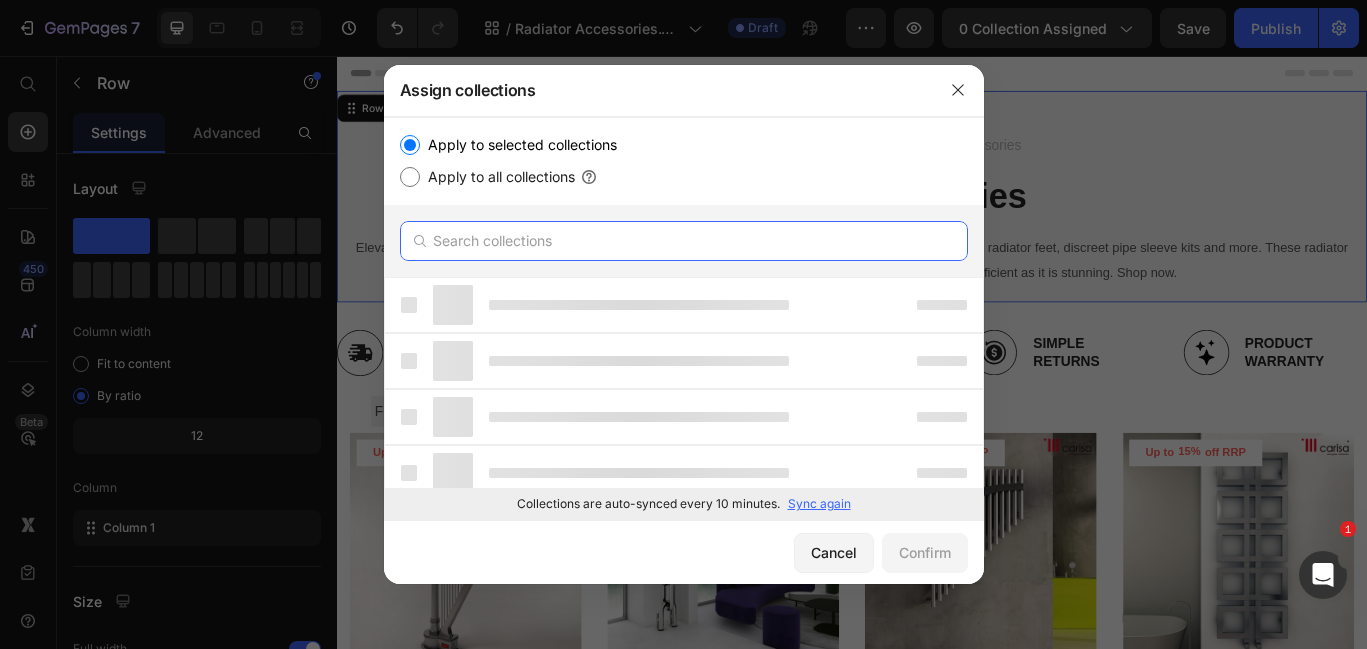 click at bounding box center [684, 241] 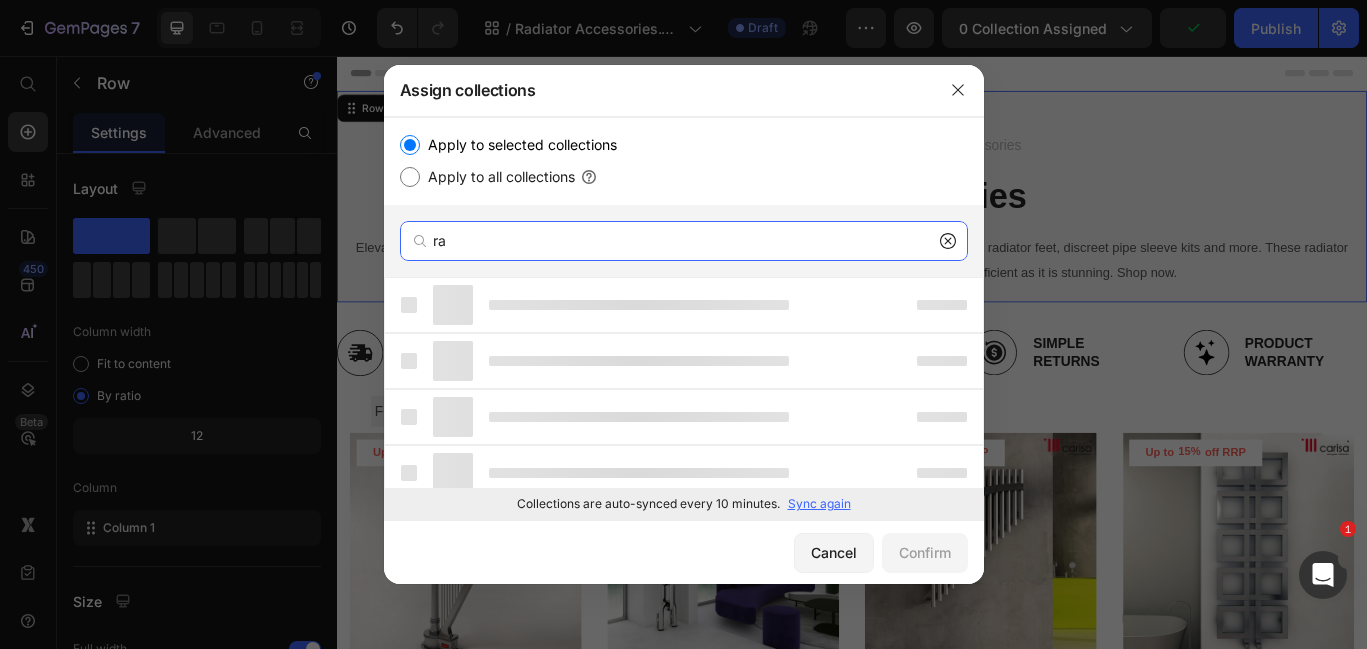 type on "r" 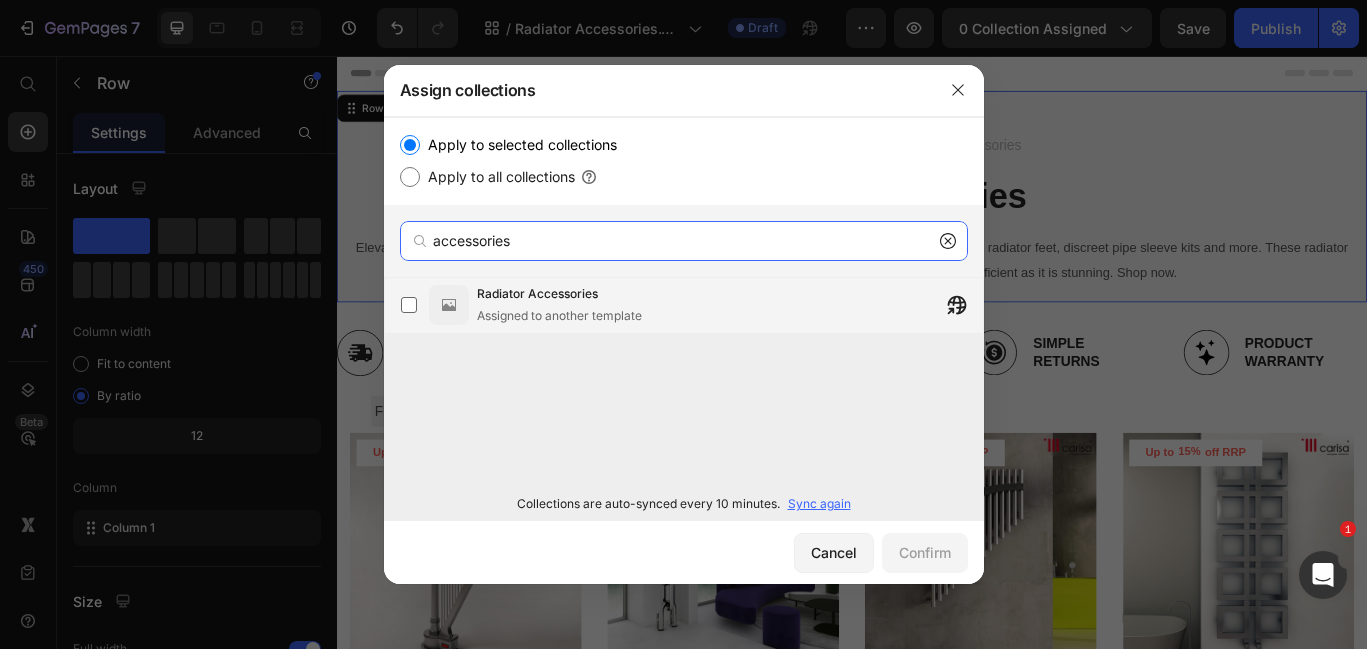 type on "accessories" 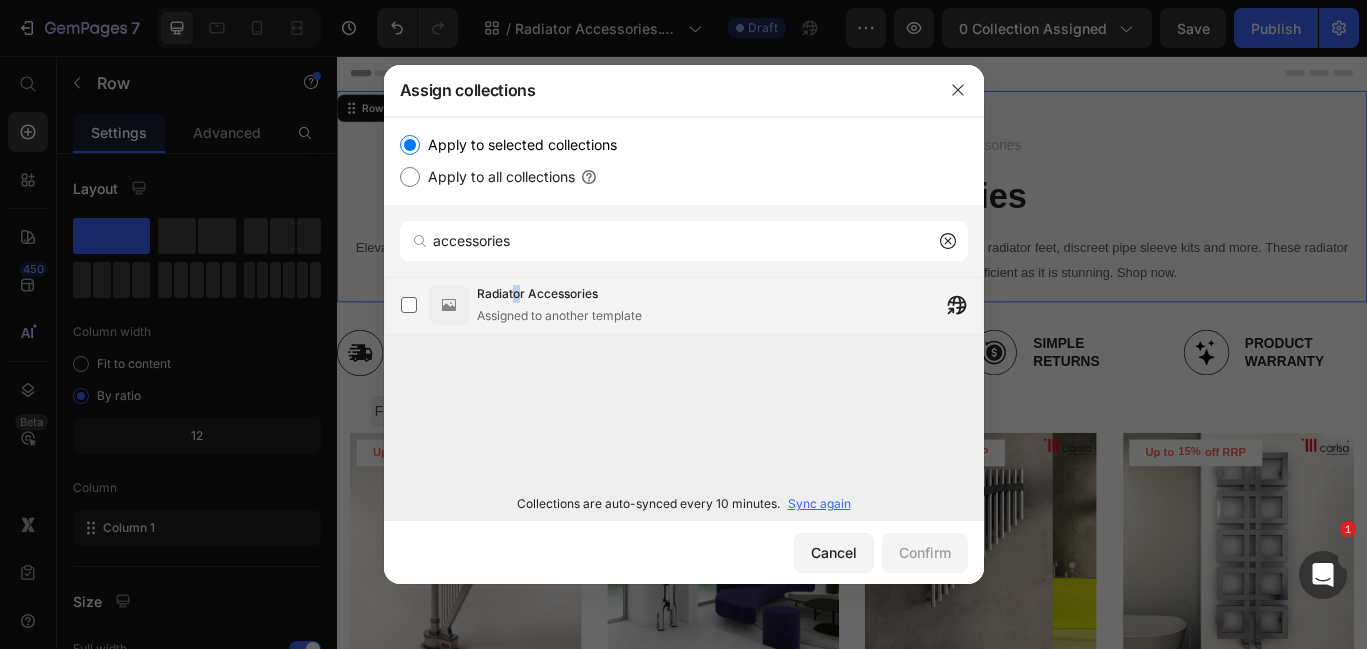 click on "Radiator Accessories" at bounding box center (537, 294) 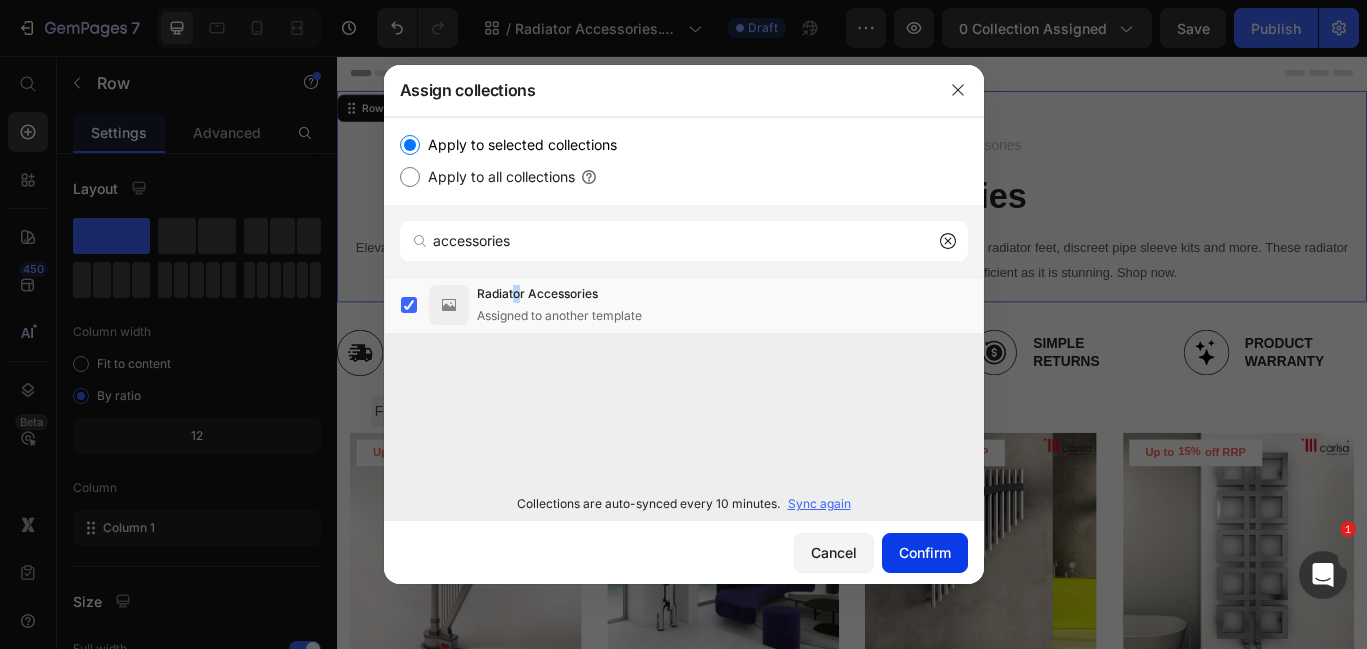 click on "Confirm" 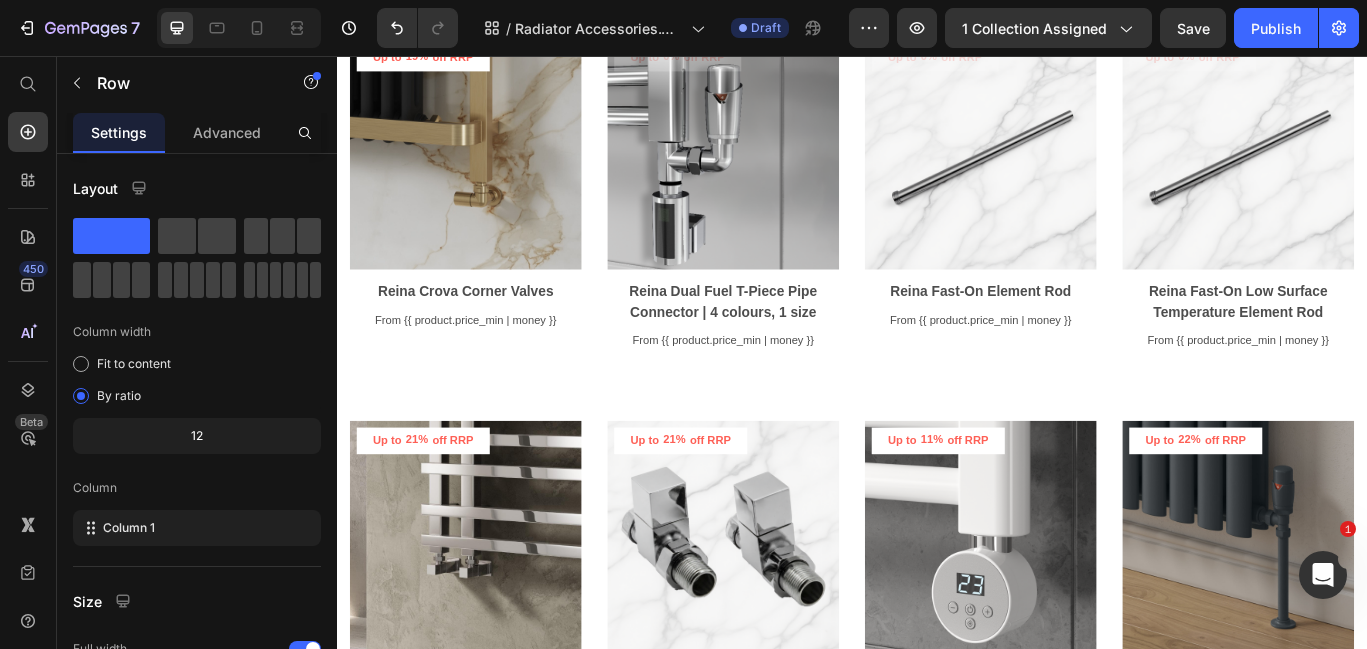 scroll, scrollTop: 3577, scrollLeft: 0, axis: vertical 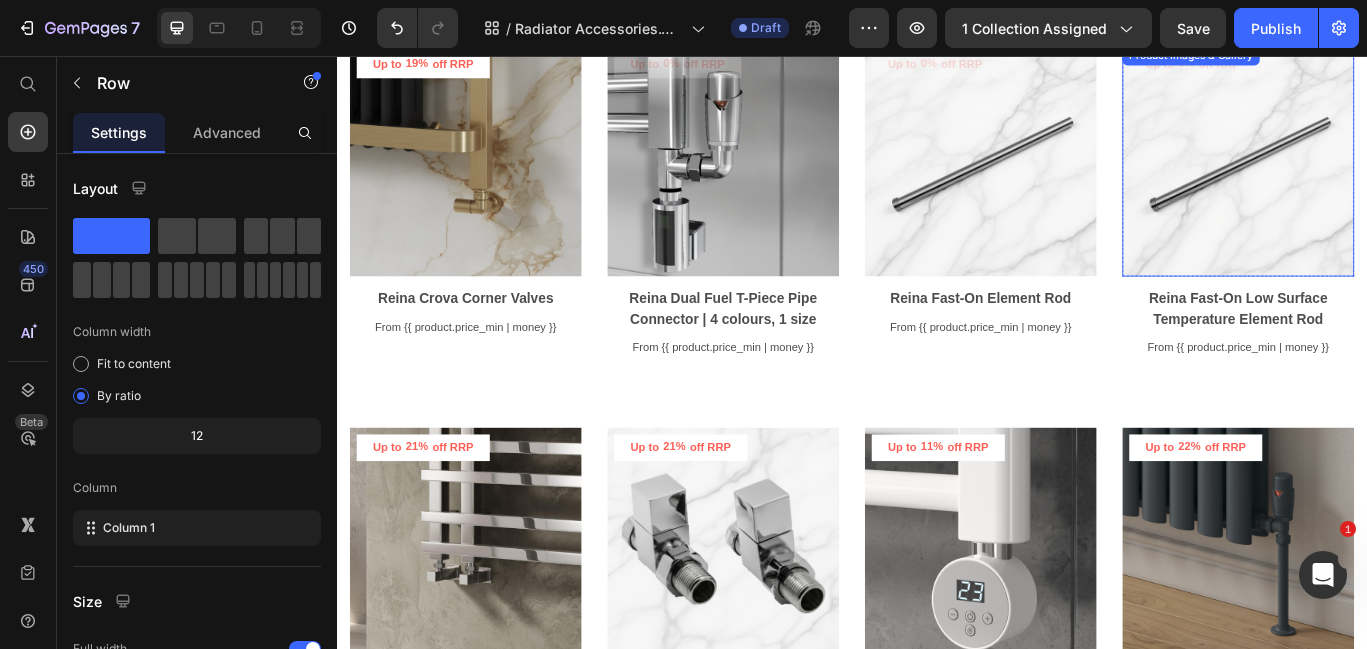 drag, startPoint x: 1625, startPoint y: 87, endPoint x: 1377, endPoint y: 202, distance: 273.36606 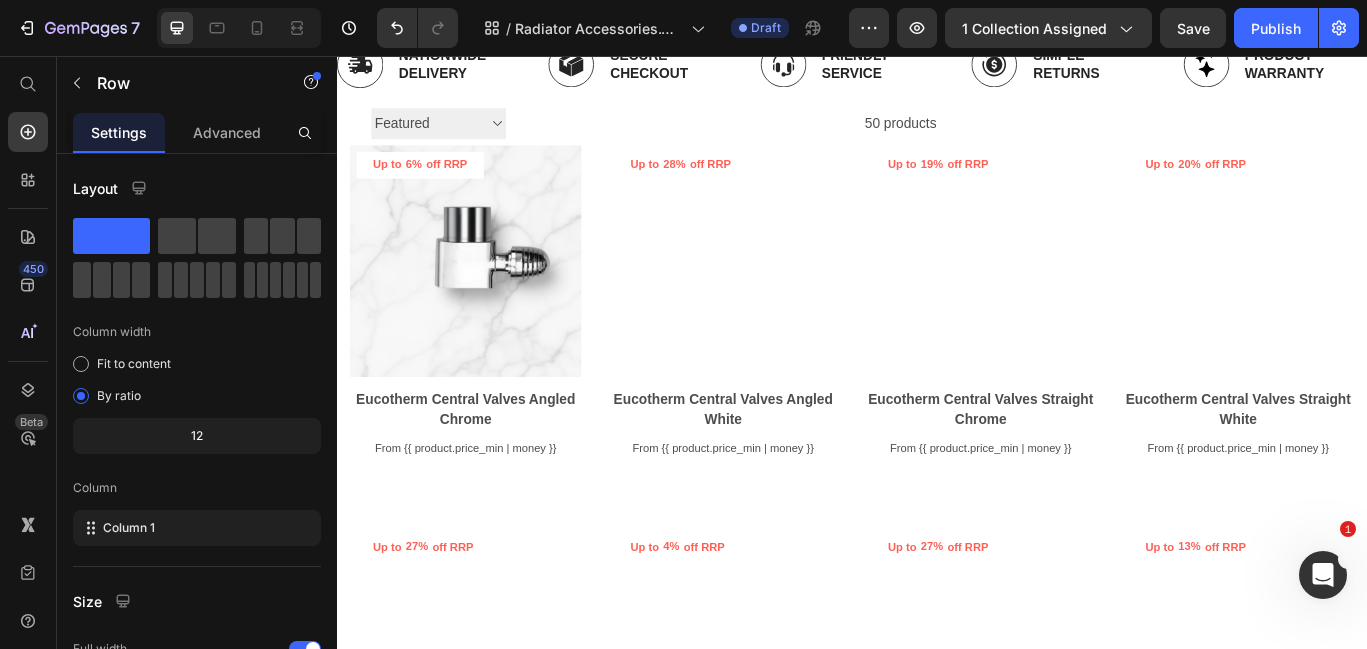 scroll, scrollTop: 0, scrollLeft: 0, axis: both 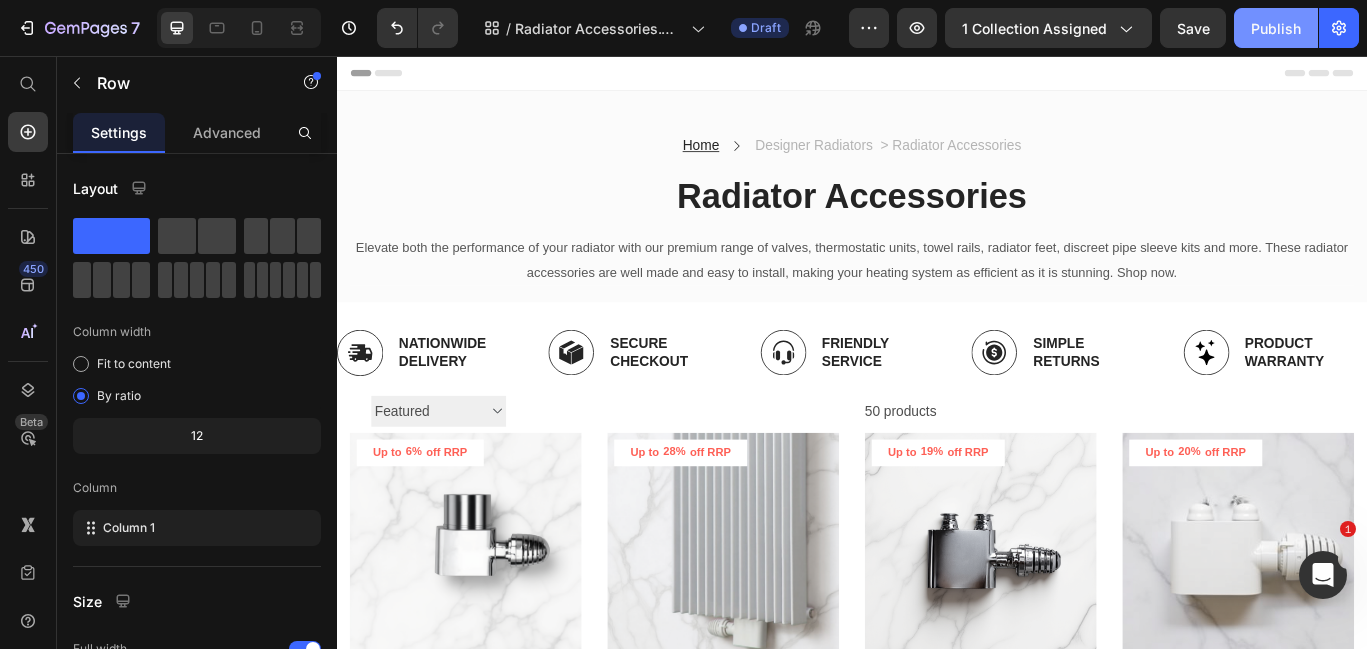 click on "Publish" at bounding box center (1276, 28) 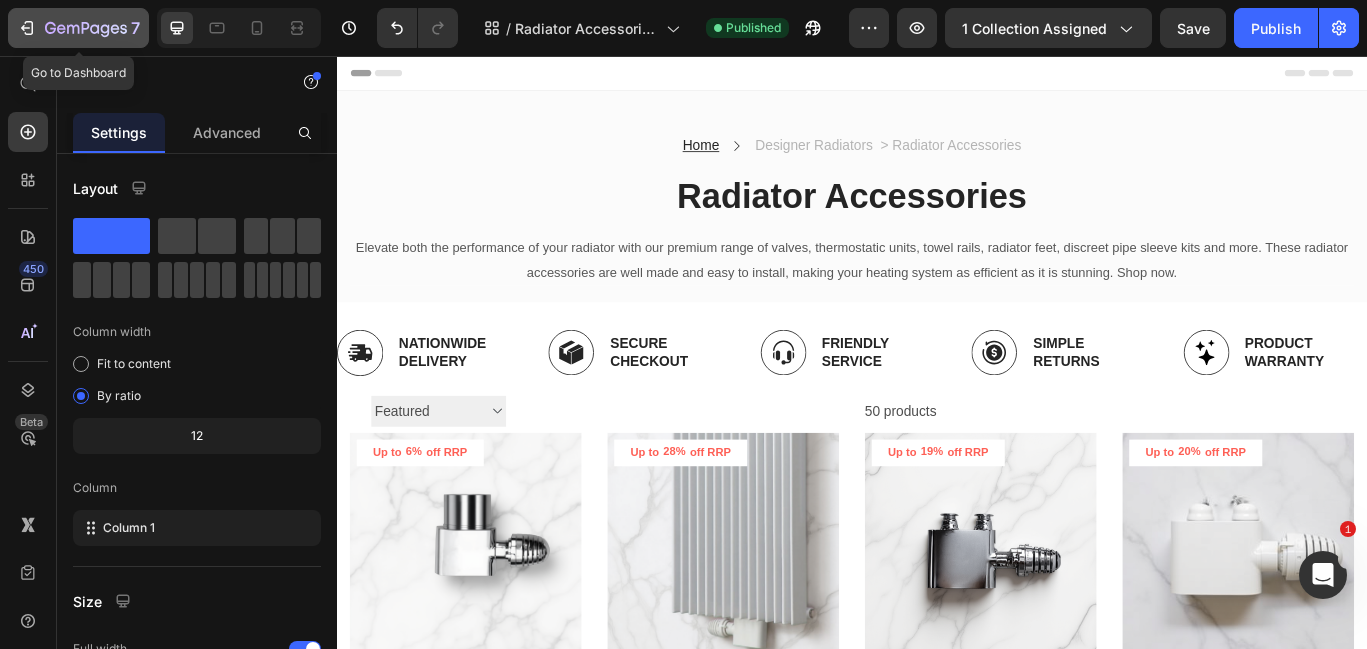 click 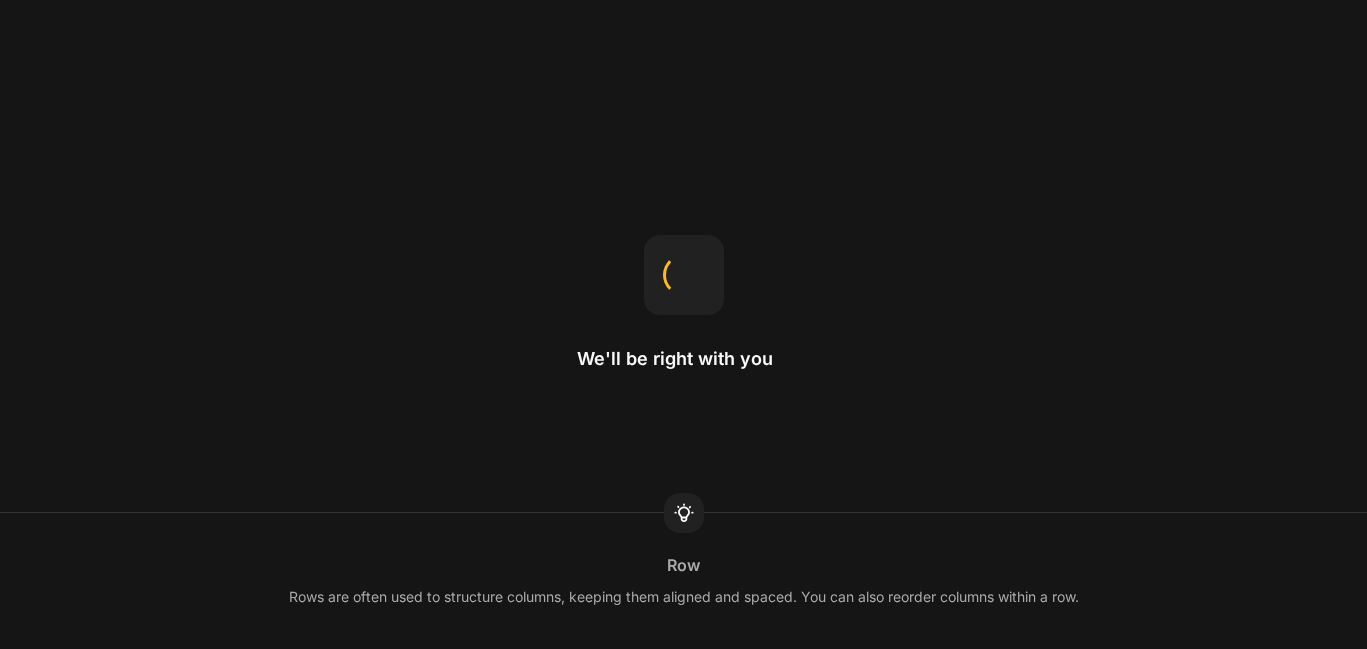 scroll, scrollTop: 0, scrollLeft: 0, axis: both 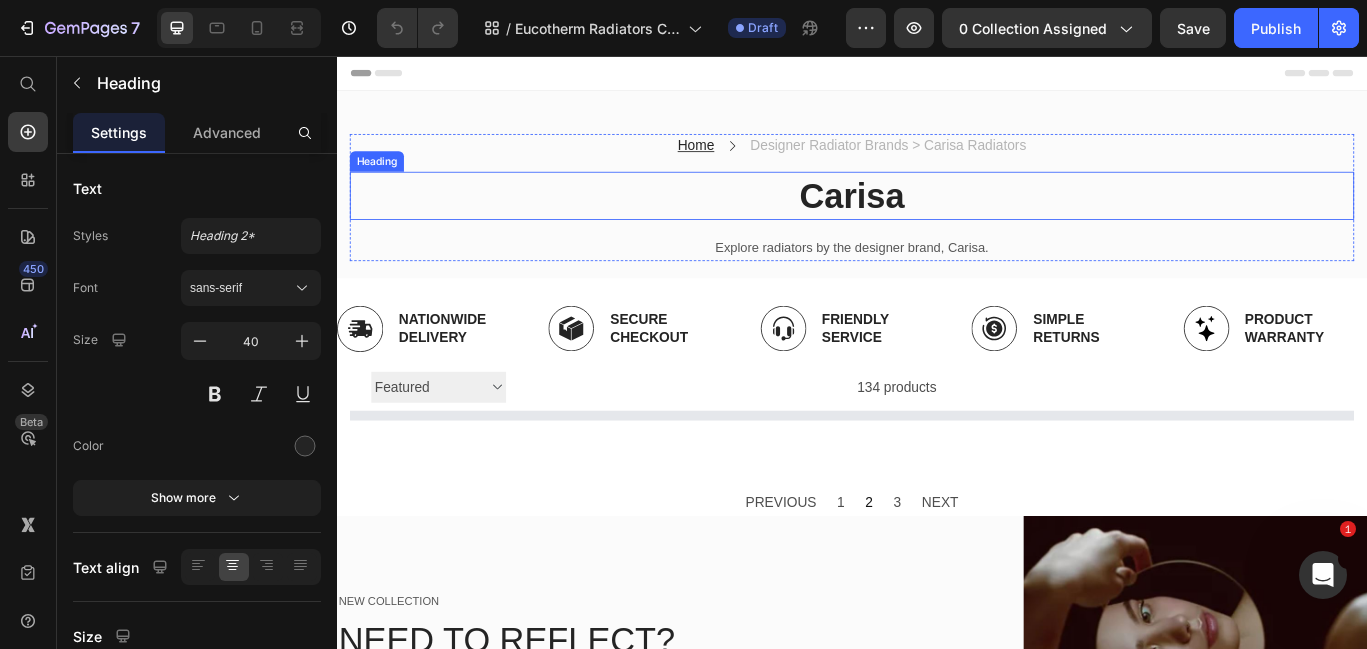 click on "Carisa" at bounding box center (937, 219) 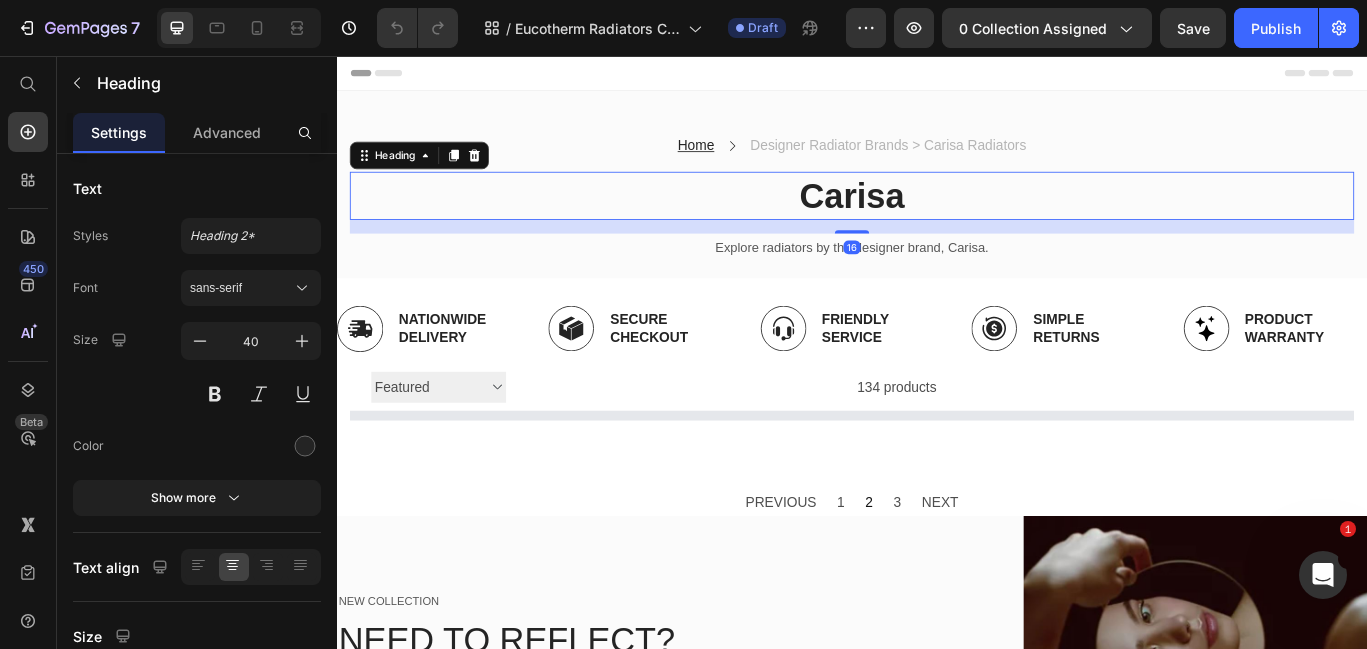 click on "Carisa" at bounding box center (937, 219) 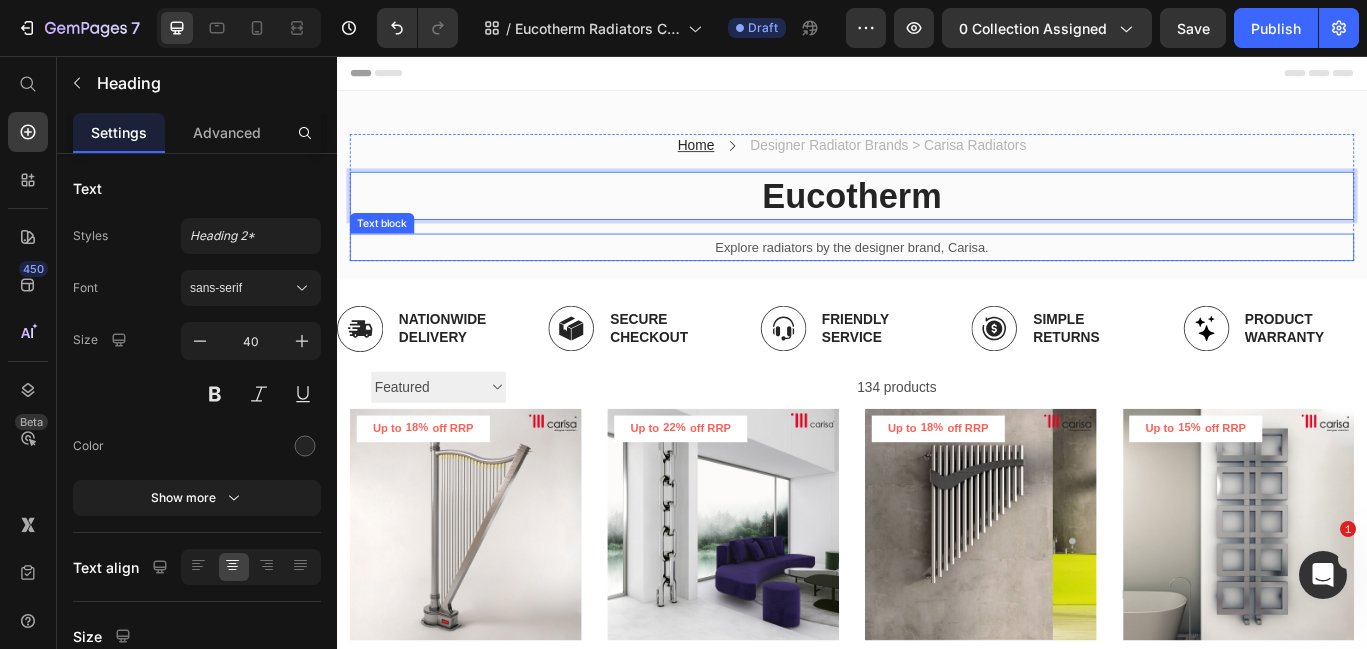 click on "Explore radiators by the designer brand, Carisa." at bounding box center (937, 279) 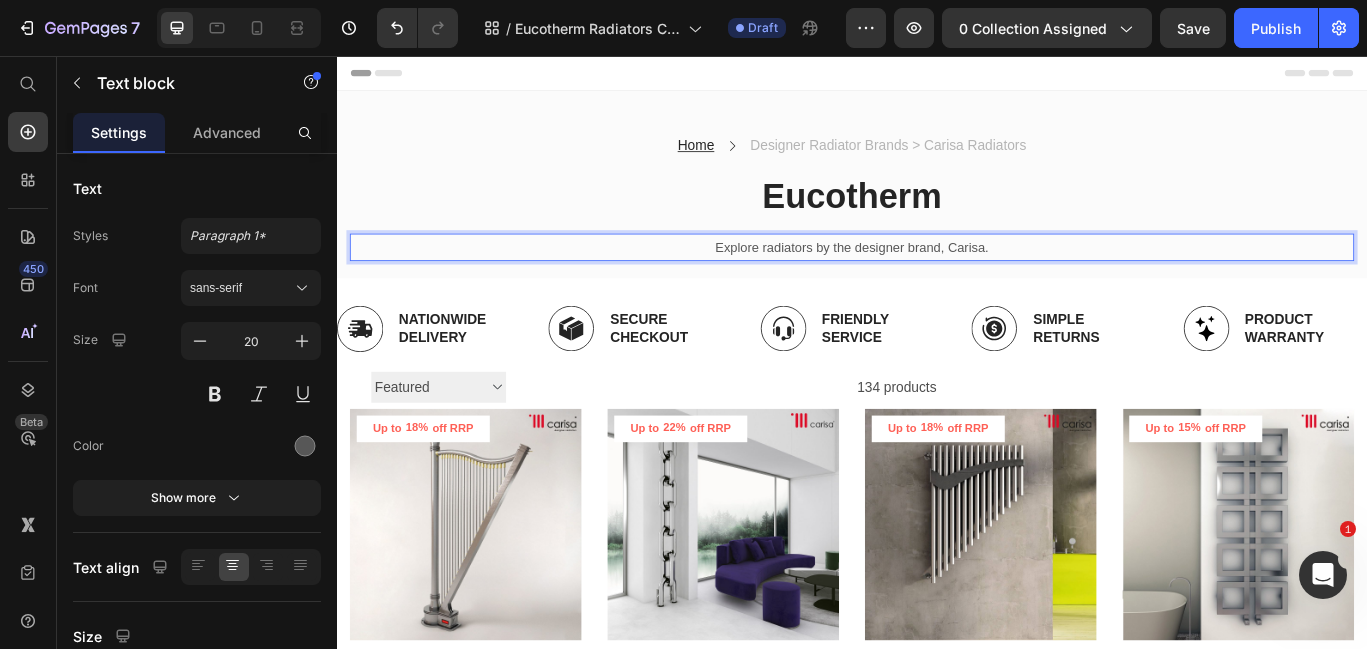 click on "Explore radiators by the designer brand, Carisa." at bounding box center (937, 279) 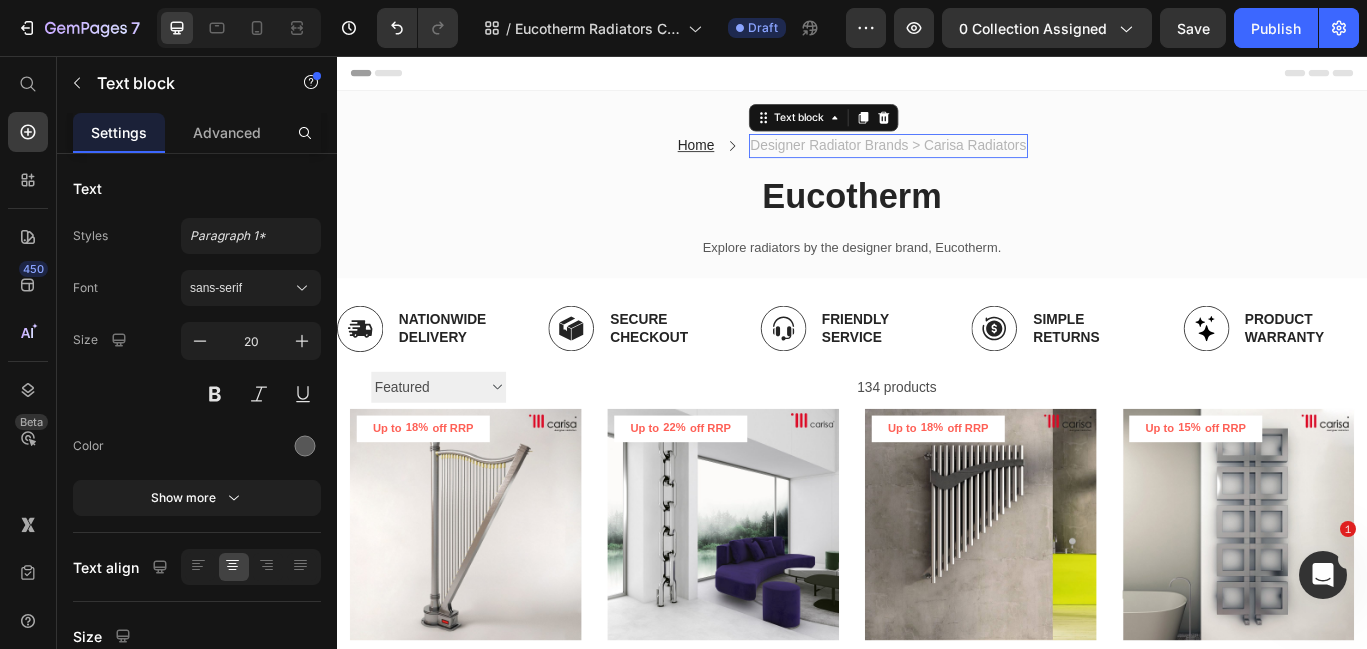 click on "Designer Radiator Brands > Carisa Radiators" at bounding box center (979, 161) 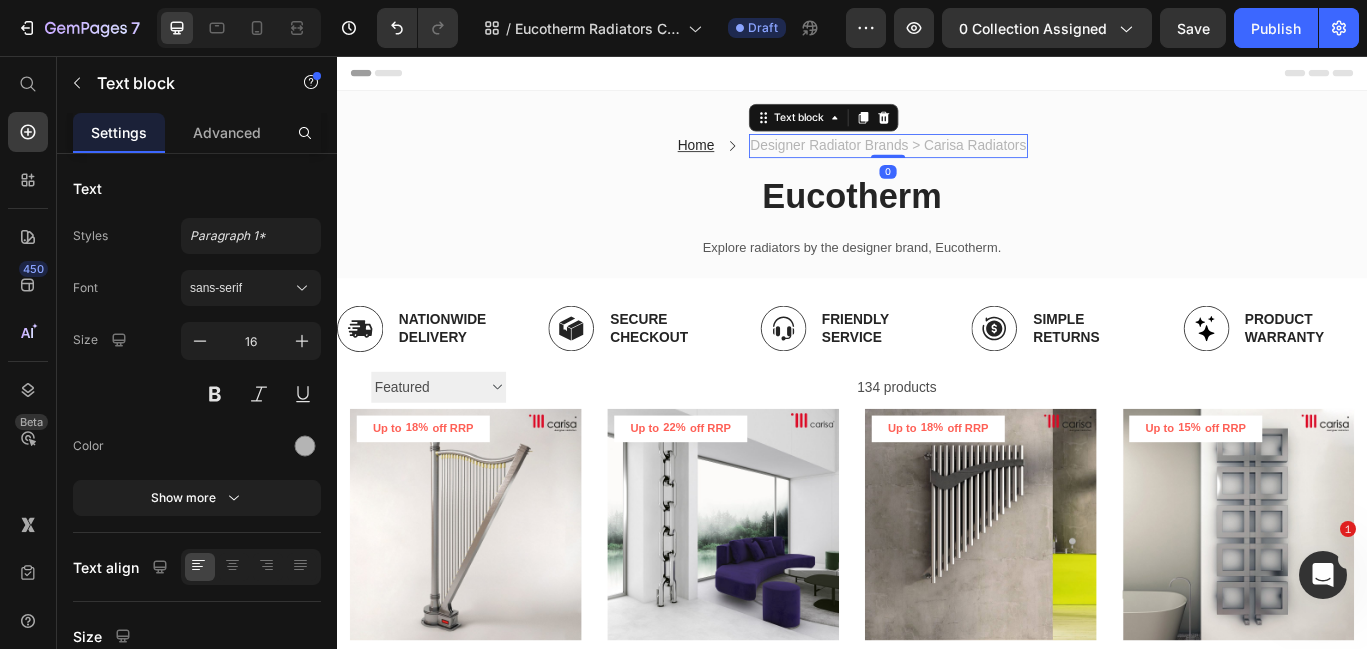click on "Designer Radiator Brands > Carisa Radiators" at bounding box center [979, 161] 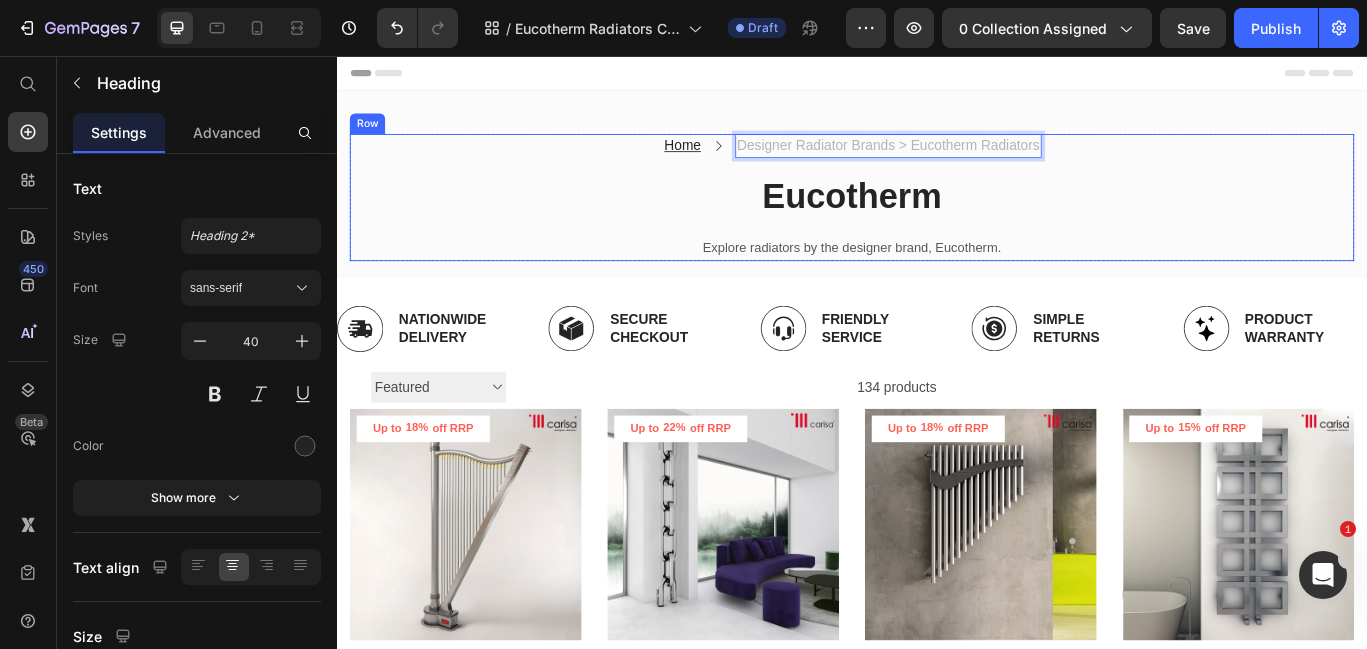 click on "Eucotherm" at bounding box center [937, 219] 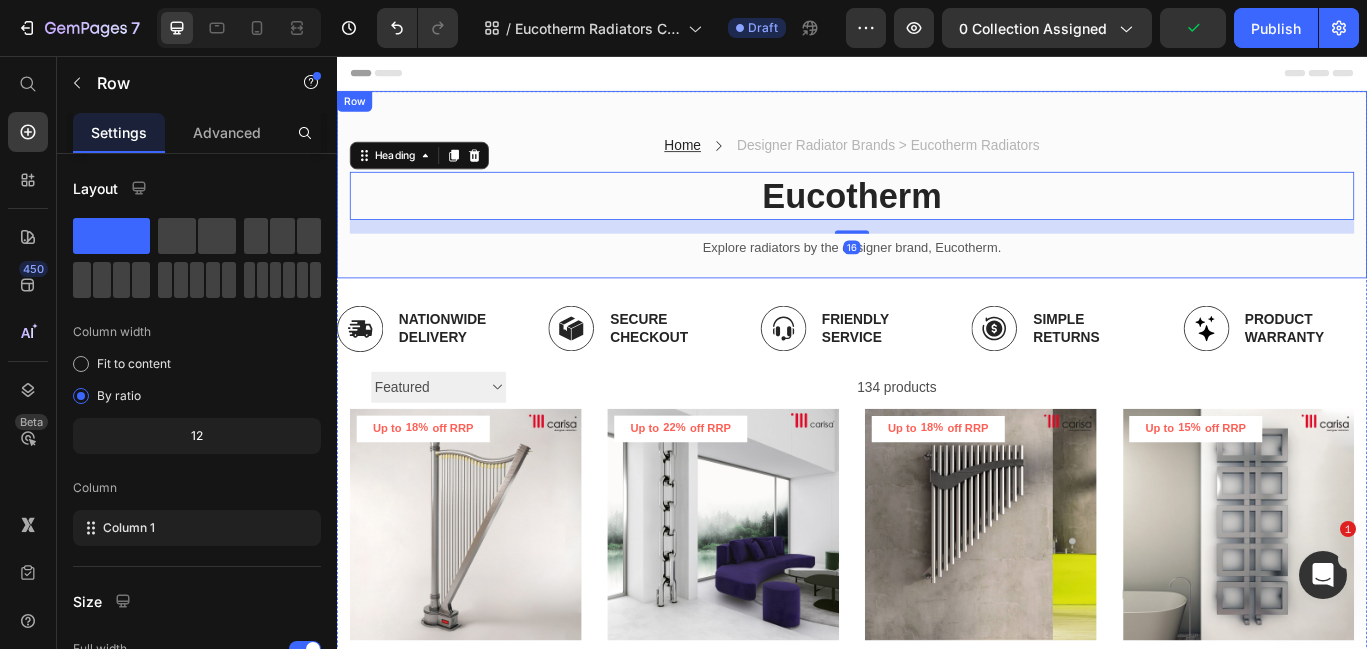 click on "Home Text block
Icon Designer Radiator Brands > Eucotherm Radiators Text block Row Eucotherm Heading   16 Explore radiators by the designer brand, Eucotherm. Text block Row Row Row" at bounding box center [937, 206] 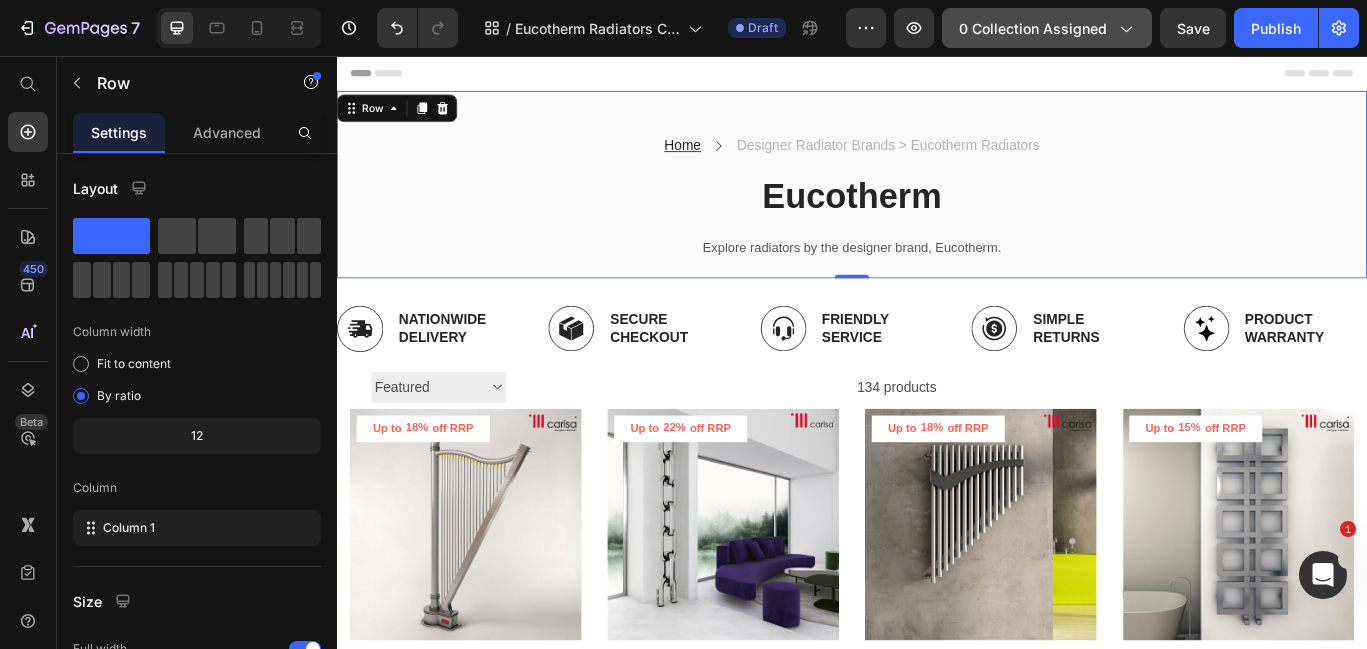 click on "0 collection assigned" at bounding box center (1047, 28) 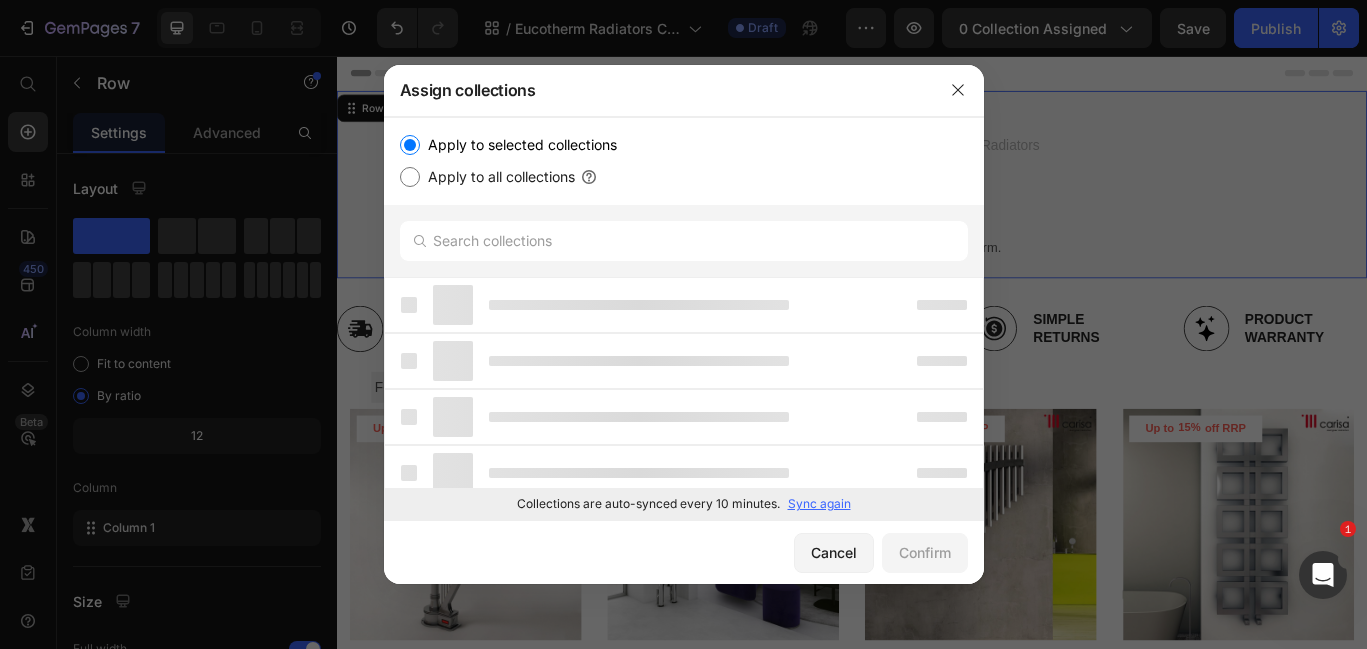 click 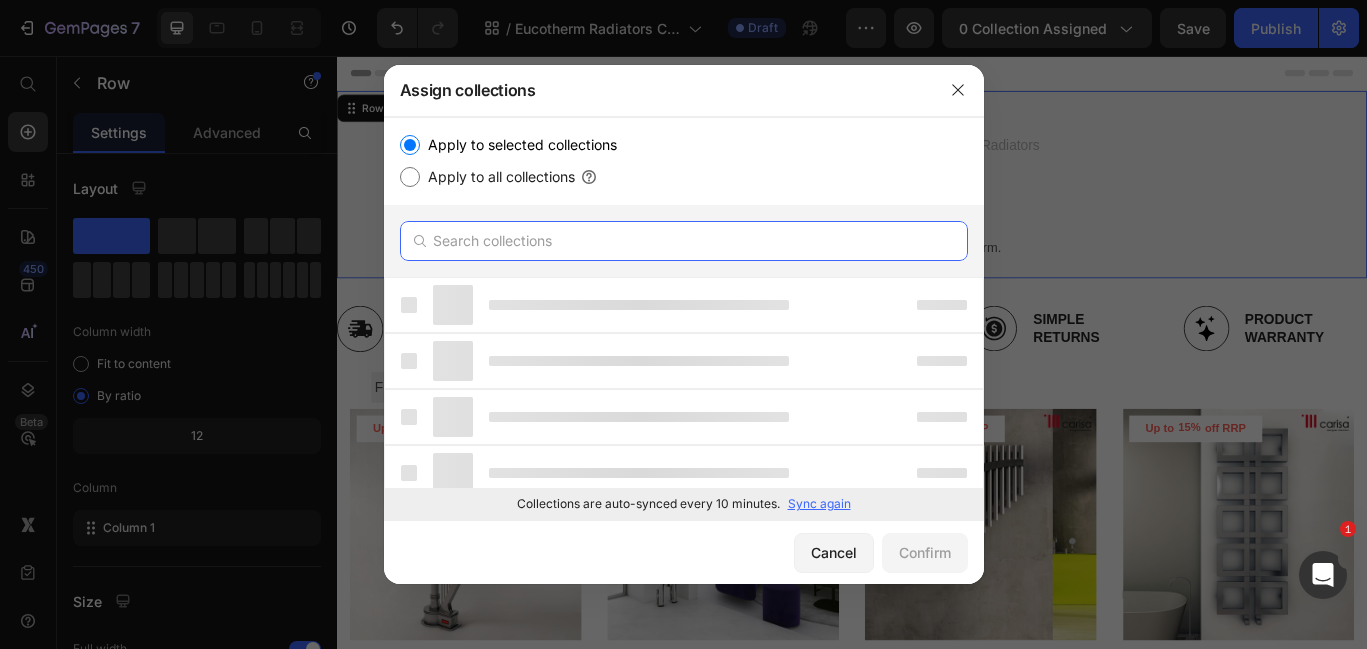 click at bounding box center [684, 241] 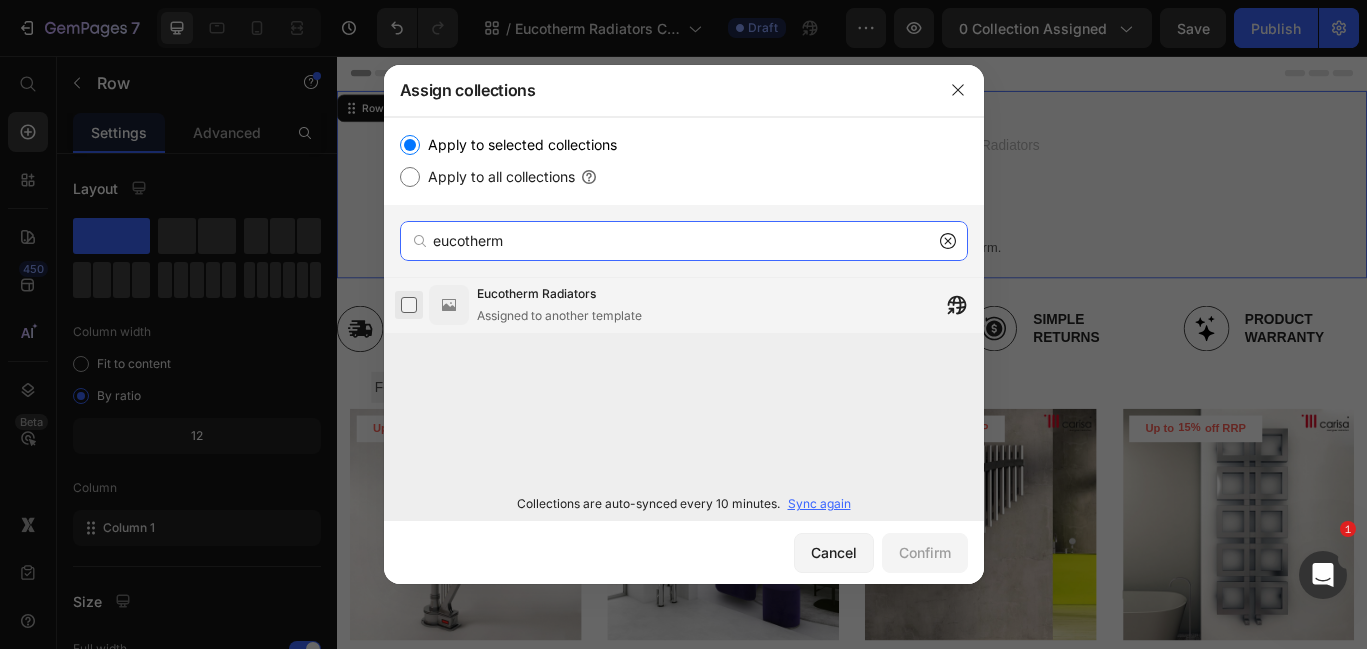 type on "eucotherm" 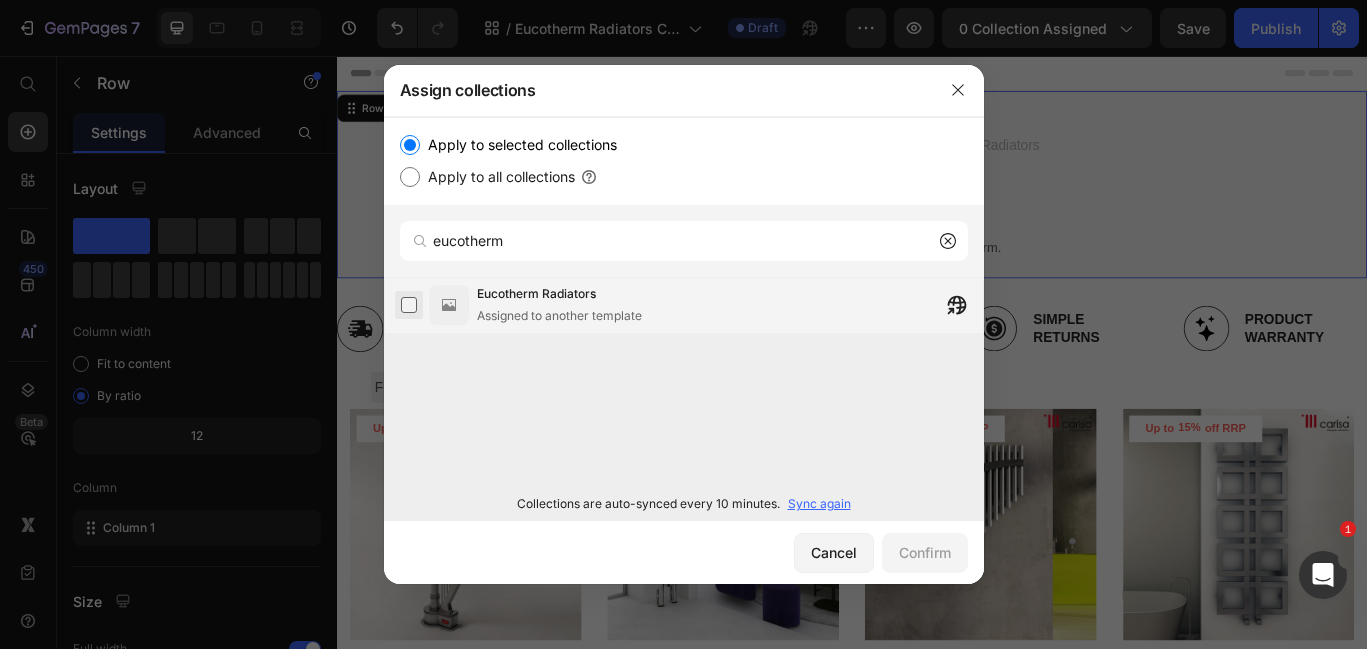 click at bounding box center [409, 305] 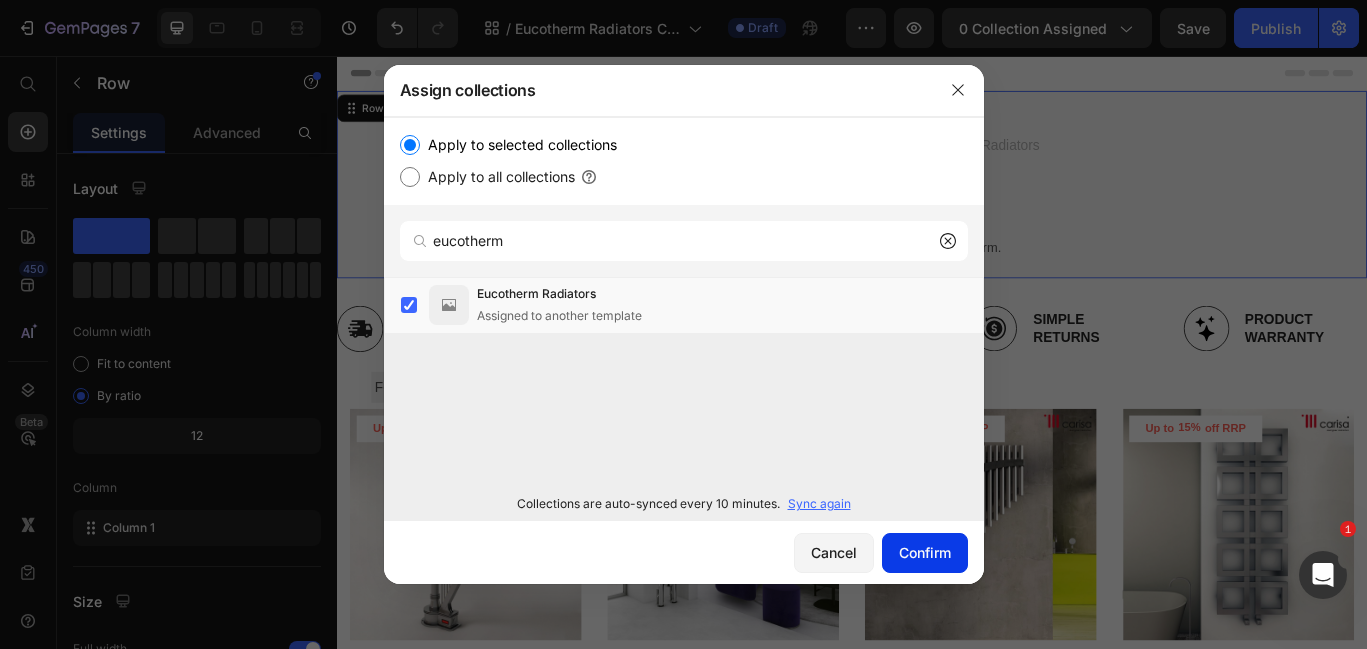 click on "Confirm" at bounding box center (925, 552) 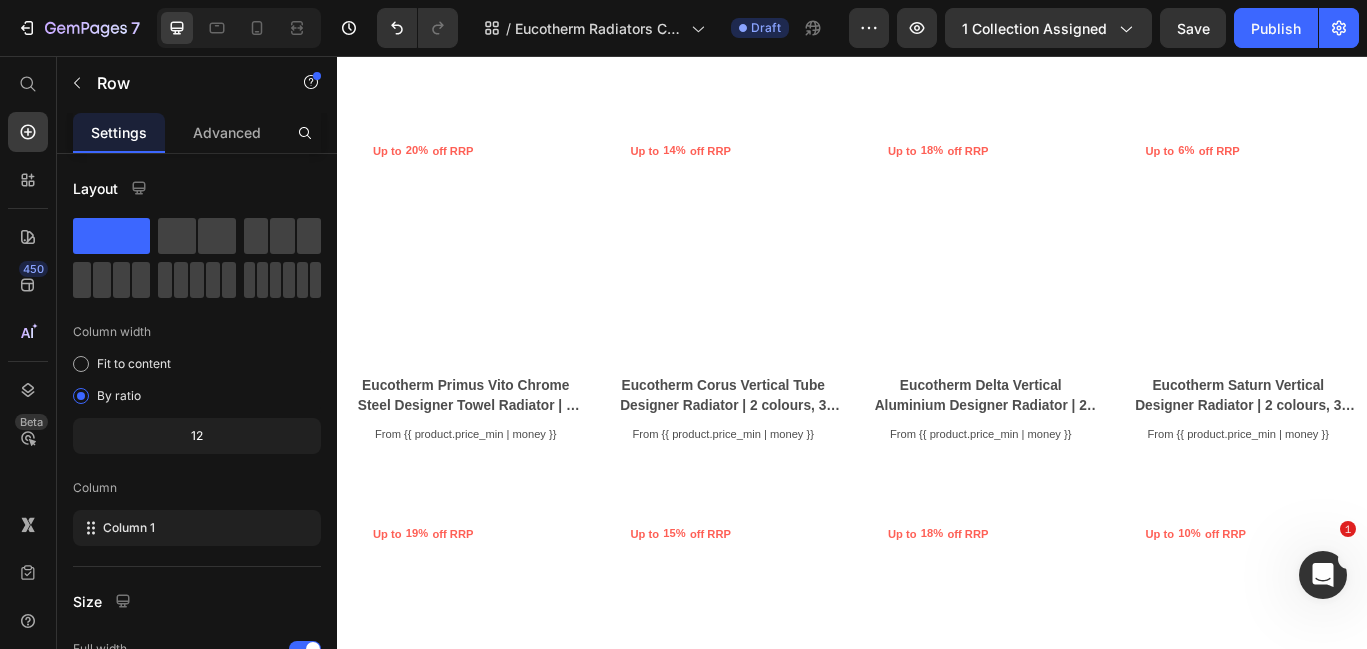 scroll, scrollTop: 1678, scrollLeft: 0, axis: vertical 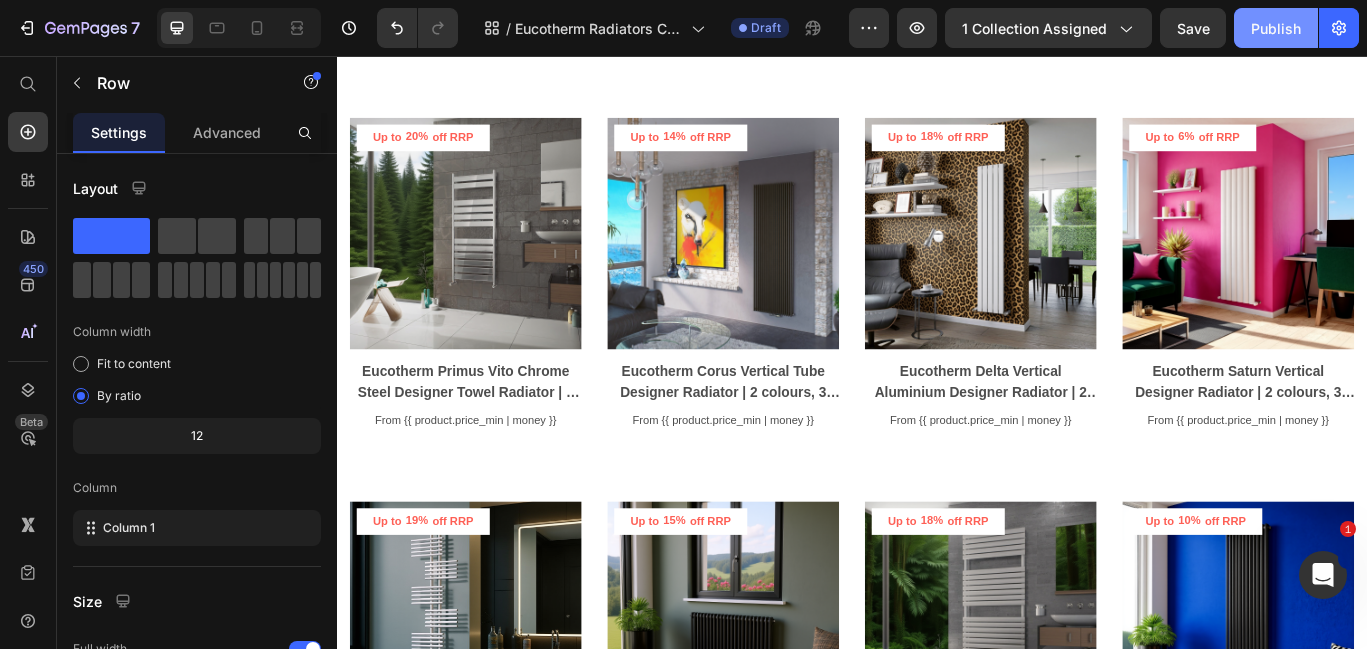 click on "Publish" at bounding box center (1276, 28) 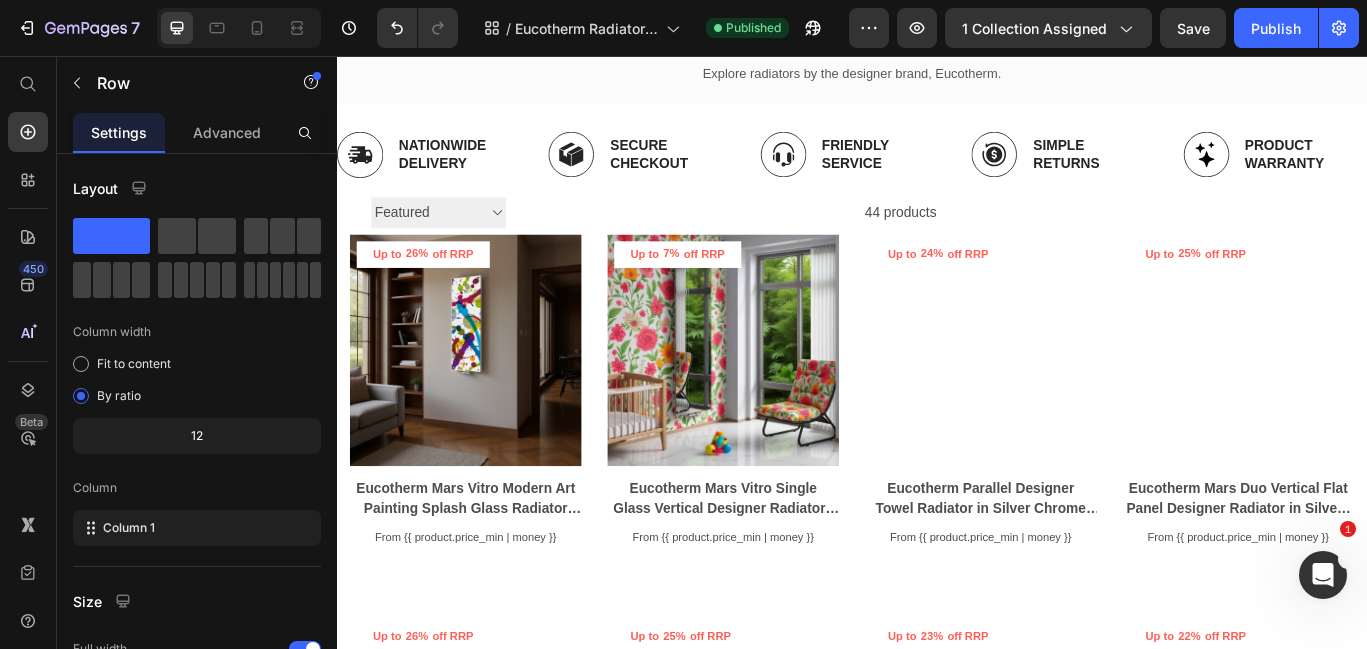 scroll, scrollTop: 0, scrollLeft: 0, axis: both 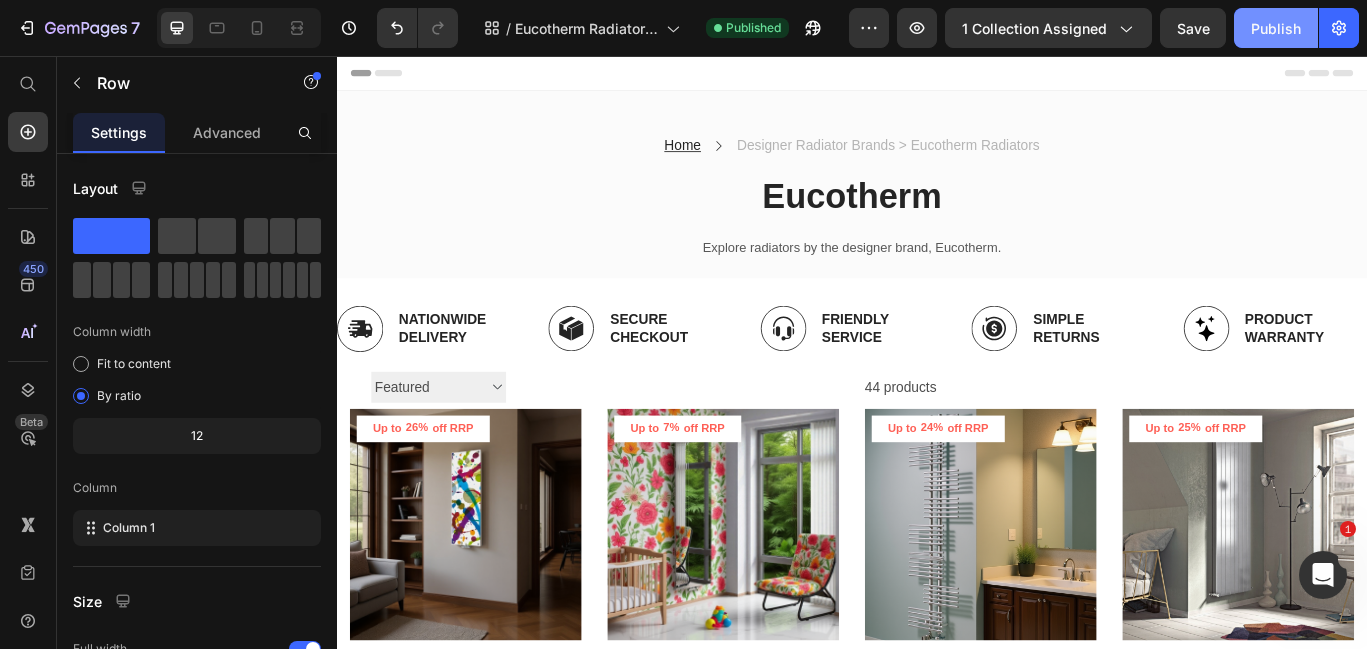 click on "Publish" 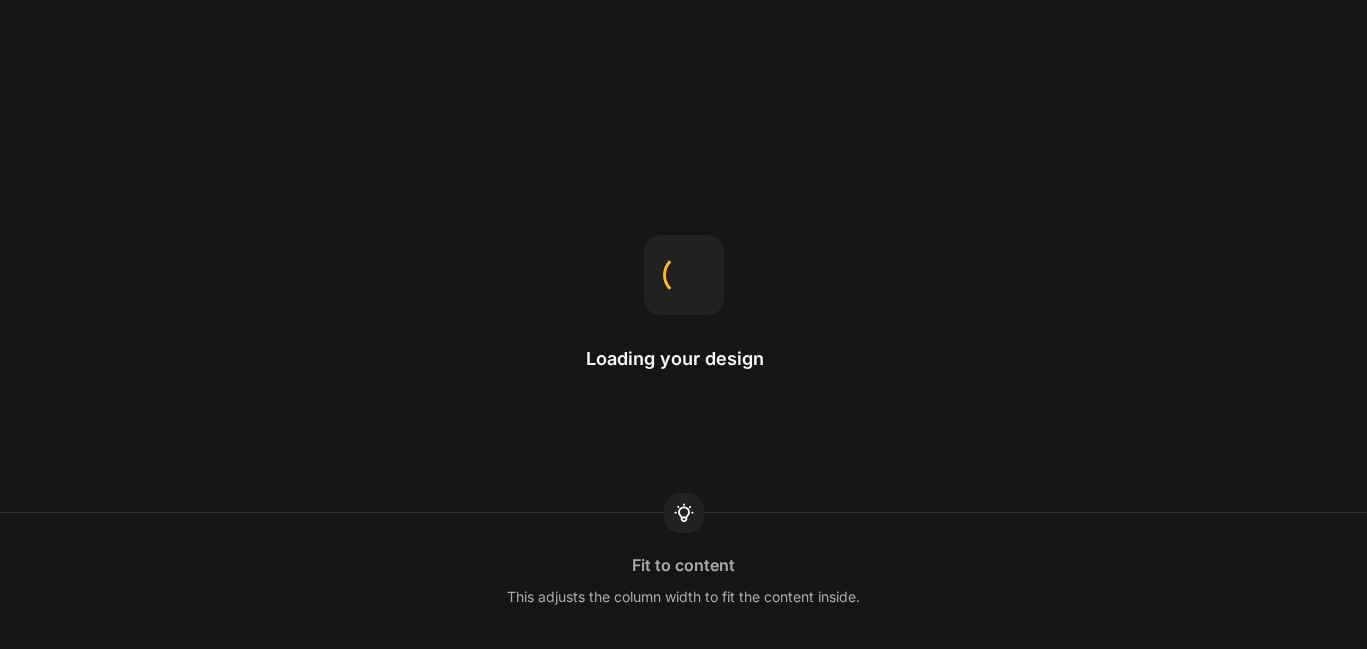 scroll, scrollTop: 0, scrollLeft: 0, axis: both 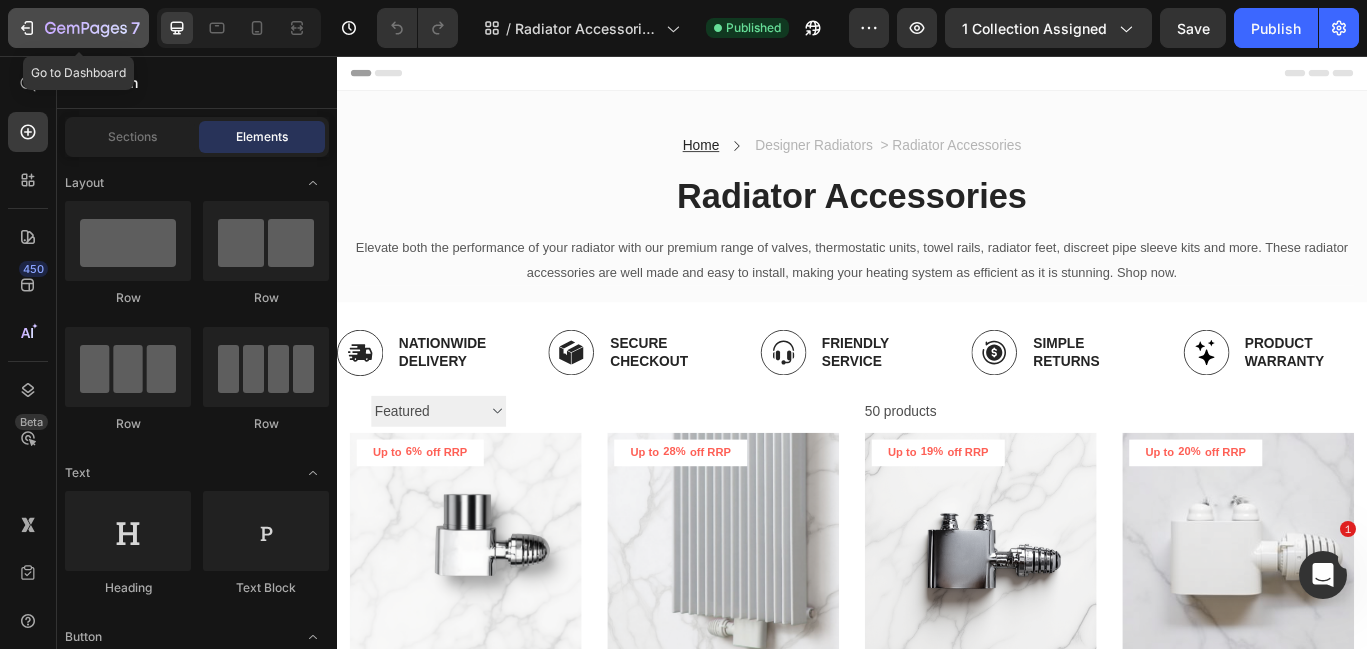 click on "7" at bounding box center [78, 28] 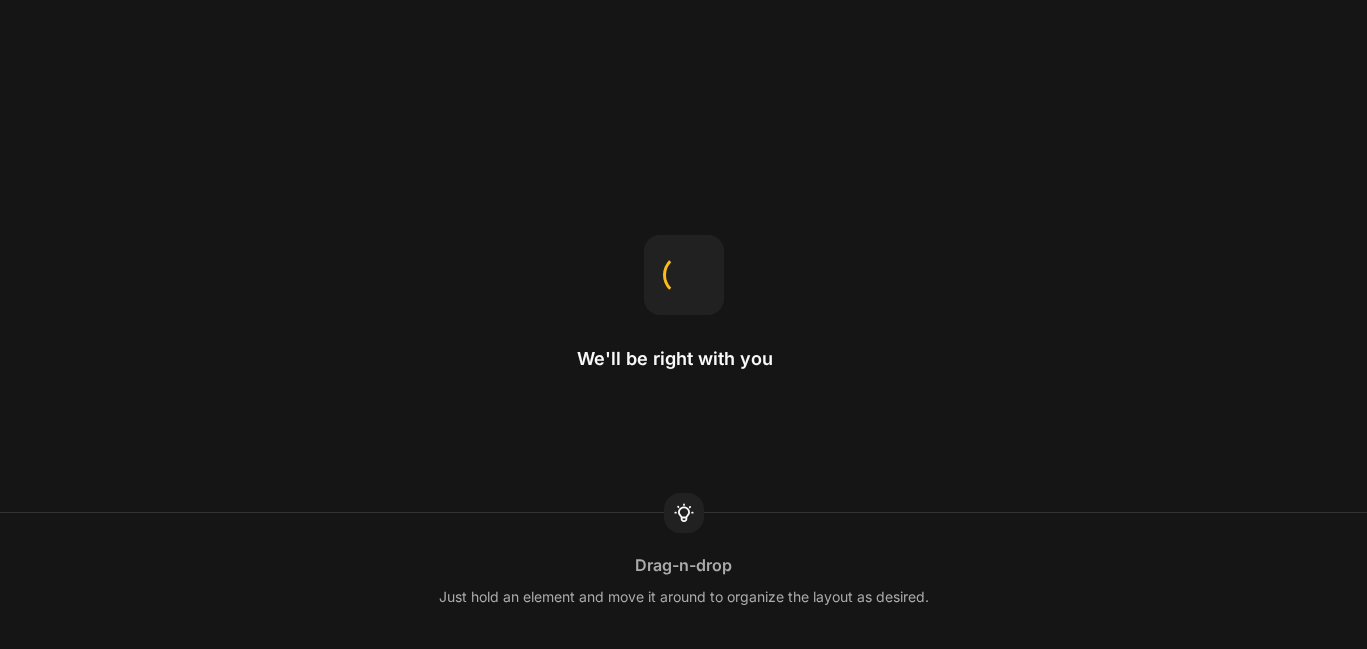 scroll, scrollTop: 0, scrollLeft: 0, axis: both 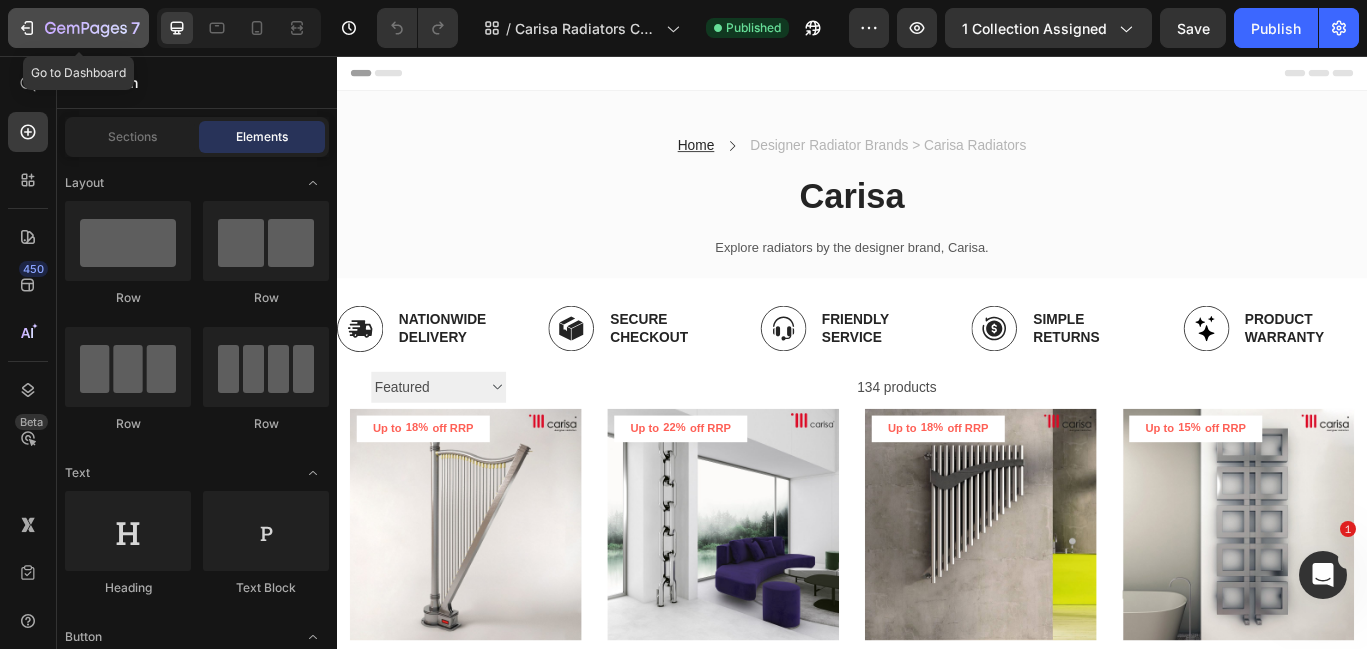 click 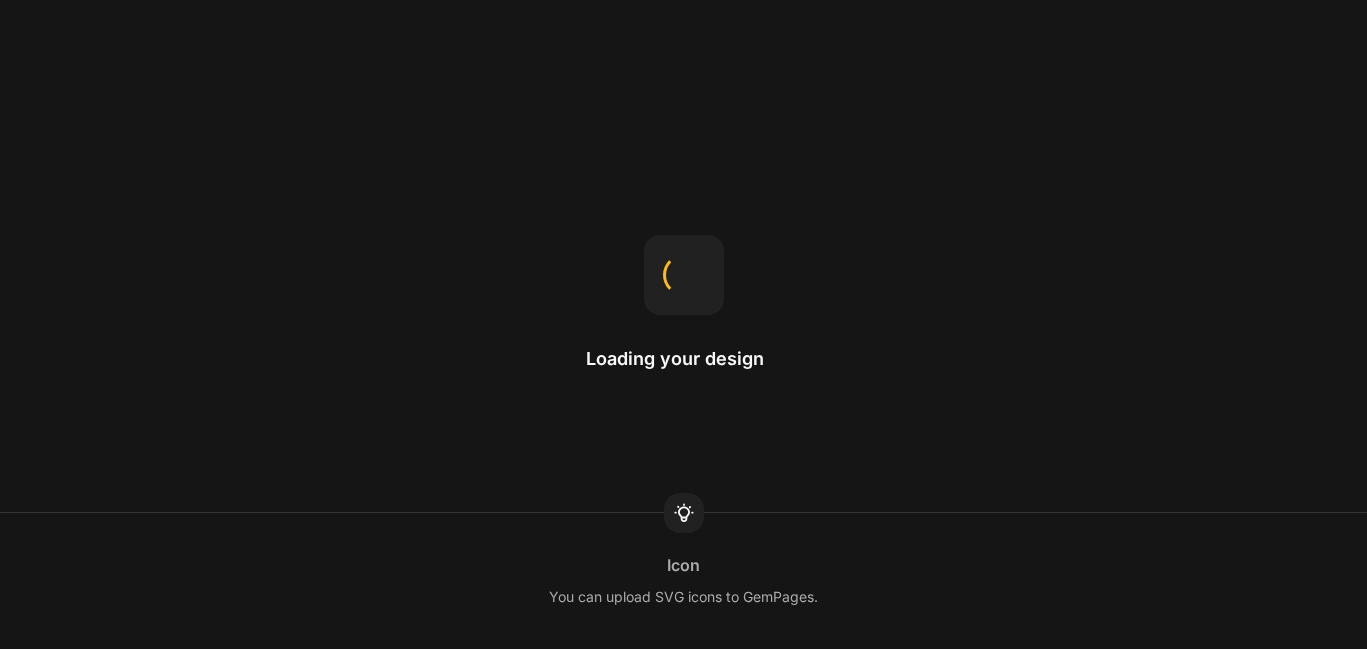 scroll, scrollTop: 0, scrollLeft: 0, axis: both 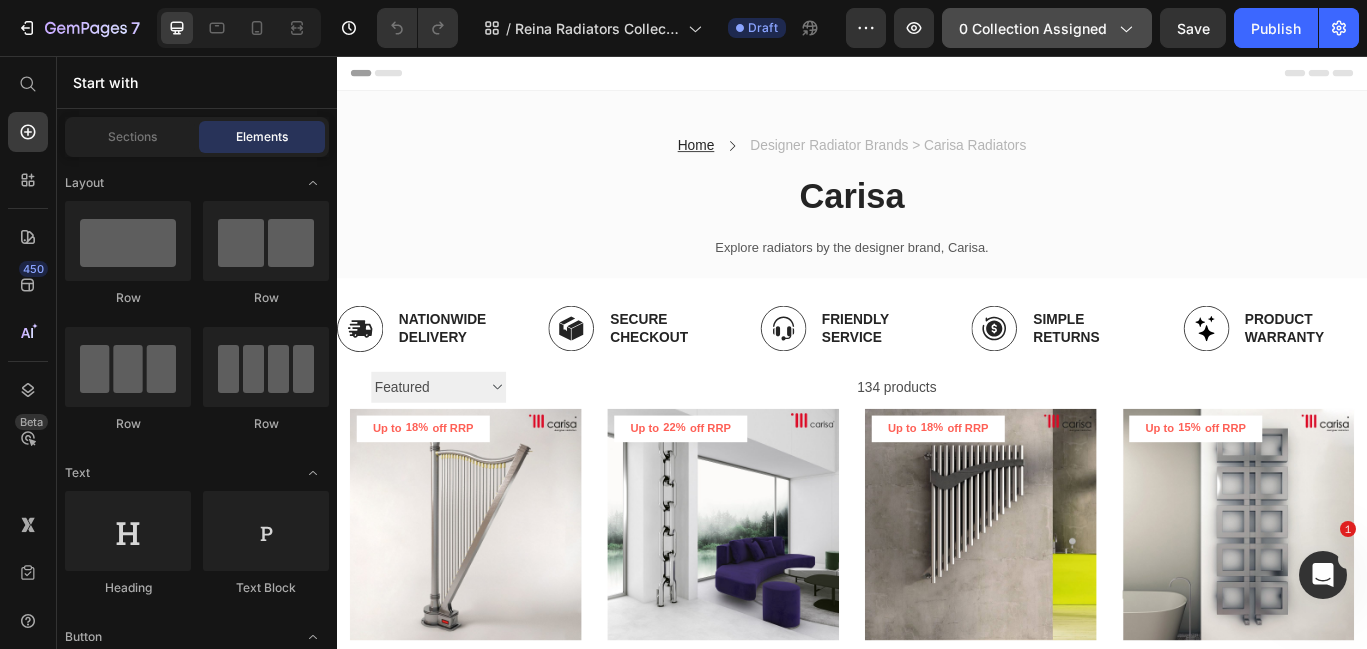 click on "0 collection assigned" 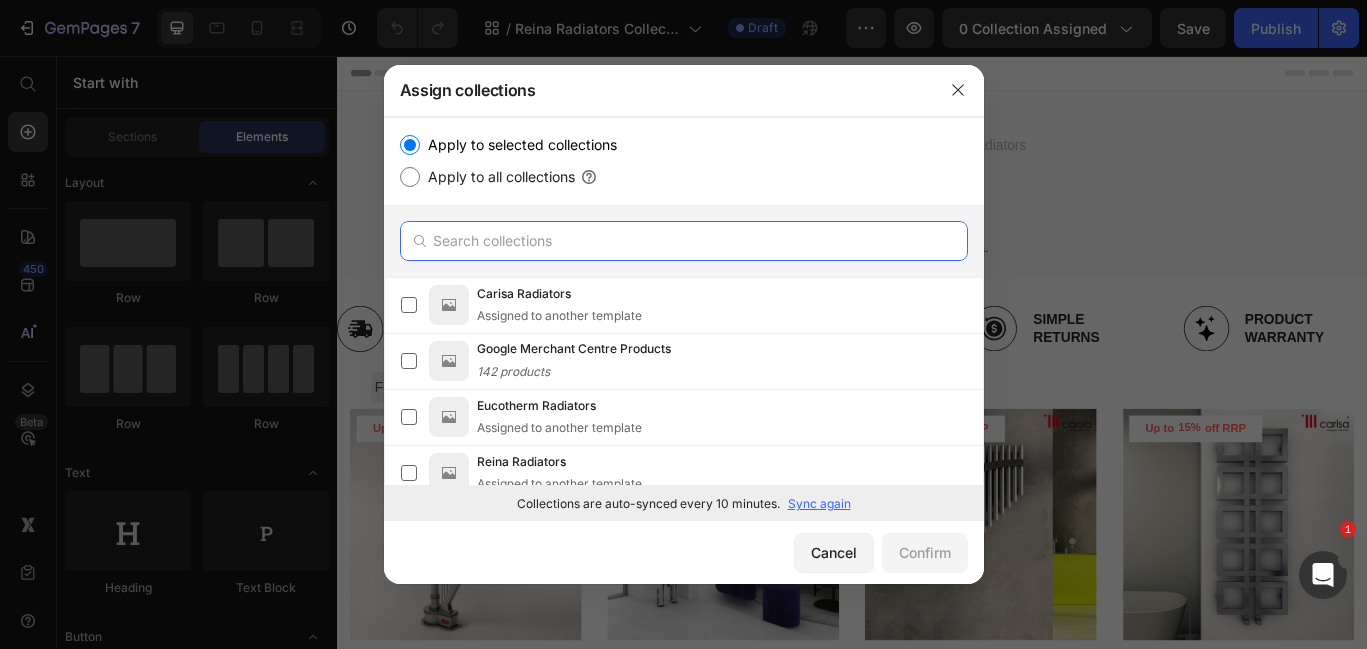 click at bounding box center [684, 241] 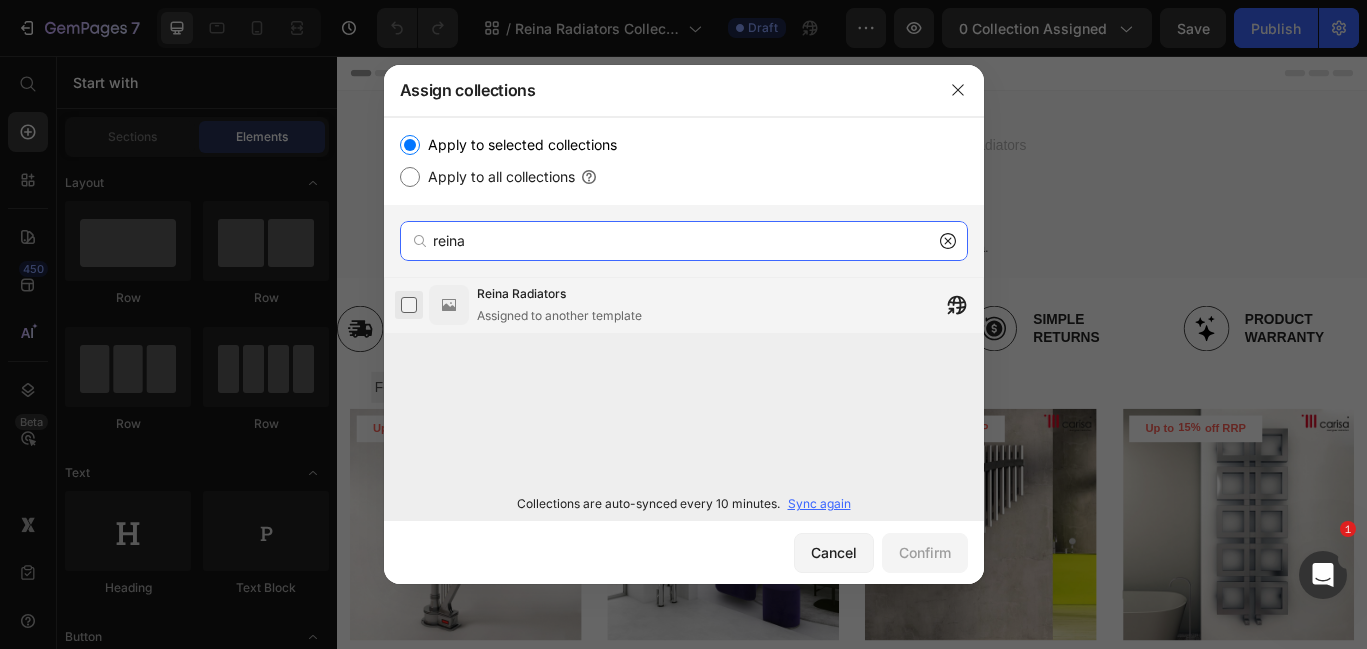 type on "reina" 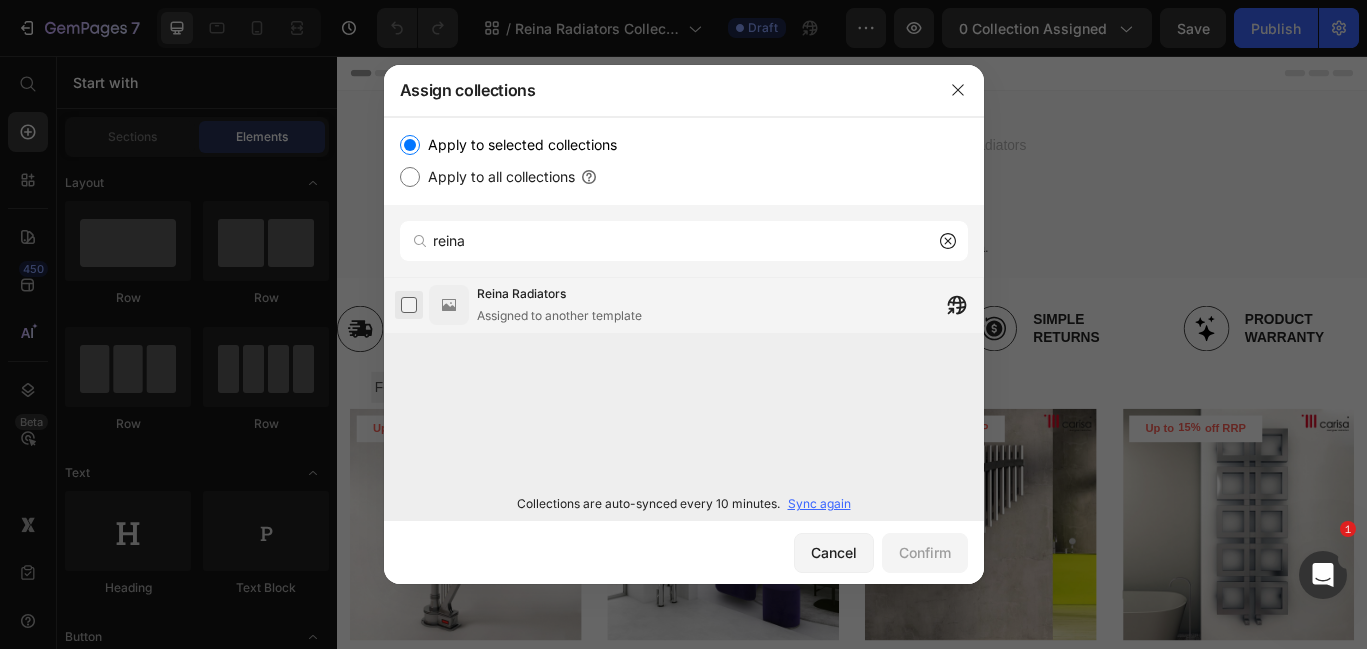click at bounding box center (409, 305) 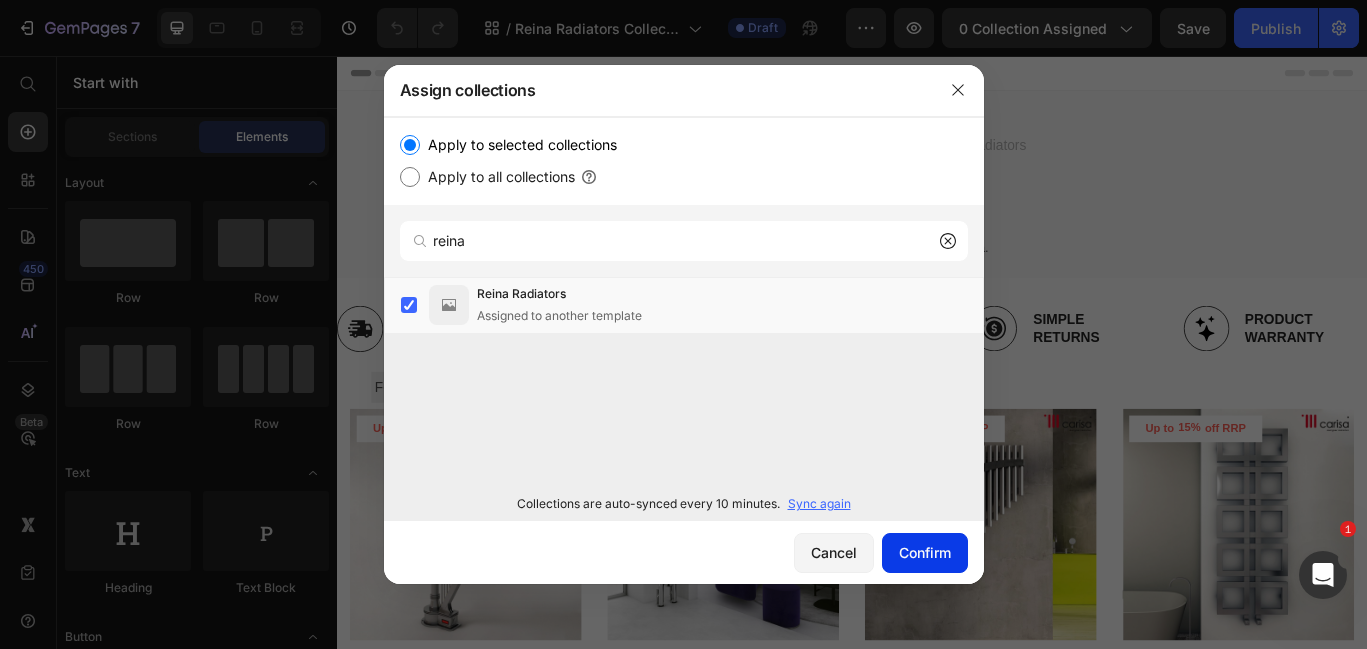 click on "Confirm" at bounding box center (925, 552) 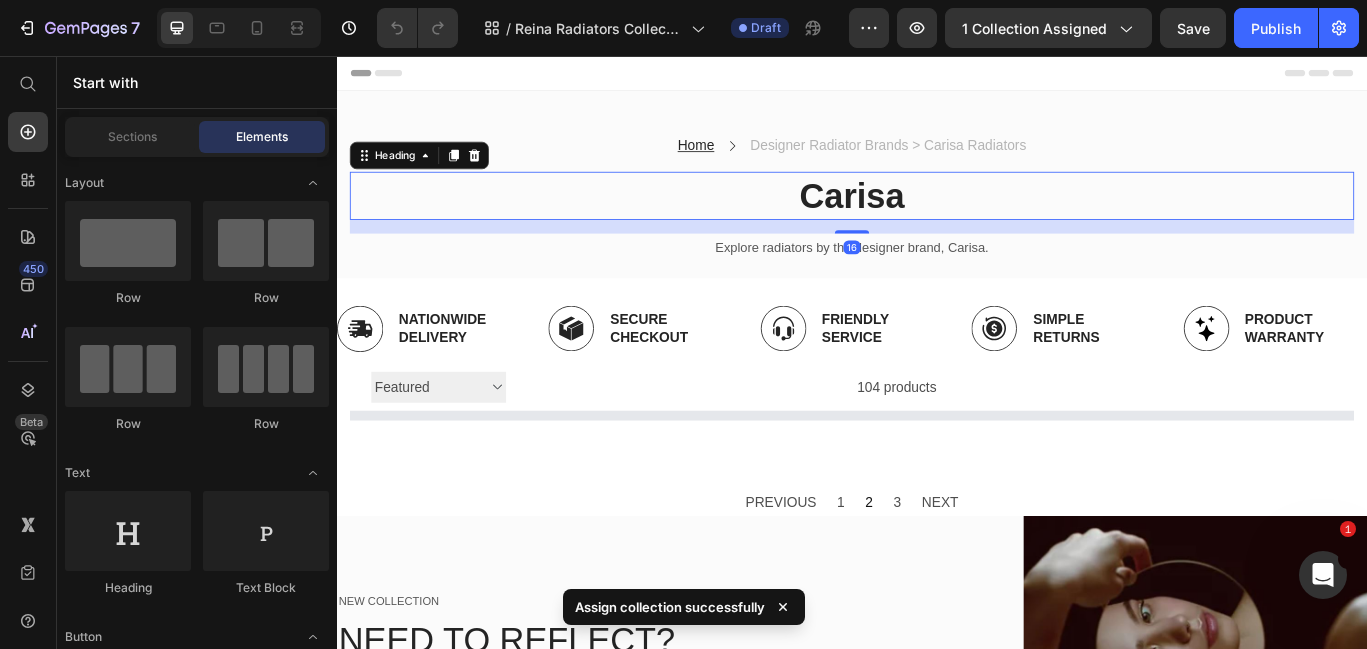 click on "Carisa" at bounding box center (937, 219) 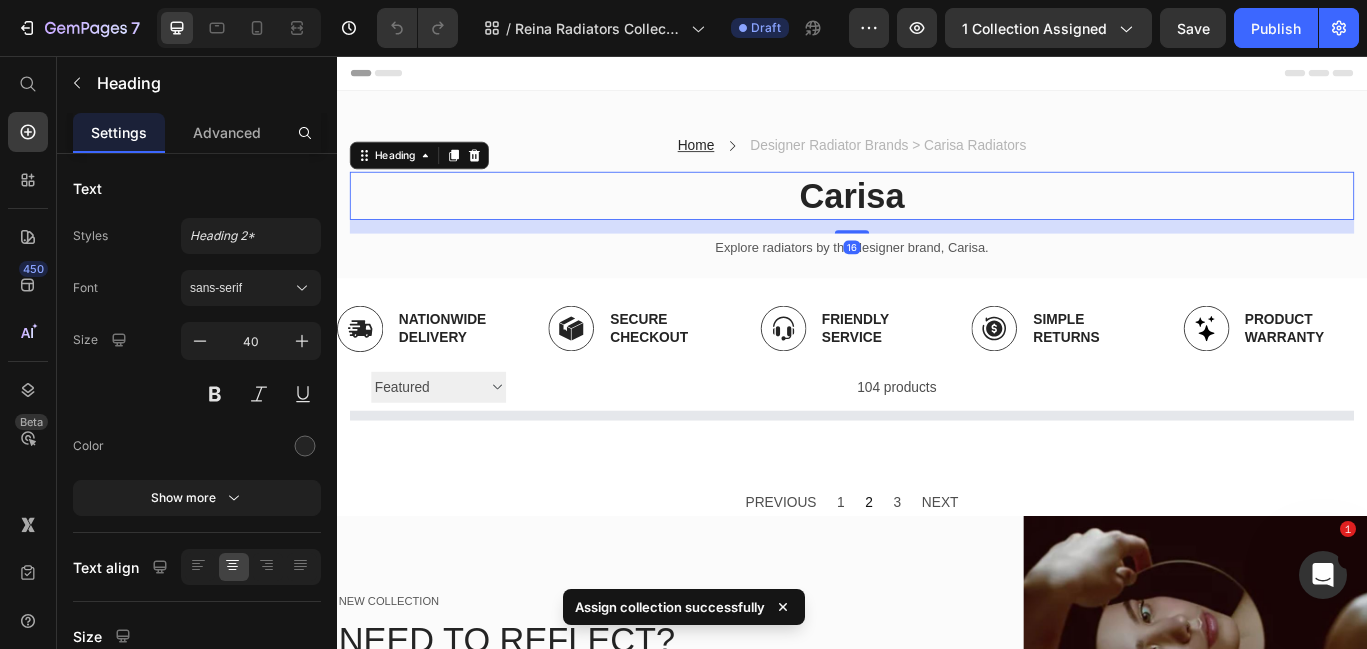 click on "Carisa" at bounding box center (937, 219) 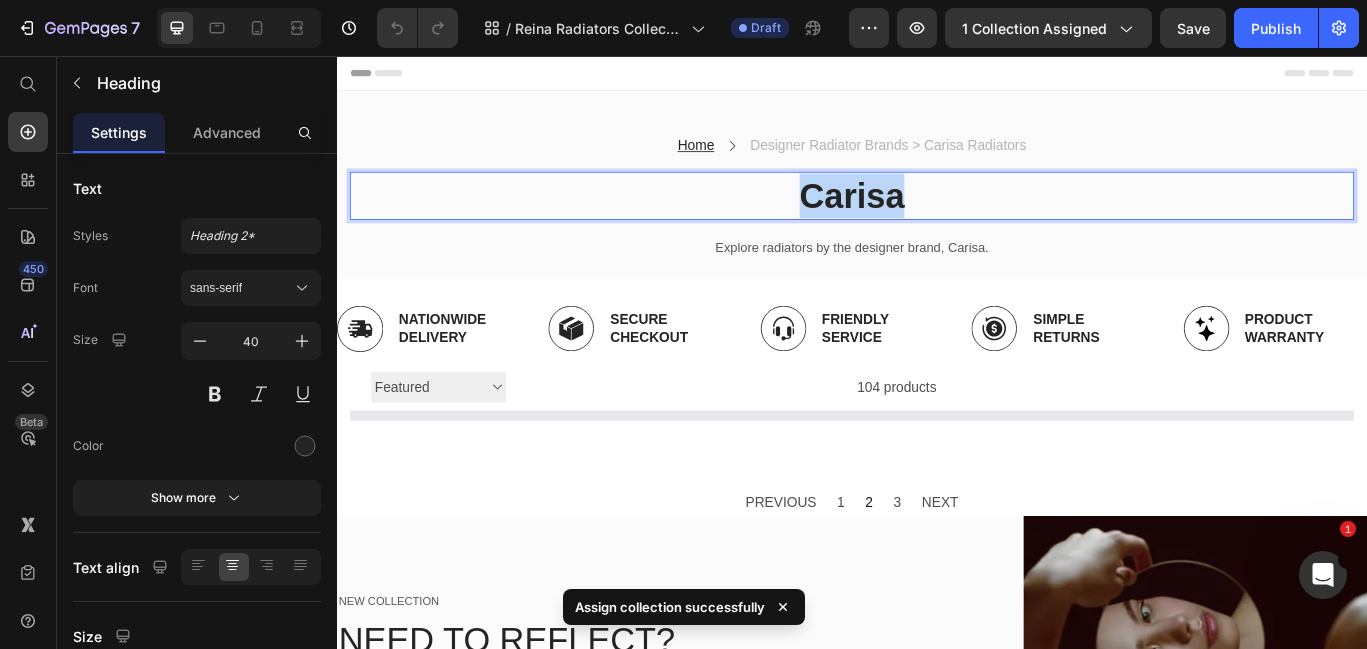 click on "Carisa" at bounding box center (937, 219) 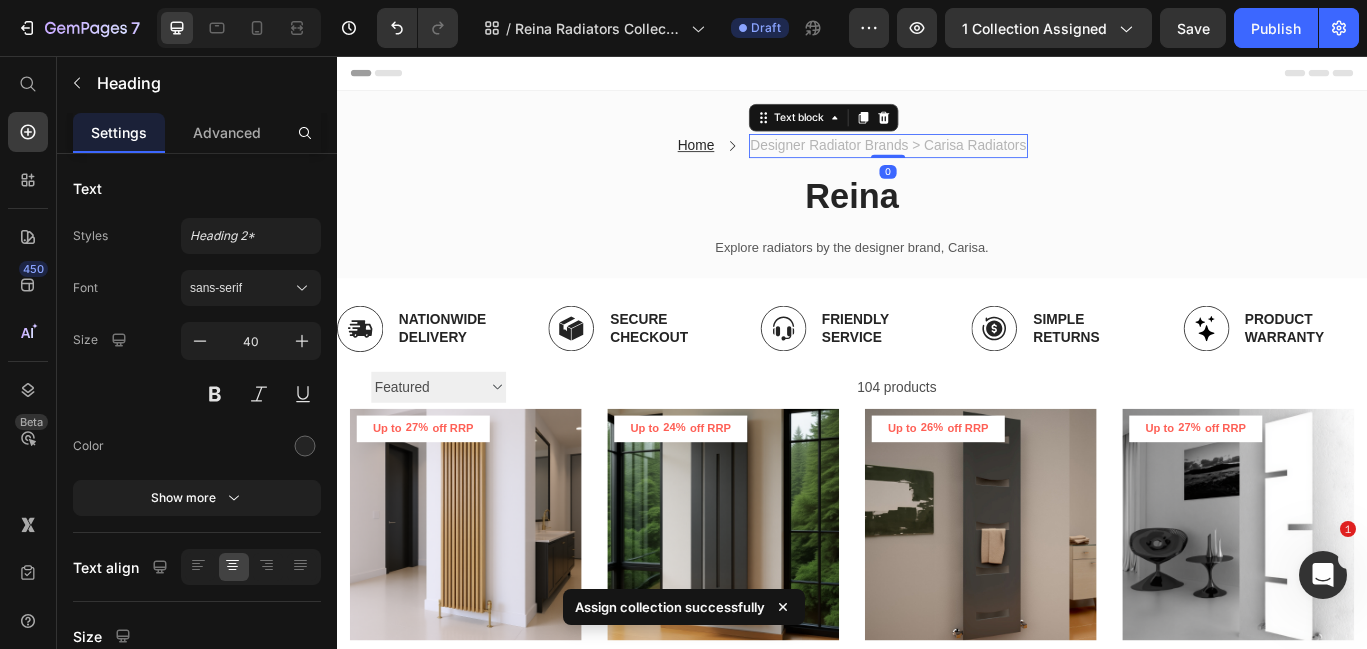 click on "Designer Radiator Brands > Carisa Radiators" at bounding box center (979, 161) 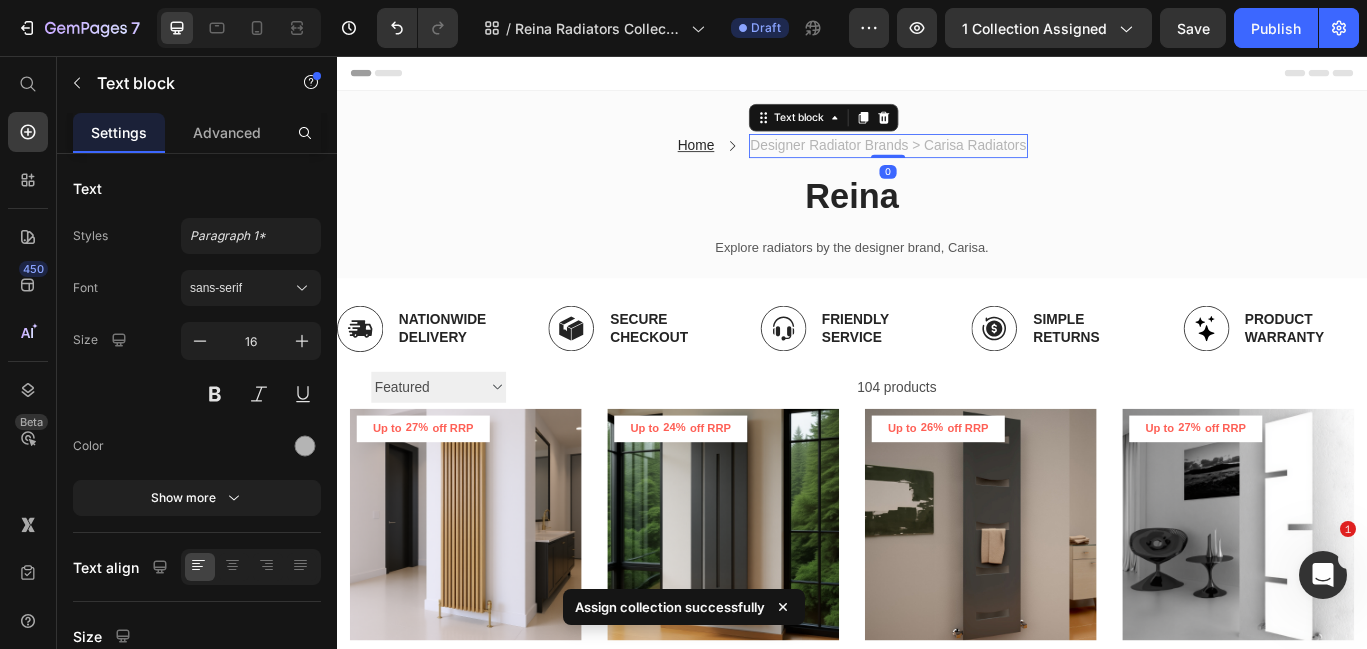 click on "Designer Radiator Brands > Carisa Radiators" at bounding box center [979, 161] 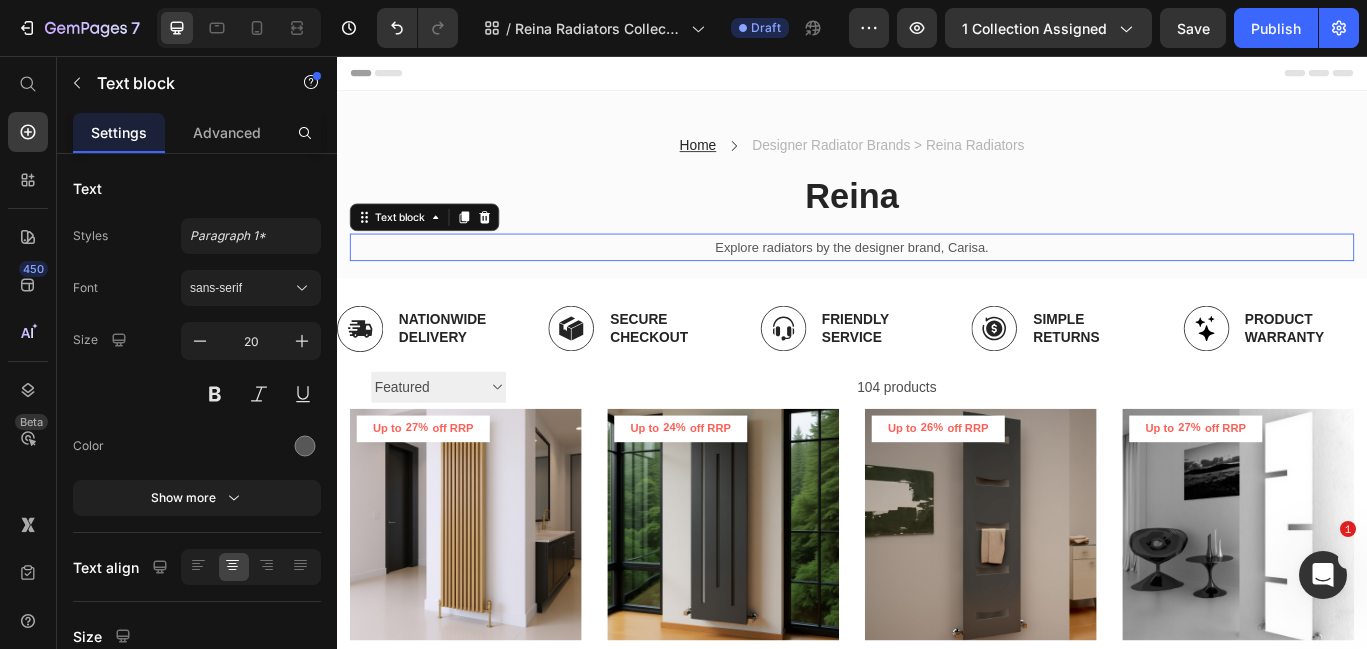 click on "Explore radiators by the designer brand, Carisa." at bounding box center (937, 279) 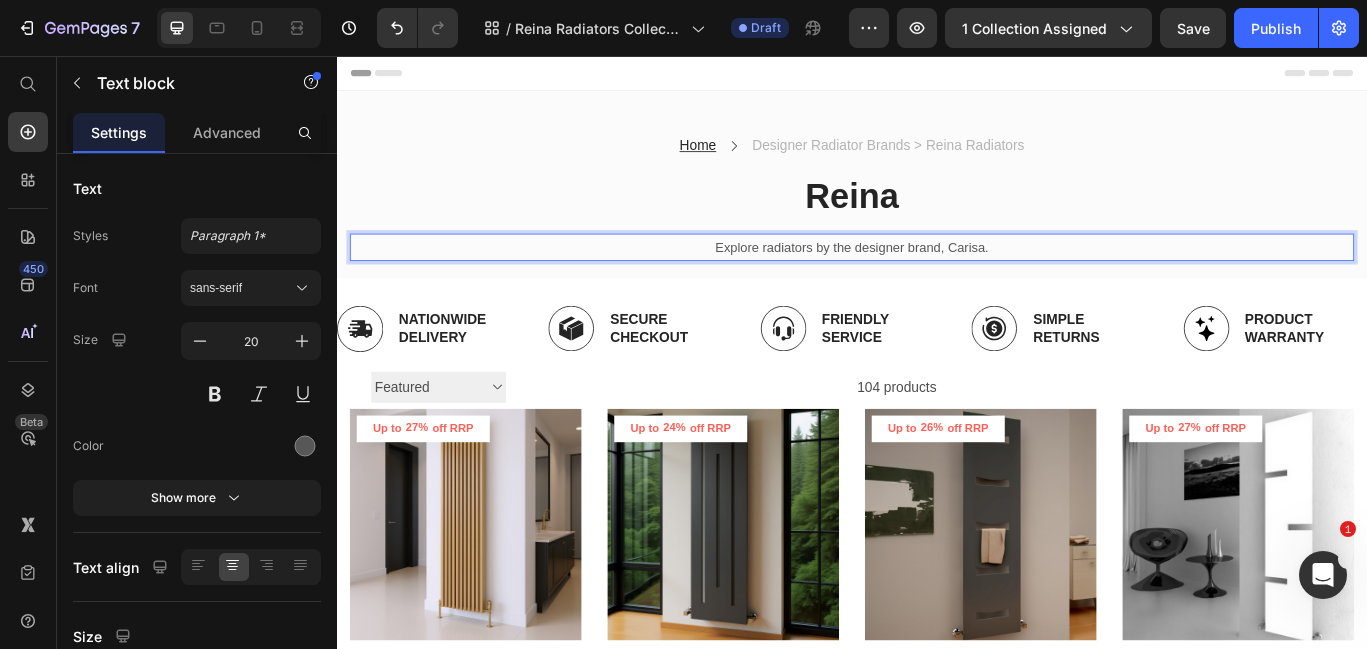 click on "Explore radiators by the designer brand, Carisa." at bounding box center [937, 279] 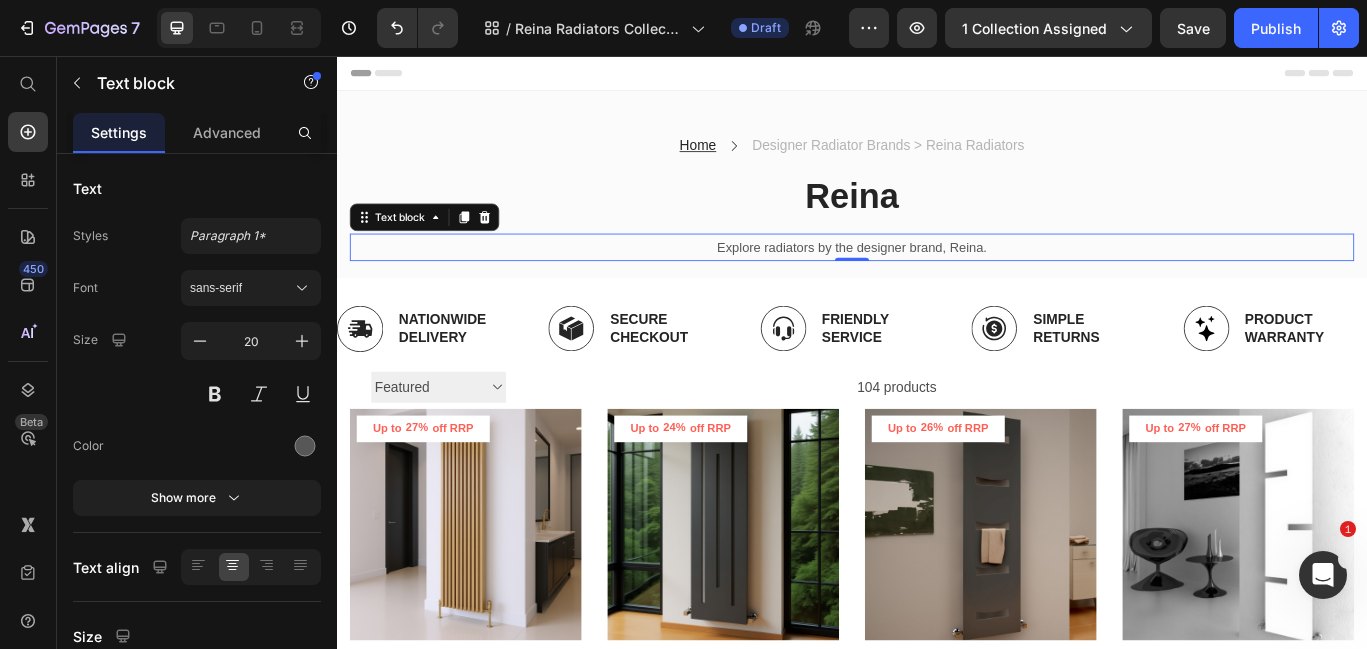 click on "7  Version history  /  Reina Radiators Collection - New Draft Preview 1 collection assigned  Save   Publish" 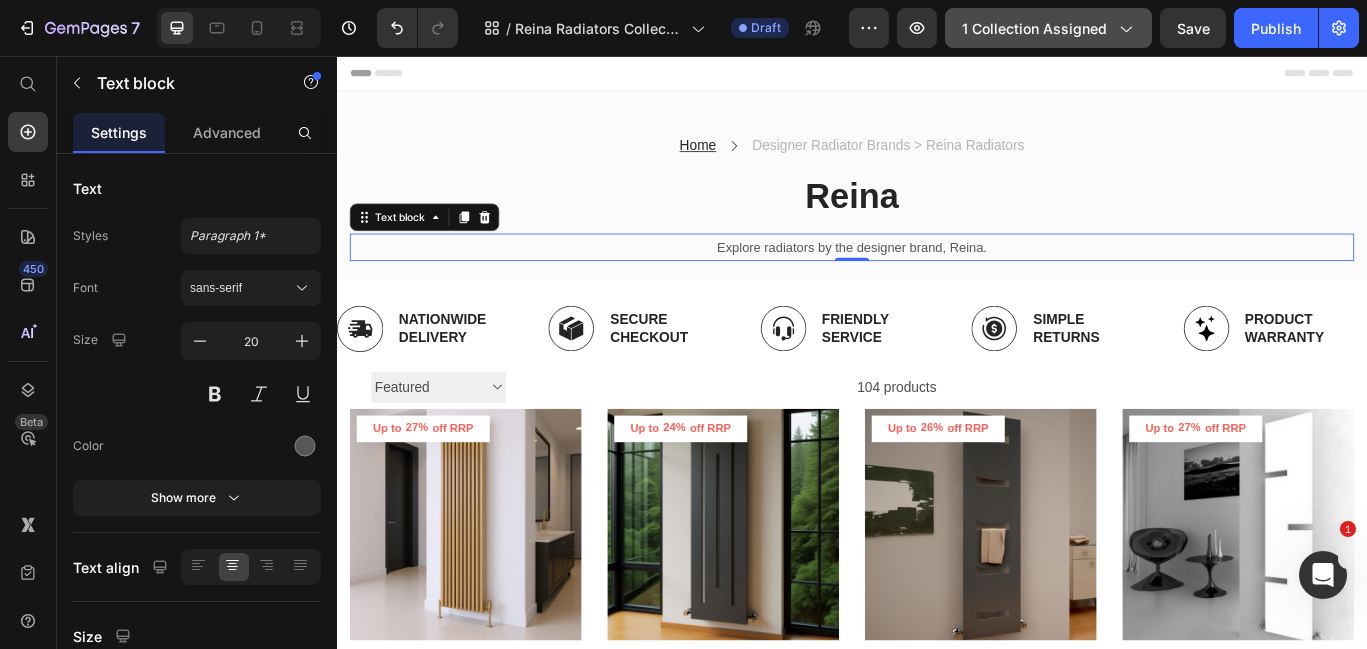 click on "1 collection assigned" 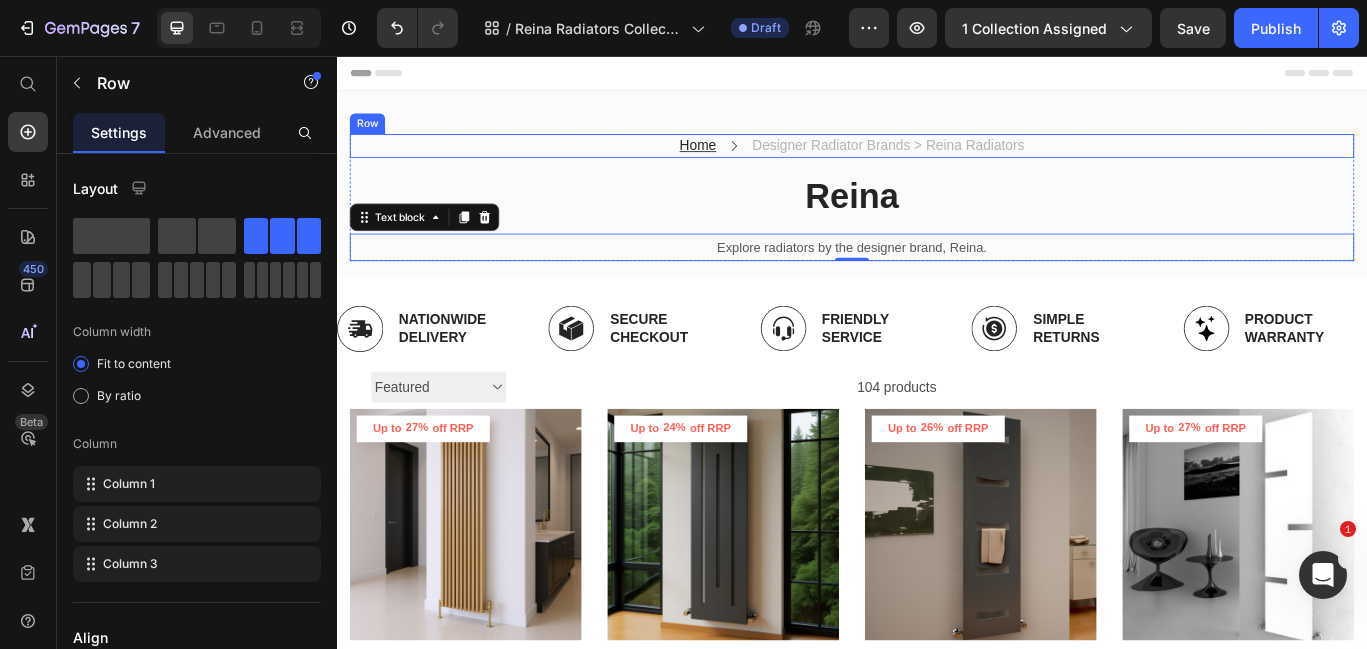 click on "Home Text block
Icon Designer Radiator Brands > Reina Radiators Text block Row" at bounding box center (937, 161) 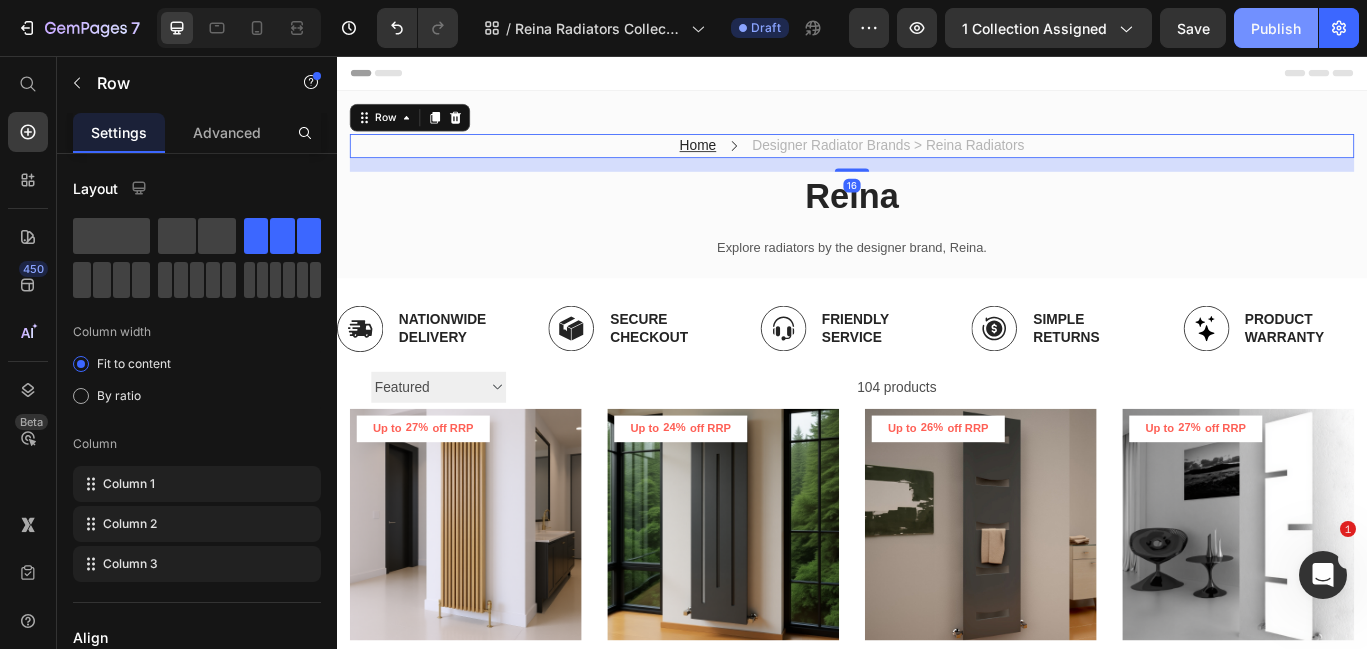 click on "Publish" at bounding box center (1276, 28) 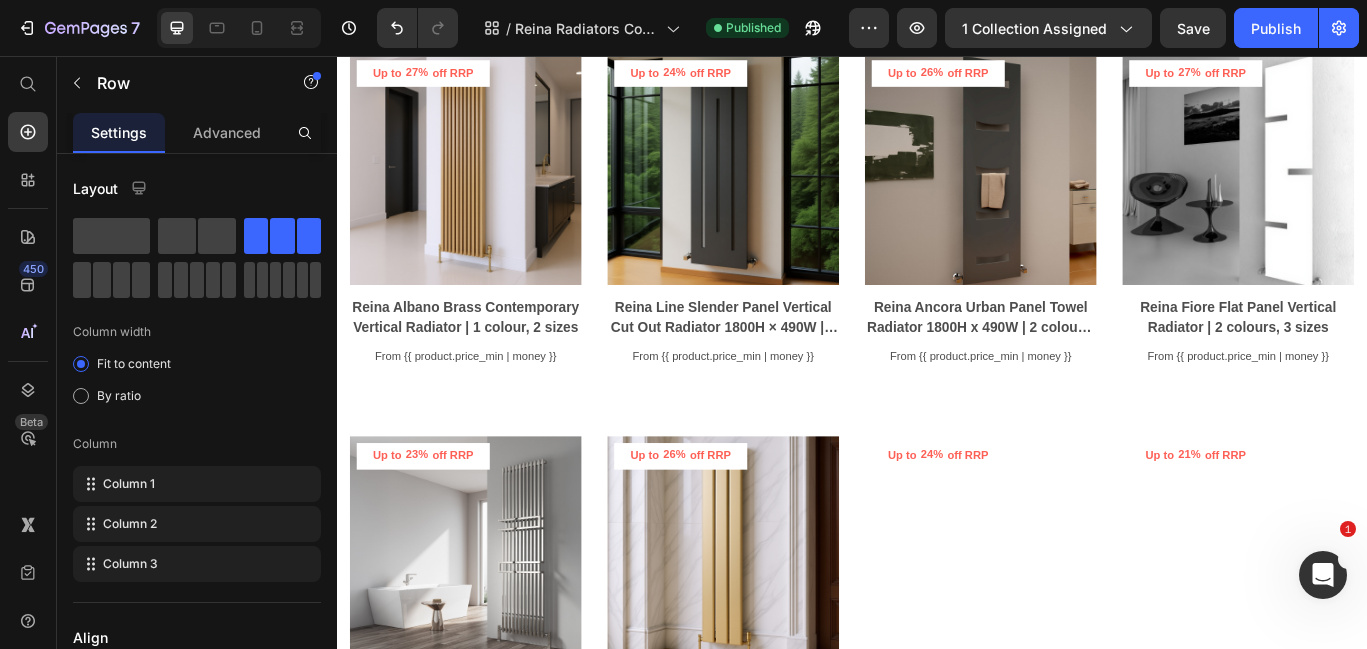 scroll, scrollTop: 0, scrollLeft: 0, axis: both 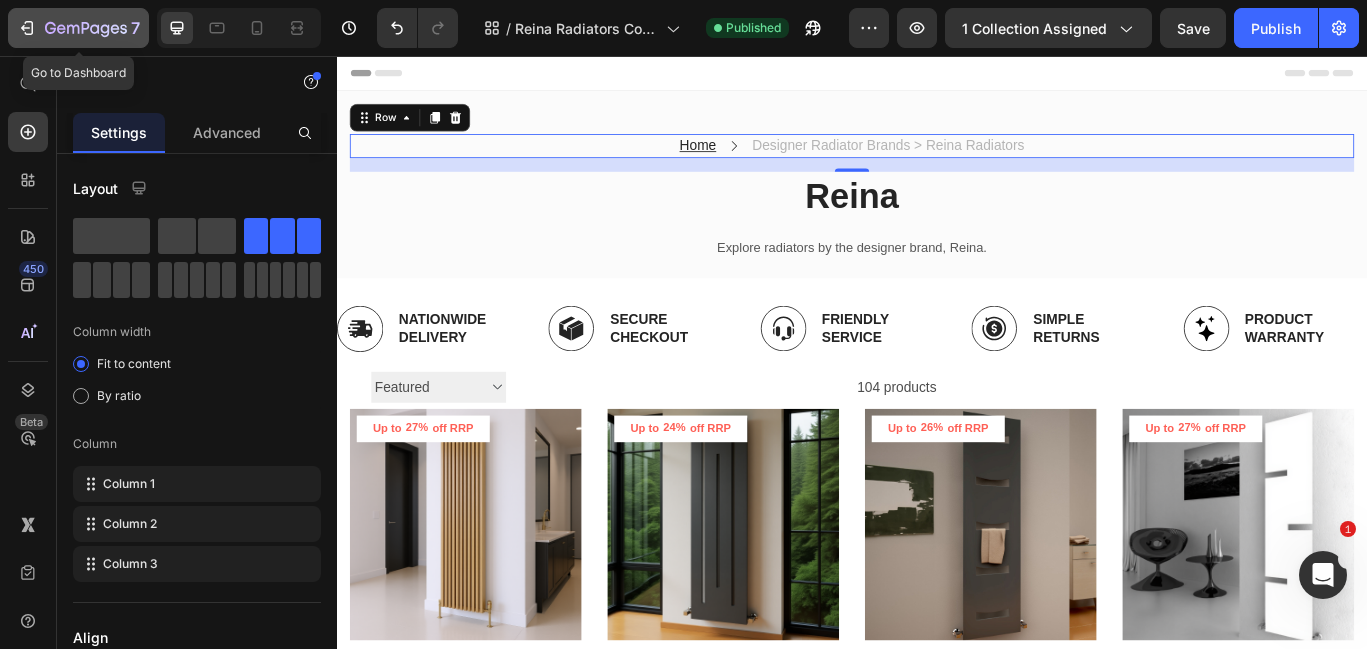click 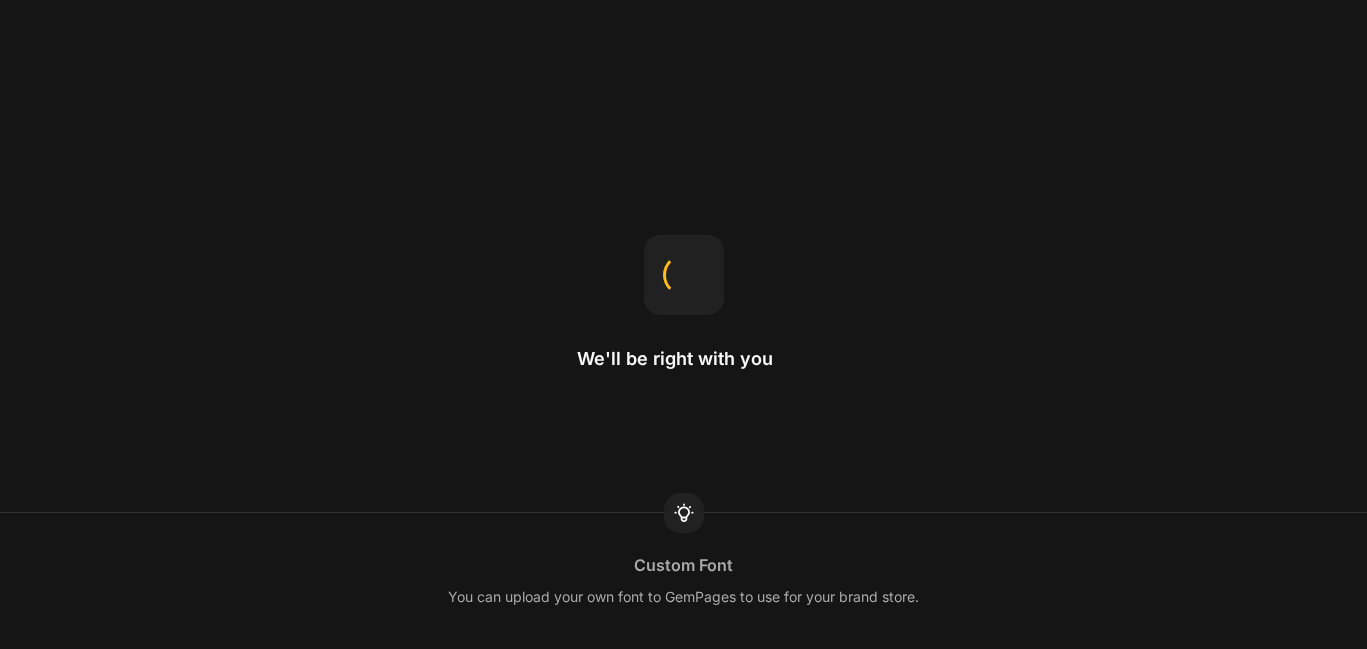 scroll, scrollTop: 0, scrollLeft: 0, axis: both 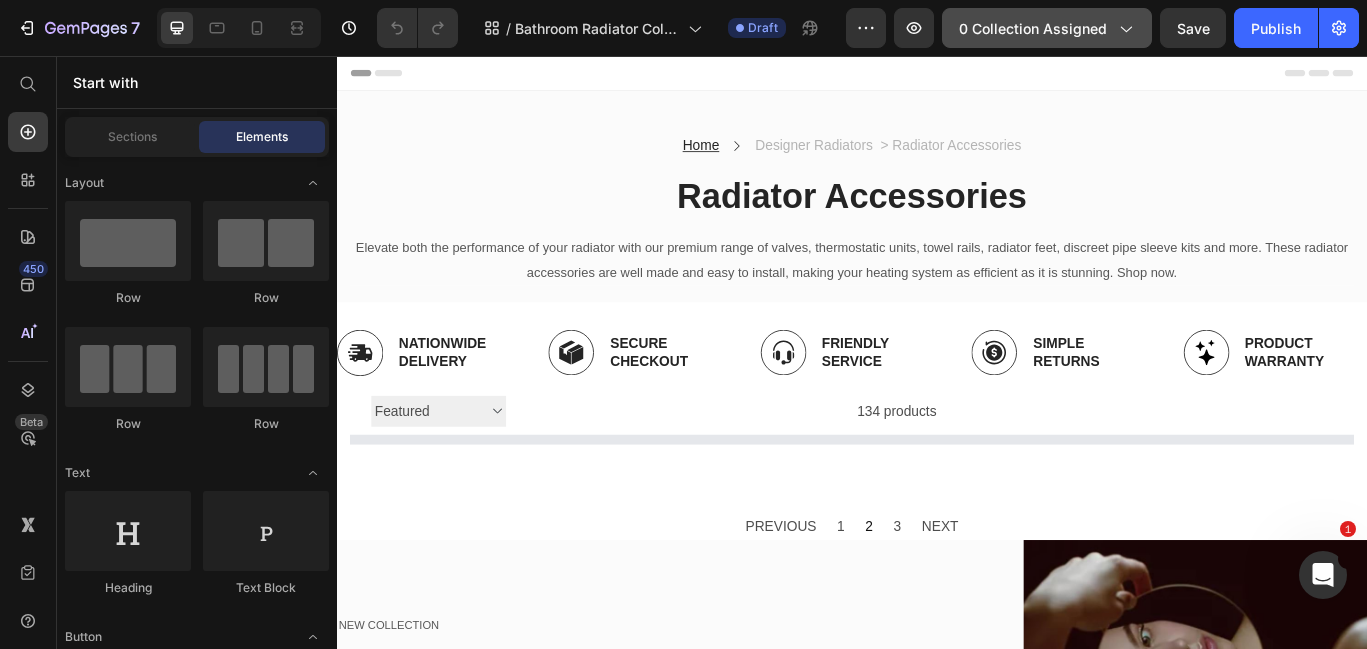 click on "0 collection assigned" 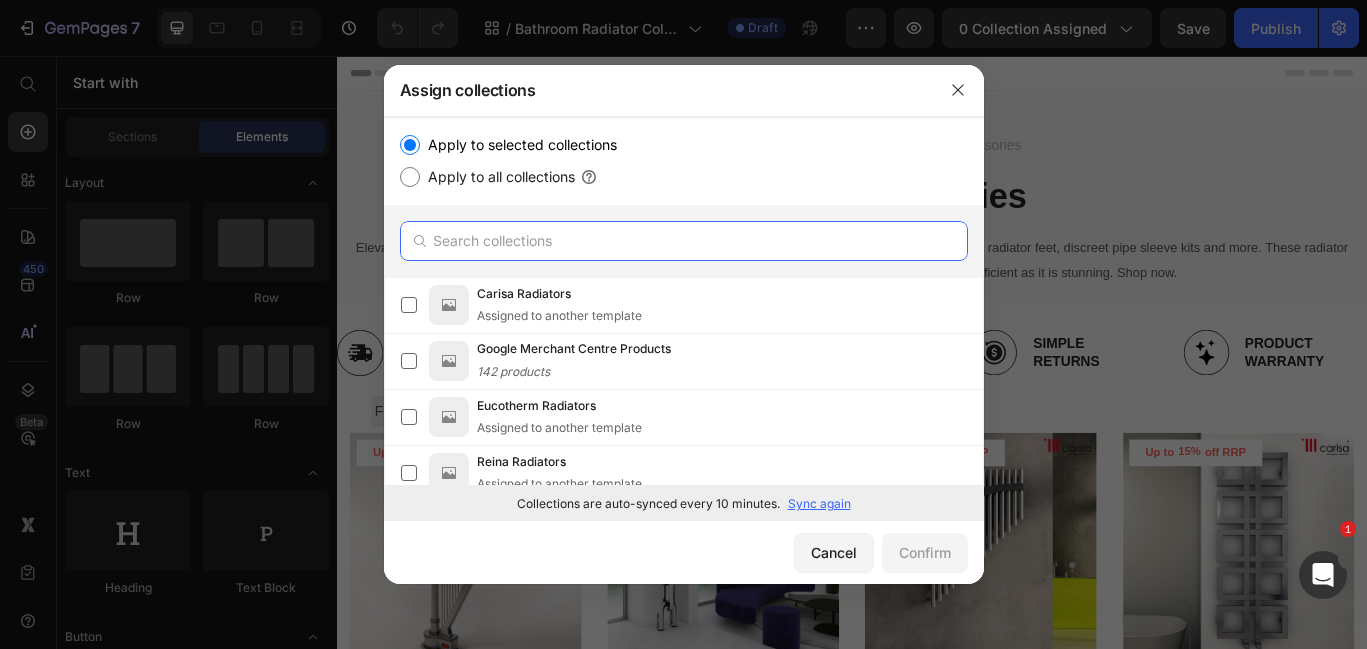 click at bounding box center (684, 241) 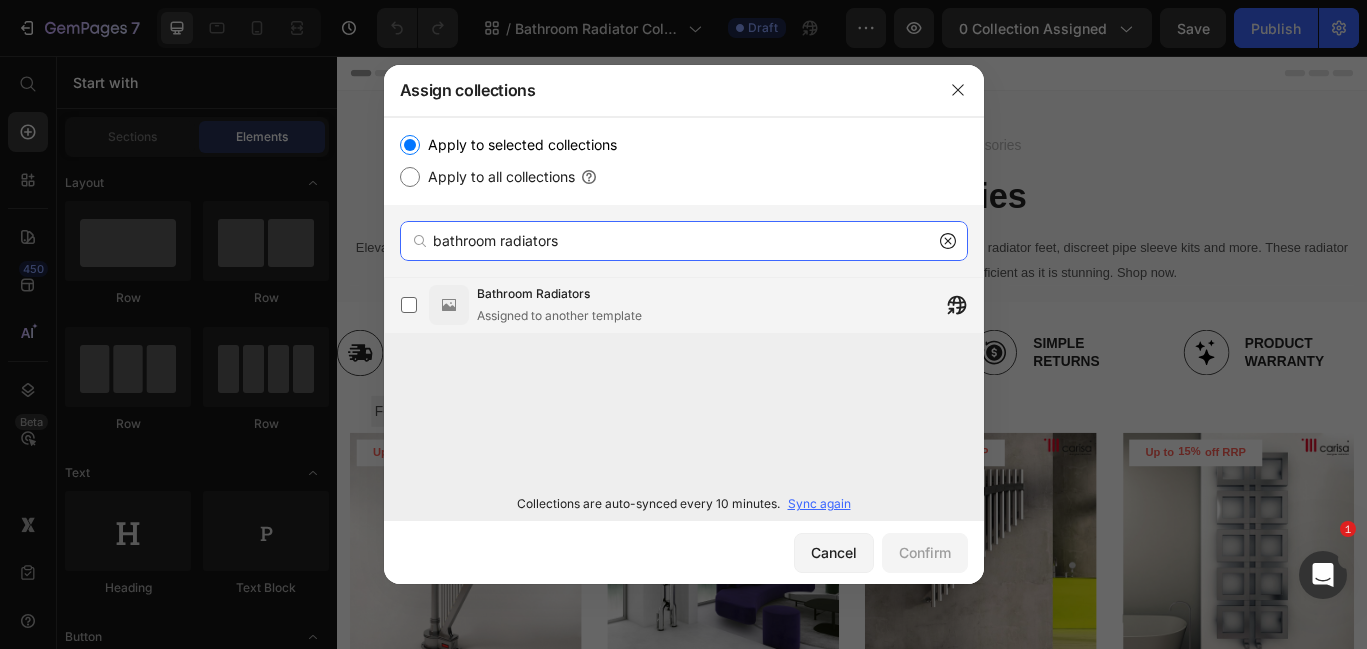 type on "bathroom radiators" 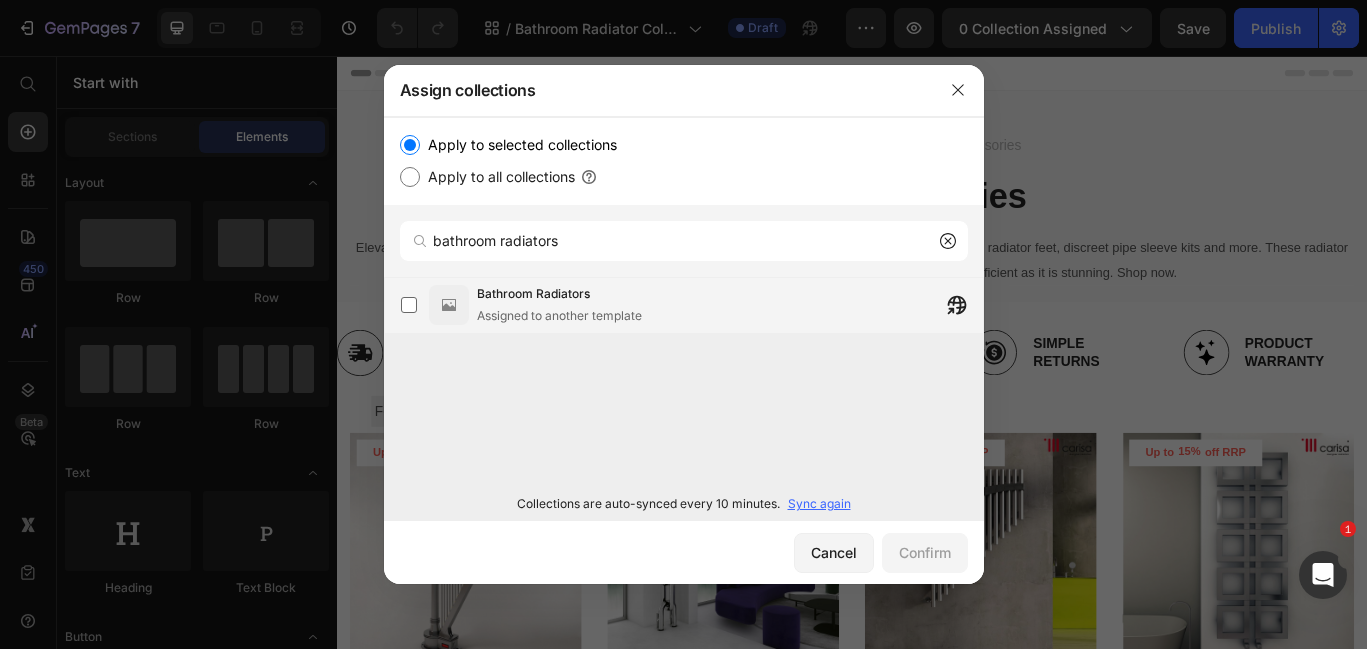 click on "Assigned to another template" at bounding box center [559, 316] 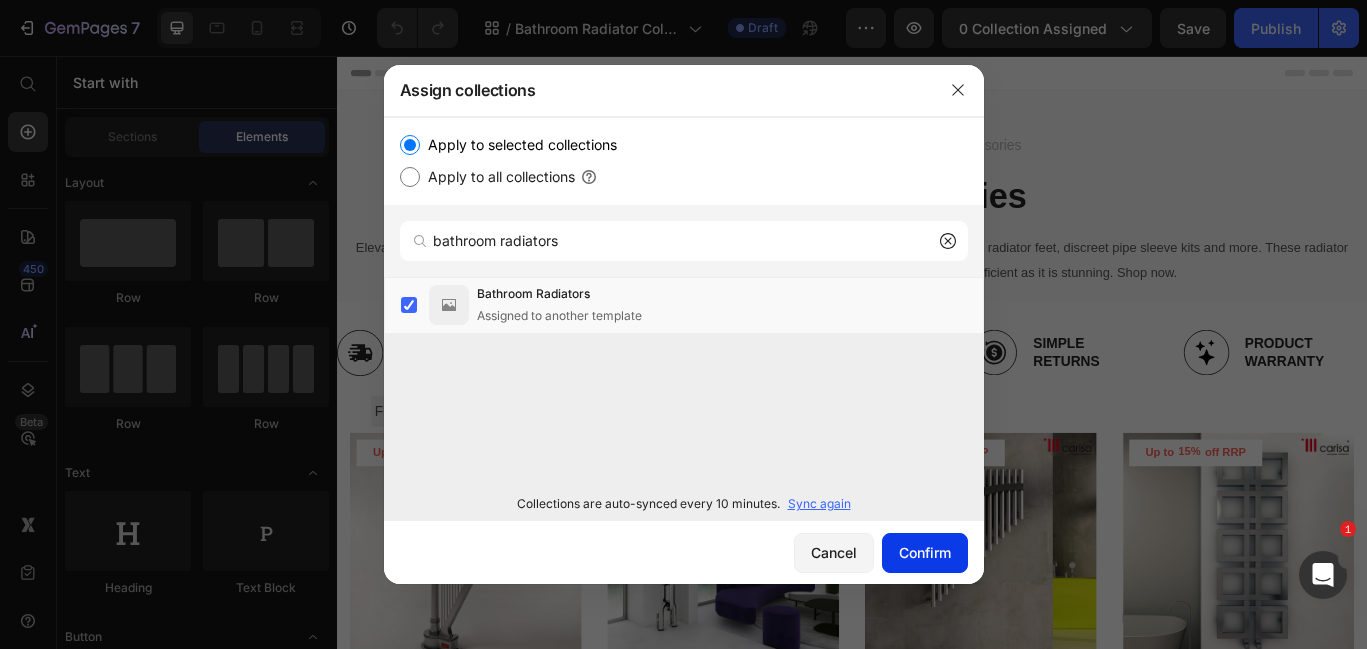 click on "Confirm" at bounding box center (925, 552) 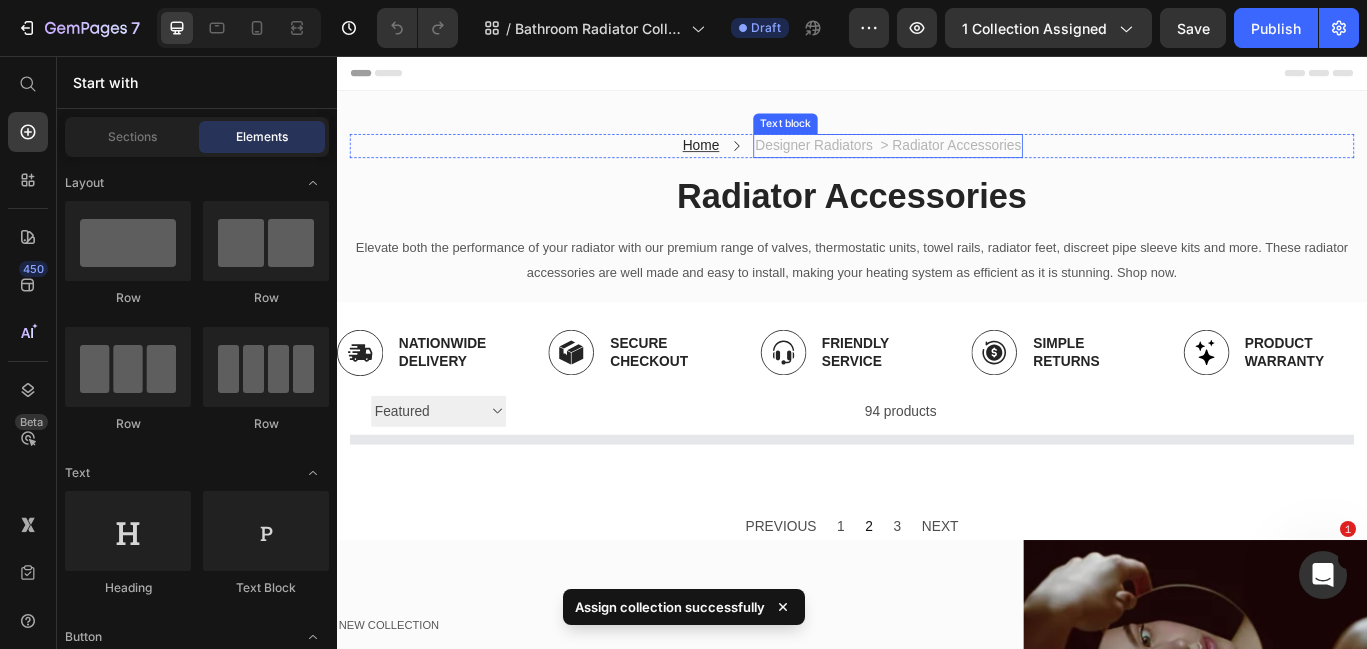 click on "Designer Radiators  > Radiator Accessories" at bounding box center [979, 161] 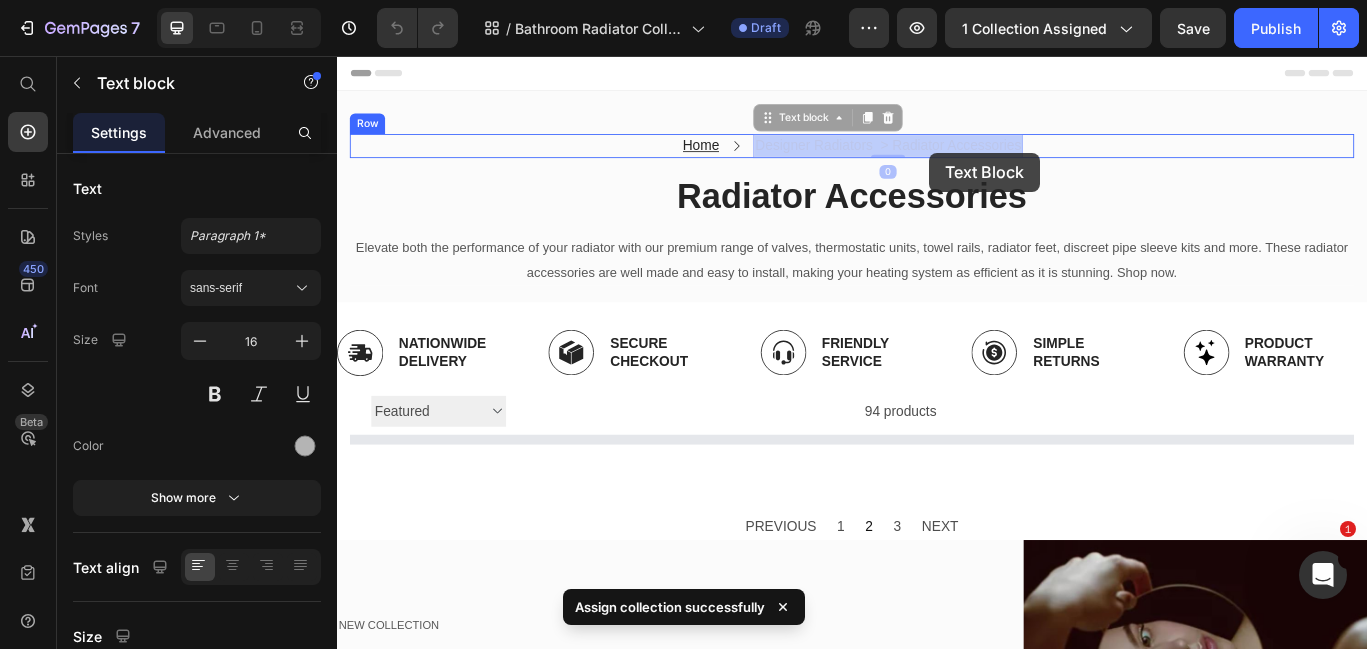 drag, startPoint x: 986, startPoint y: 163, endPoint x: 1021, endPoint y: 169, distance: 35.510563 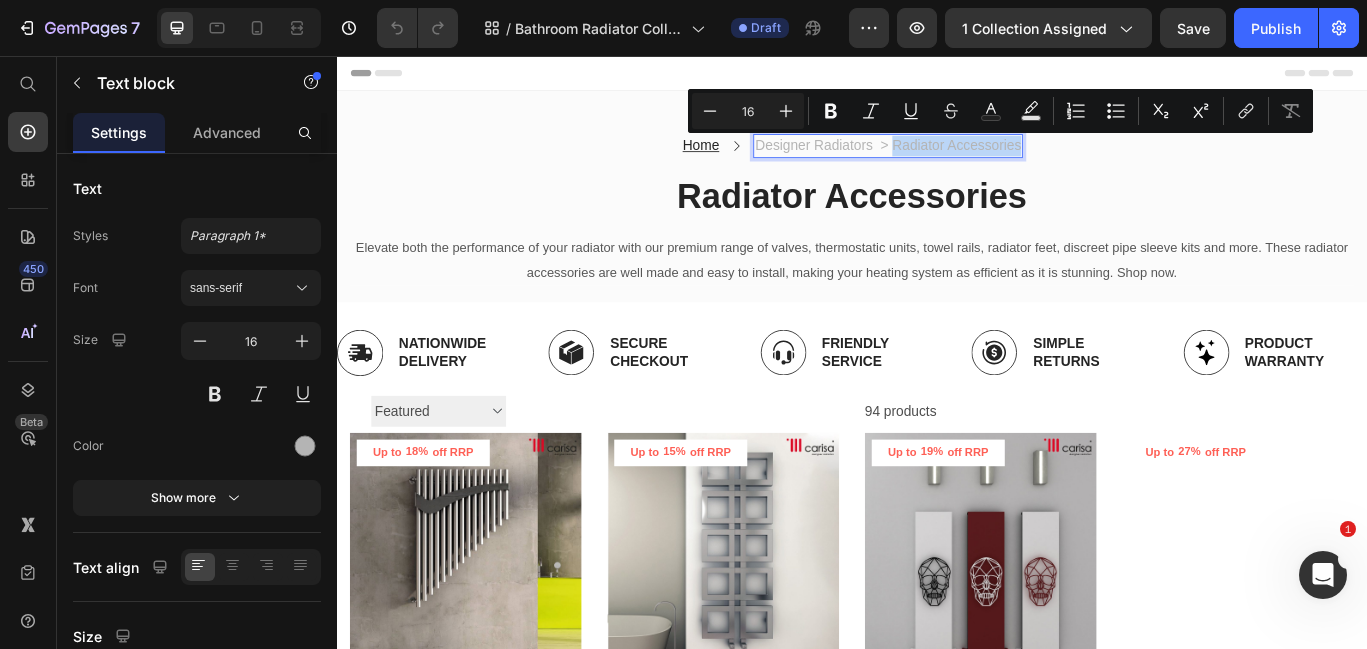 drag, startPoint x: 985, startPoint y: 166, endPoint x: 1131, endPoint y: 164, distance: 146.0137 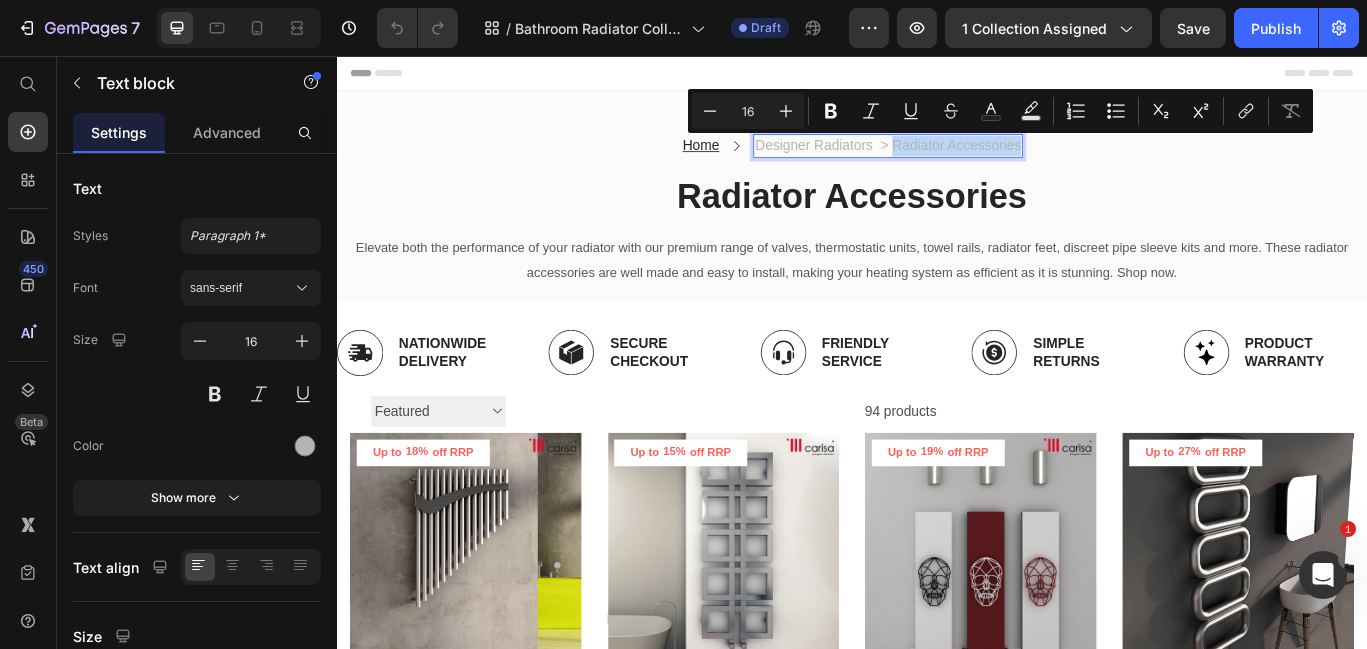 click on "Designer Radiators  > Radiator Accessories" at bounding box center [979, 161] 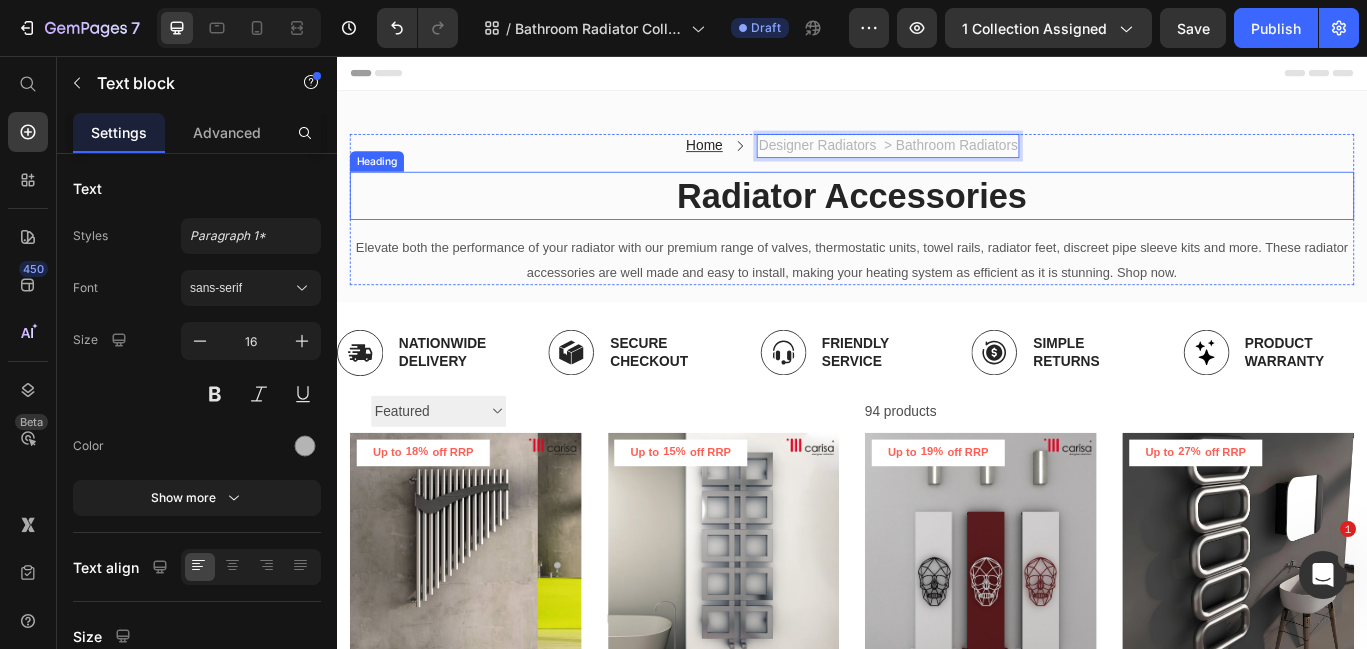 click on "Radiator Accessories" at bounding box center (937, 219) 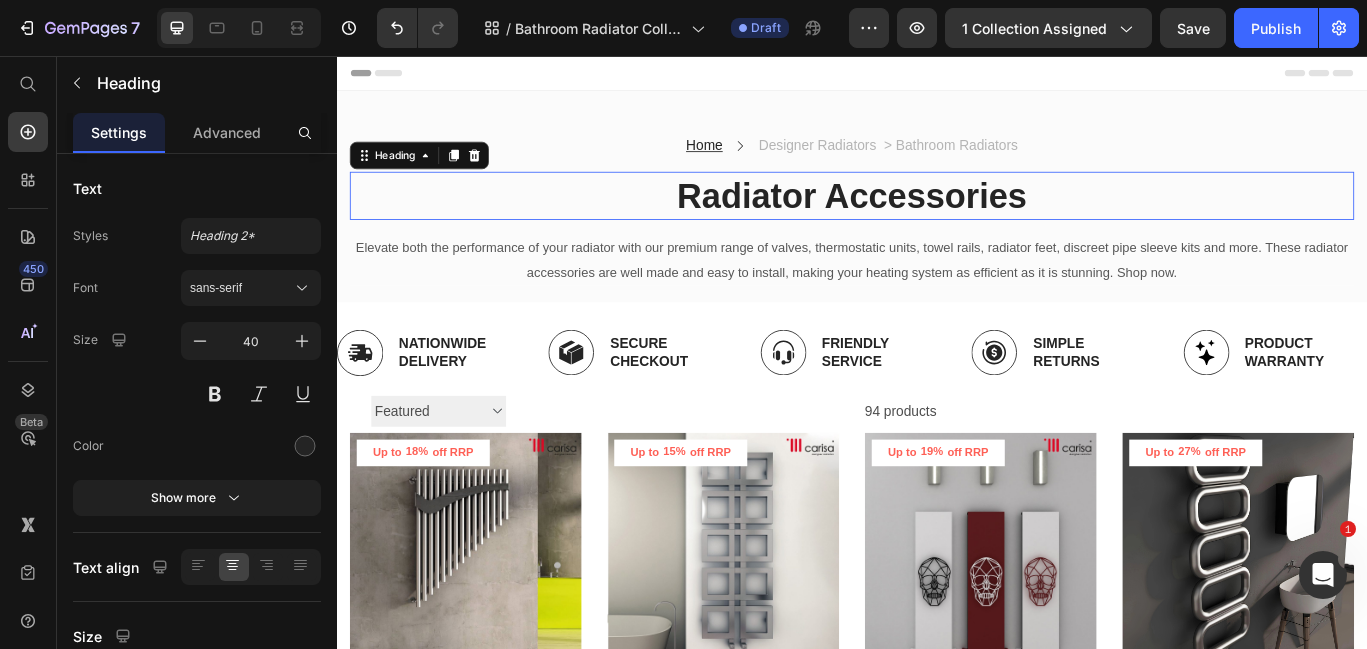 click on "Radiator Accessories" at bounding box center [937, 219] 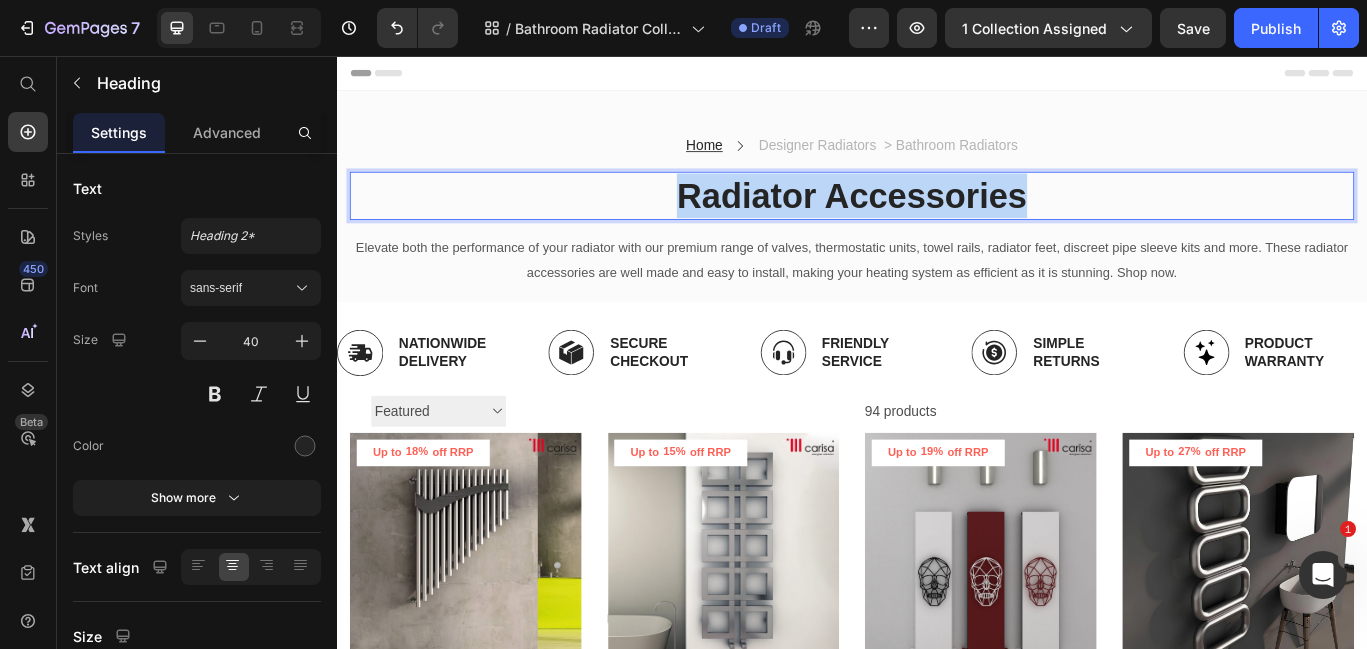 click on "Radiator Accessories" at bounding box center [937, 219] 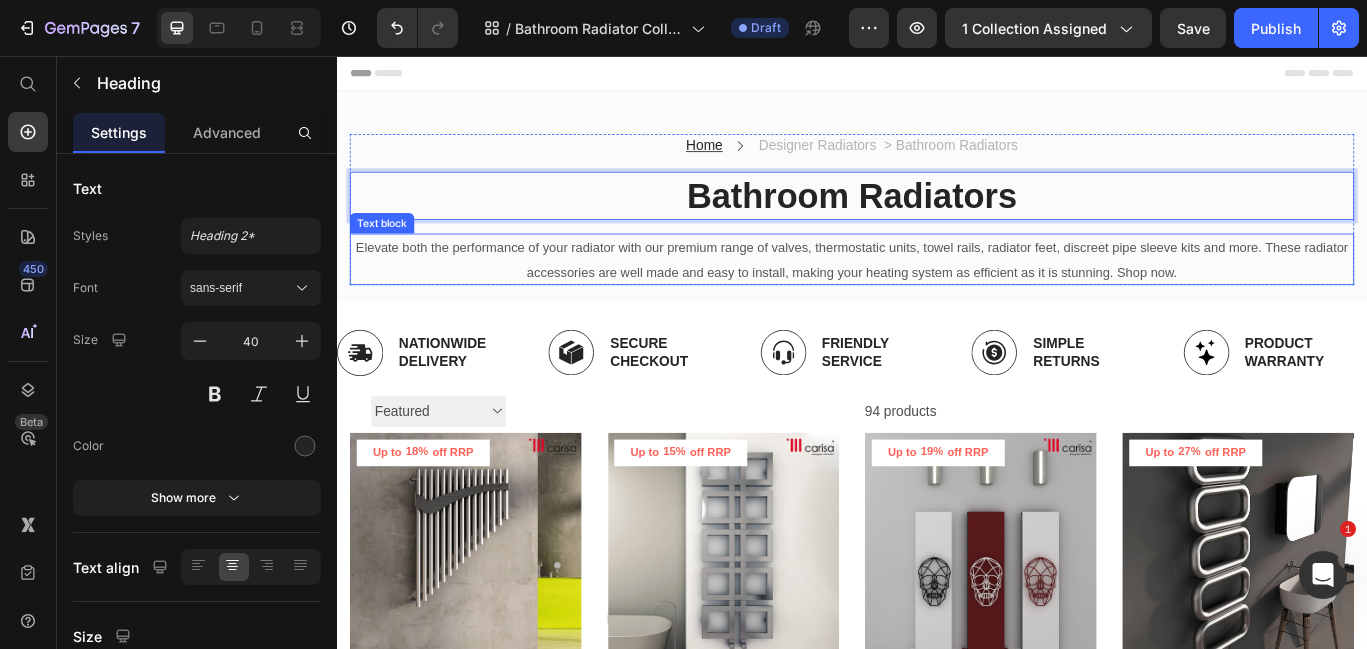 click on "Elevate both the performance of your radiator with our premium range of valves, thermostatic units, towel rails, radiator feet, discreet pipe sleeve kits and more. These radiator accessories are well made and easy to install, making your heating system as efficient as it is stunning. Shop now." at bounding box center (937, 293) 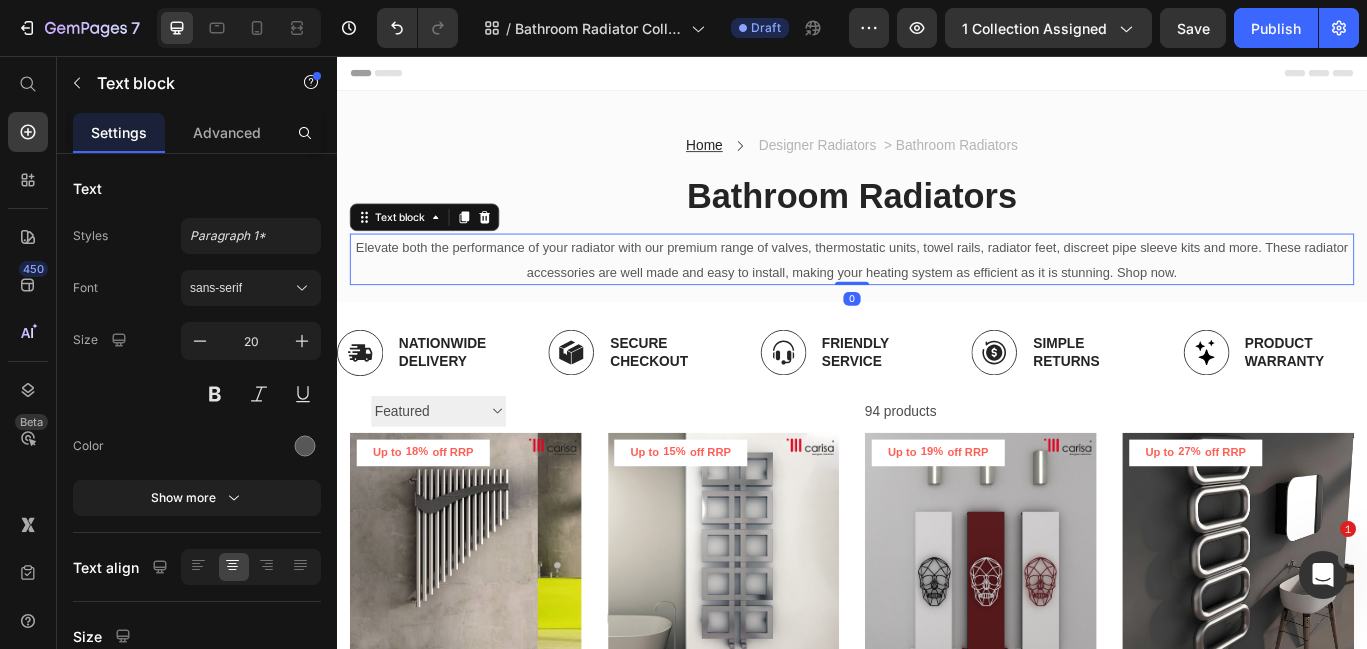 click on "Elevate both the performance of your radiator with our premium range of valves, thermostatic units, towel rails, radiator feet, discreet pipe sleeve kits and more. These radiator accessories are well made and easy to install, making your heating system as efficient as it is stunning. Shop now." at bounding box center [937, 293] 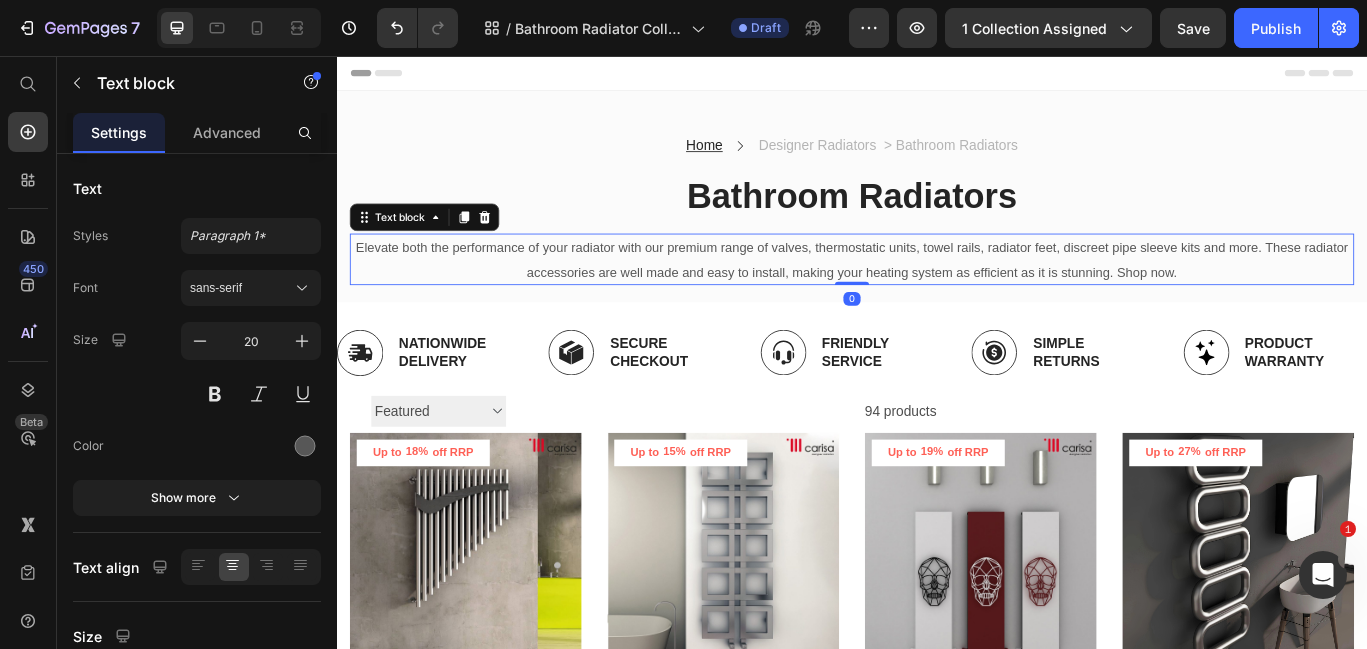 click on "Elevate both the performance of your radiator with our premium range of valves, thermostatic units, towel rails, radiator feet, discreet pipe sleeve kits and more. These radiator accessories are well made and easy to install, making your heating system as efficient as it is stunning. Shop now." at bounding box center [937, 293] 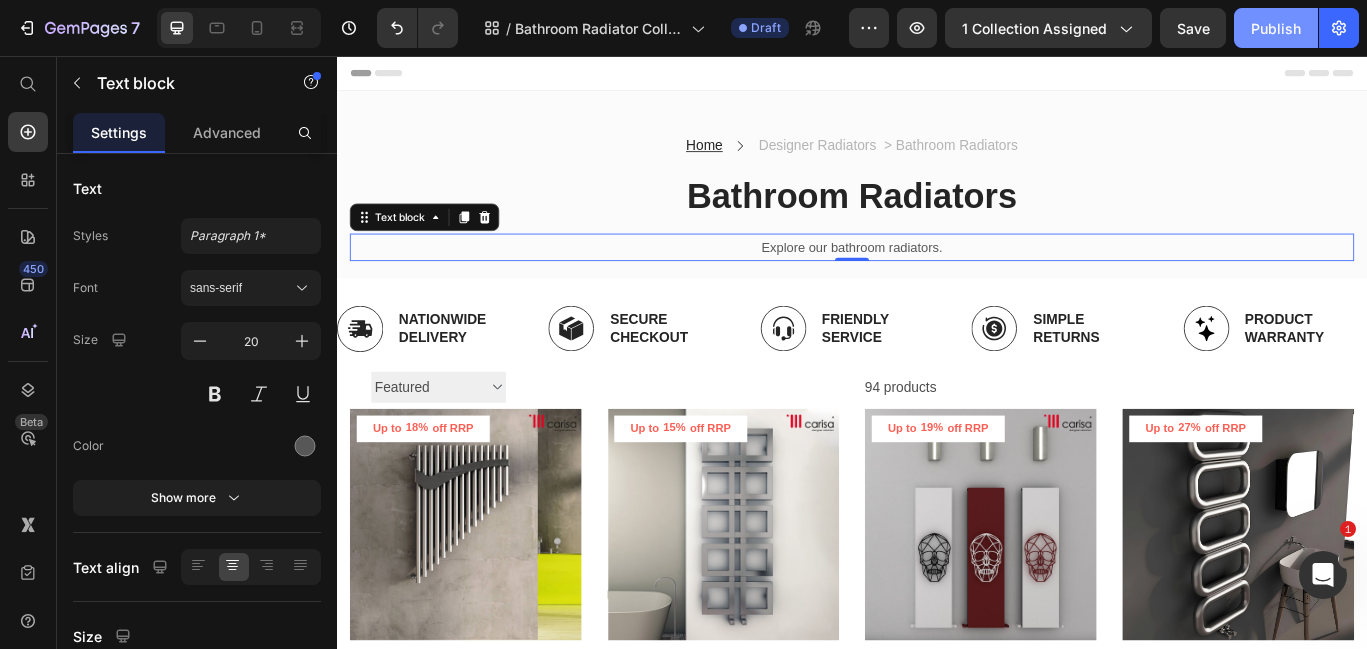 click on "Publish" at bounding box center (1276, 28) 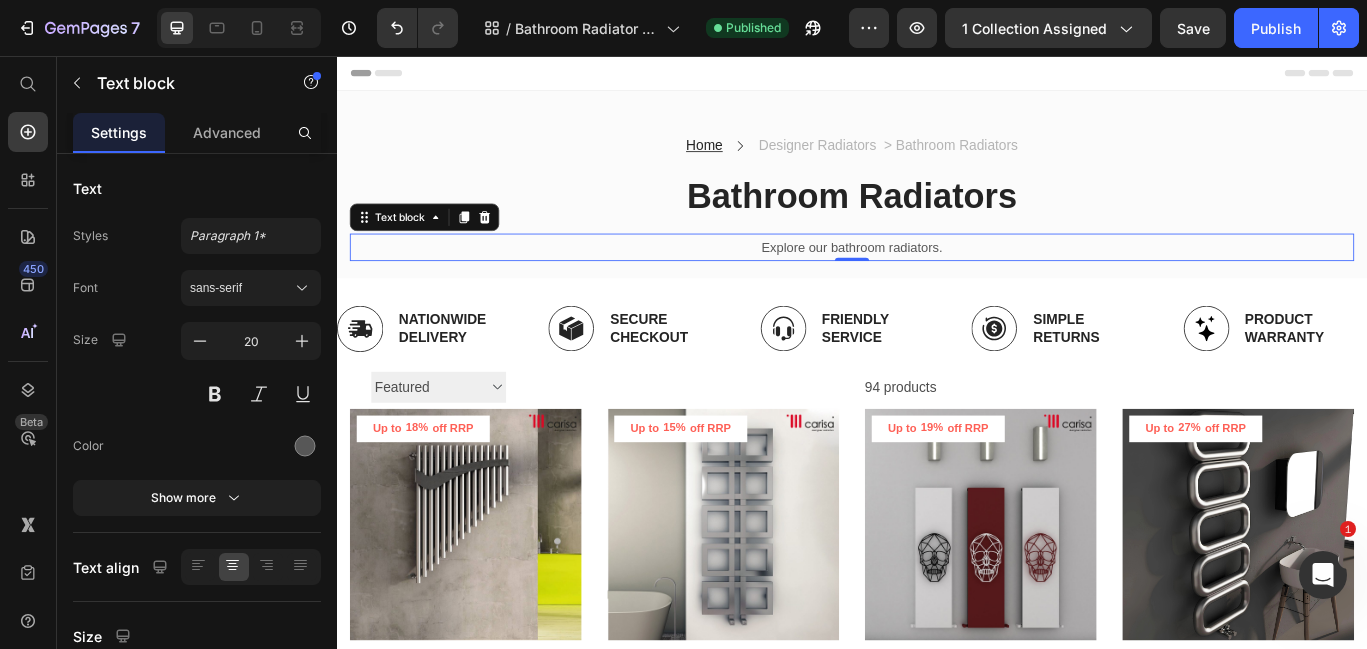click on "7  Version history  /  Bathroom Radiator Collection - New Published Preview 1 collection assigned  Save   Publish" 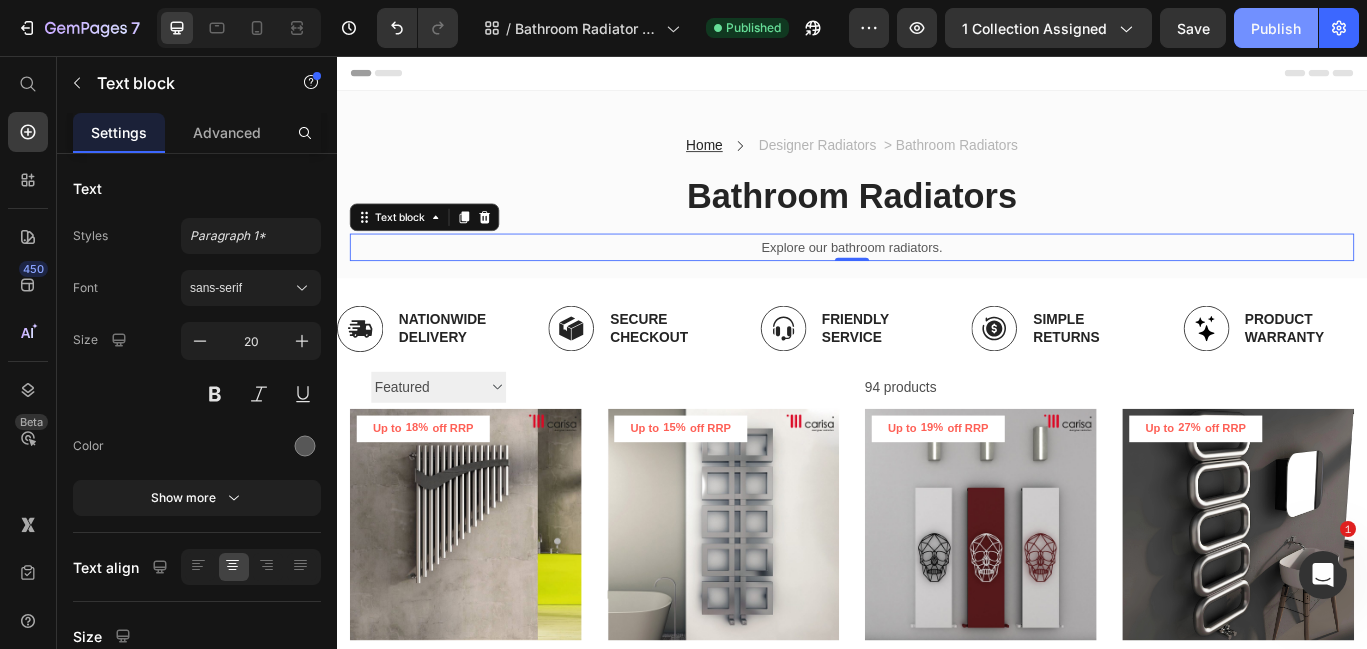 click on "Publish" at bounding box center [1276, 28] 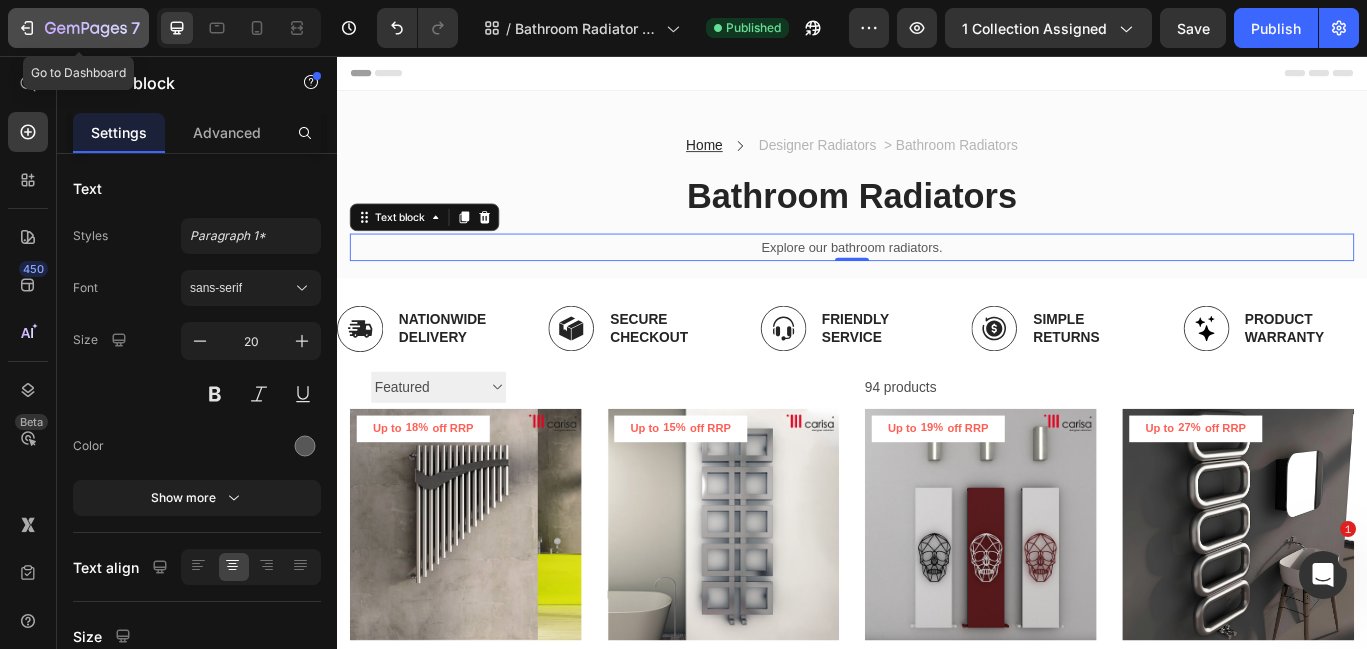 click 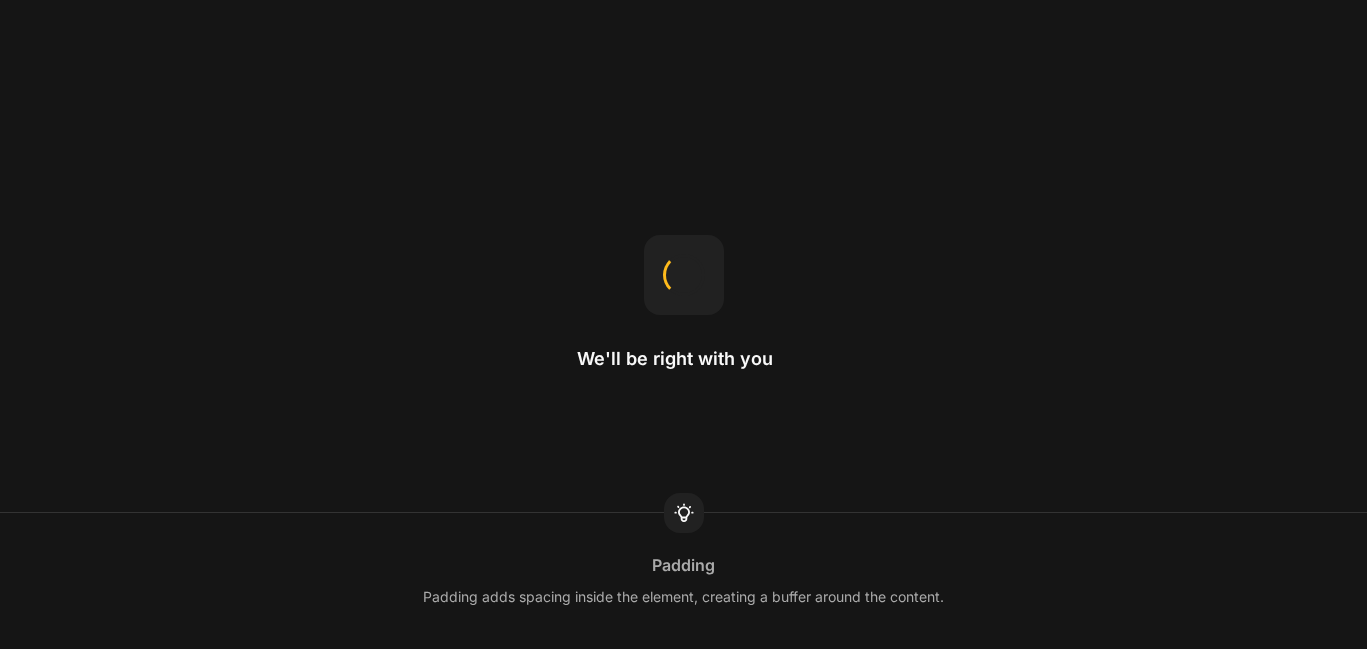 scroll, scrollTop: 0, scrollLeft: 0, axis: both 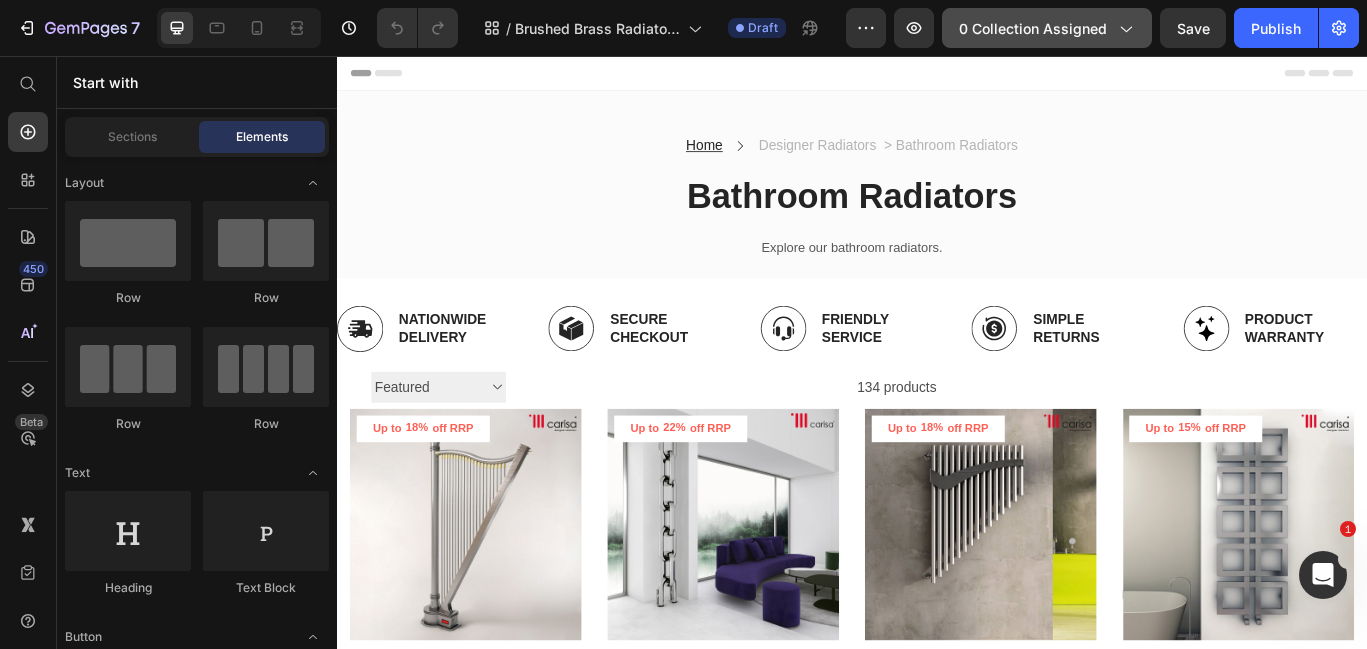 click on "0 collection assigned" 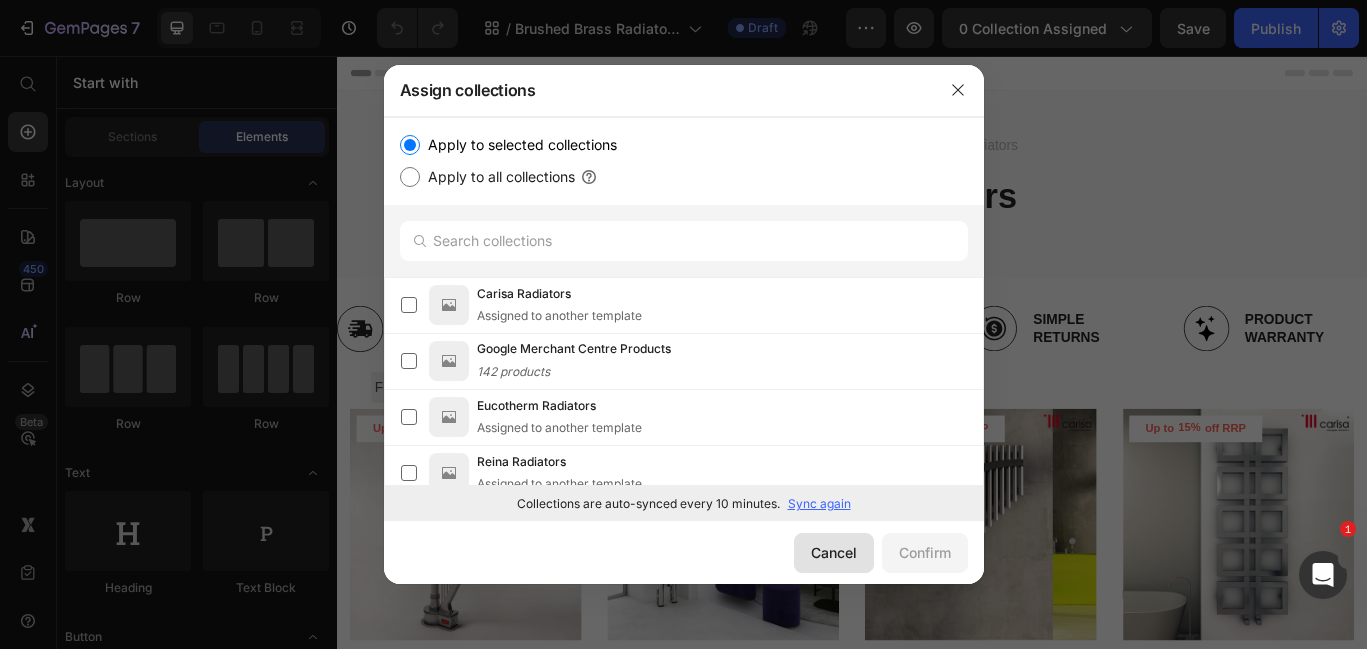 click on "Cancel" at bounding box center [834, 552] 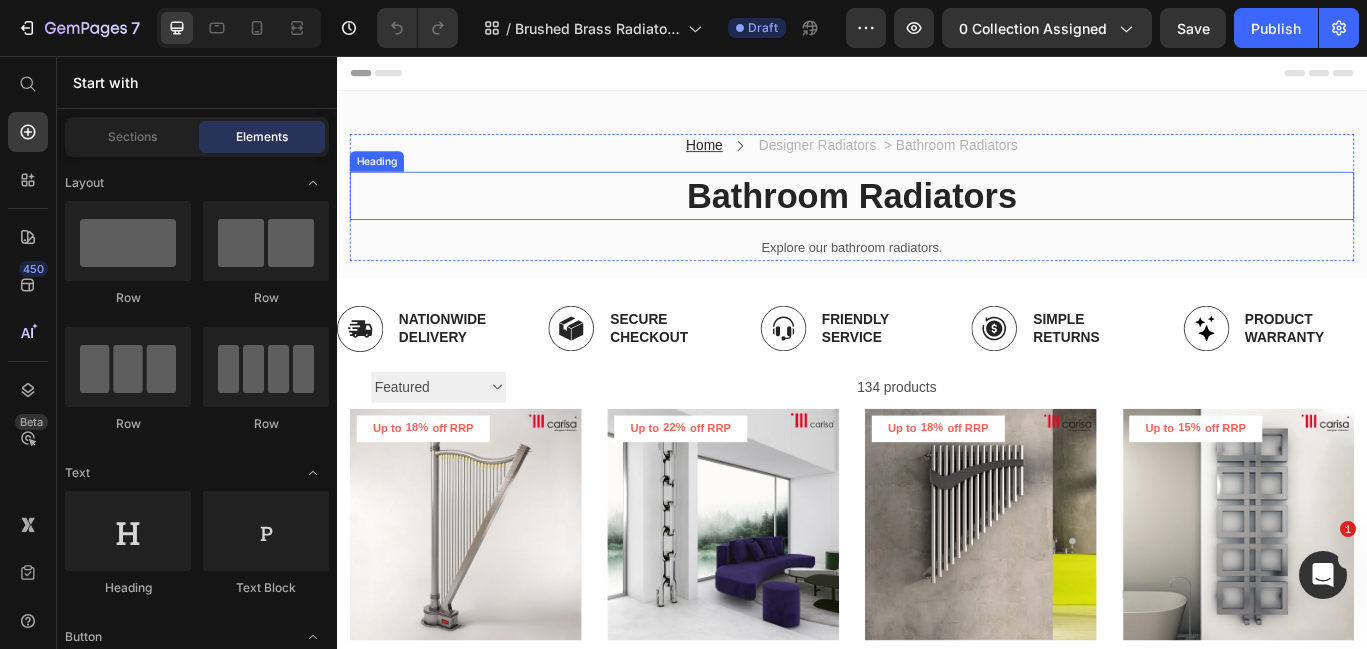 click on "Bathroom Radiators" at bounding box center (937, 219) 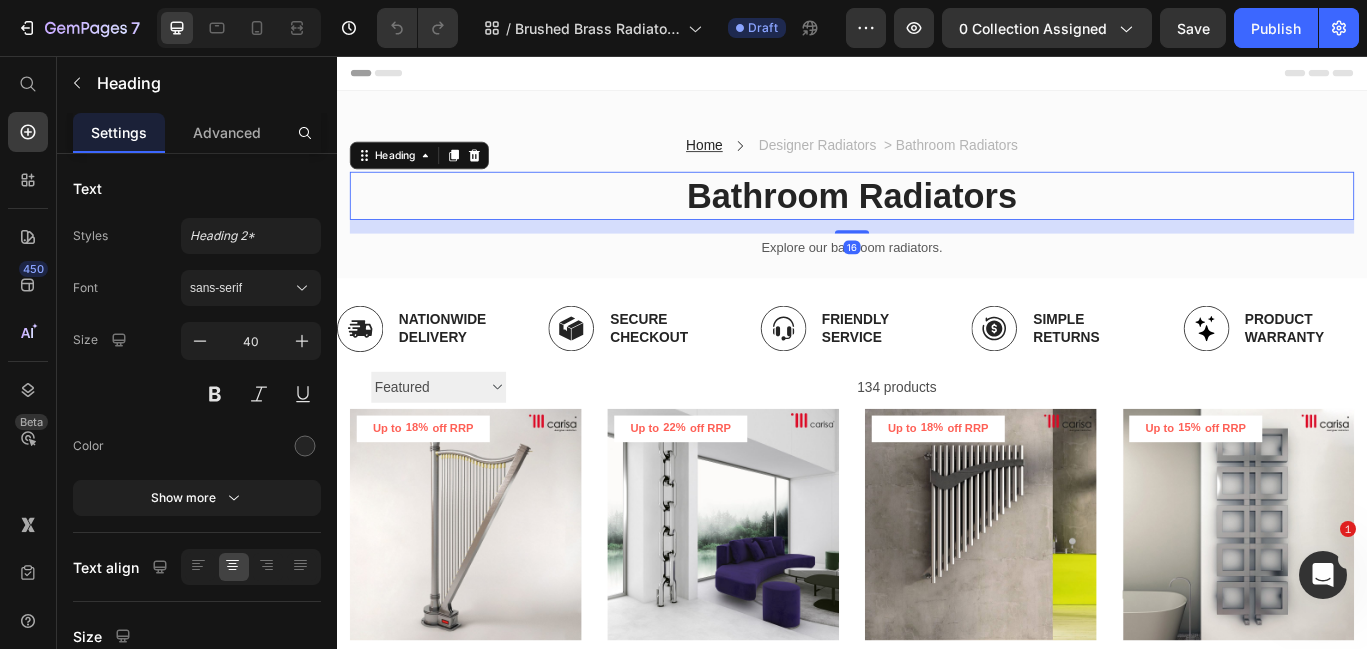 click on "Bathroom Radiators" at bounding box center (937, 219) 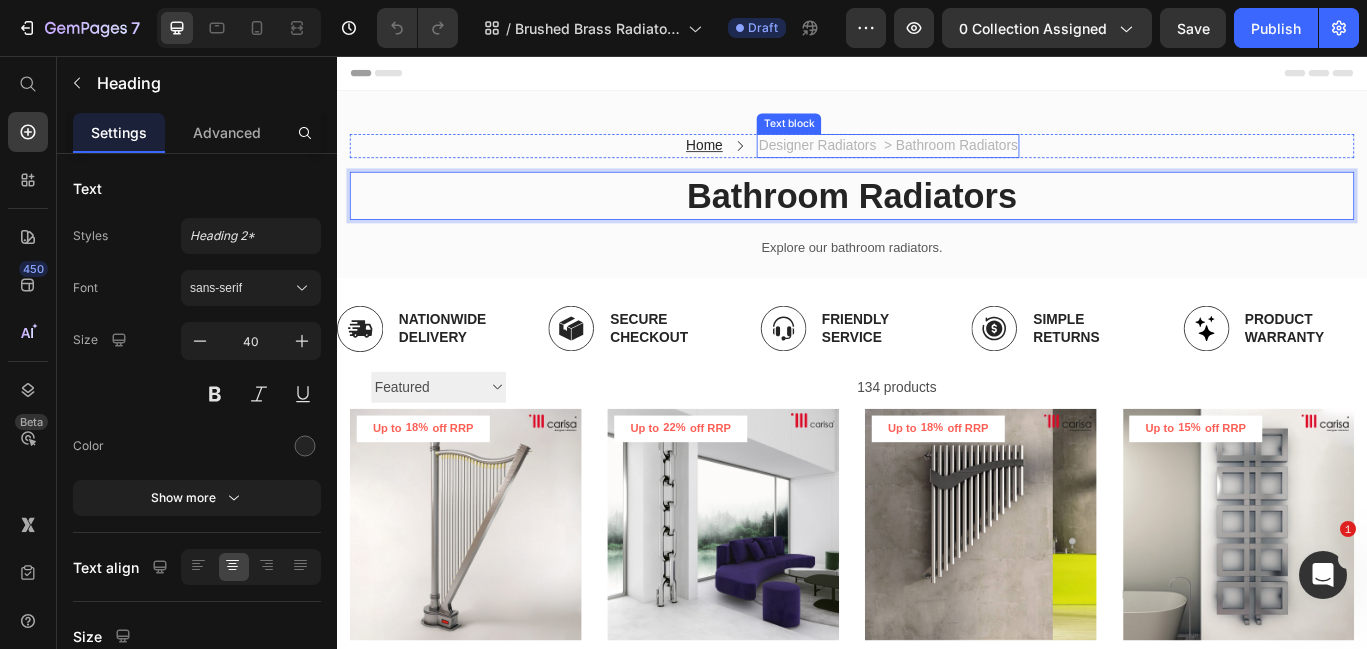 click on "Designer Radiators  > Bathroom Radiators" at bounding box center [979, 161] 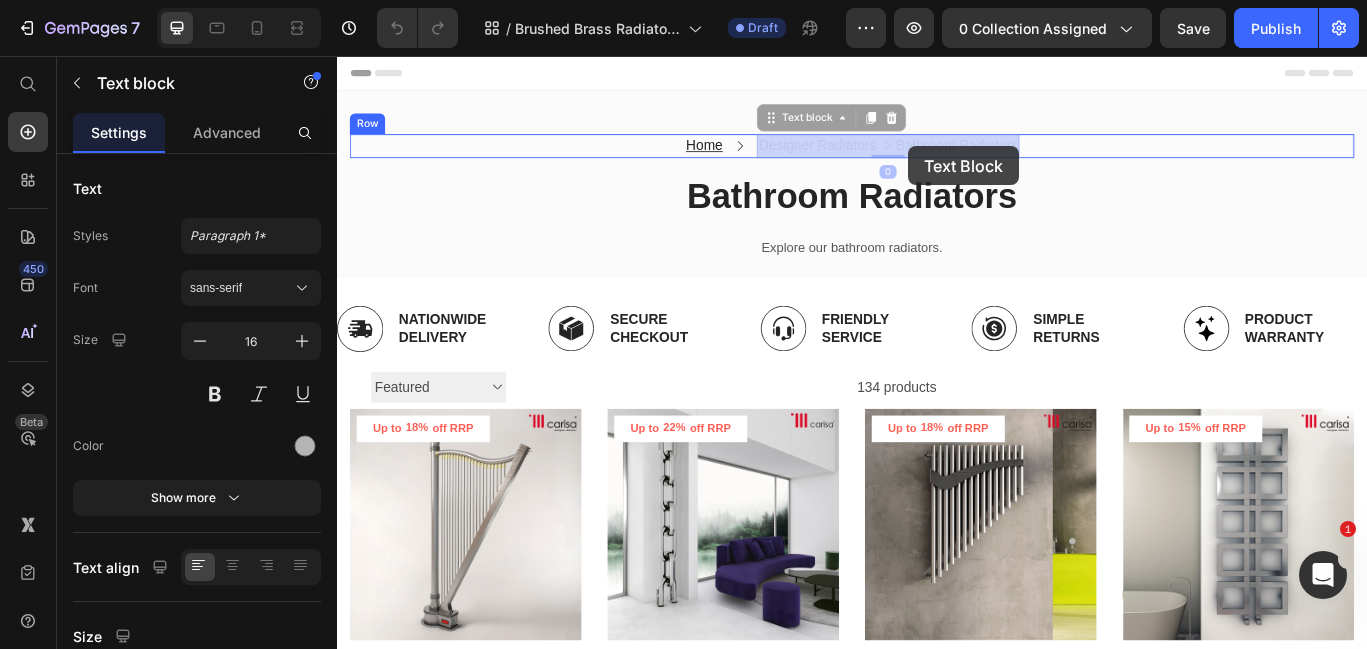 drag, startPoint x: 1057, startPoint y: 160, endPoint x: 1006, endPoint y: 160, distance: 51 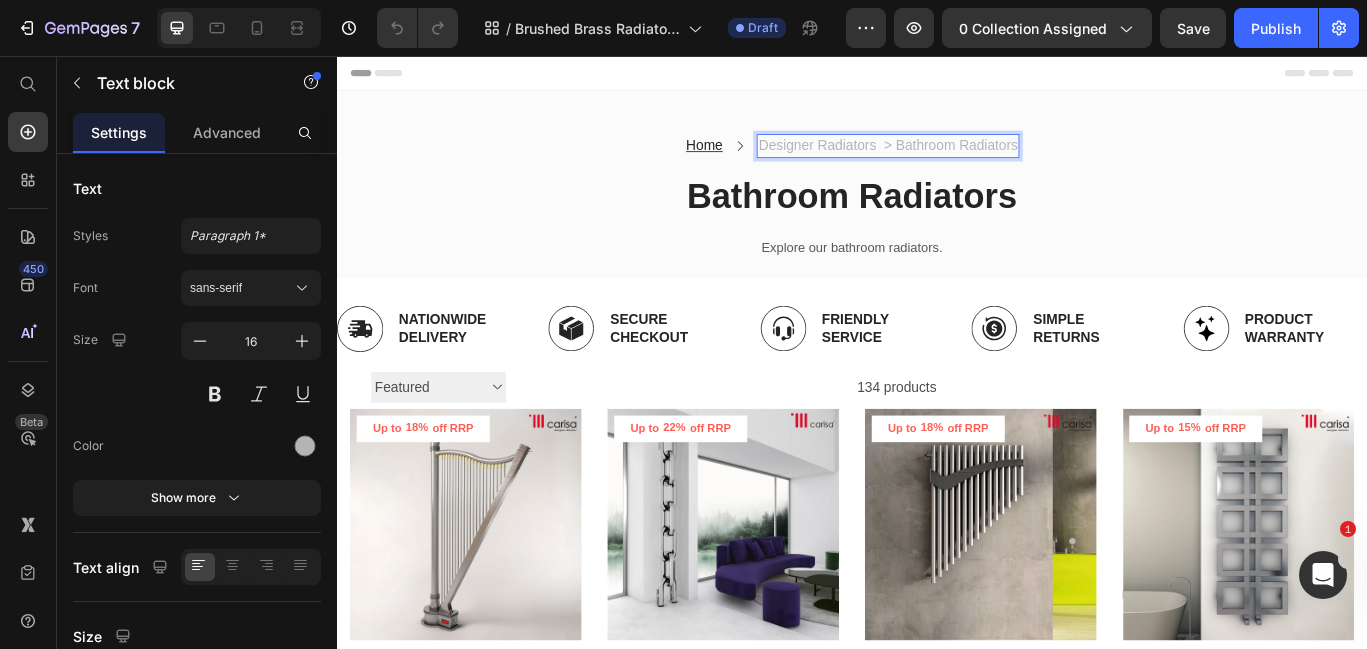 click on "Designer Radiators  > Bathroom Radiators" at bounding box center [979, 161] 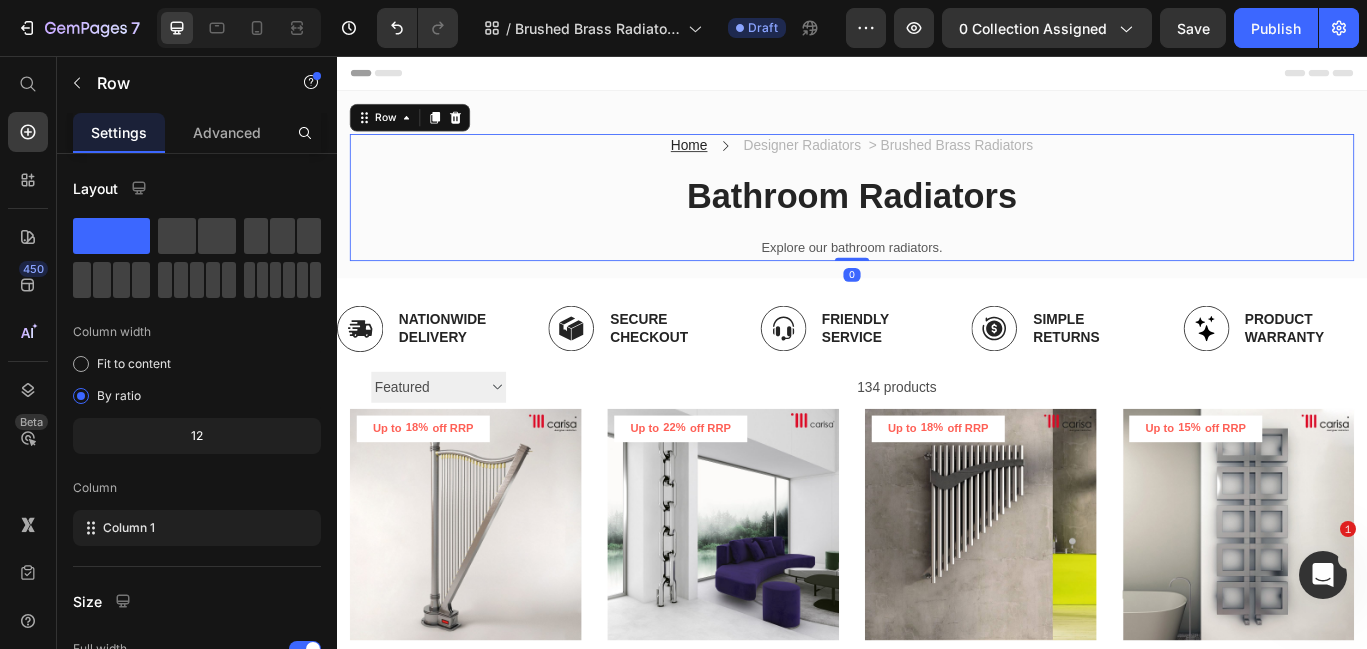 click on "Home Text block
Icon Designer Radiators  > Brushed Brass Radiators Text block Row Bathroom Radiators Heading Explore our bathroom radiators. Text block" at bounding box center [937, 221] 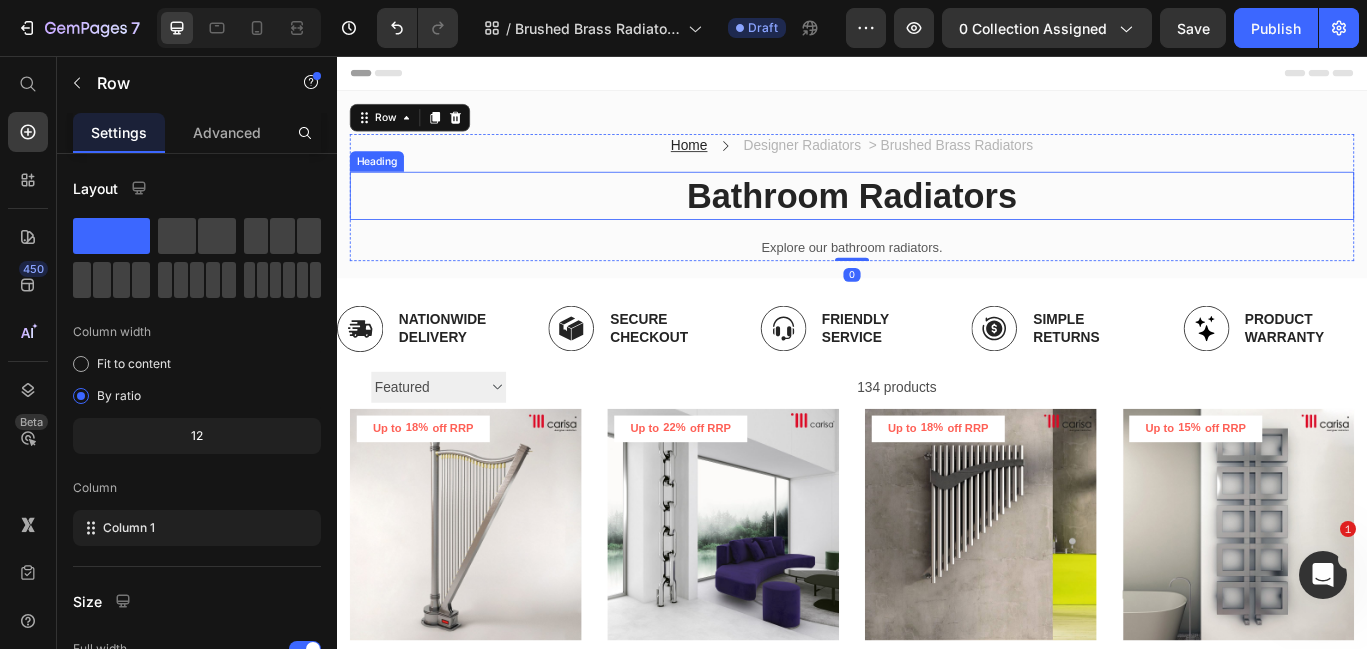 click on "Bathroom Radiators" at bounding box center (937, 219) 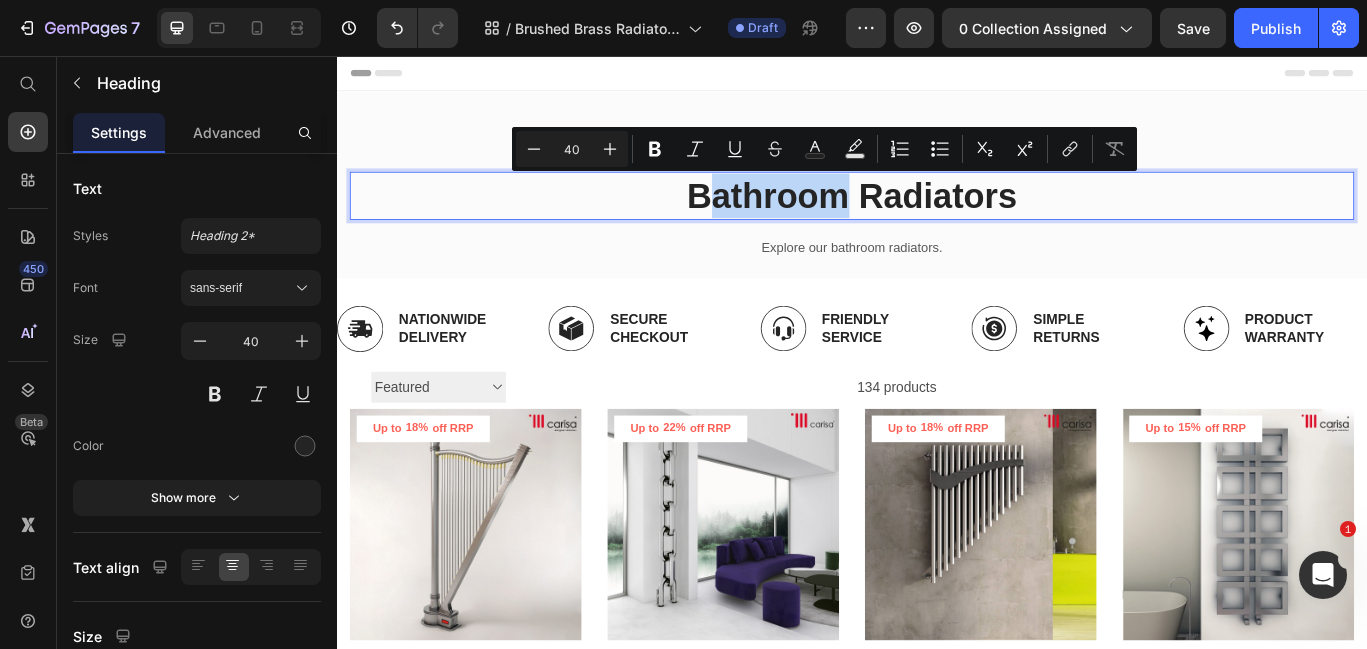 drag, startPoint x: 932, startPoint y: 218, endPoint x: 765, endPoint y: 217, distance: 167.00299 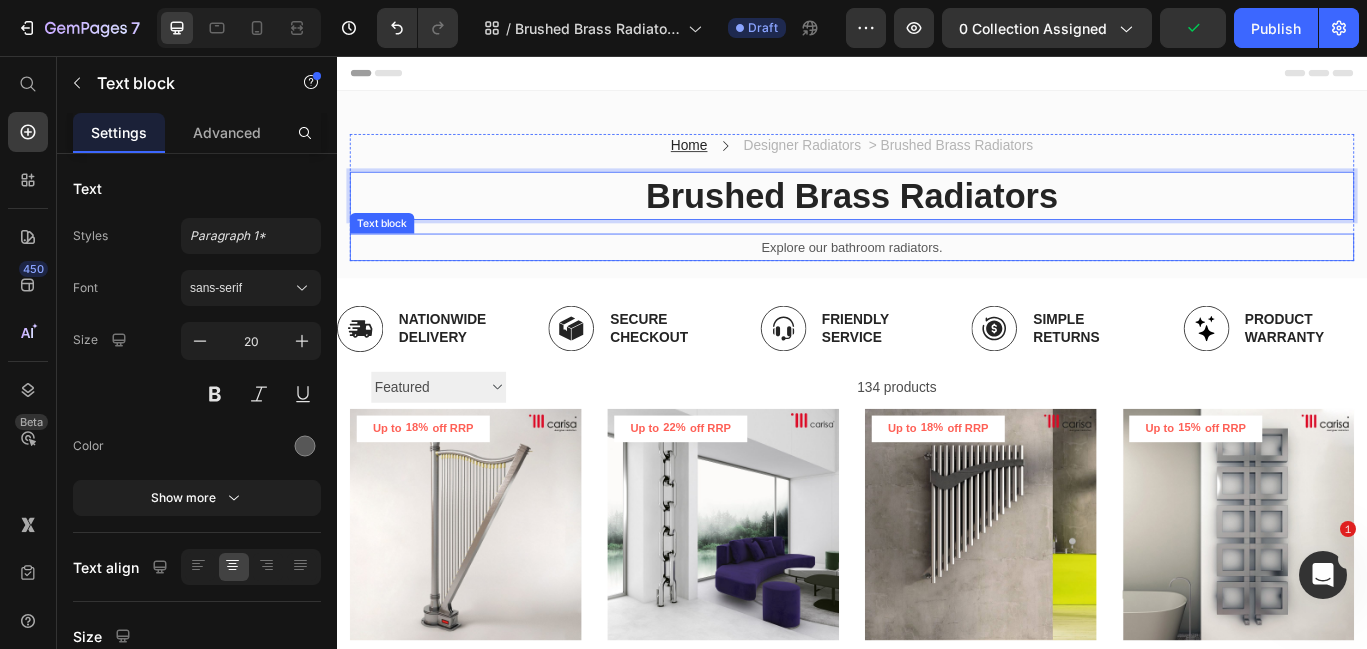 click on "Explore our bathroom radiators." at bounding box center [937, 279] 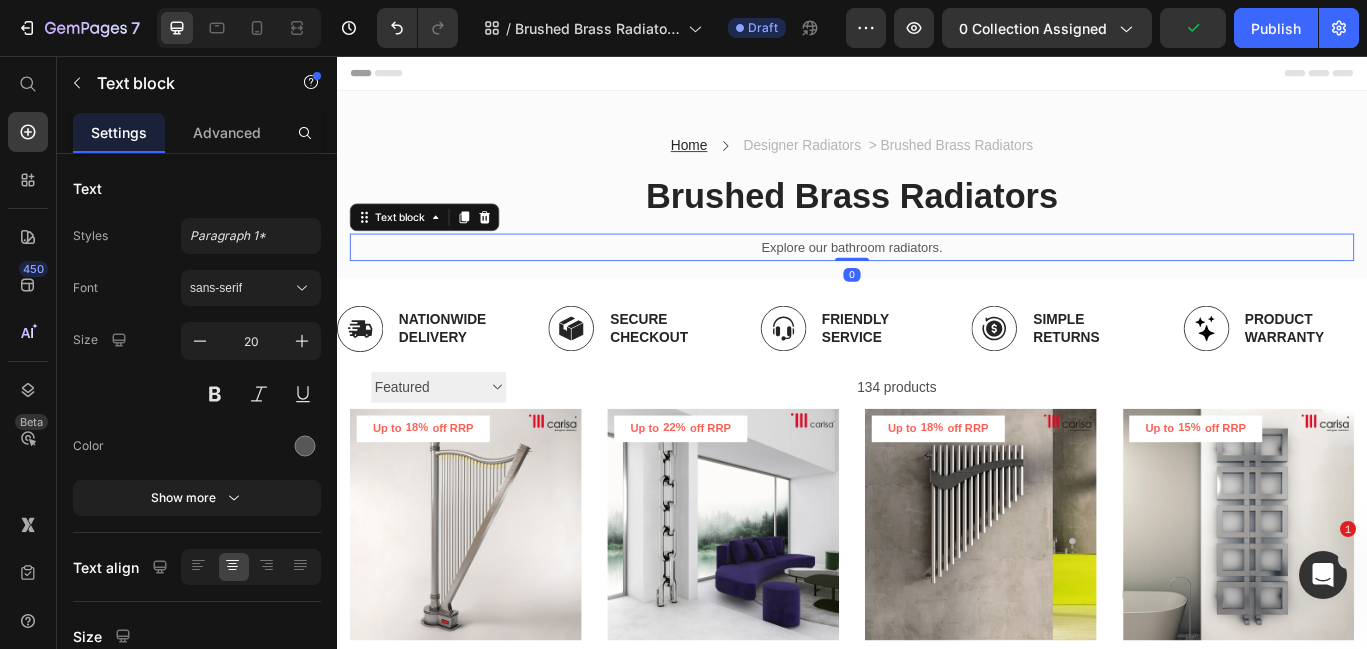 click on "Explore our bathroom radiators." at bounding box center [937, 279] 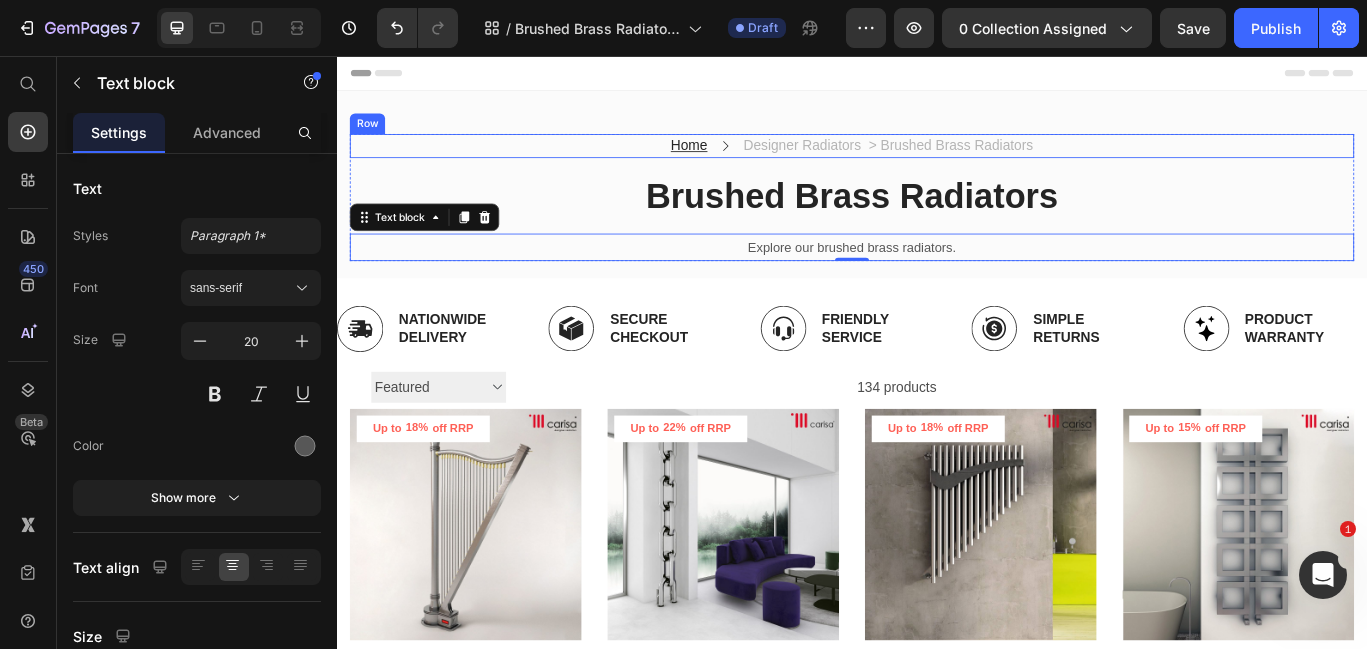 drag, startPoint x: 1610, startPoint y: 85, endPoint x: 1299, endPoint y: 148, distance: 317.31686 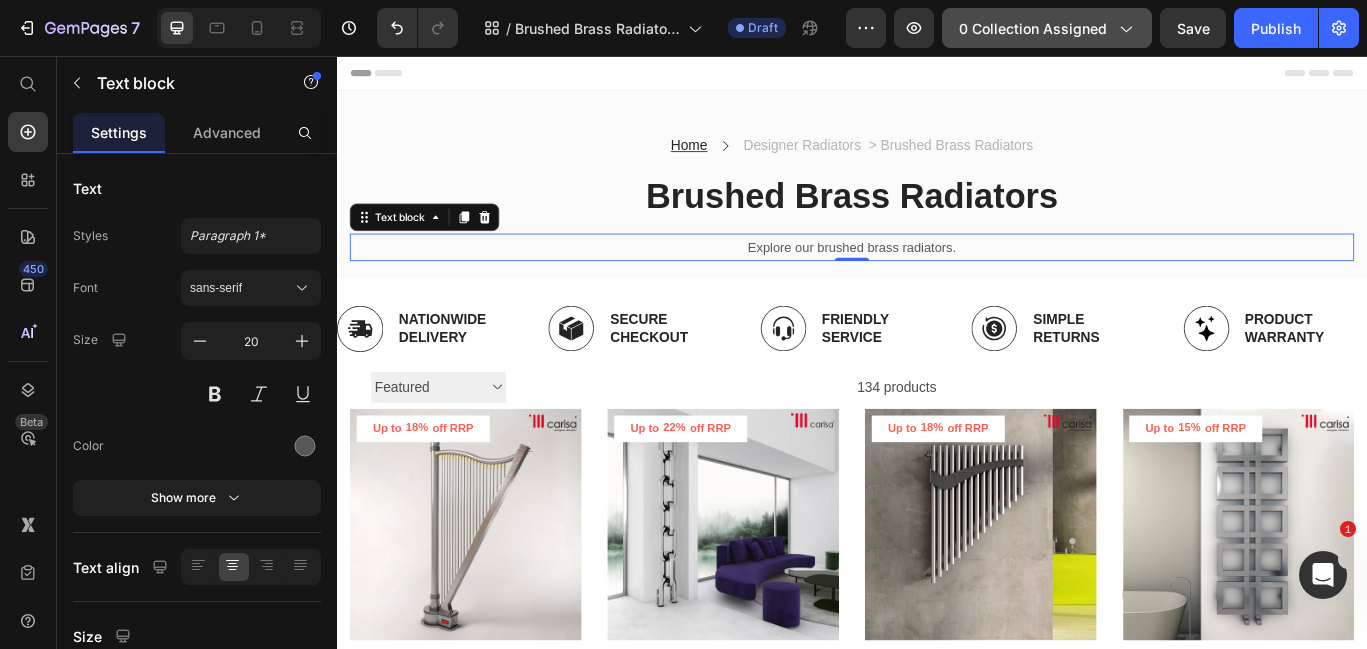 click on "0 collection assigned" 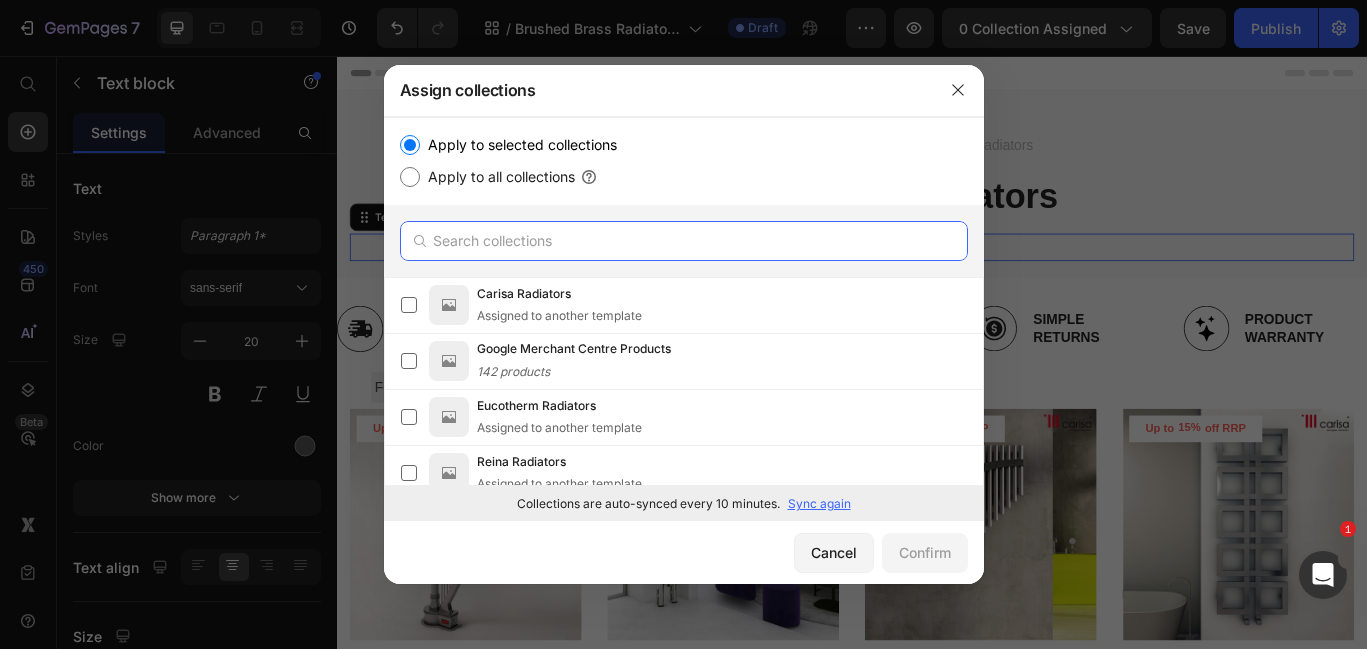 click at bounding box center (684, 241) 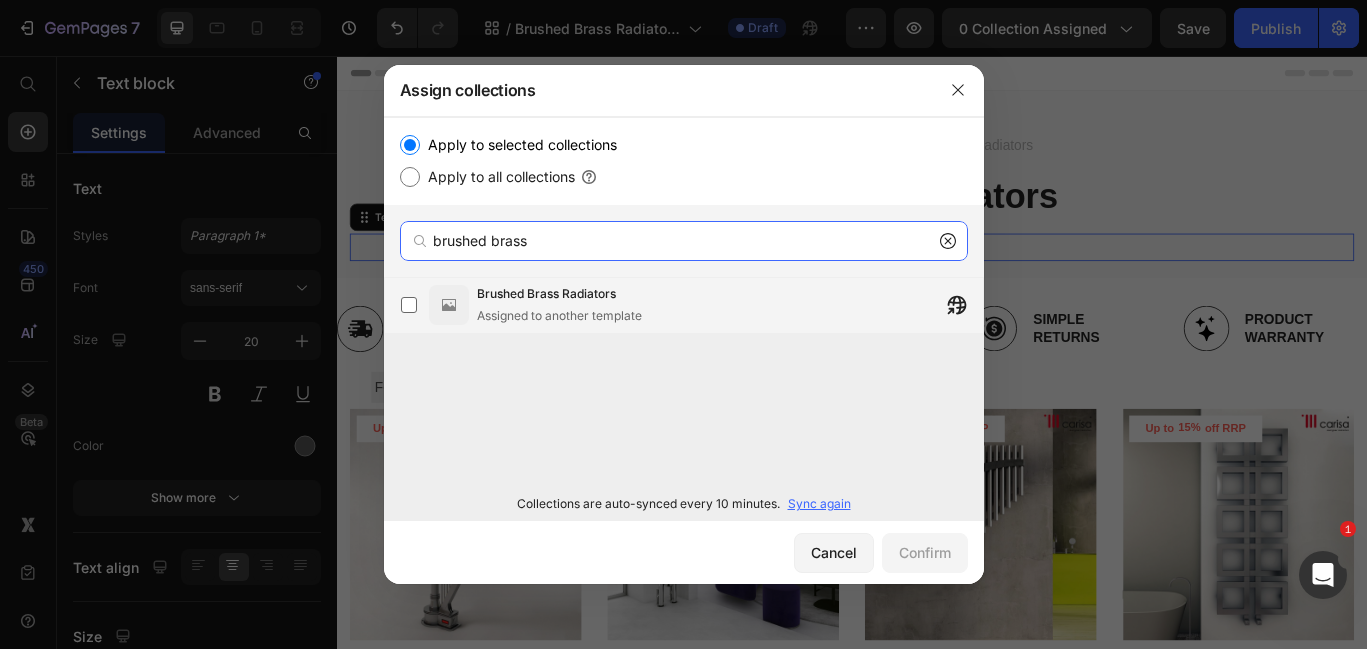 type on "brushed brass" 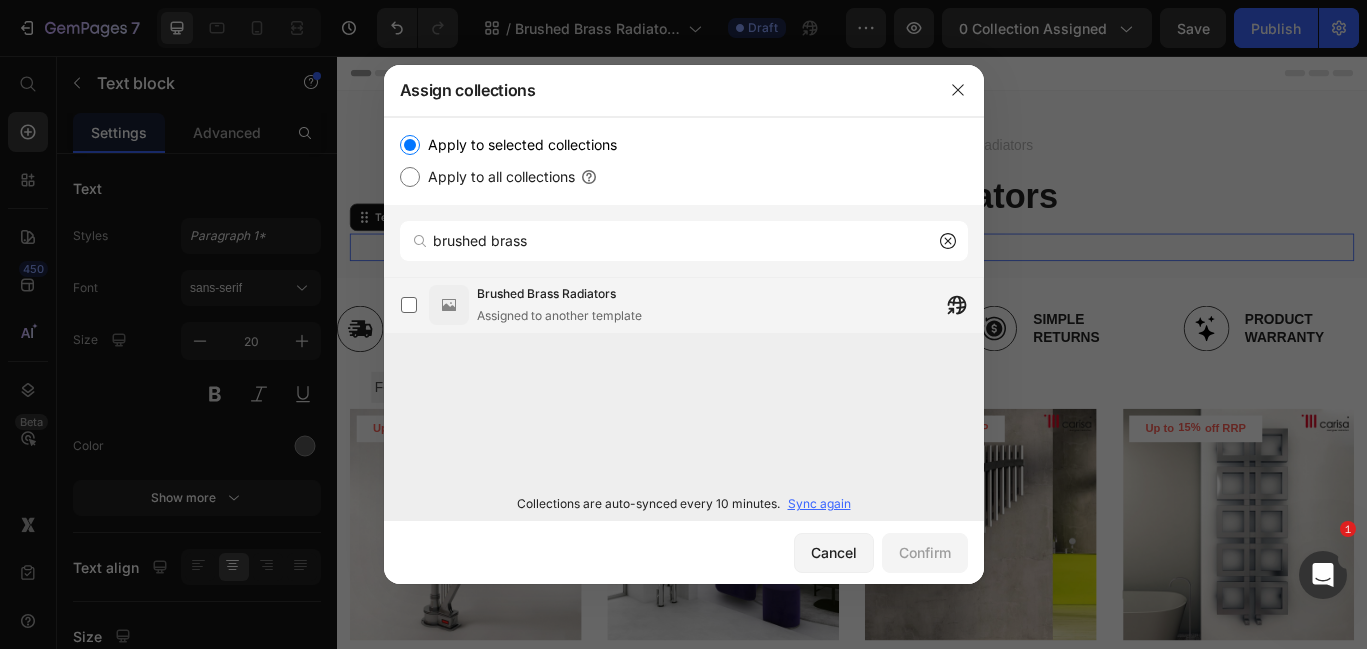 click on "Assigned to another template" at bounding box center [559, 316] 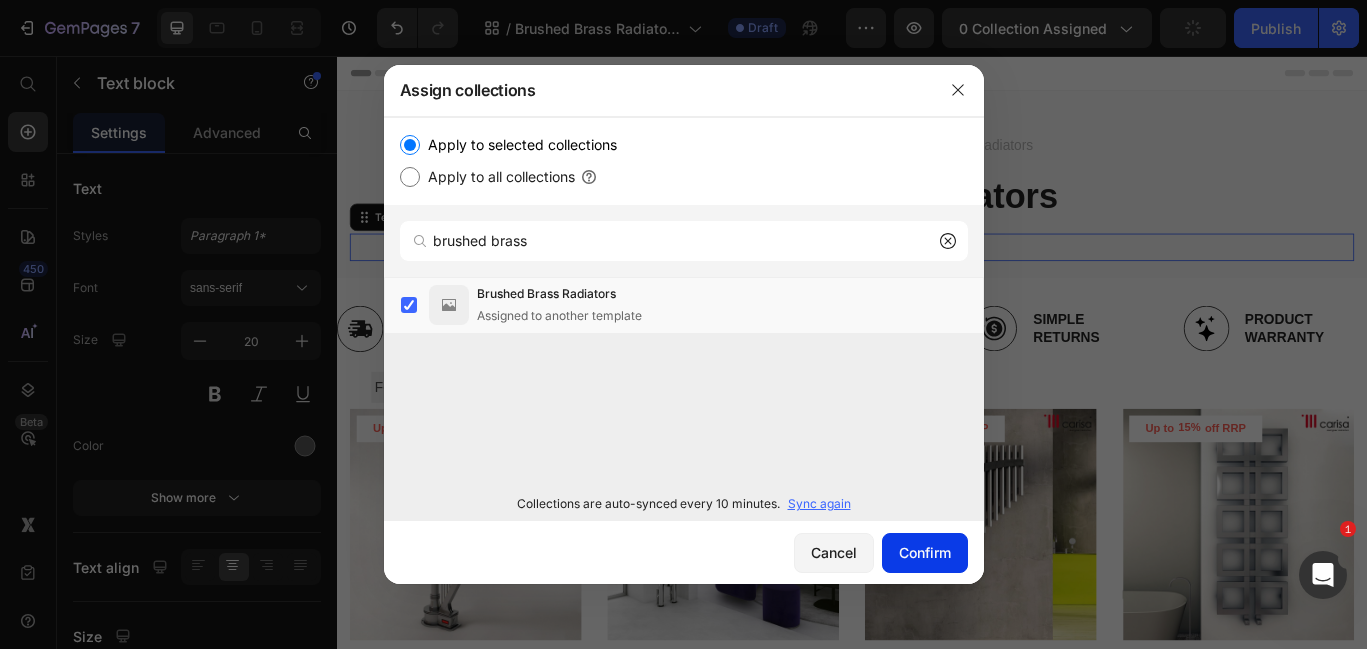 click on "Confirm" at bounding box center [925, 552] 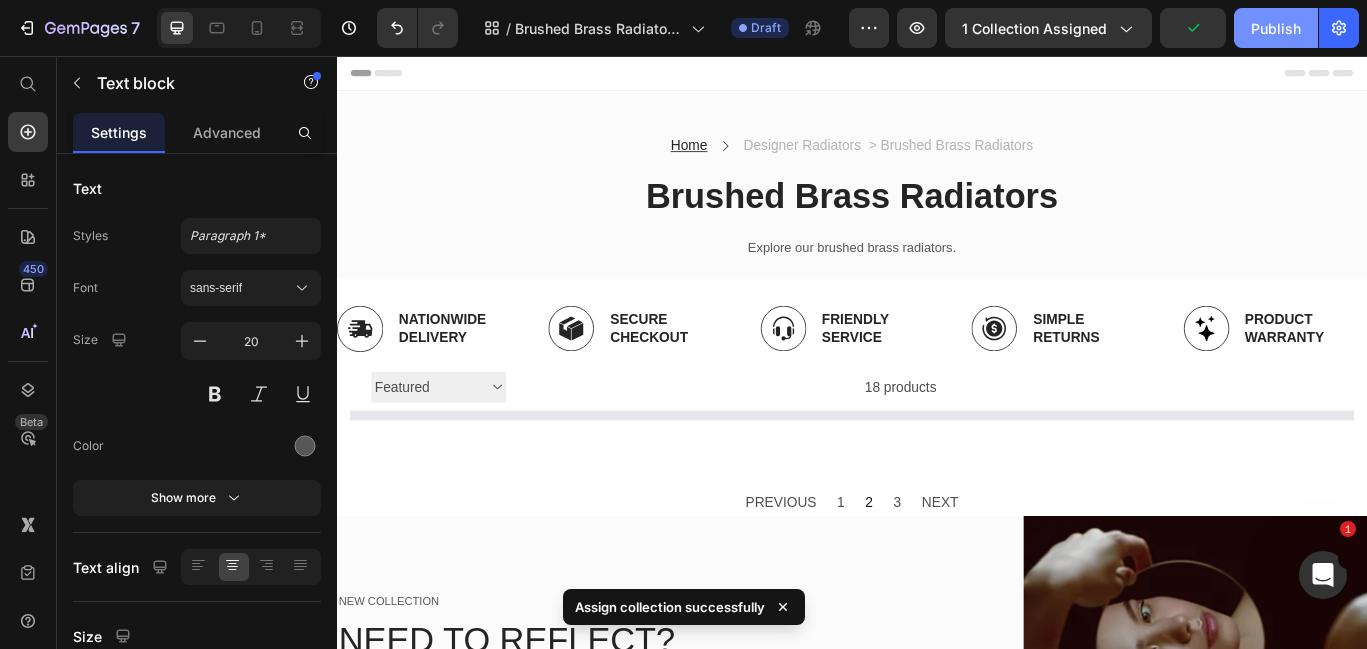 click on "Publish" 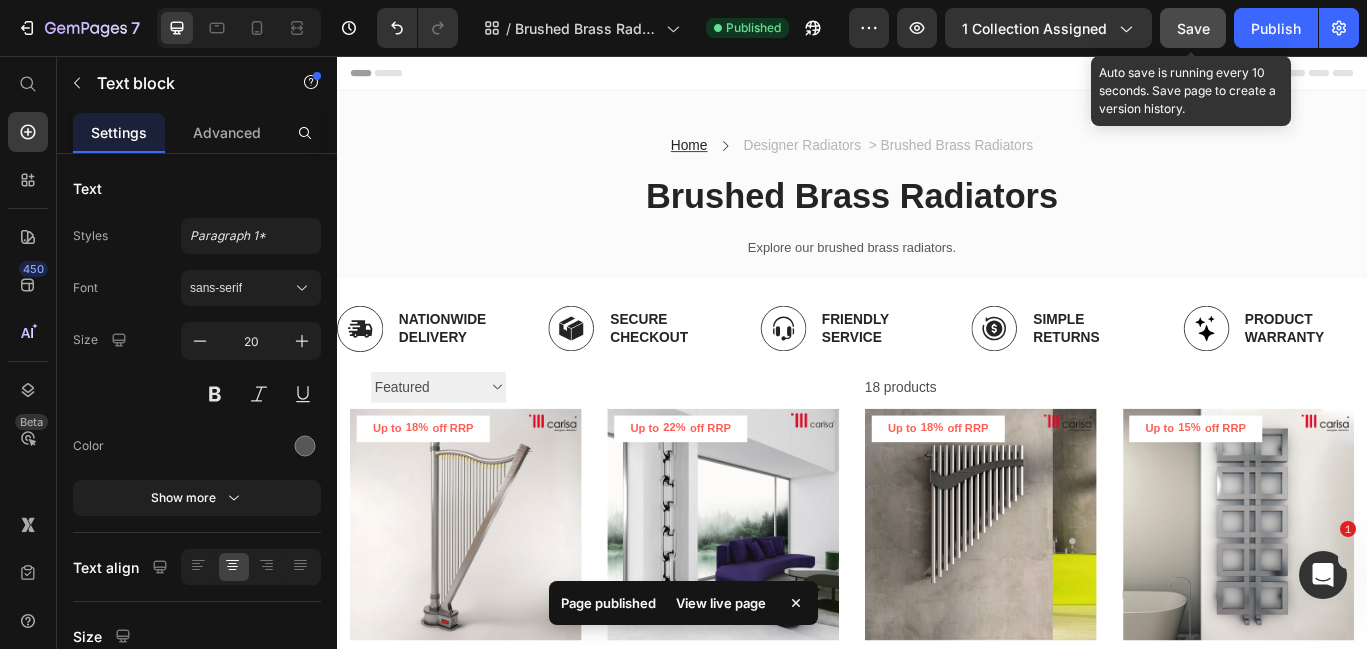 click on "Save" at bounding box center (1193, 28) 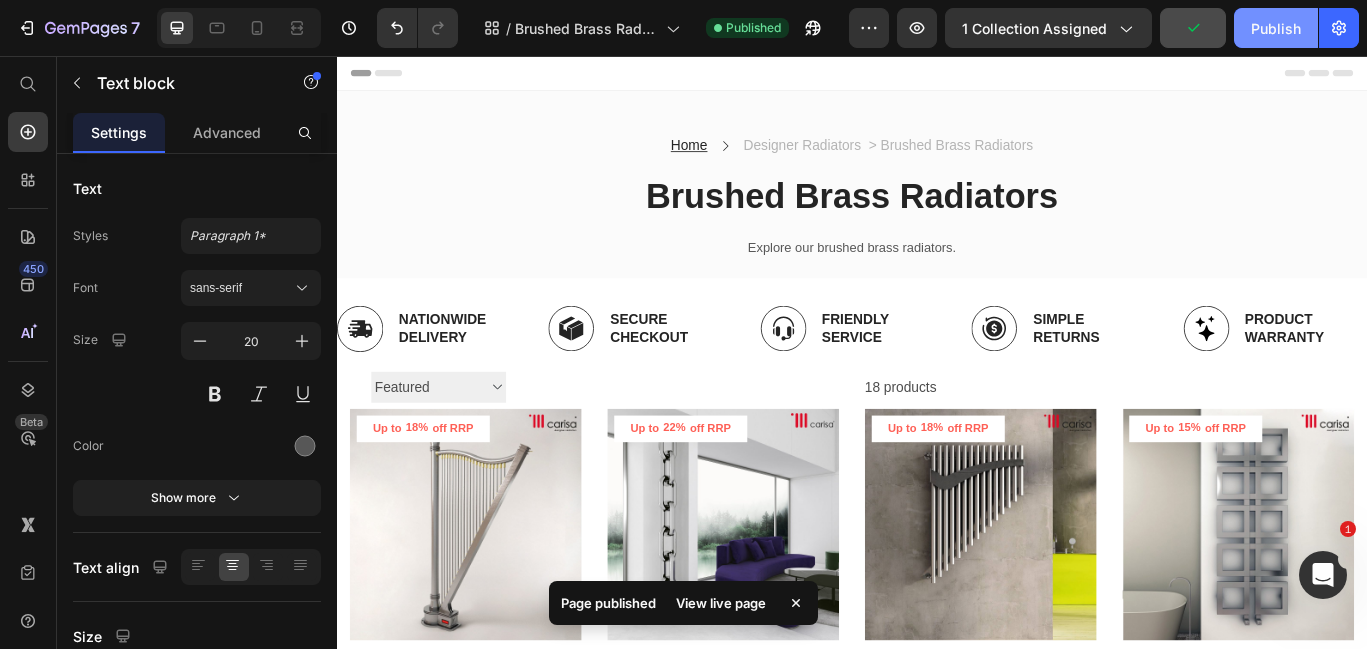 click on "Publish" at bounding box center (1276, 28) 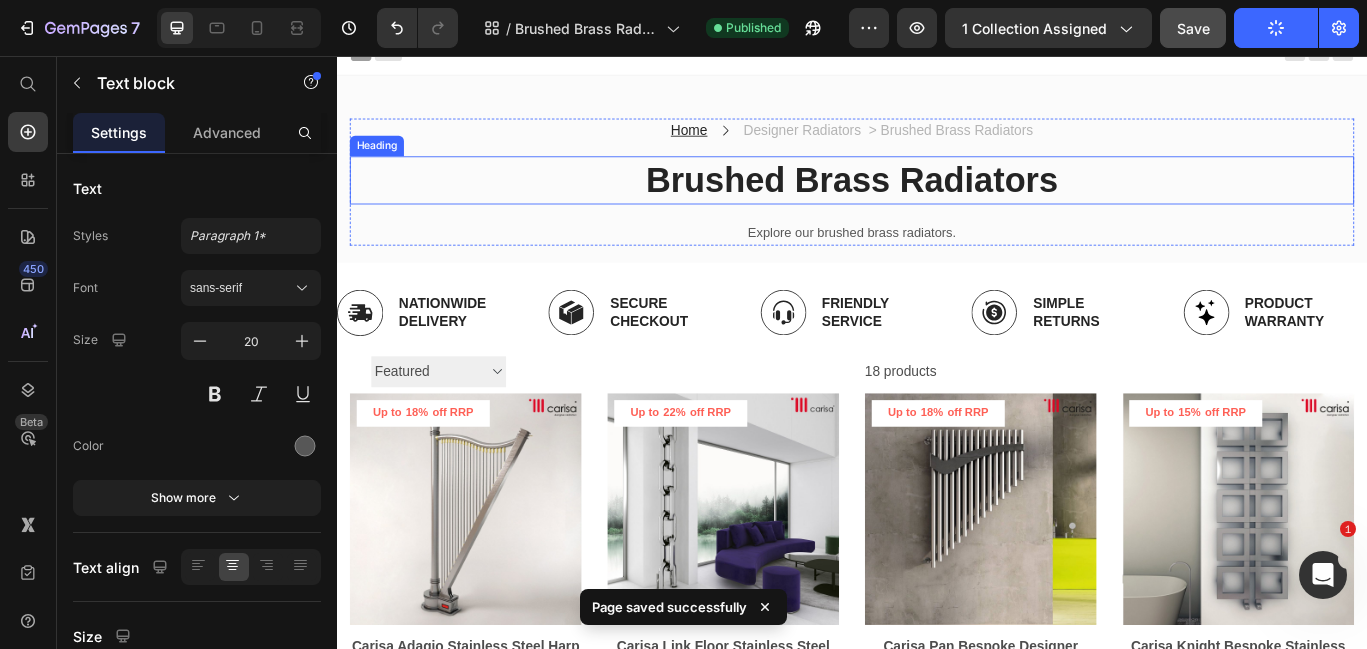 scroll, scrollTop: 0, scrollLeft: 0, axis: both 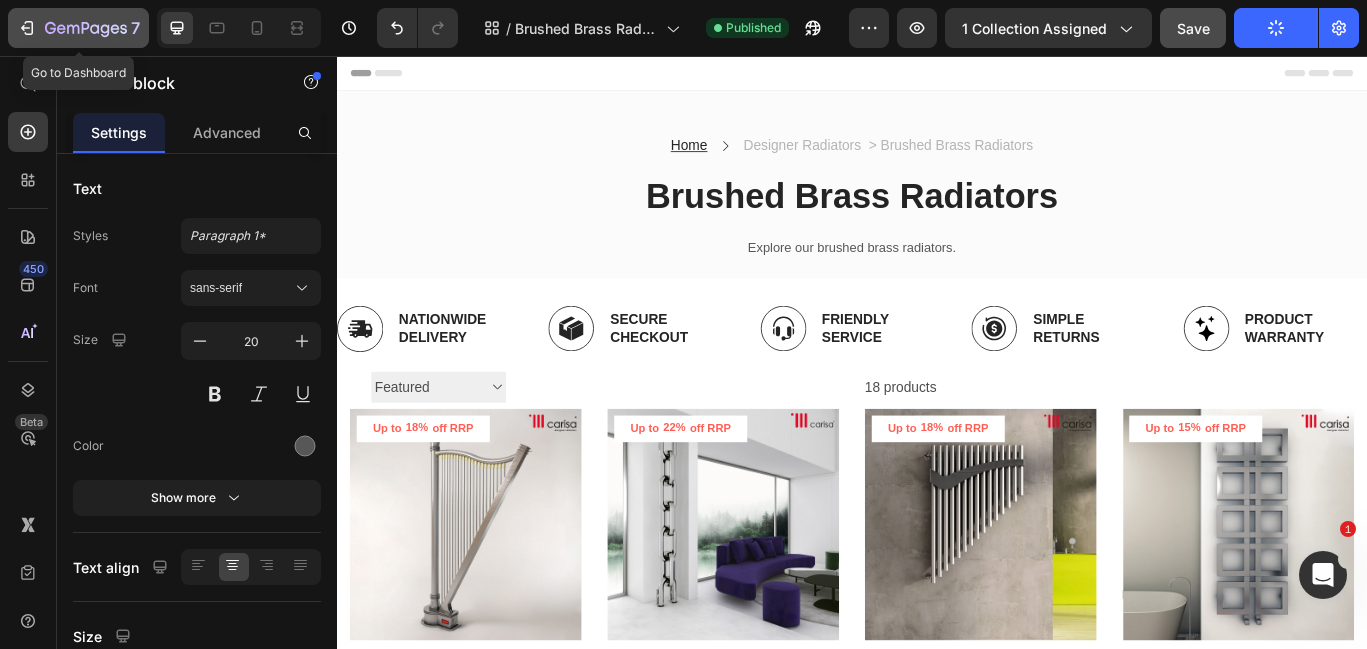 click 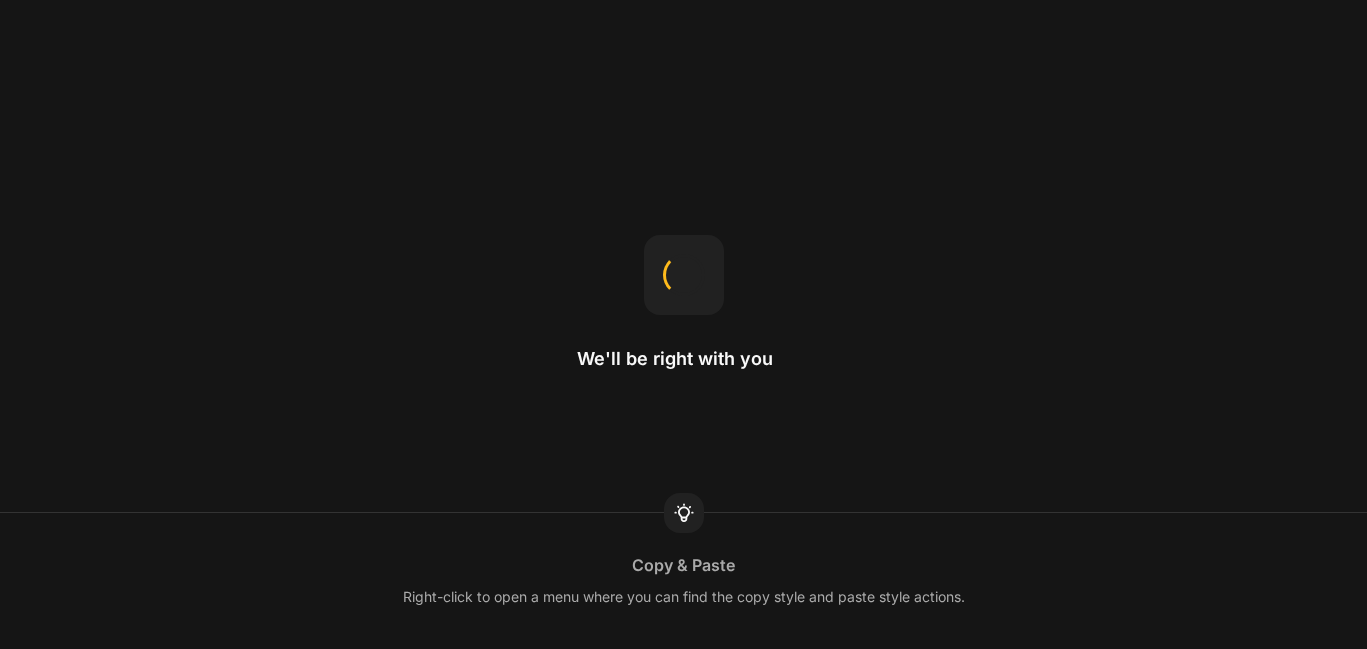 scroll, scrollTop: 0, scrollLeft: 0, axis: both 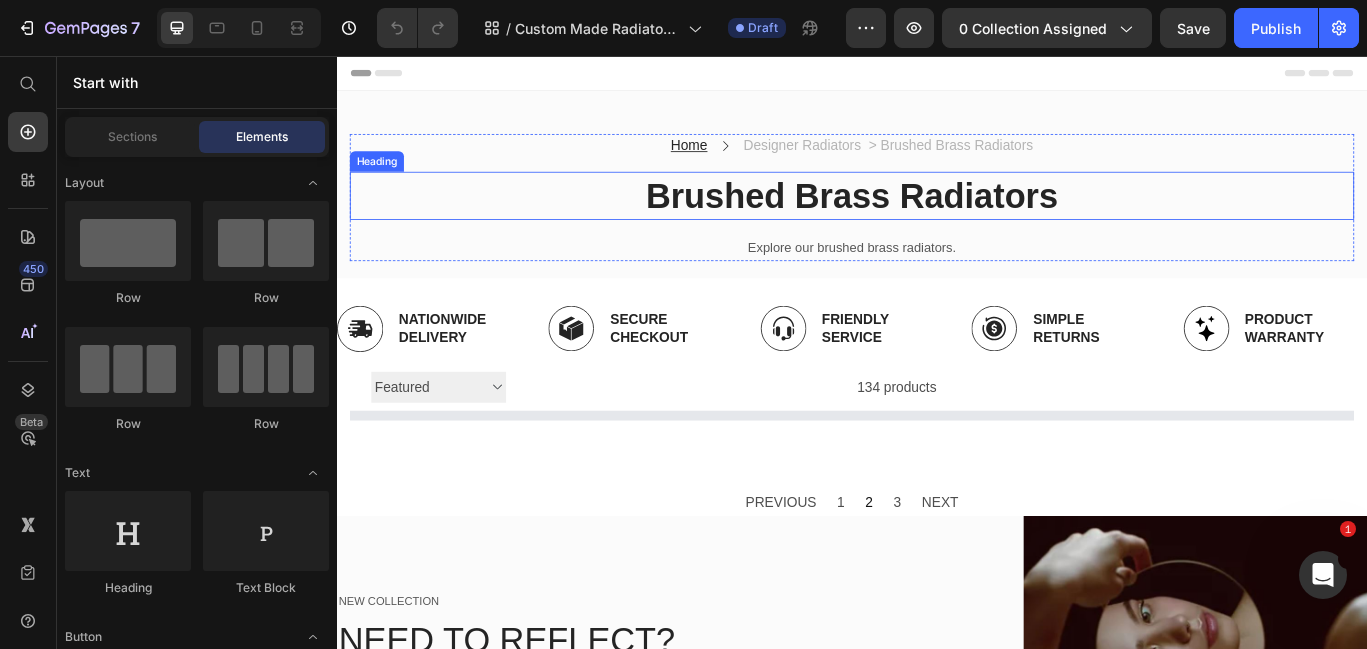 click on "Brushed Brass Radiators" at bounding box center [937, 219] 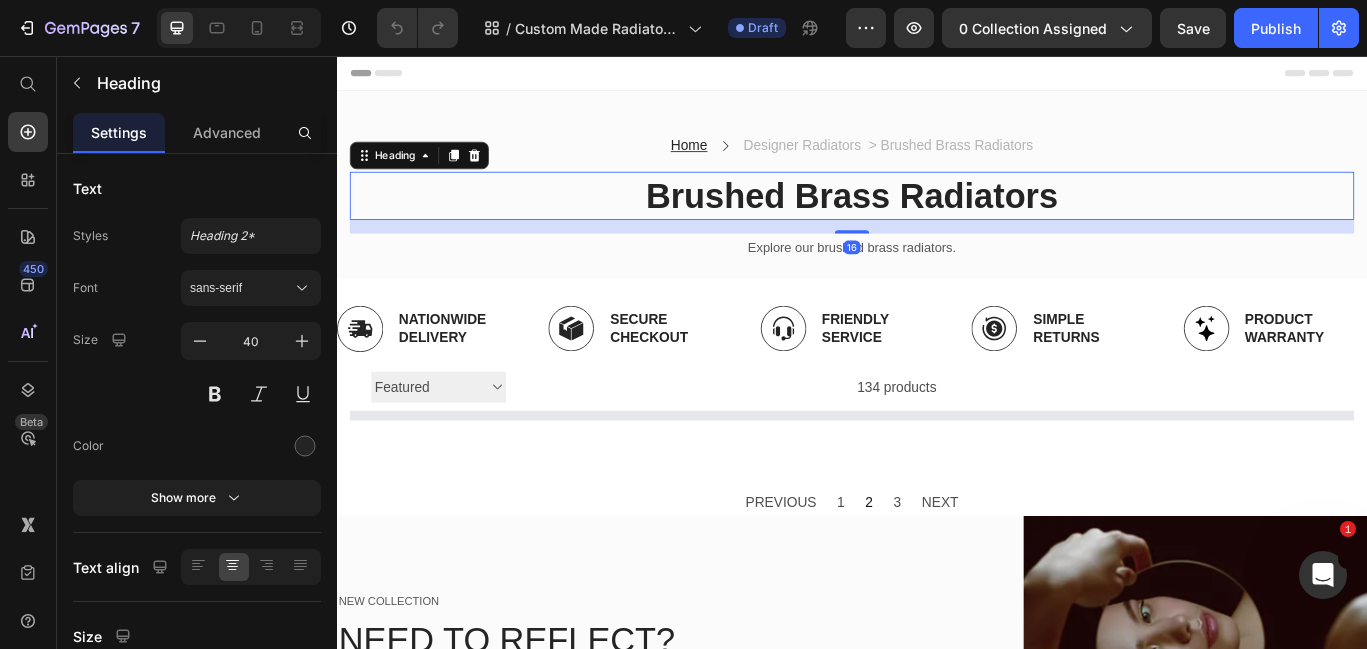 click on "Brushed Brass Radiators" at bounding box center (937, 219) 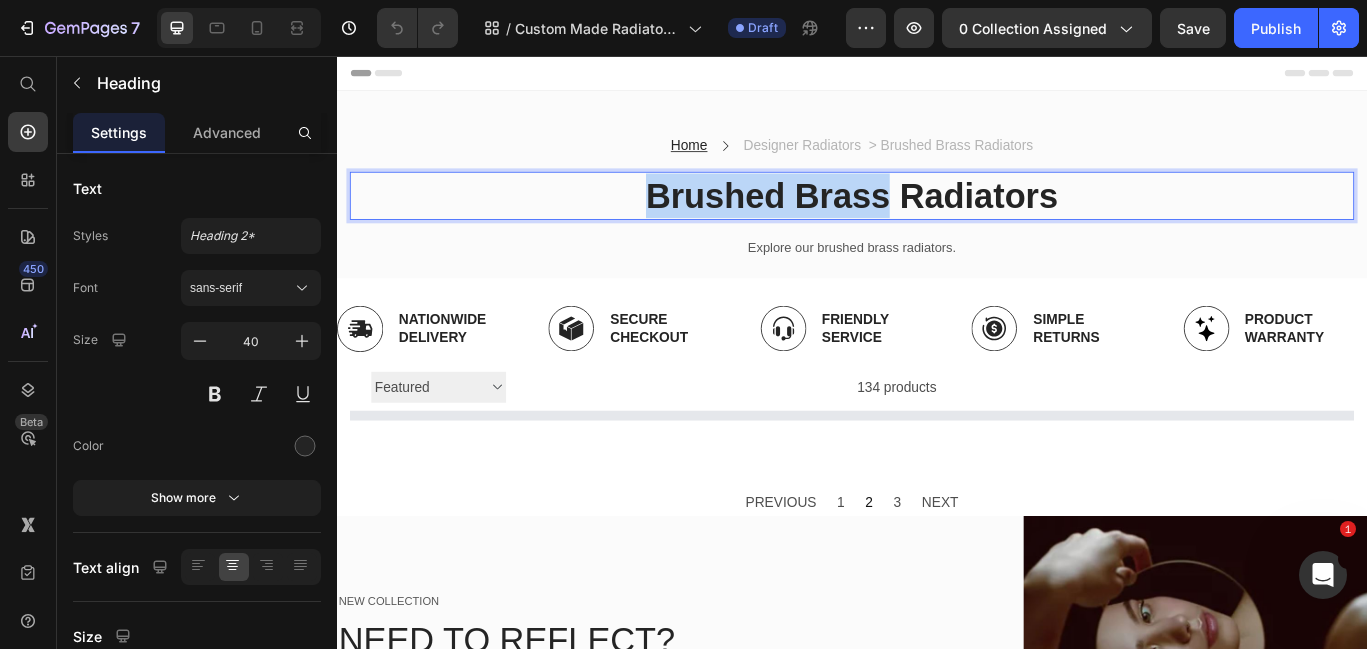 drag, startPoint x: 976, startPoint y: 225, endPoint x: 704, endPoint y: 219, distance: 272.06616 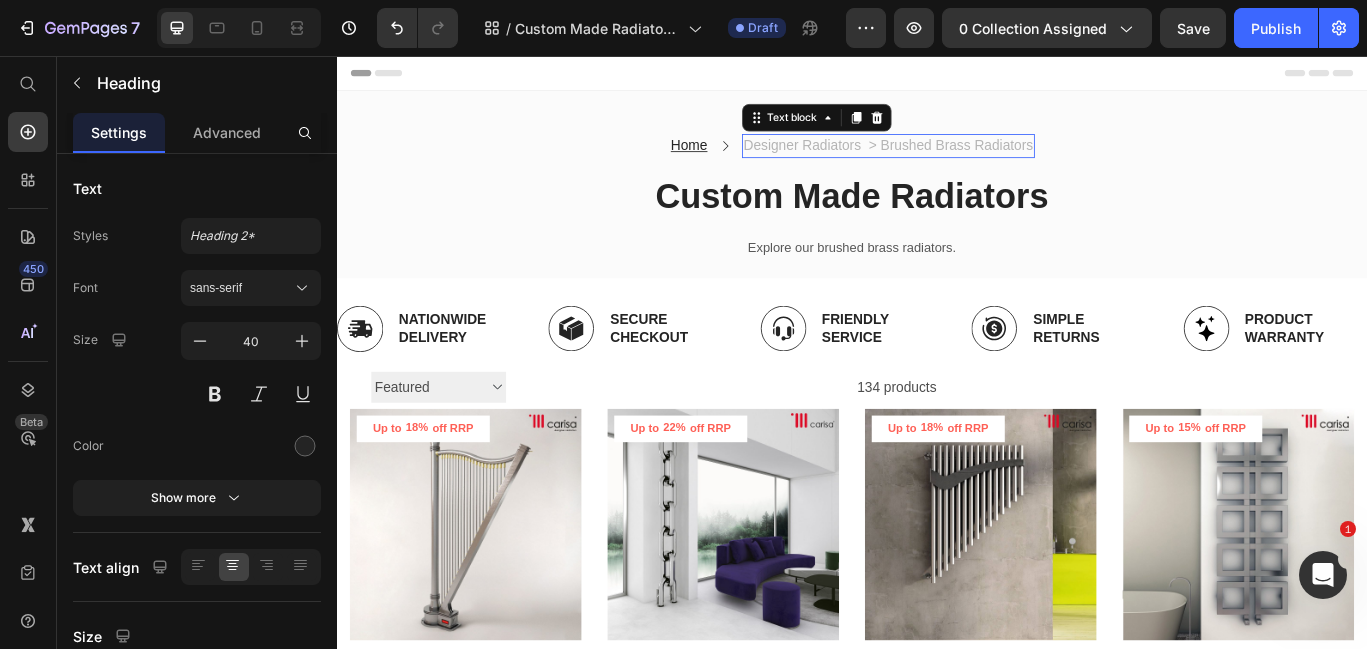 click on "Designer Radiators  > Brushed Brass Radiators" at bounding box center [980, 161] 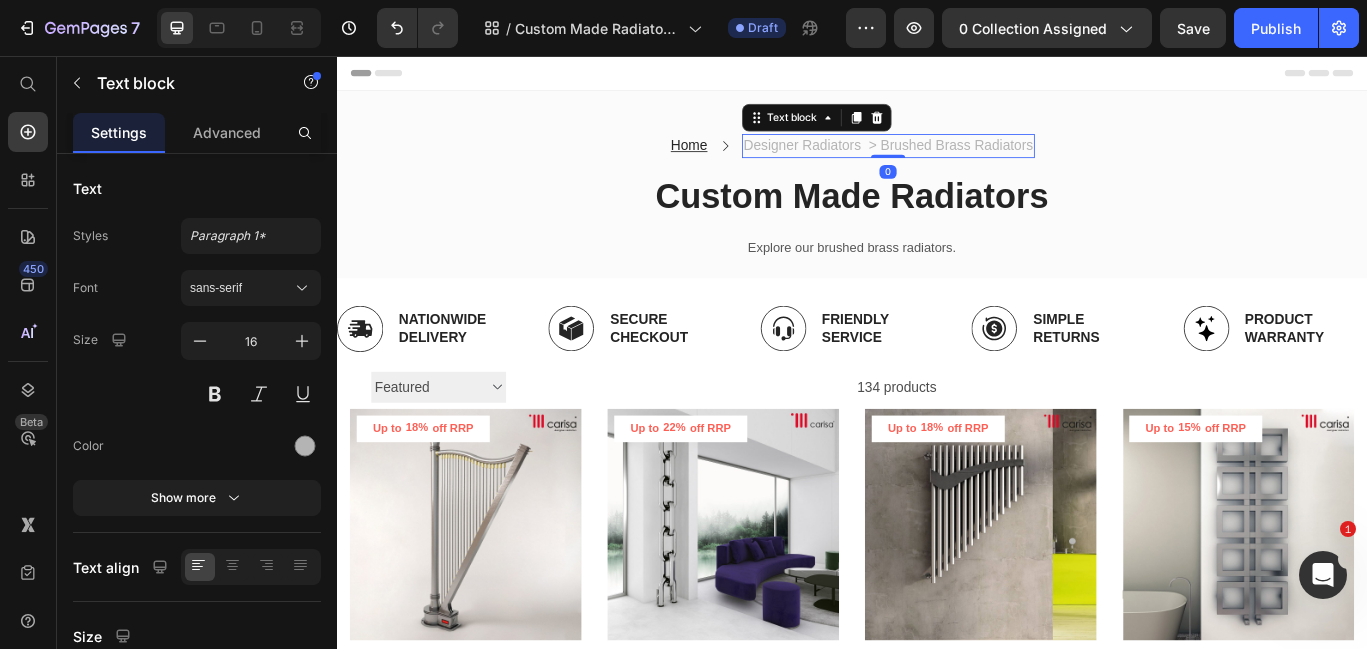 click on "Designer Radiators  > Brushed Brass Radiators" at bounding box center (980, 161) 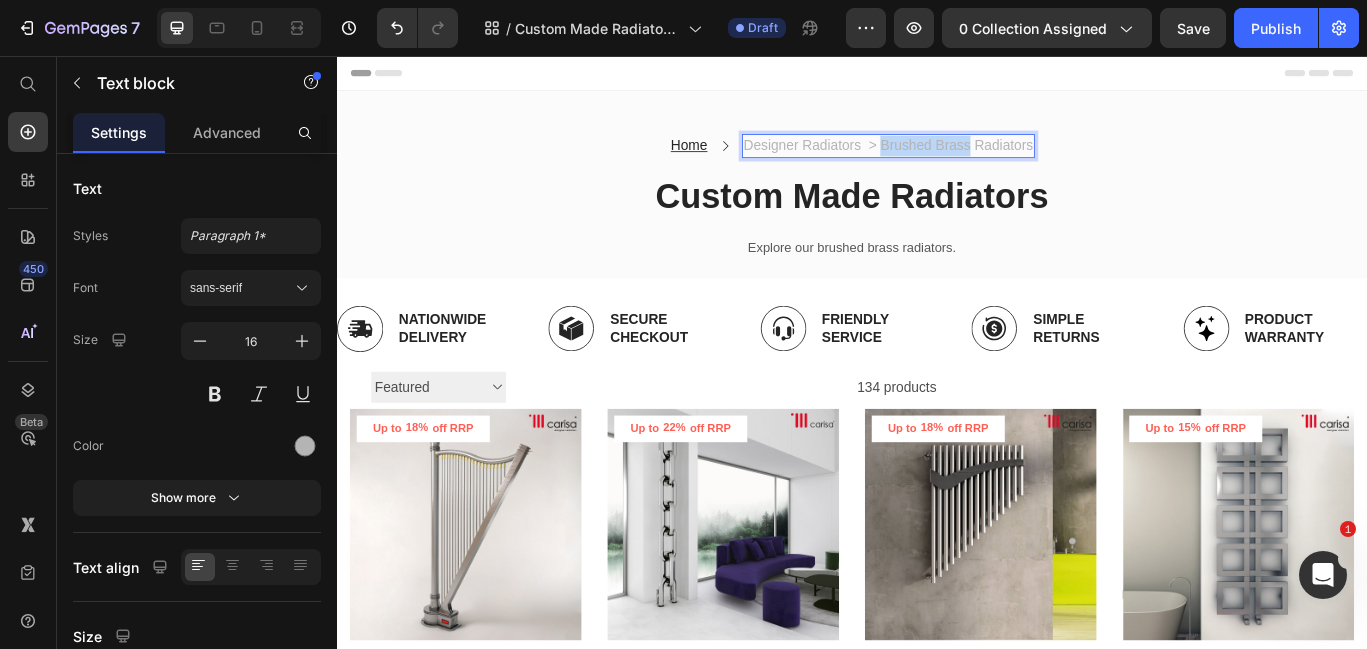 drag, startPoint x: 1072, startPoint y: 164, endPoint x: 973, endPoint y: 161, distance: 99.04544 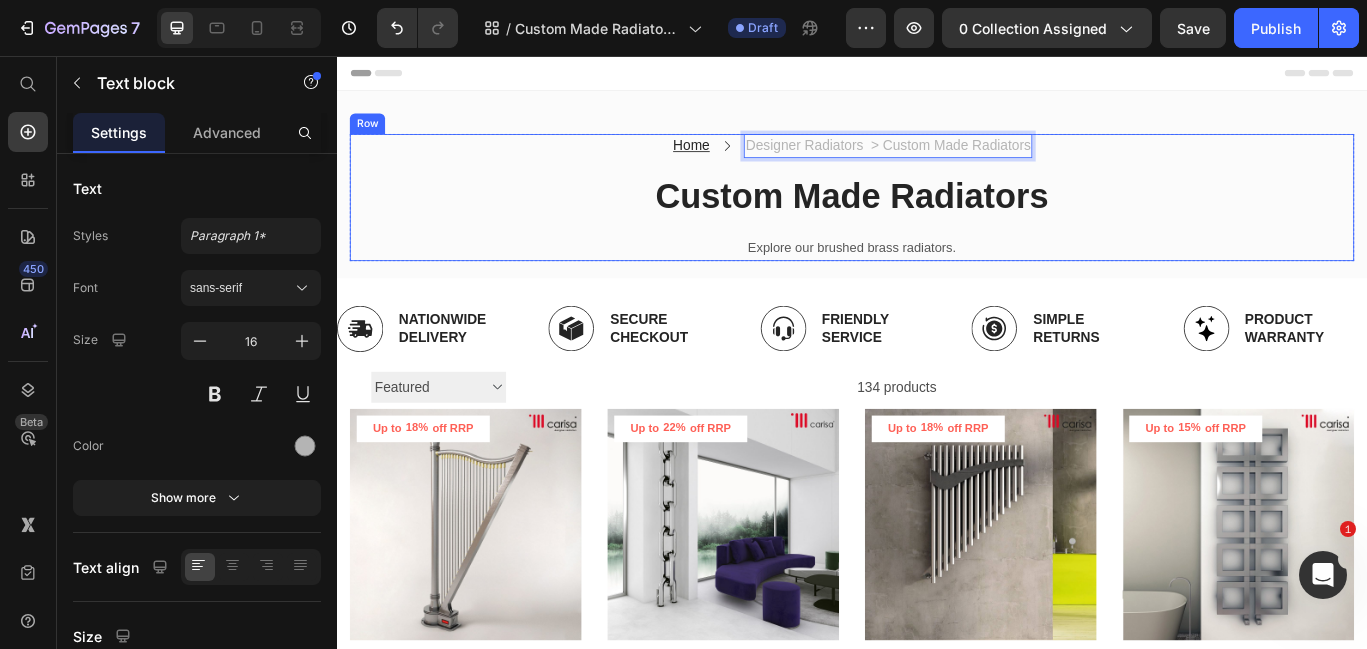 click on "Explore our brushed brass radiators." at bounding box center [937, 279] 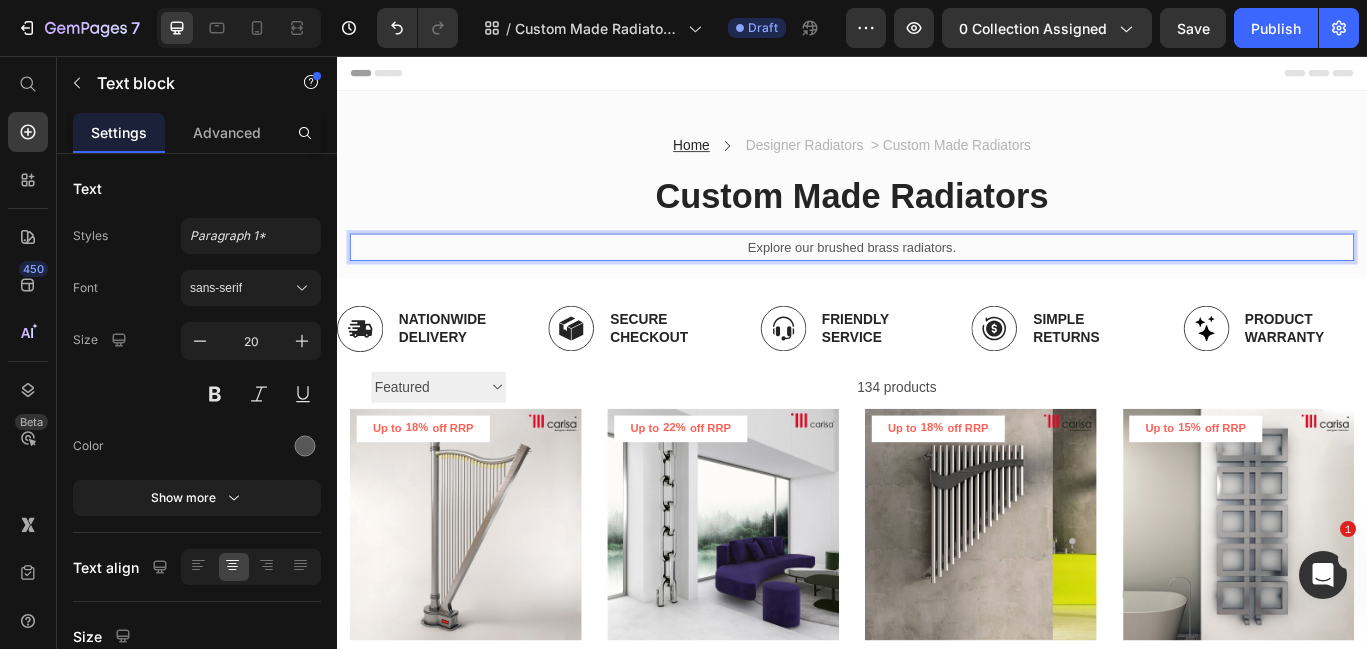click on "Explore our brushed brass radiators." at bounding box center (937, 279) 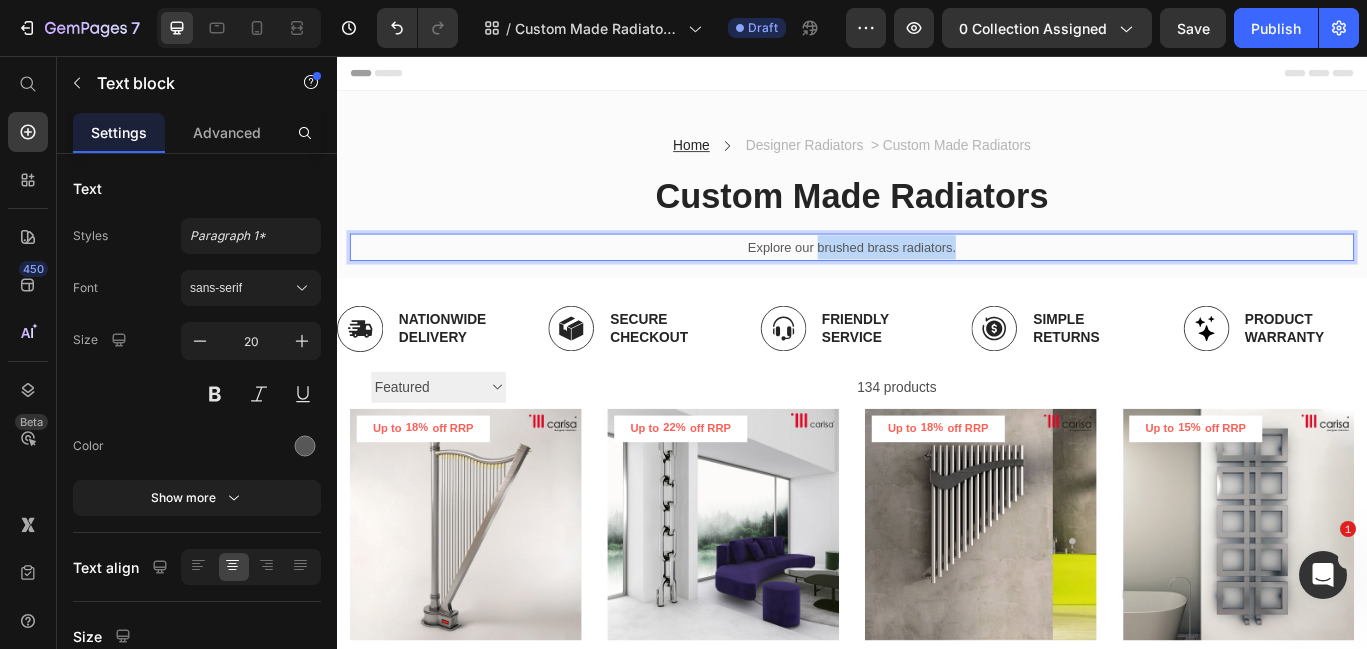 drag, startPoint x: 897, startPoint y: 279, endPoint x: 1111, endPoint y: 279, distance: 214 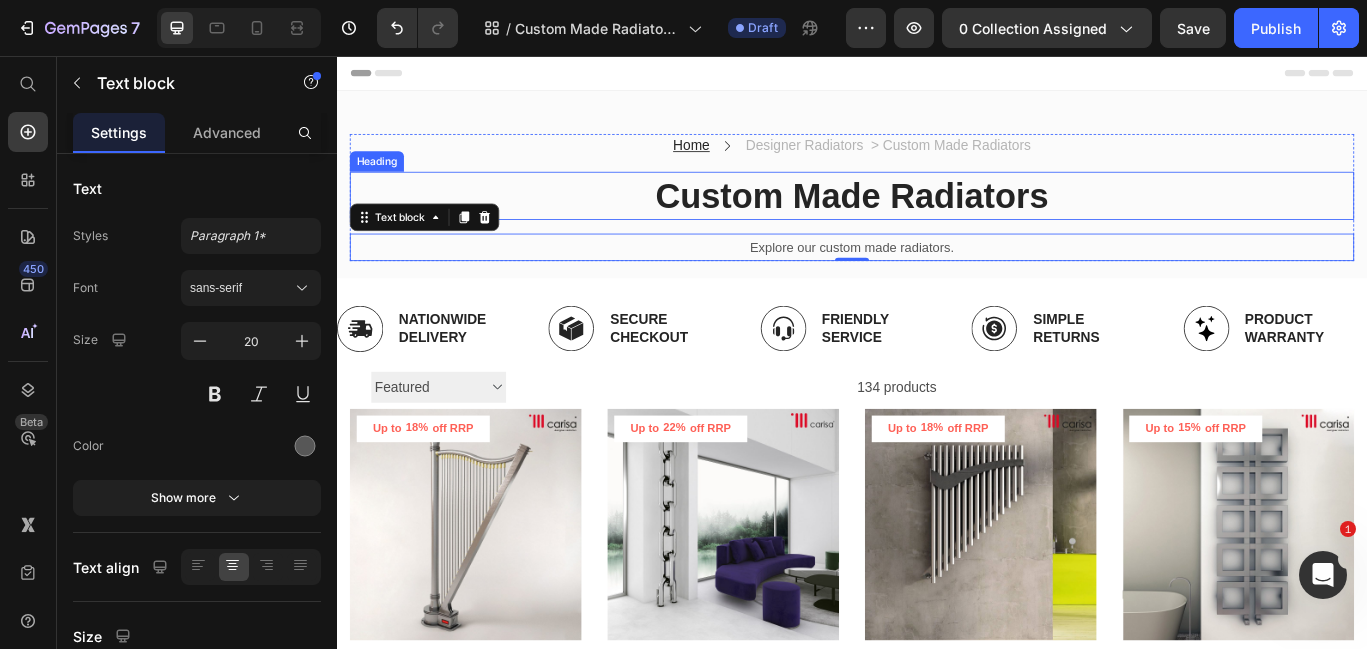 drag, startPoint x: 1622, startPoint y: 81, endPoint x: 1252, endPoint y: 205, distance: 390.2256 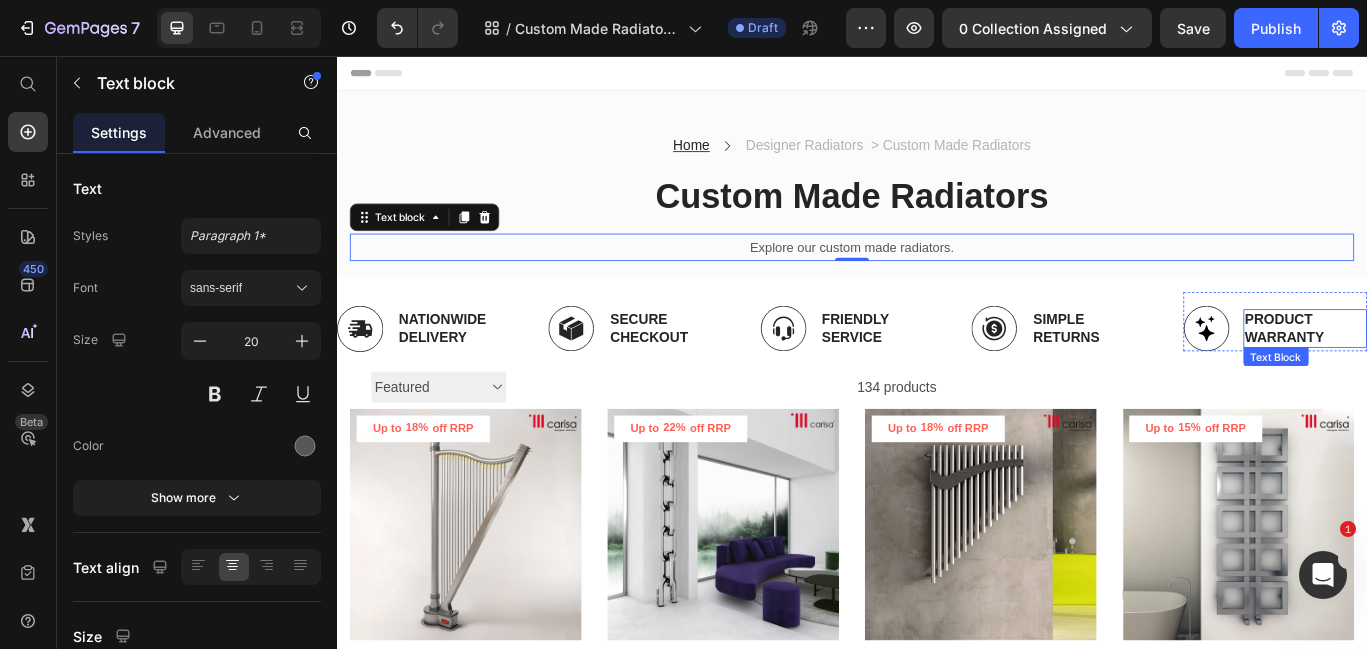 click on "PRODUCT WARRANTY" at bounding box center [1465, 374] 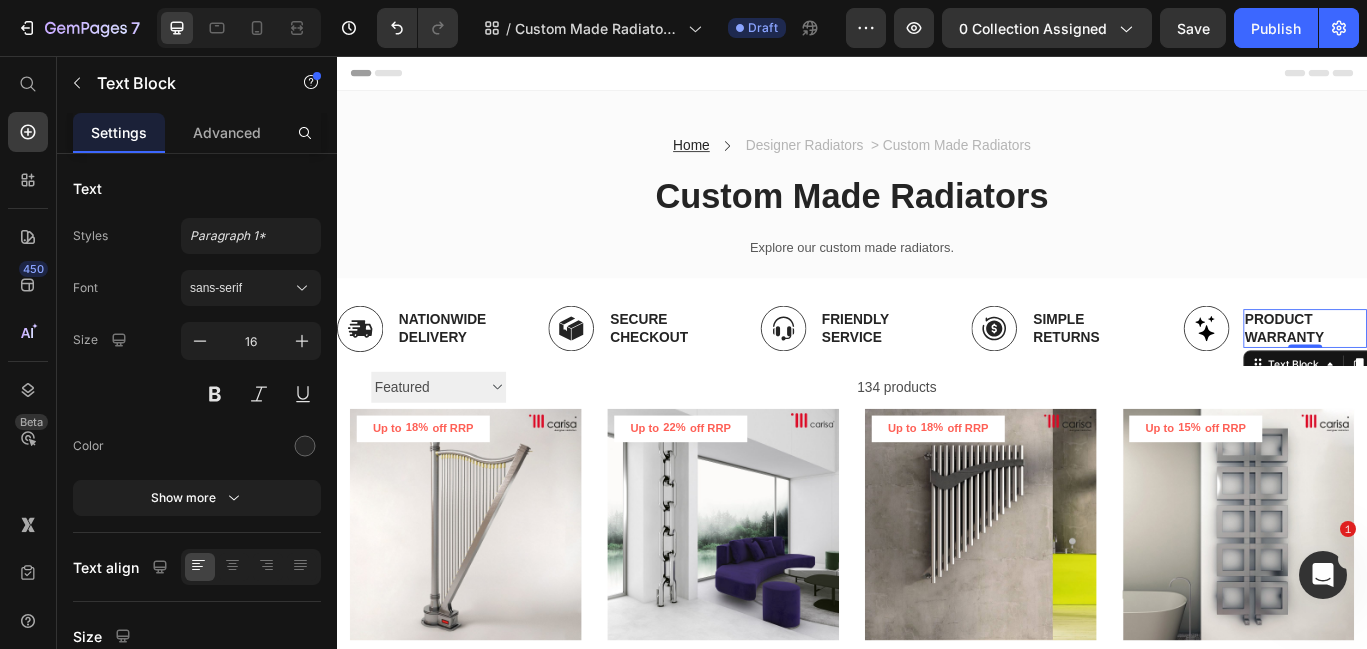 click on "PRODUCT WARRANTY" at bounding box center (1465, 374) 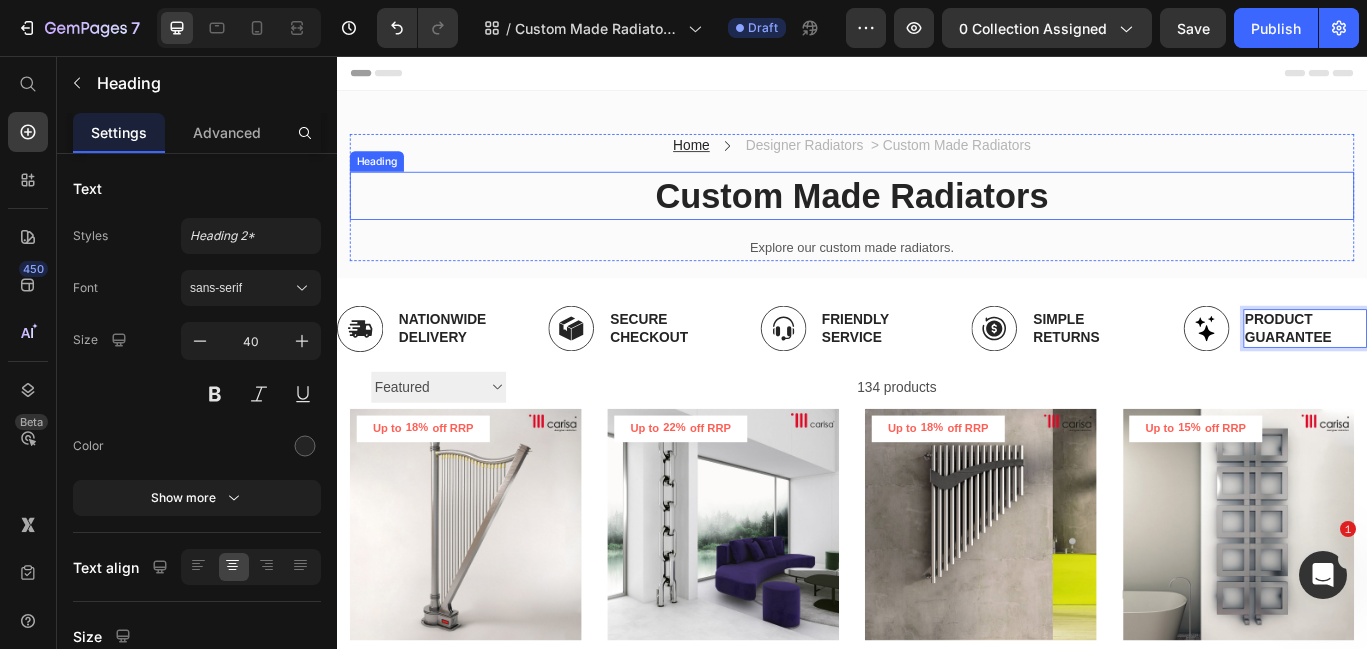 click on "Custom Made Radiators" at bounding box center (937, 219) 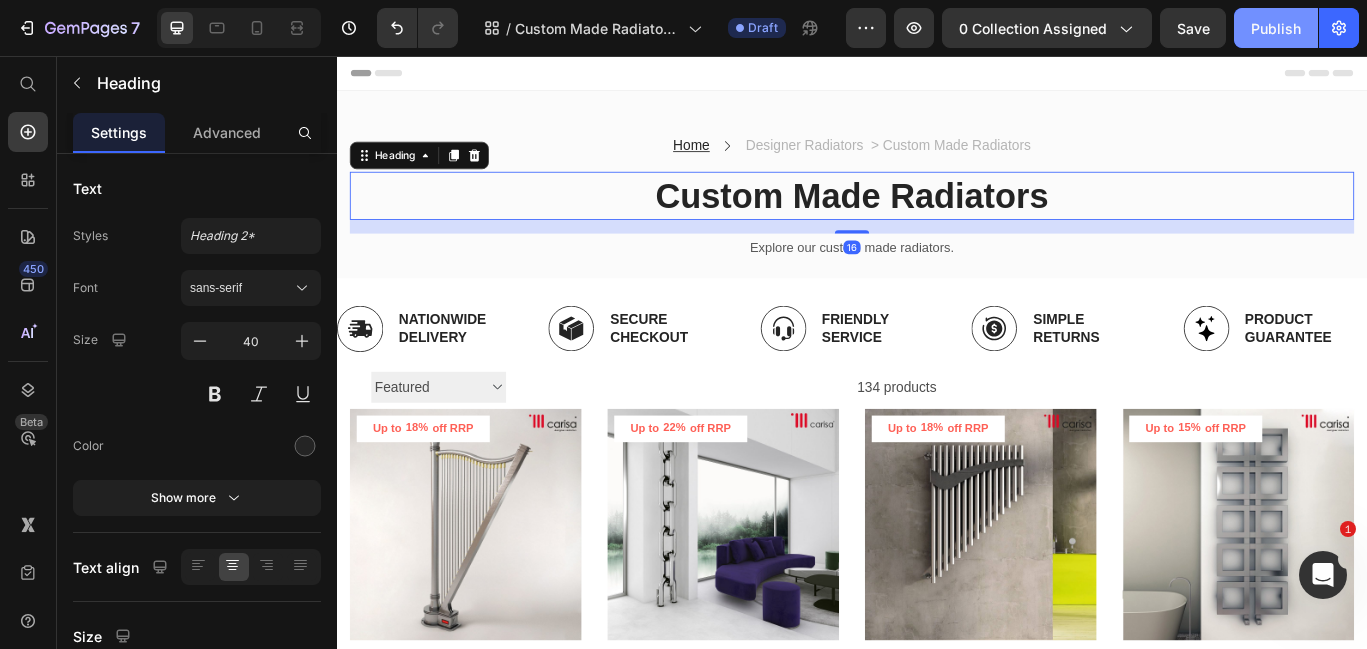 click on "Publish" at bounding box center [1276, 28] 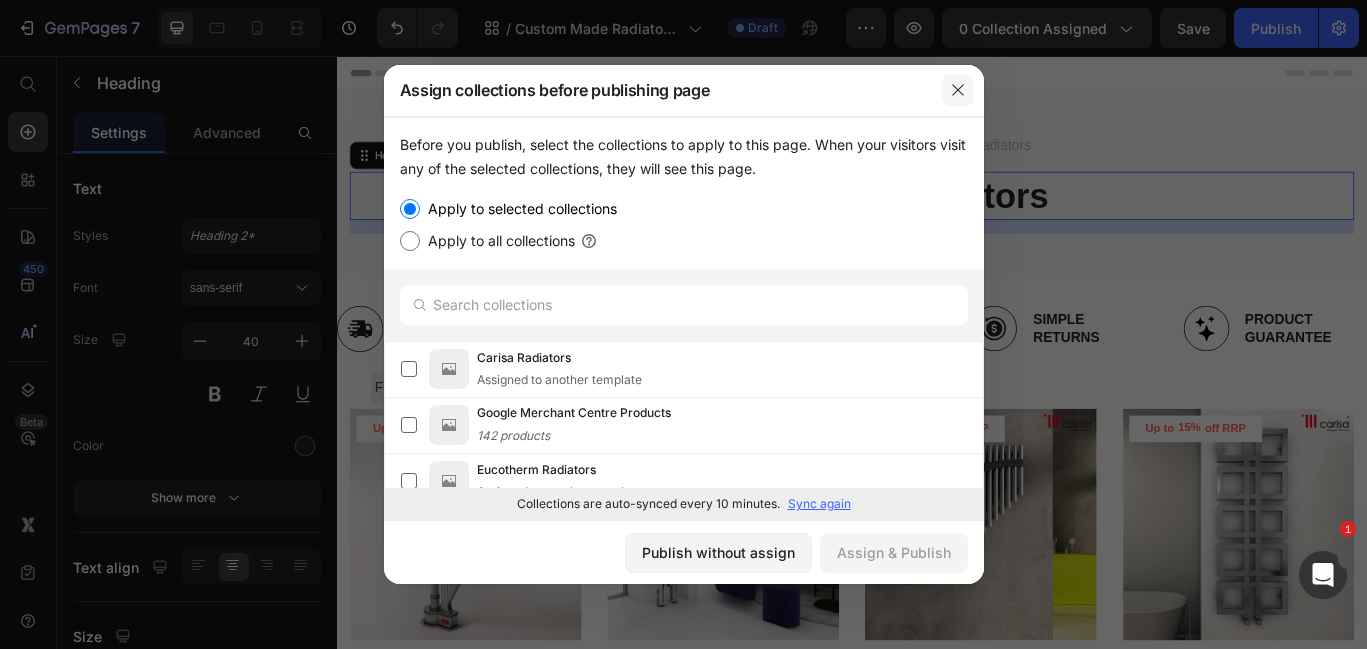 drag, startPoint x: 960, startPoint y: 95, endPoint x: 726, endPoint y: 52, distance: 237.91806 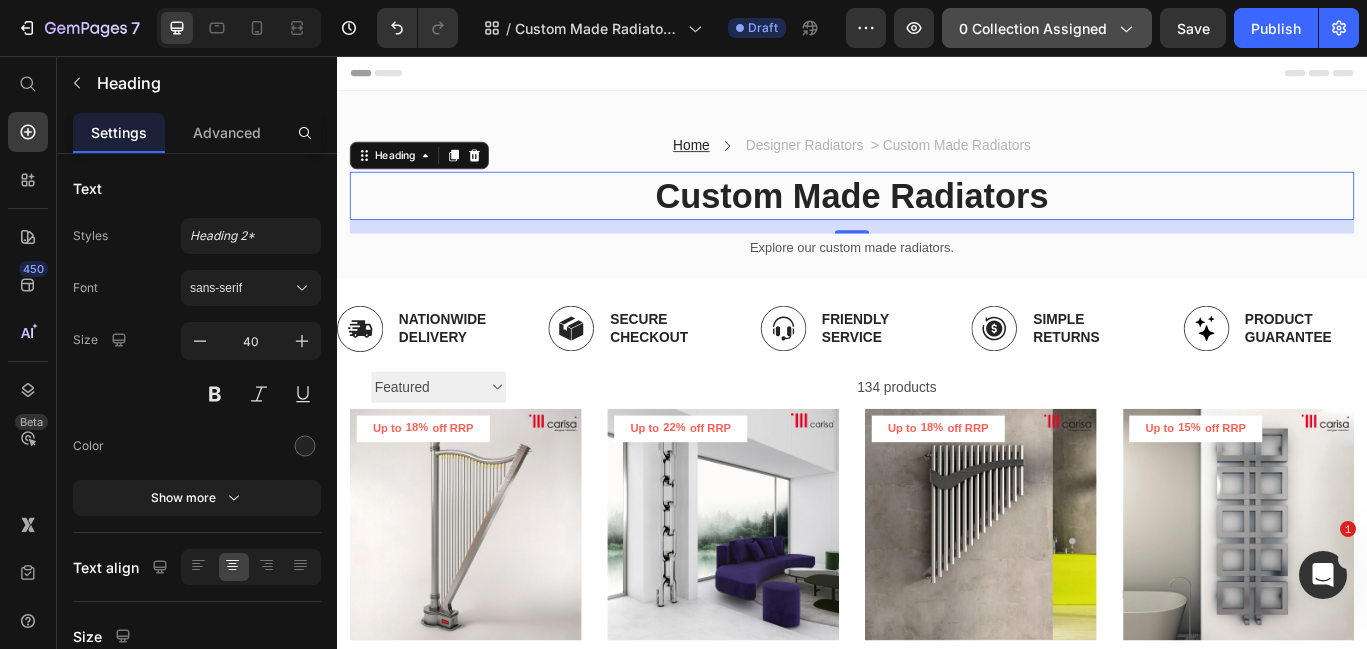 click on "0 collection assigned" 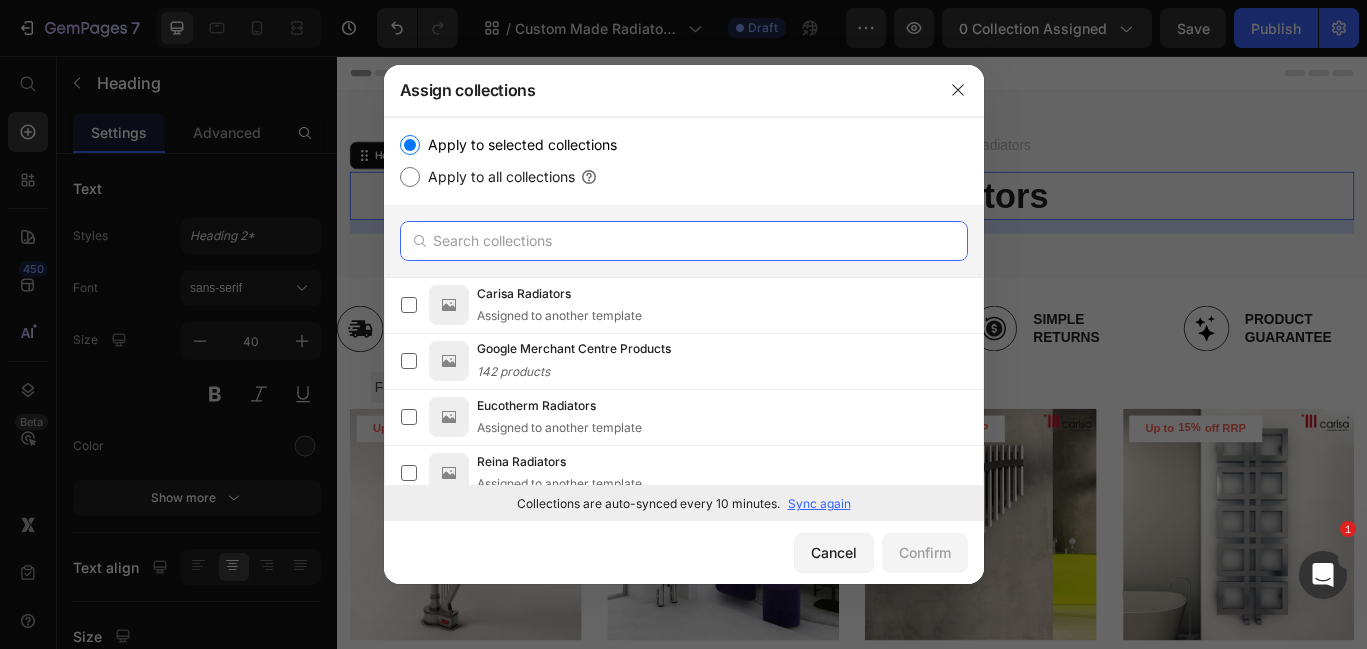 click at bounding box center [684, 241] 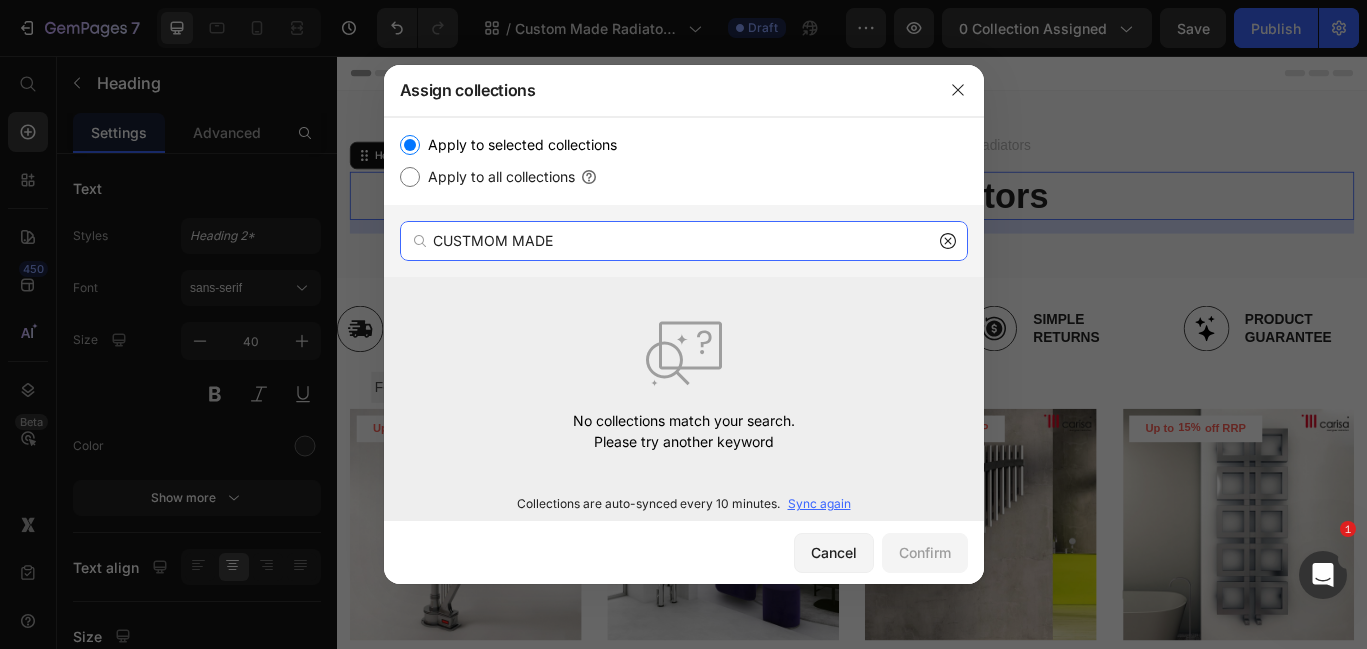 click on "CUSTMOM MADE" at bounding box center (684, 241) 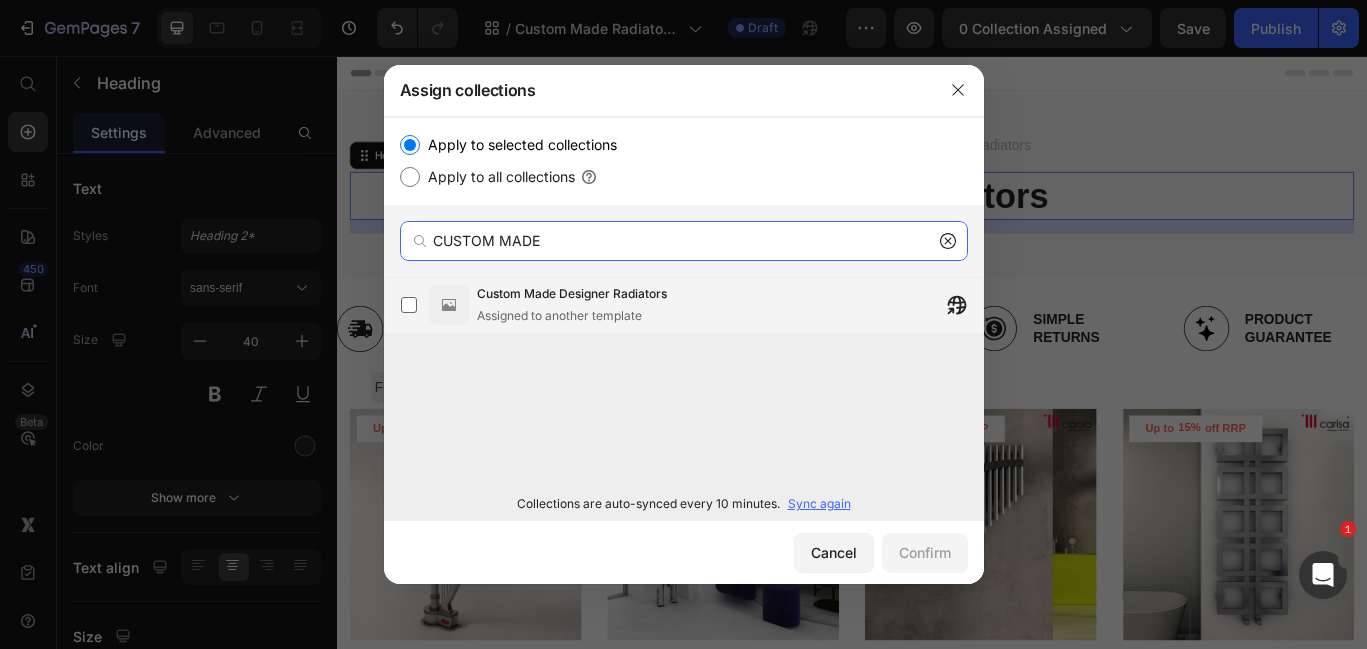 type on "CUSTOM MADE" 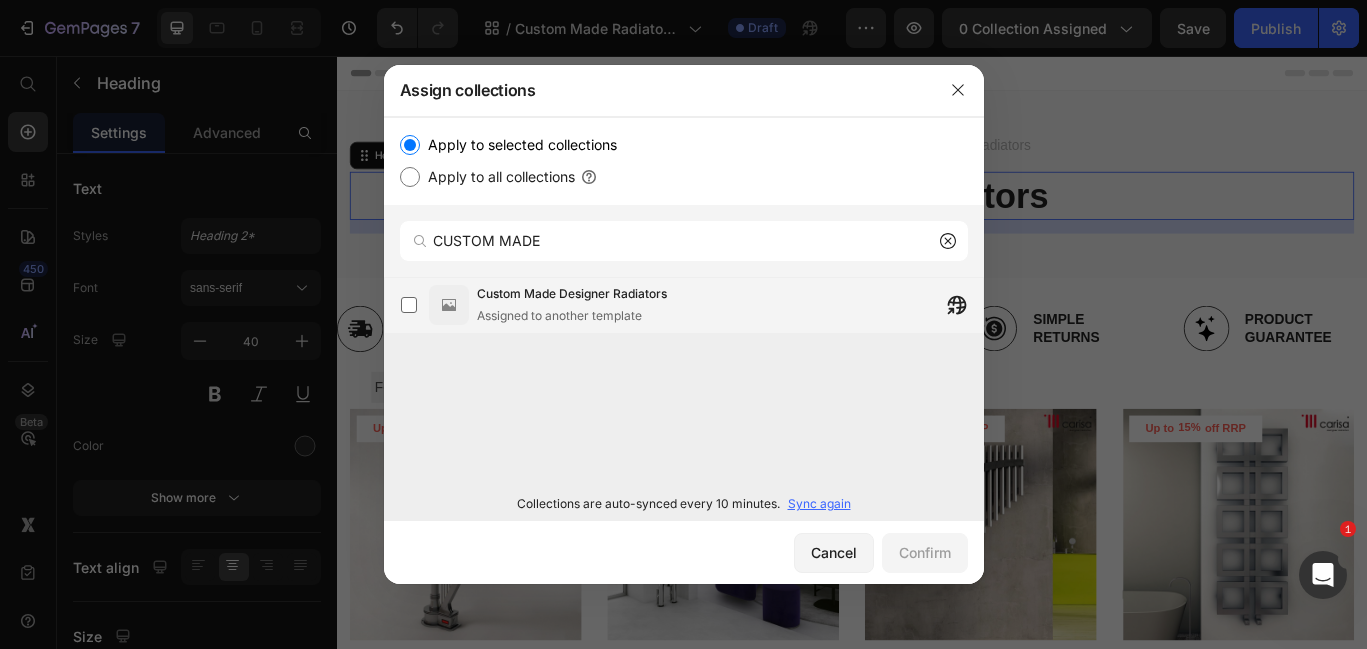 click at bounding box center [449, 305] 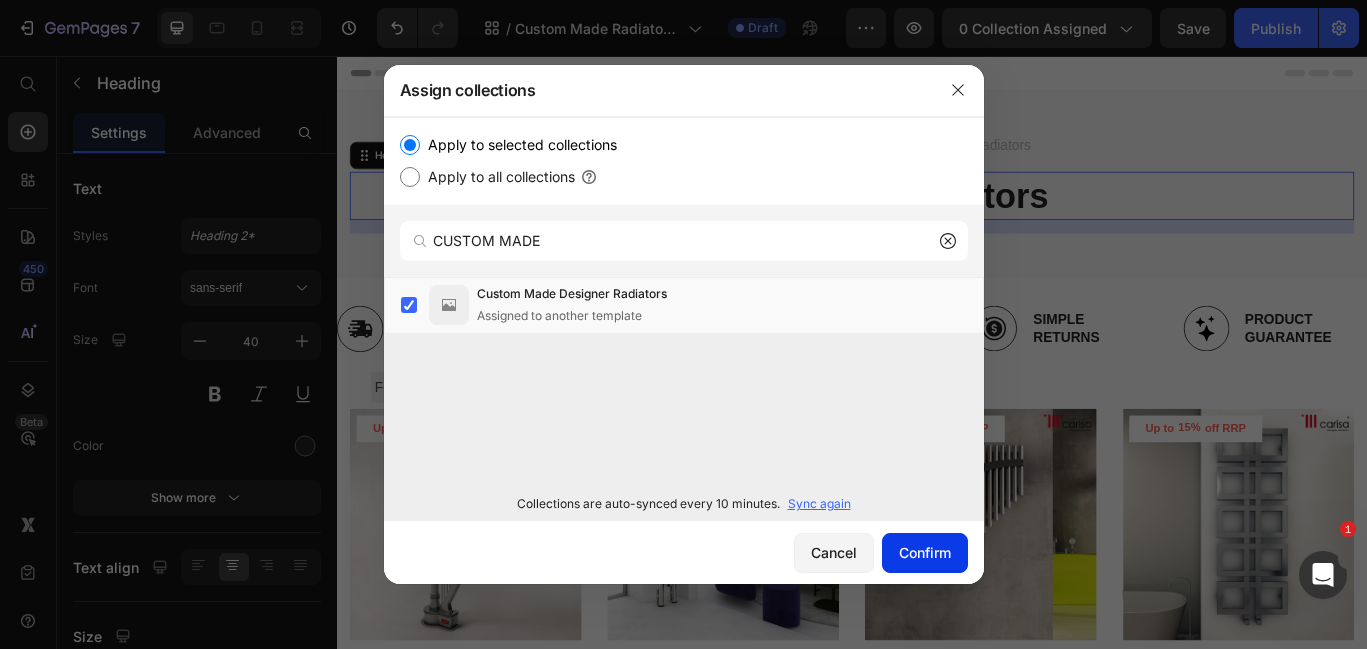 click on "Confirm" at bounding box center (925, 552) 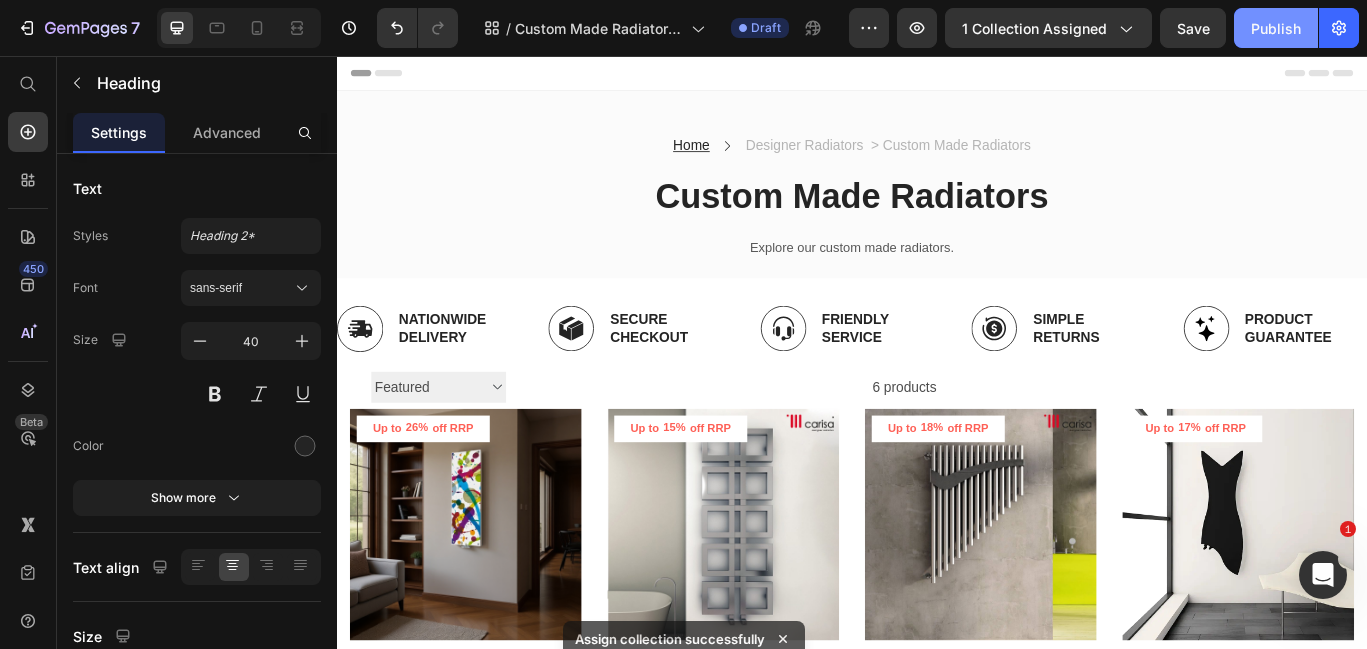 click on "Publish" at bounding box center (1276, 28) 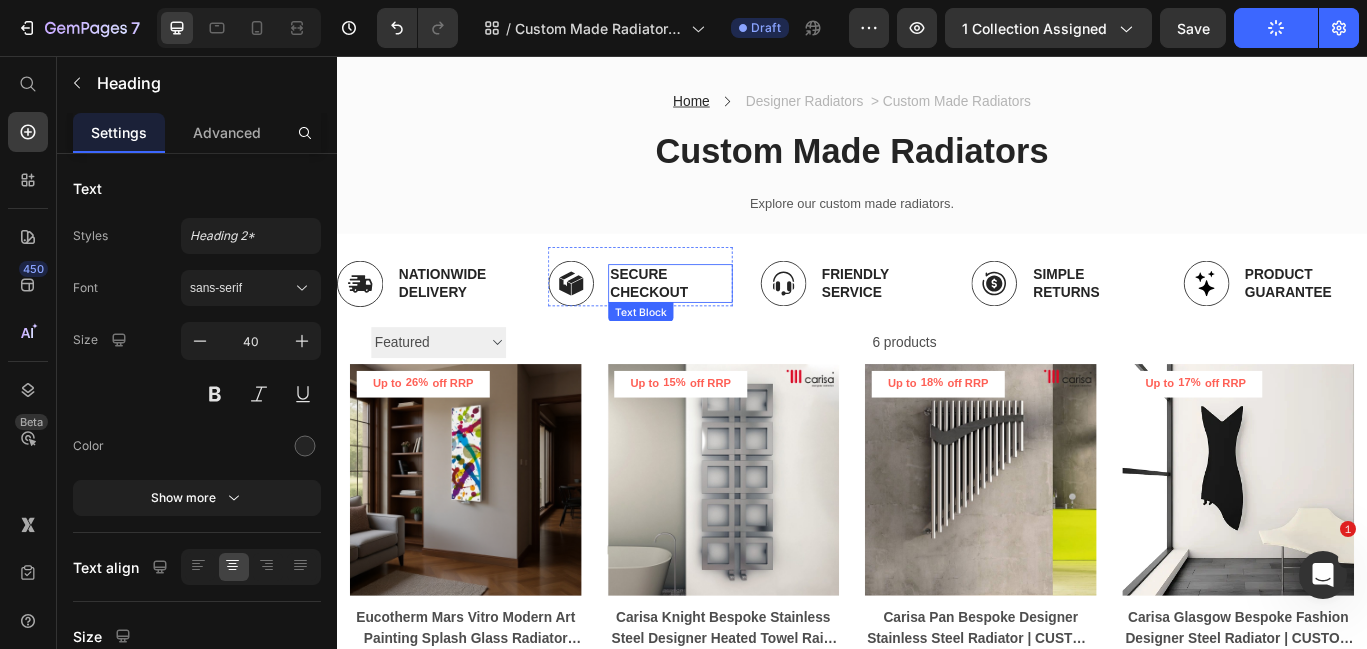 scroll, scrollTop: 0, scrollLeft: 0, axis: both 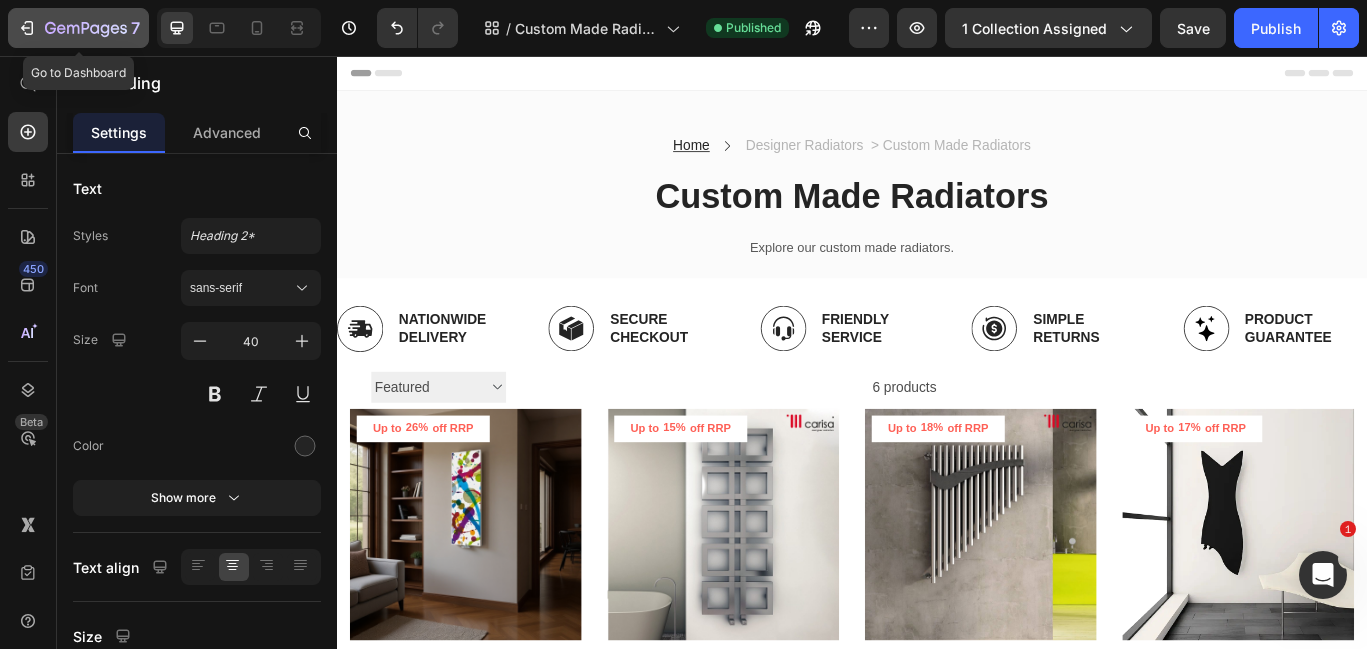 click 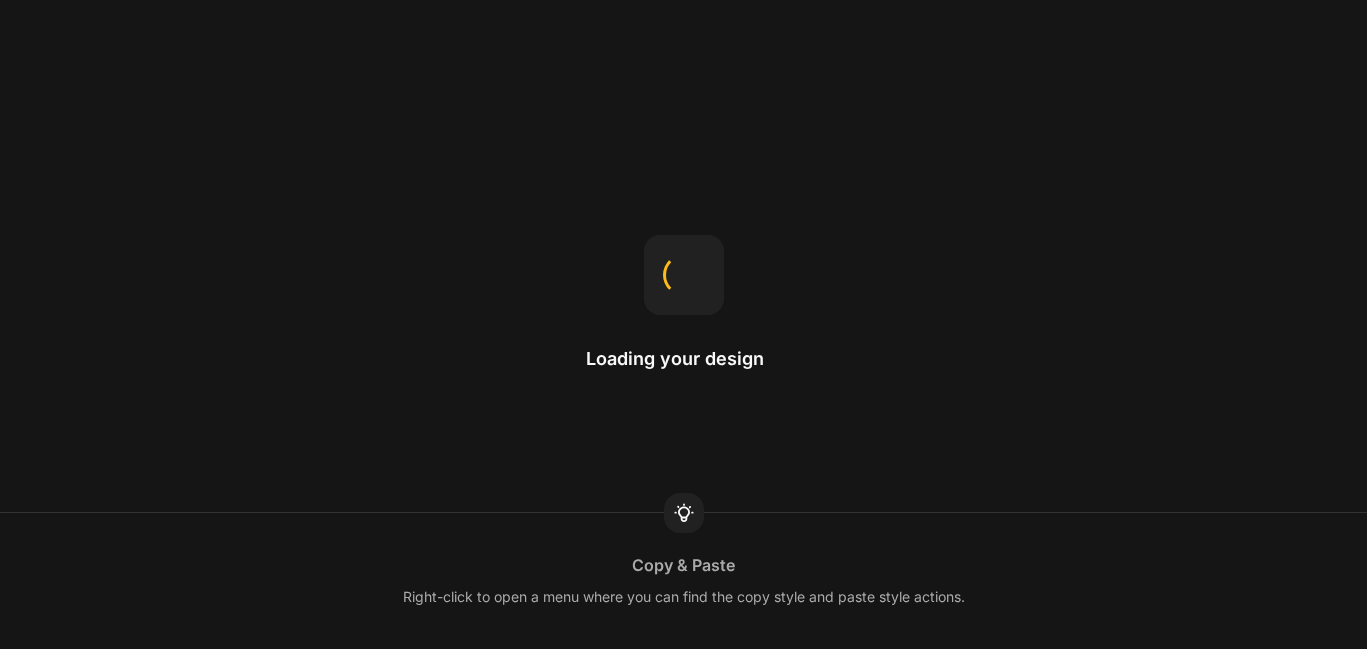 scroll, scrollTop: 0, scrollLeft: 0, axis: both 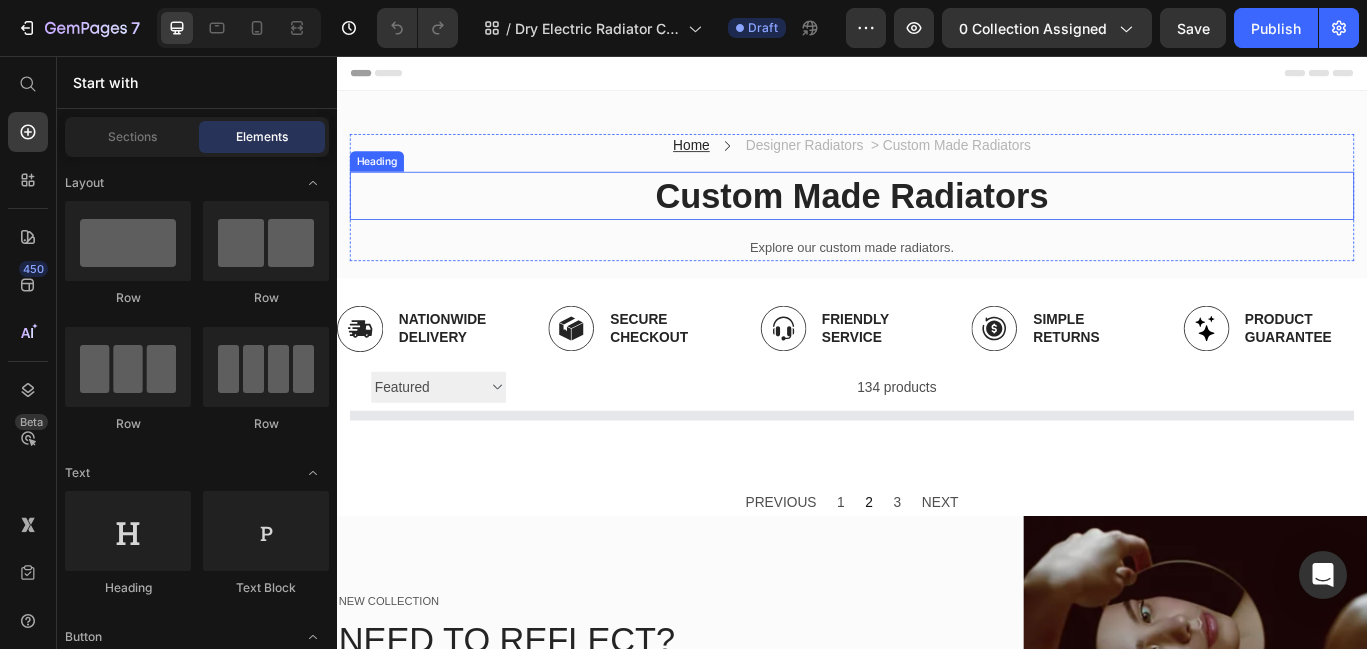 click on "Custom Made Radiators" at bounding box center (937, 219) 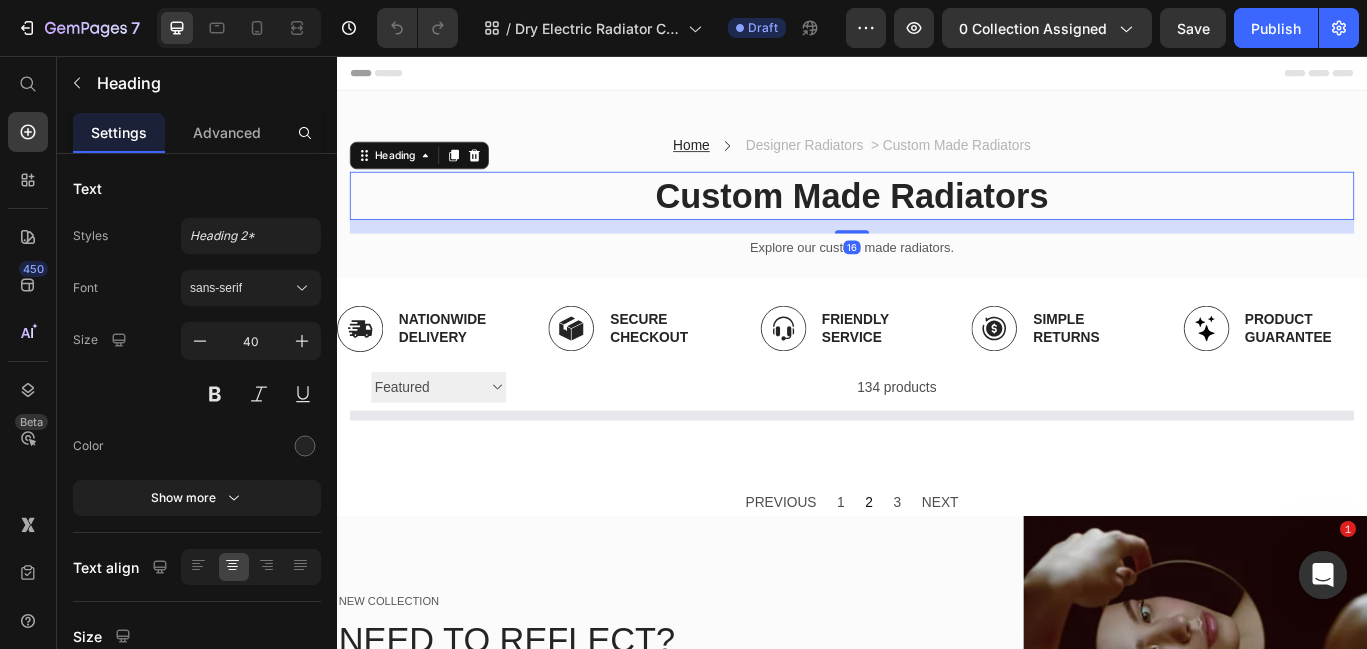 scroll, scrollTop: 0, scrollLeft: 0, axis: both 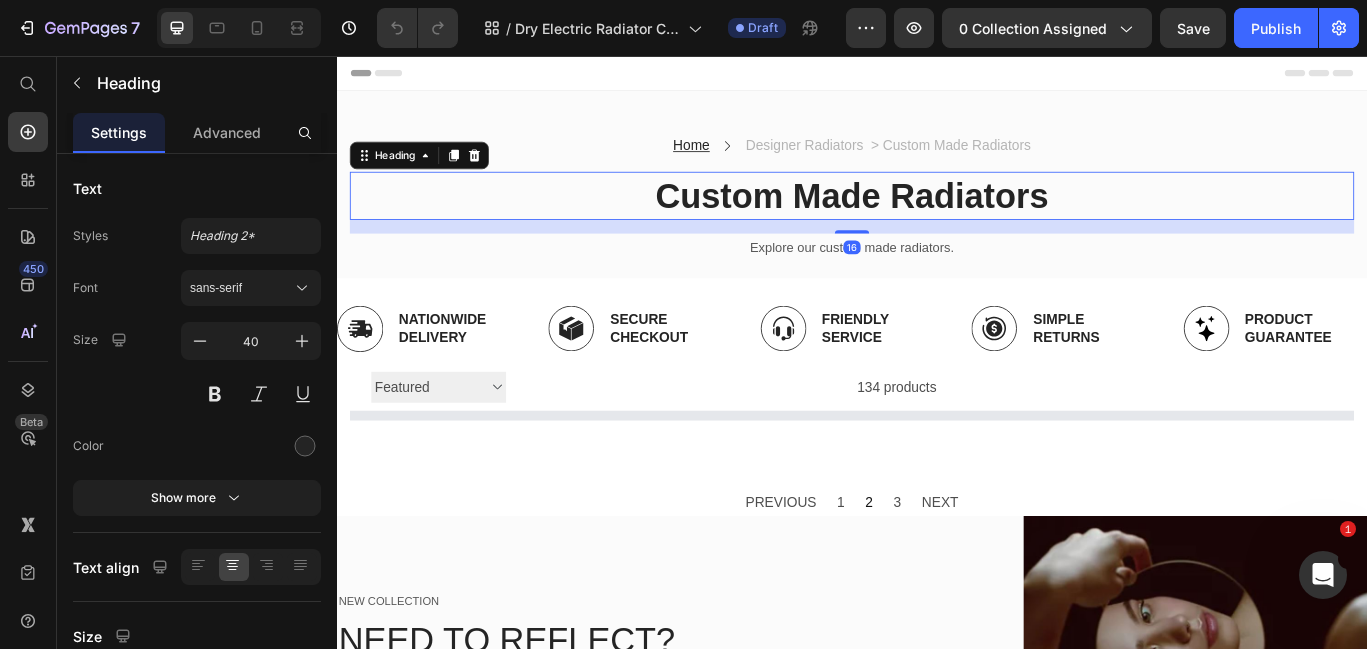 click on "Custom Made Radiators" at bounding box center [937, 219] 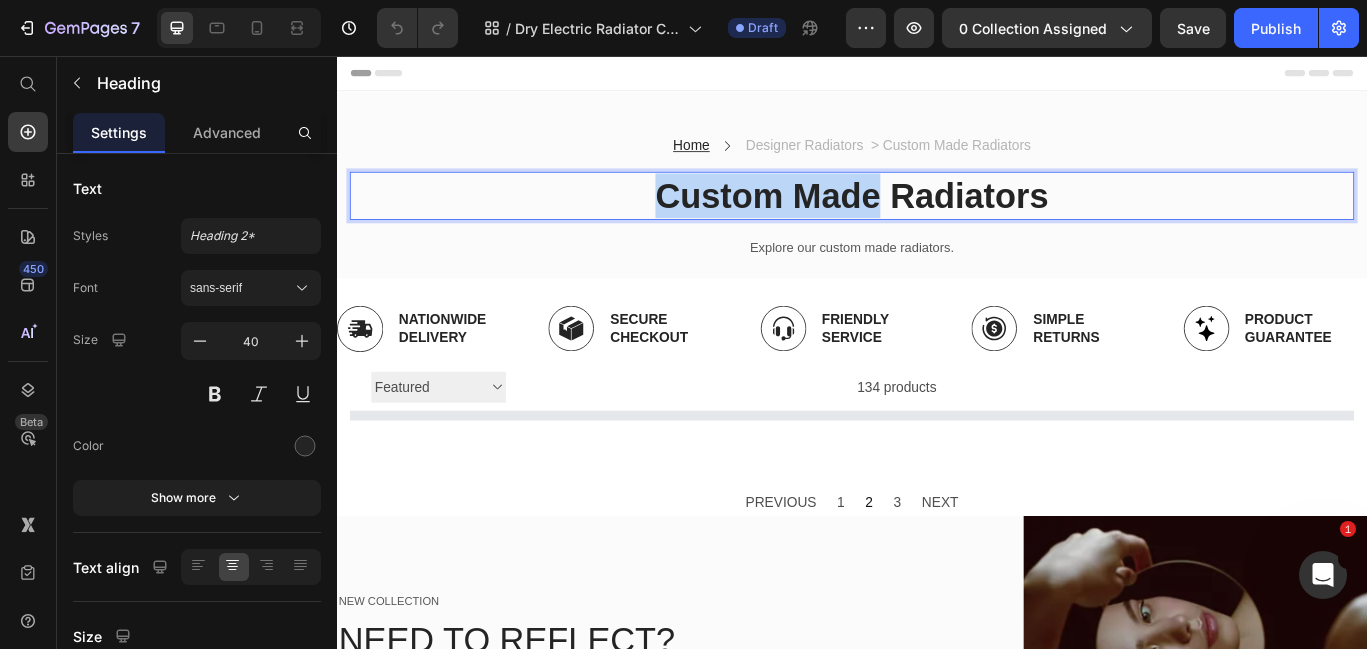 drag, startPoint x: 959, startPoint y: 227, endPoint x: 708, endPoint y: 220, distance: 251.0976 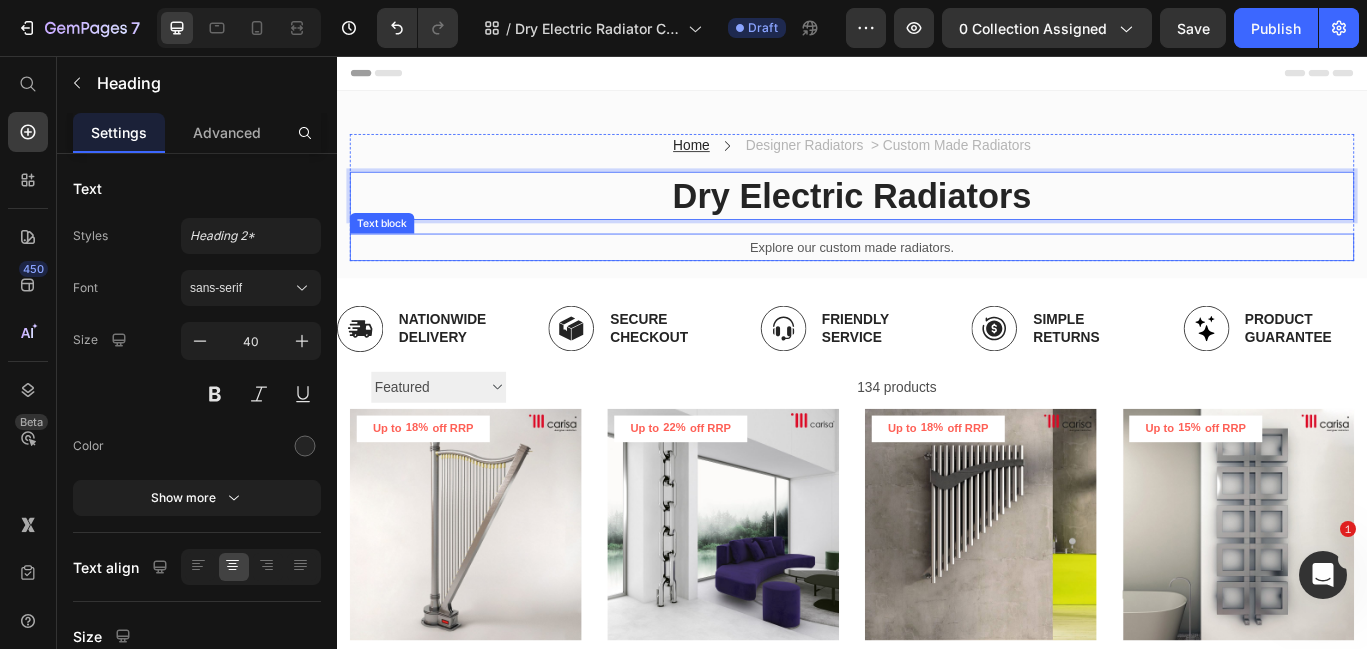 click on "Explore our custom made radiators." at bounding box center [937, 279] 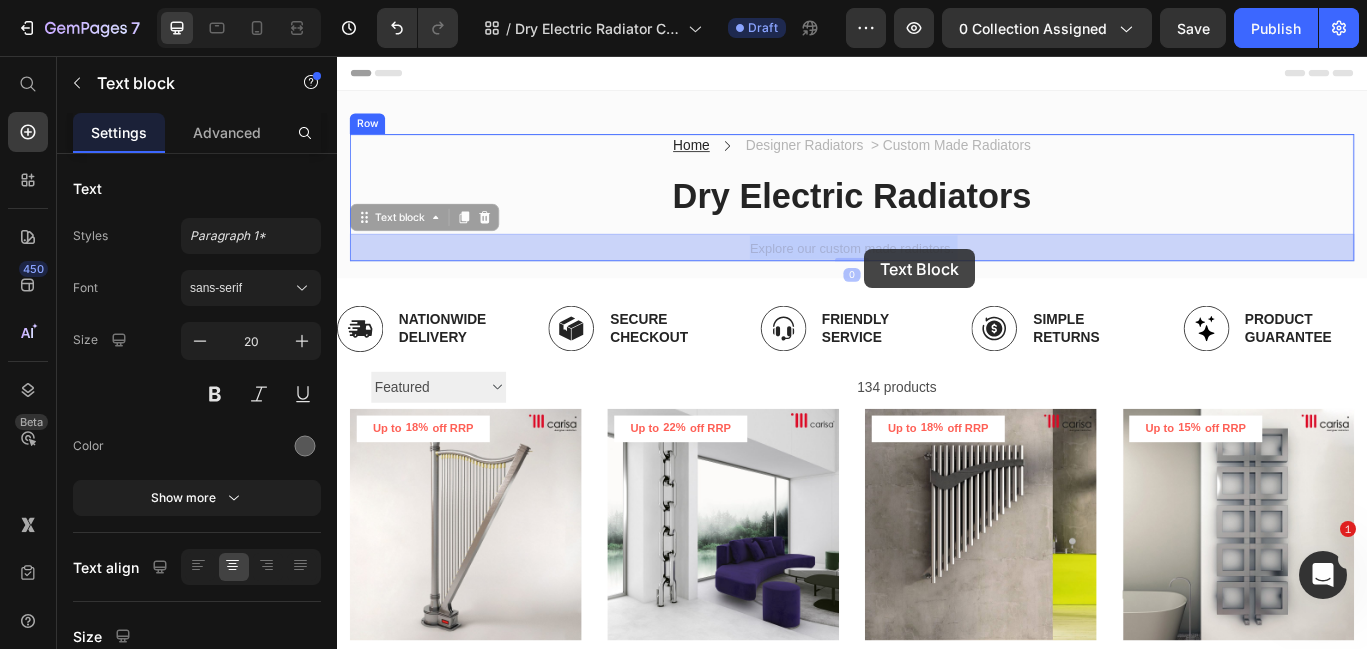 drag, startPoint x: 985, startPoint y: 281, endPoint x: 950, endPoint y: 281, distance: 35 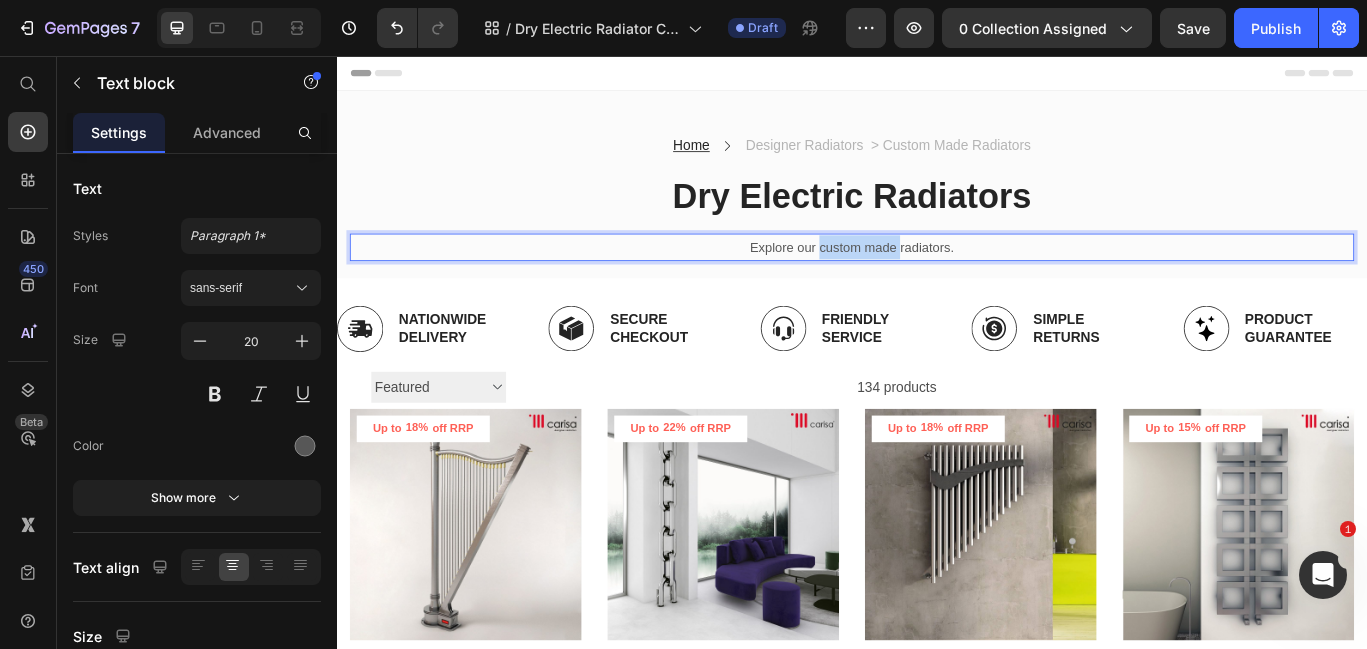 drag, startPoint x: 993, startPoint y: 279, endPoint x: 900, endPoint y: 281, distance: 93.0215 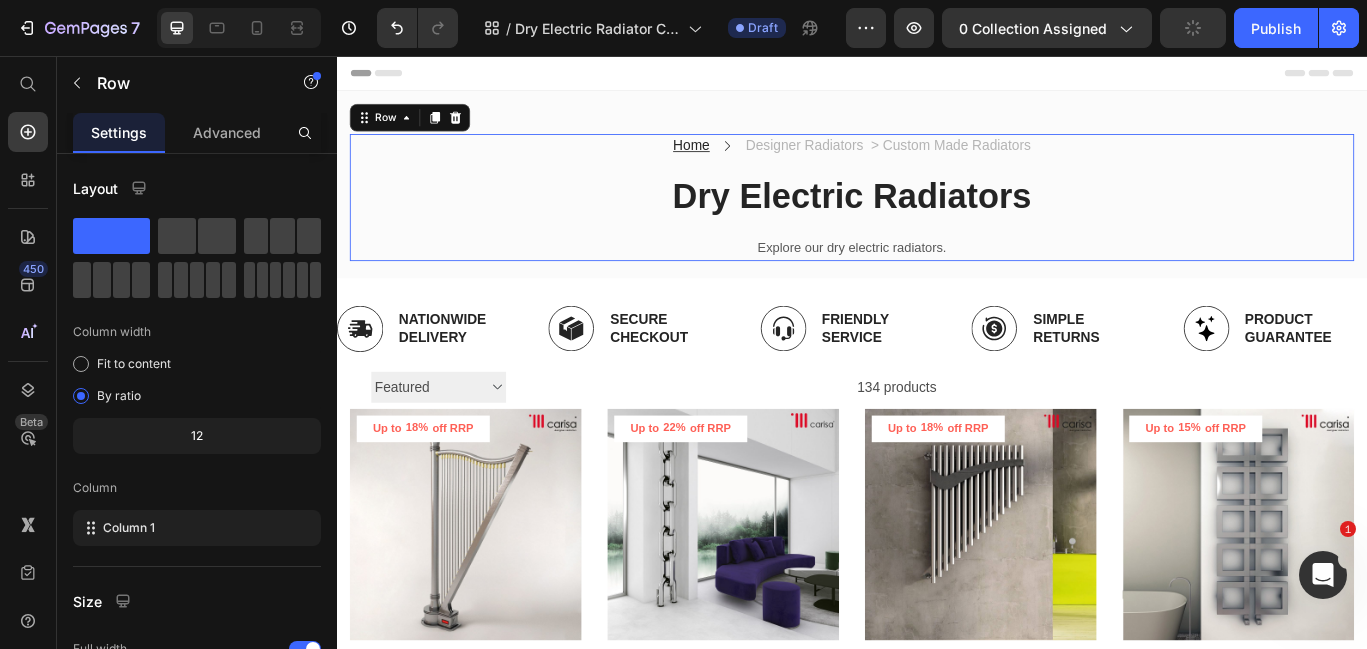 click on "Home Text block
Icon Designer Radiators  > Custom Made Radiators Text block Row Dry Electric Radiators Heading Explore our dry electric radiators. Text block" at bounding box center (937, 221) 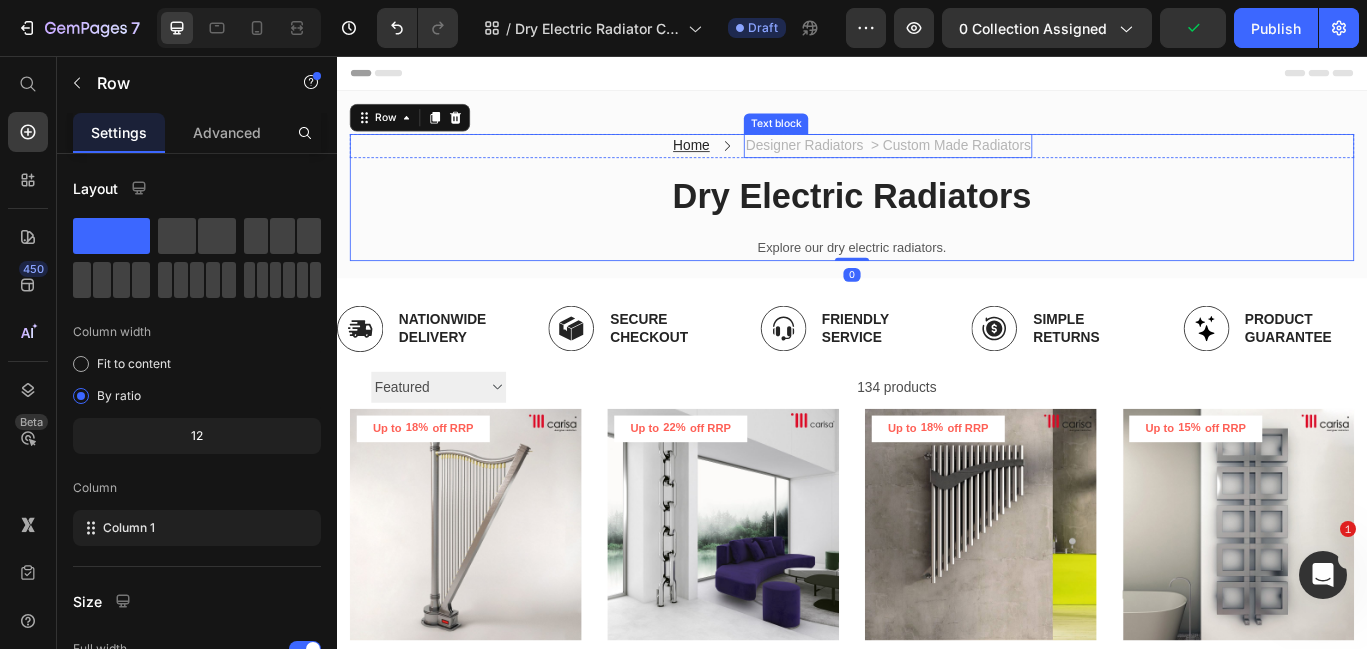 click on "Designer Radiators  > Custom Made Radiators" at bounding box center (979, 161) 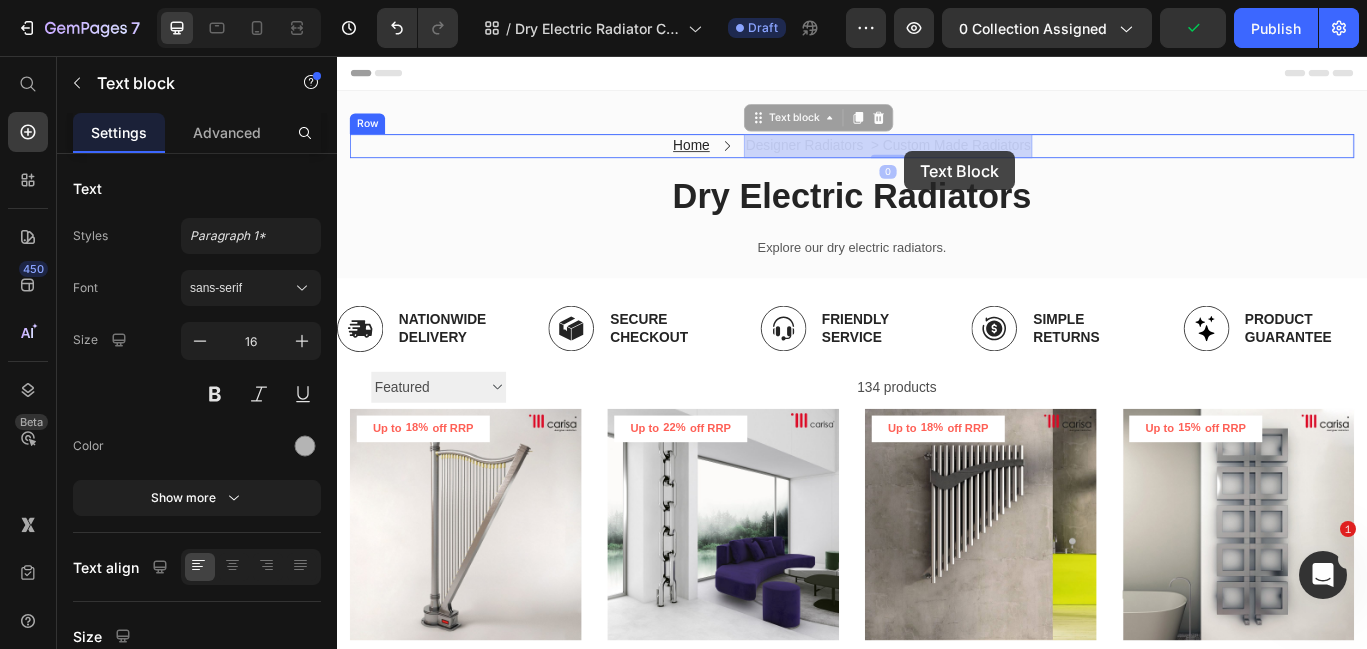 drag, startPoint x: 1071, startPoint y: 166, endPoint x: 1015, endPoint y: 161, distance: 56.22277 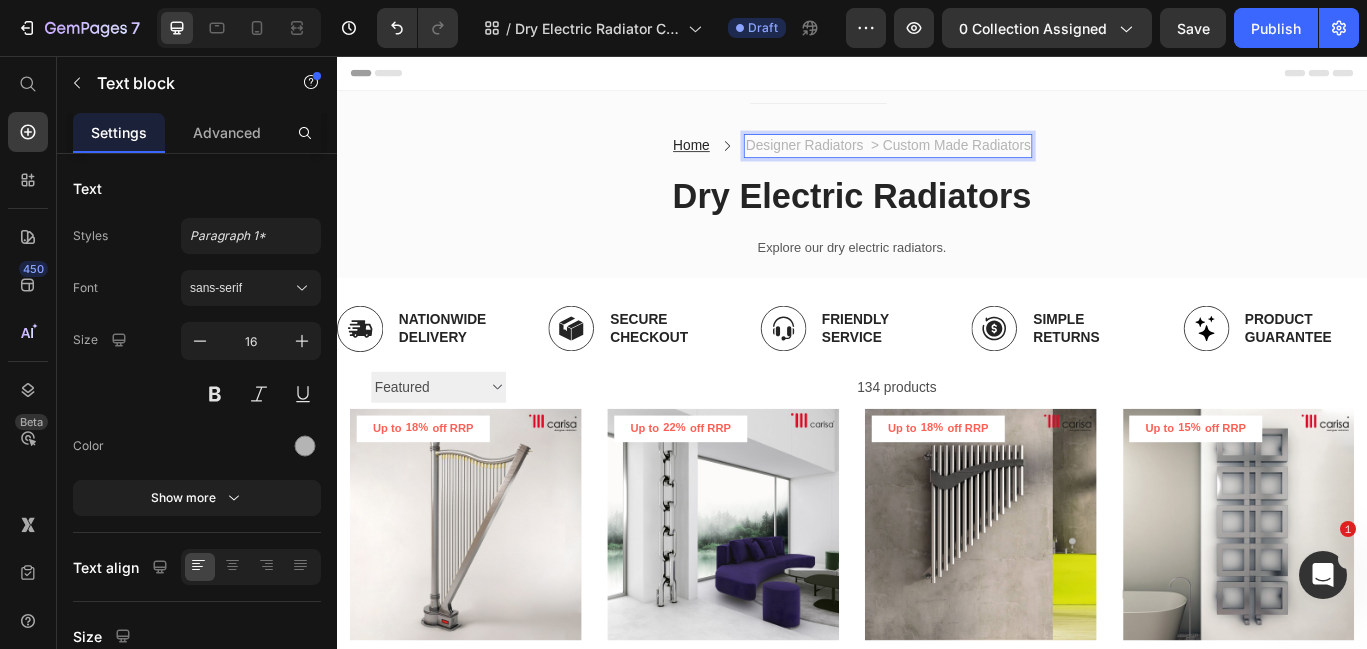 click on "Designer Radiators  > Custom Made Radiators" at bounding box center [979, 161] 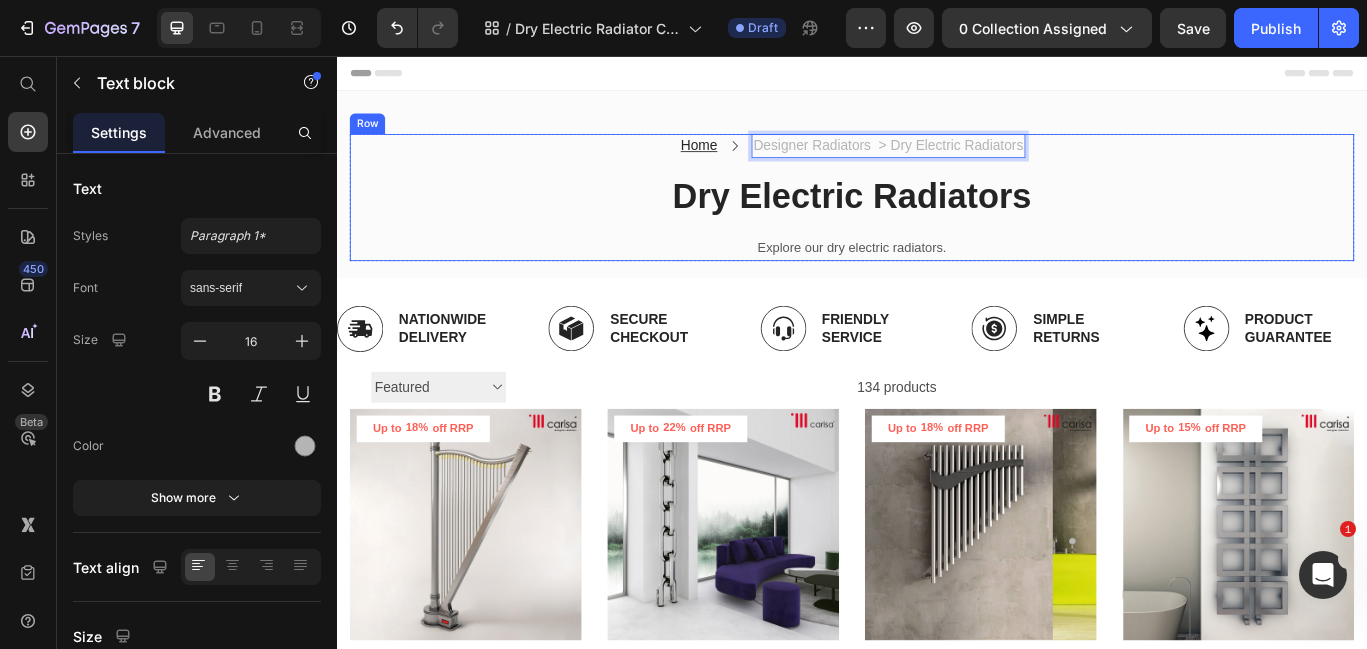 click on "Home Text block
Icon Designer Radiators  > Dry Electric Radiators Text block   0 Row Dry Electric Radiators Heading Explore our dry electric radiators. Text block" at bounding box center [937, 221] 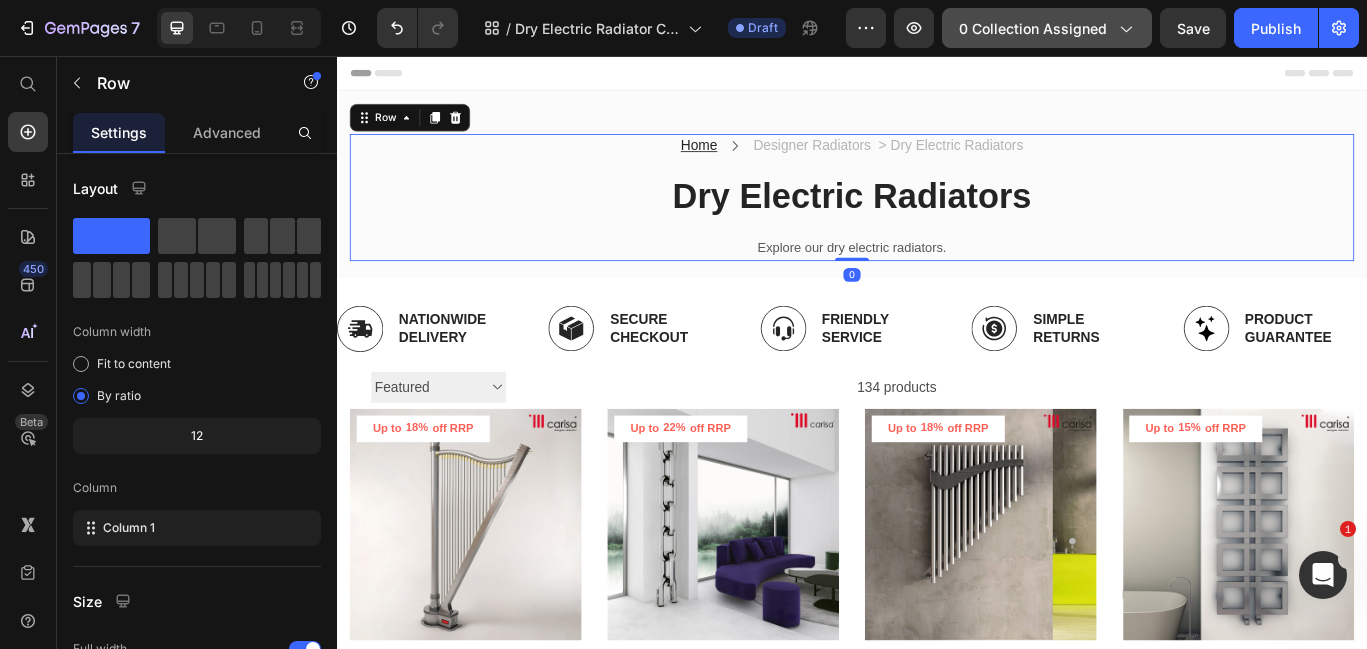 click on "0 collection assigned" 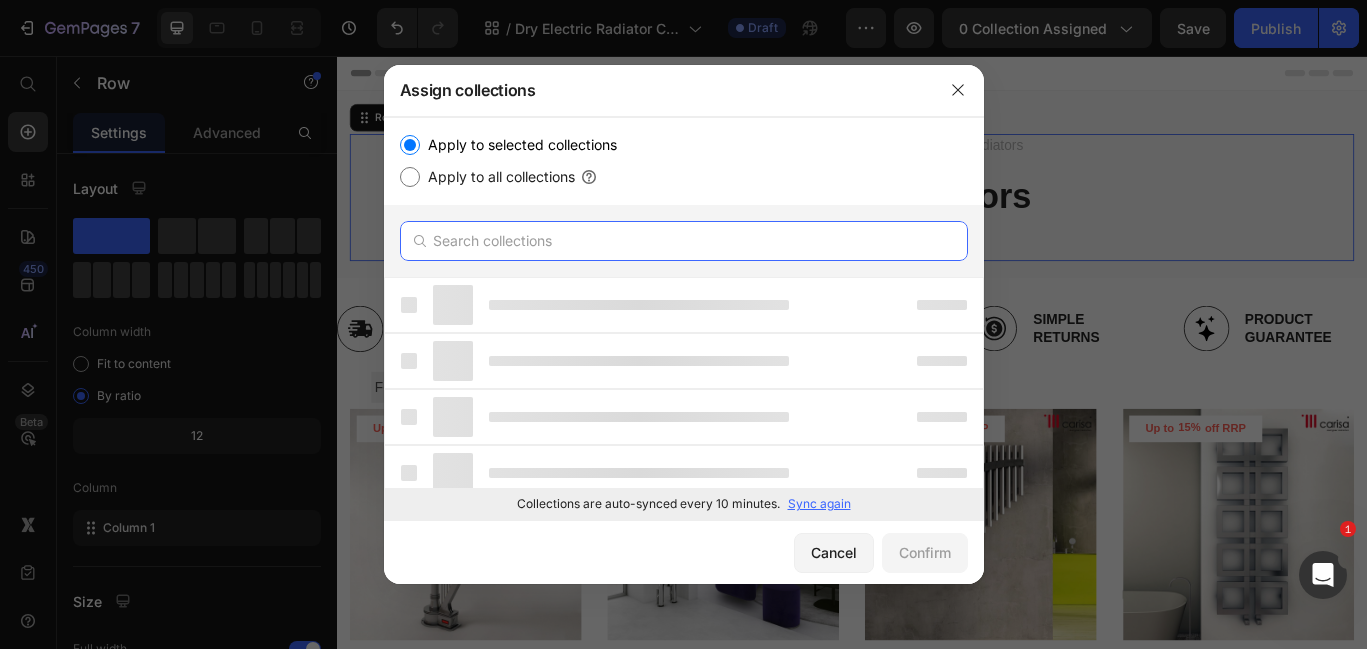 click at bounding box center [684, 241] 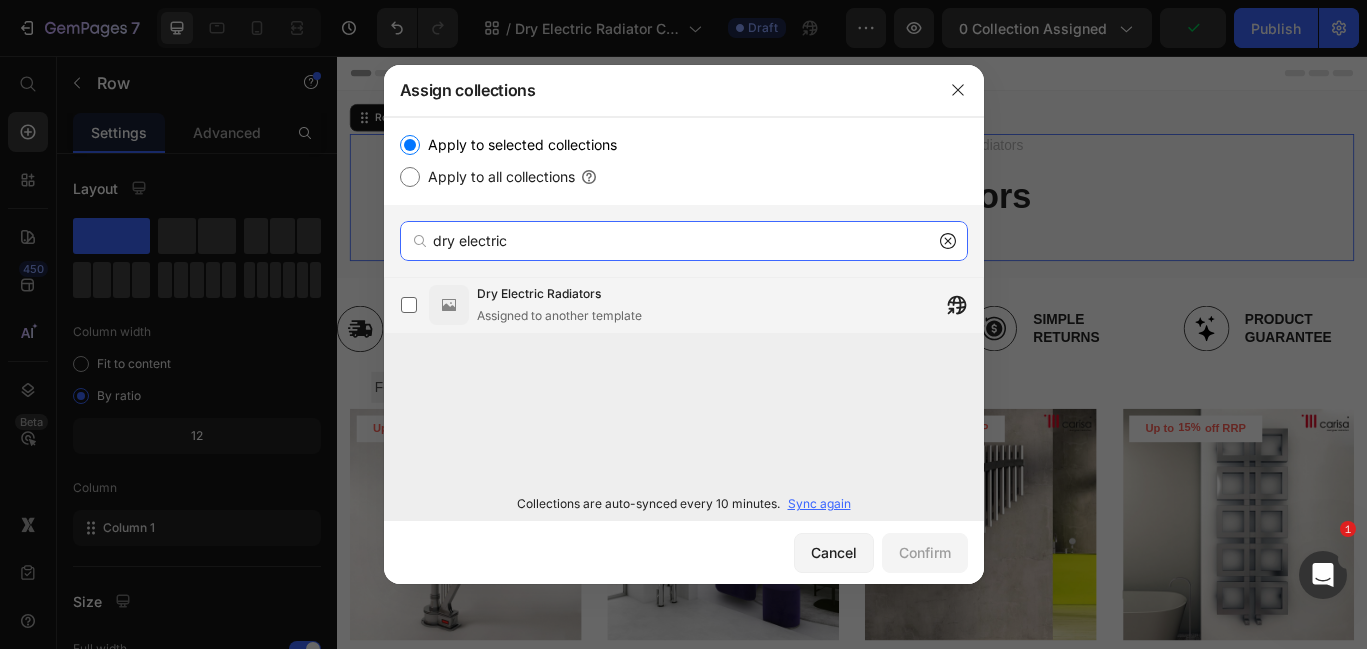 type on "dry electric" 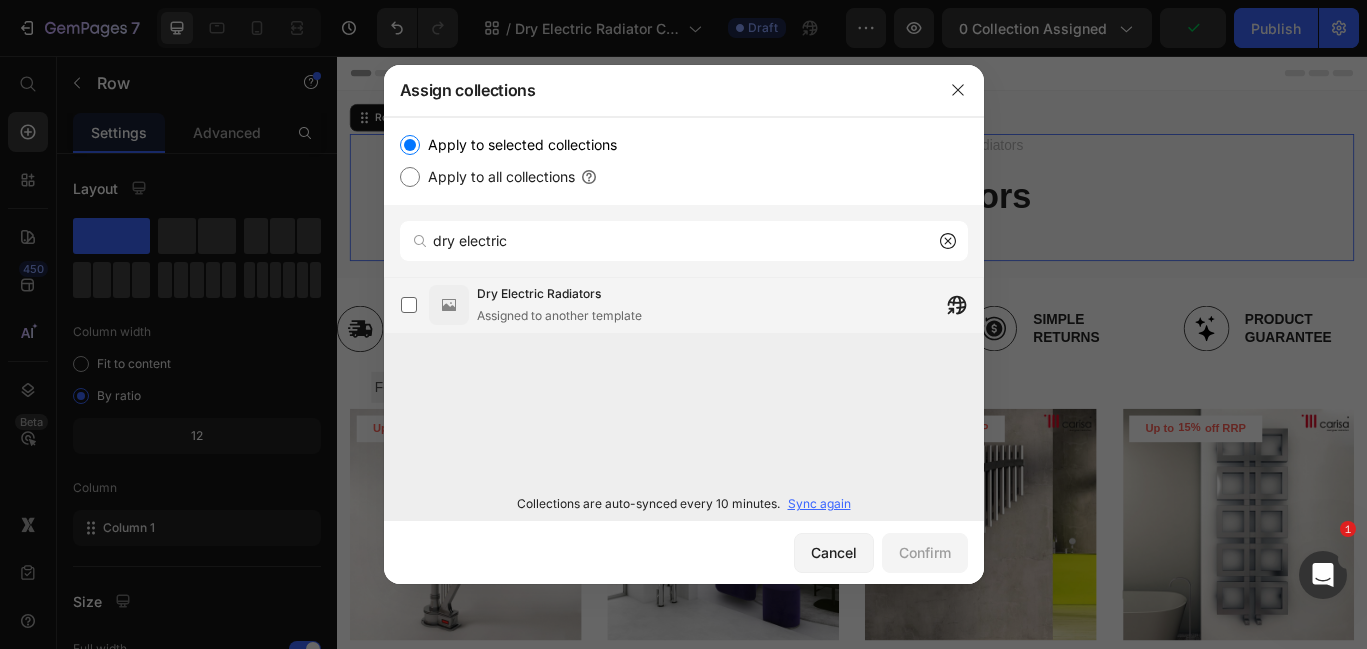 click on "Assigned to another template" at bounding box center (559, 316) 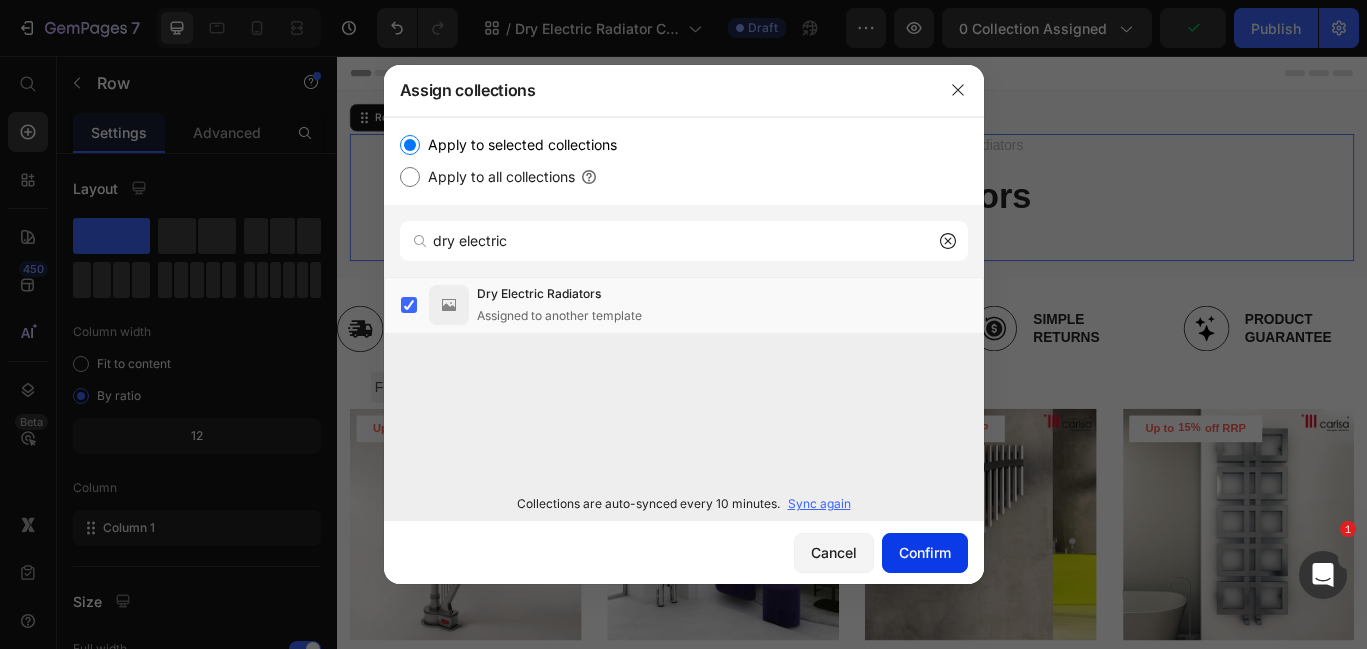 click on "Confirm" at bounding box center [925, 552] 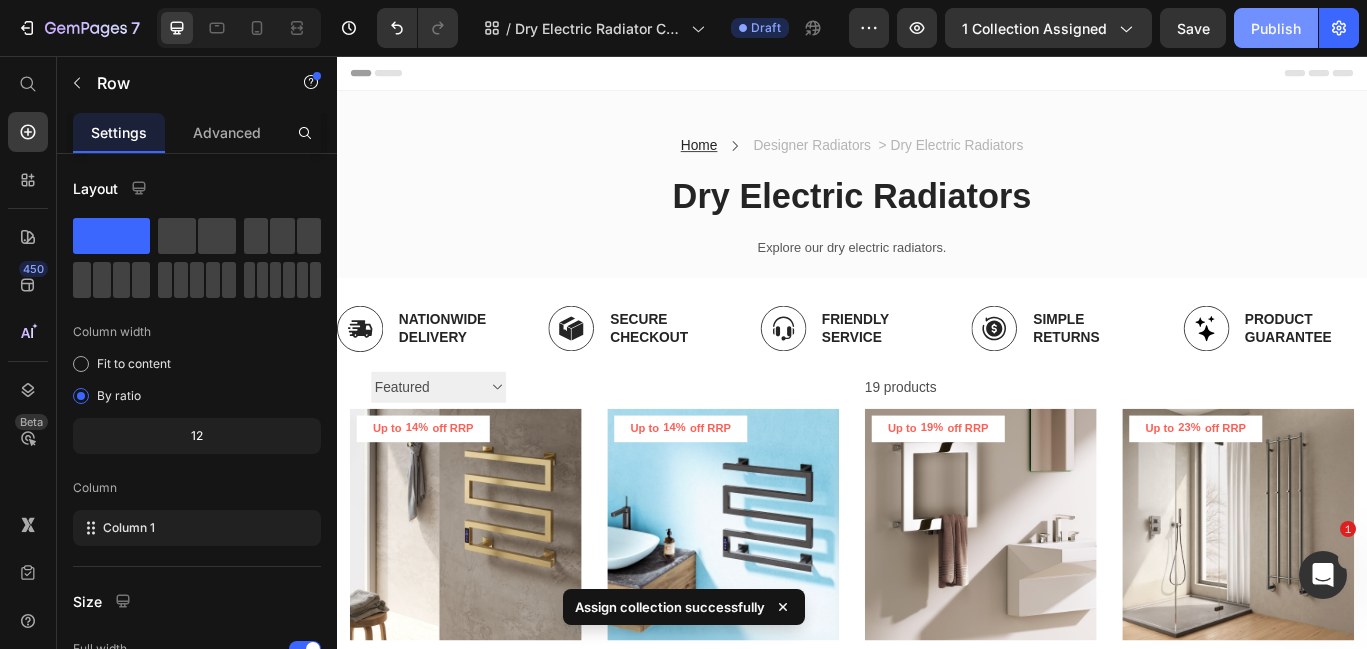 click on "Publish" at bounding box center (1276, 28) 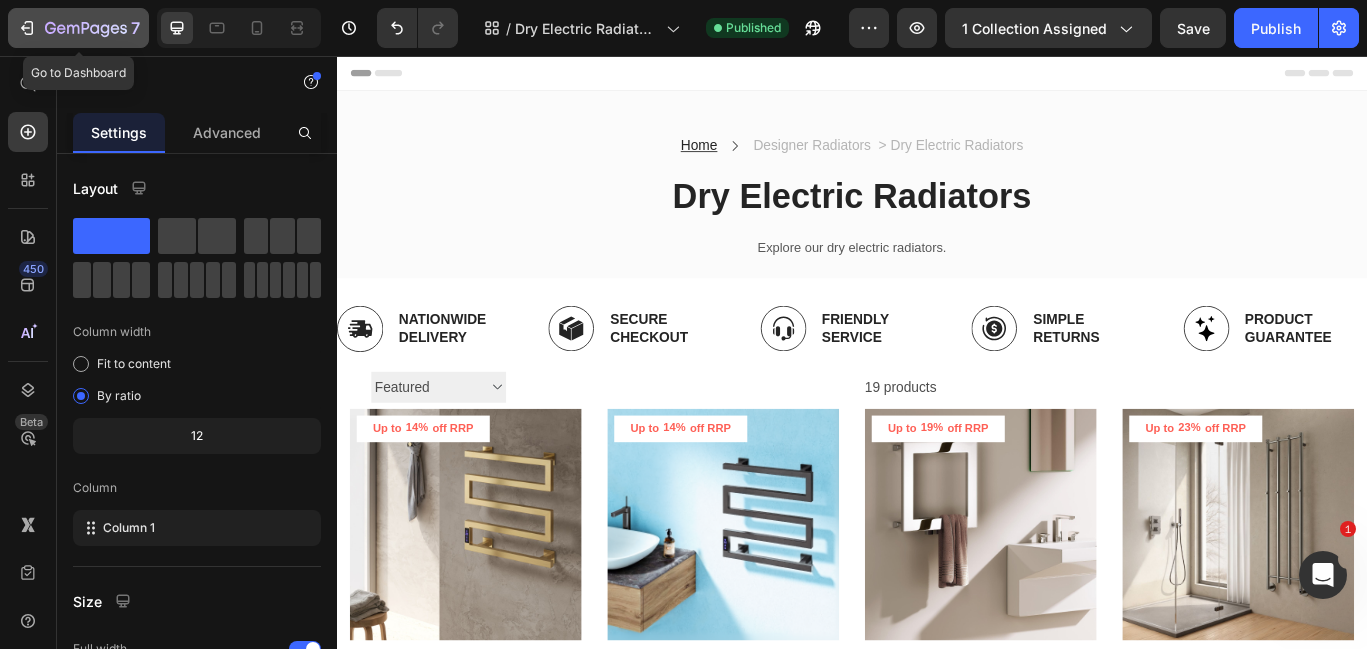 click on "7" at bounding box center [78, 28] 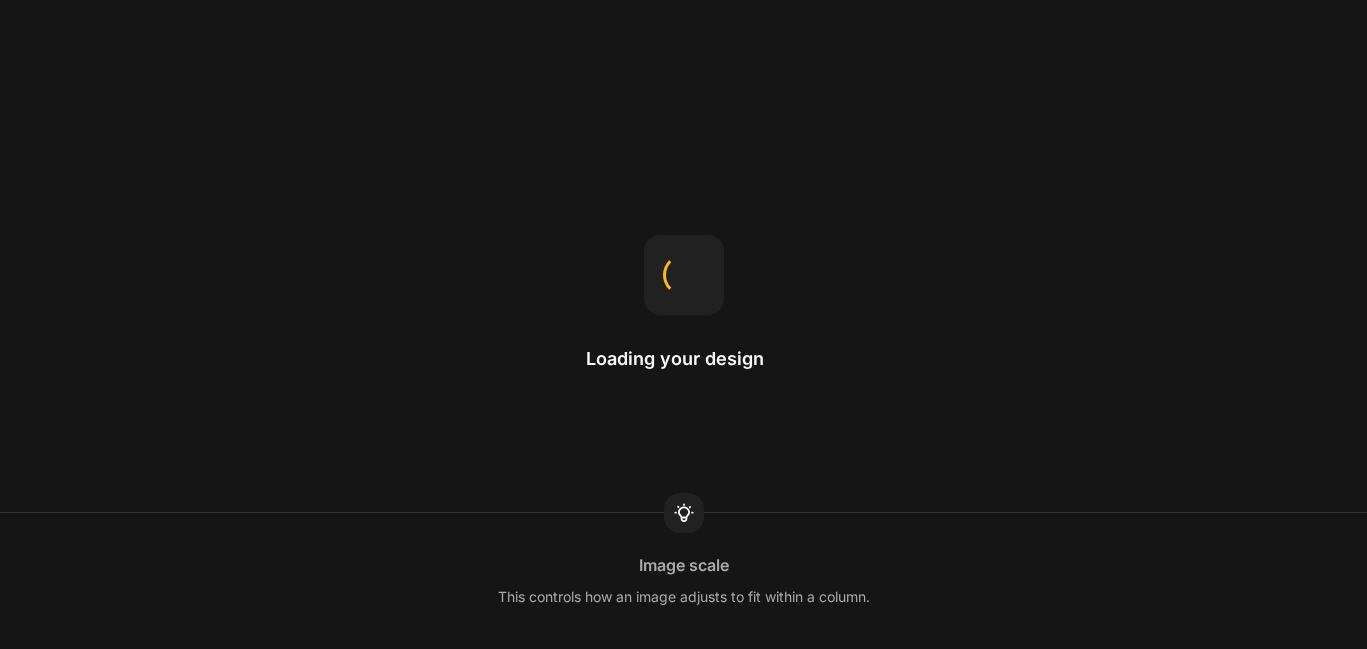 scroll, scrollTop: 0, scrollLeft: 0, axis: both 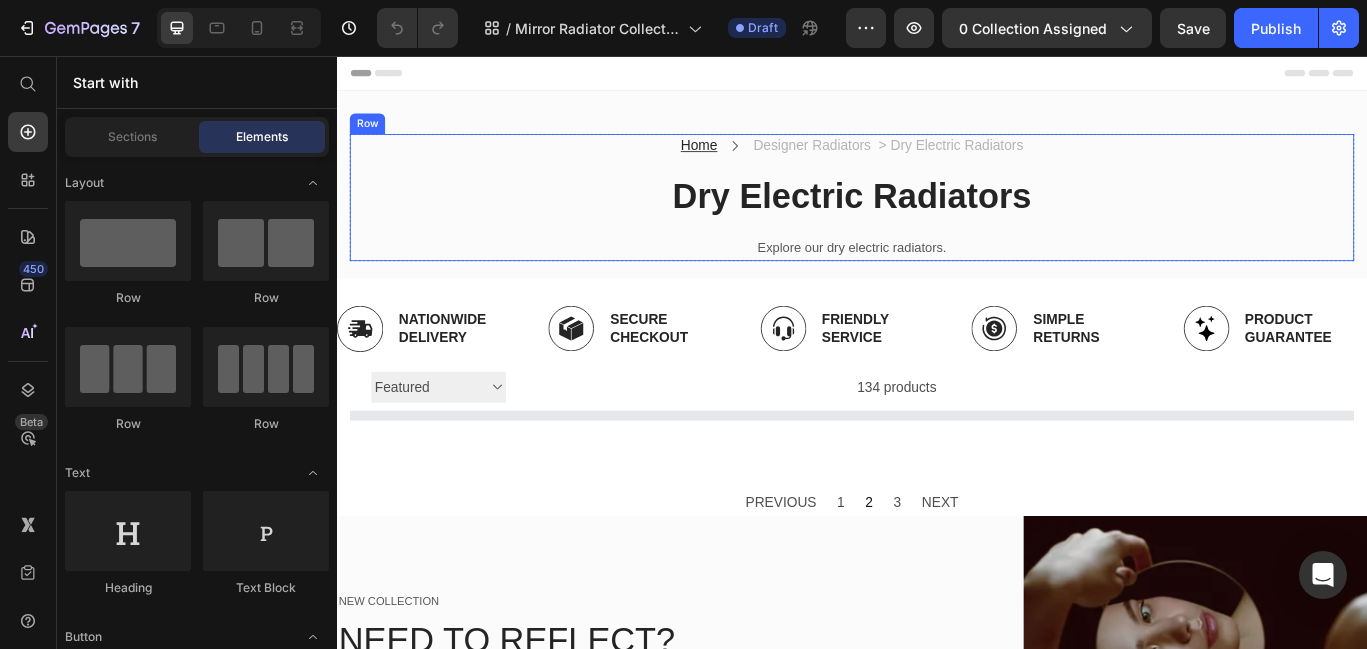 click on "Dry Electric Radiators" at bounding box center (937, 219) 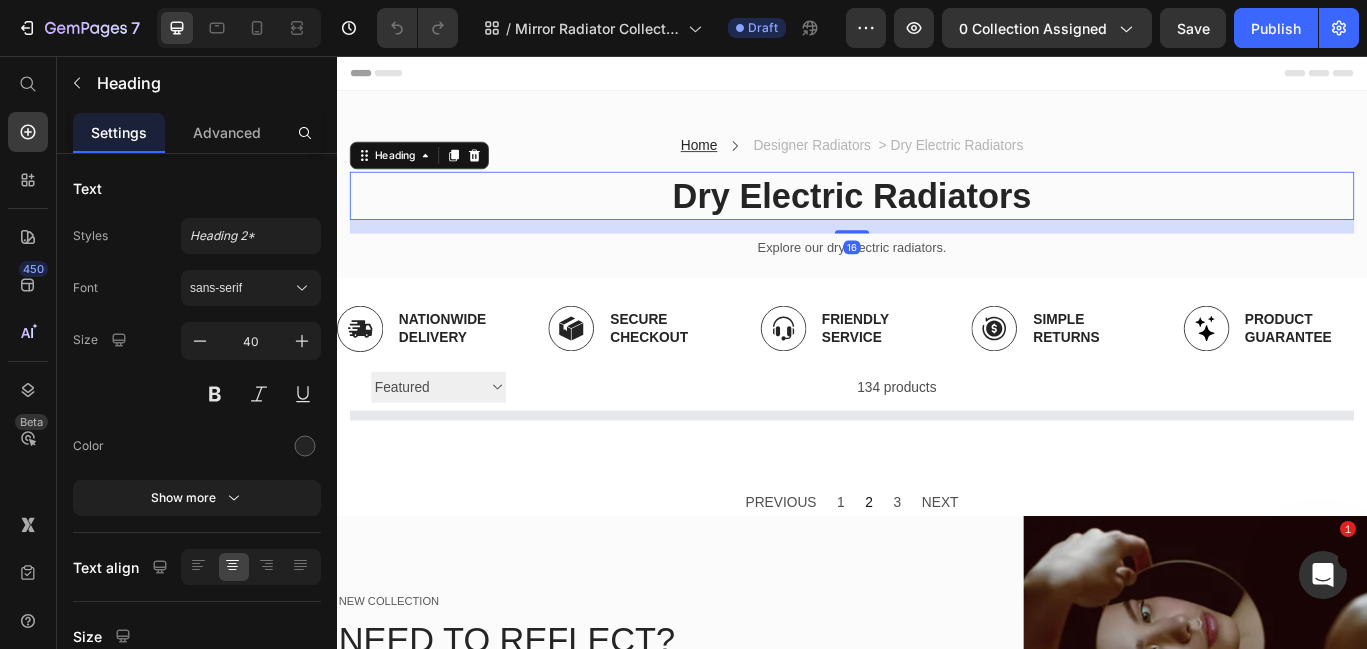 scroll, scrollTop: 0, scrollLeft: 0, axis: both 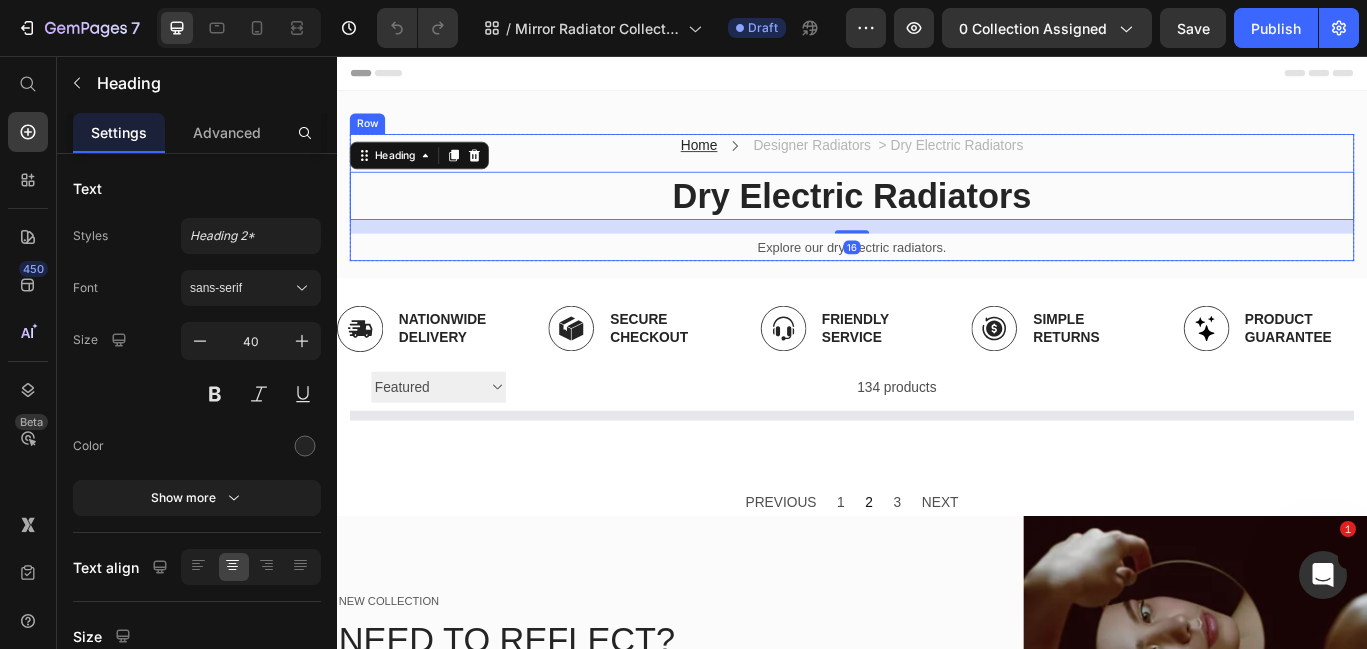 click on "Designer Radiators  > Dry Electric Radiators Text block" at bounding box center (979, 161) 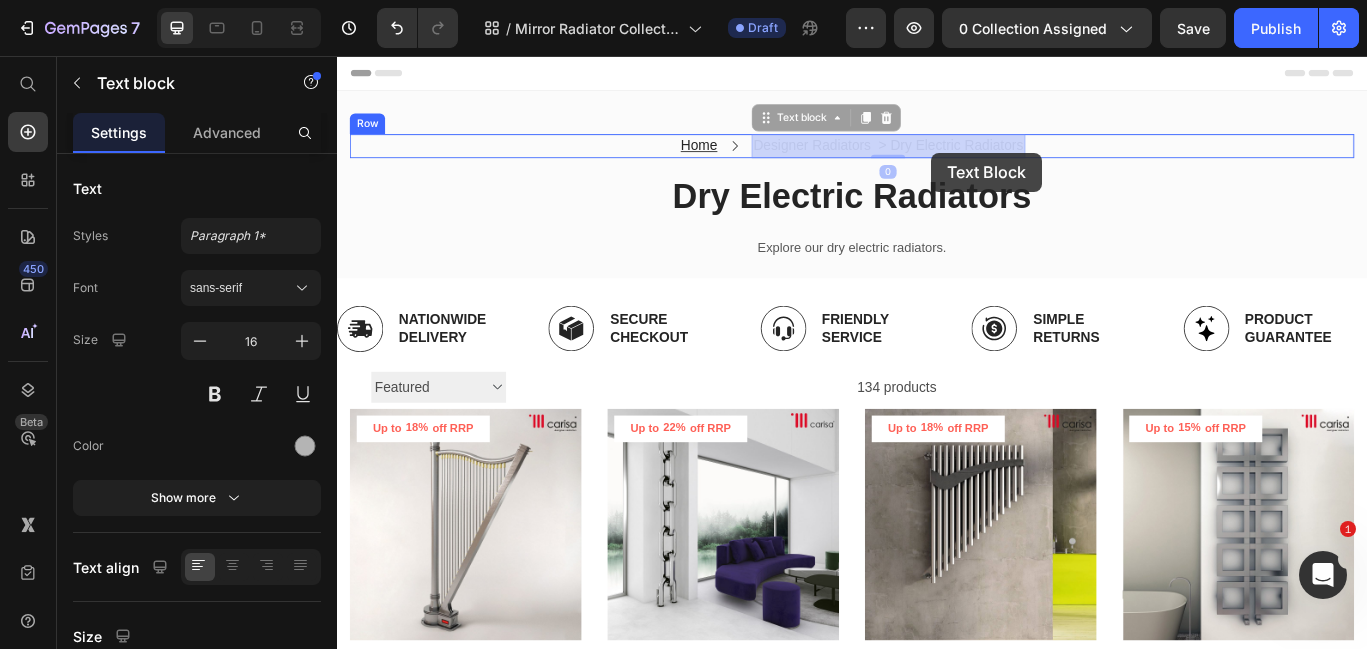 drag, startPoint x: 987, startPoint y: 165, endPoint x: 1019, endPoint y: 167, distance: 32.06244 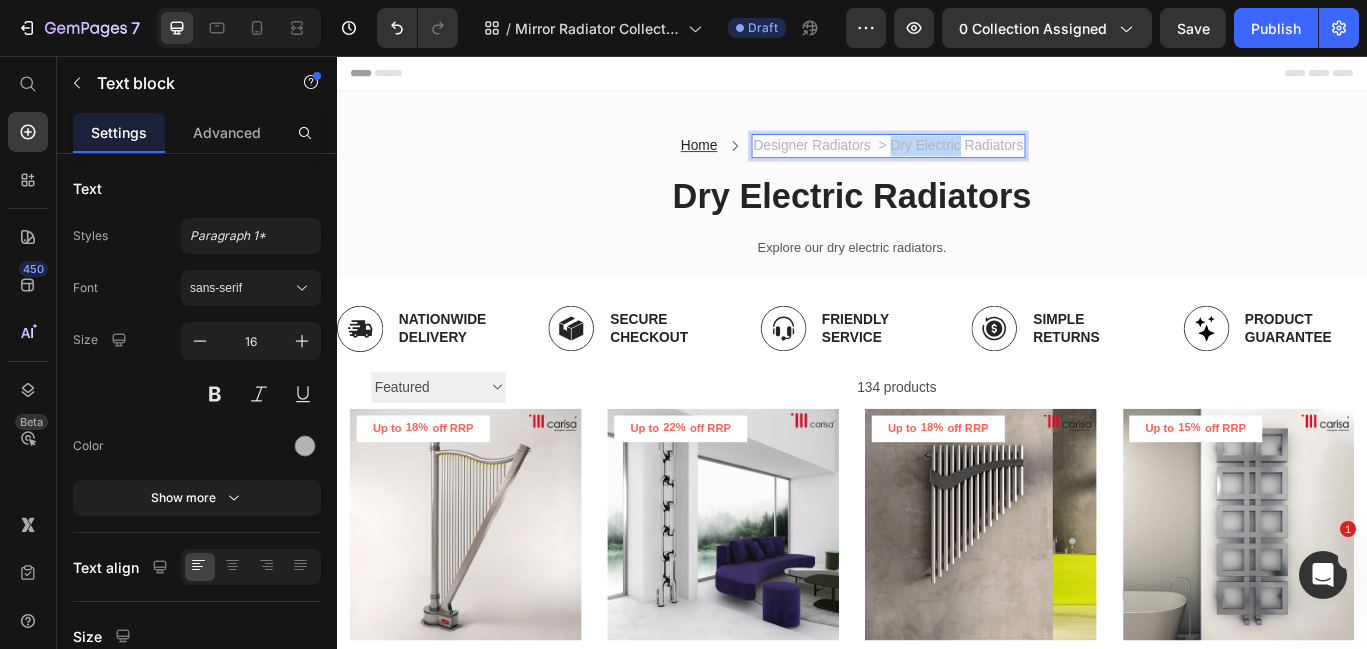drag, startPoint x: 985, startPoint y: 163, endPoint x: 1062, endPoint y: 158, distance: 77.16217 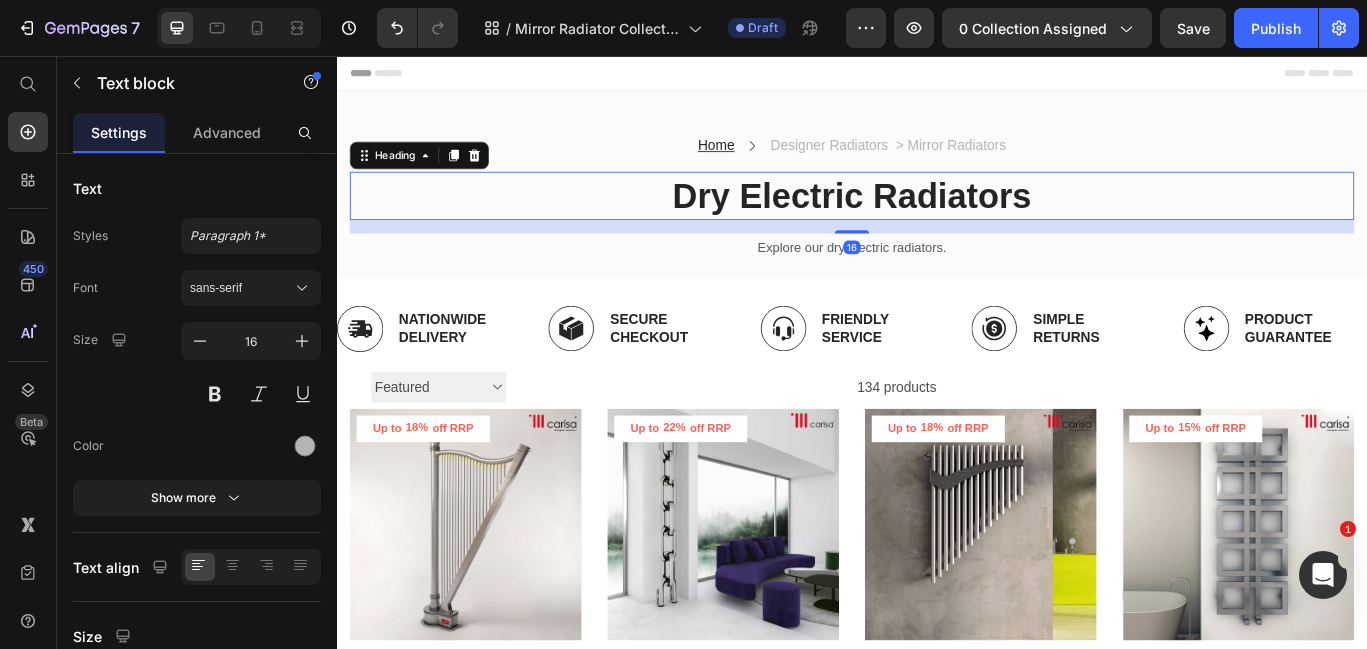 click on "Dry Electric Radiators" at bounding box center (937, 219) 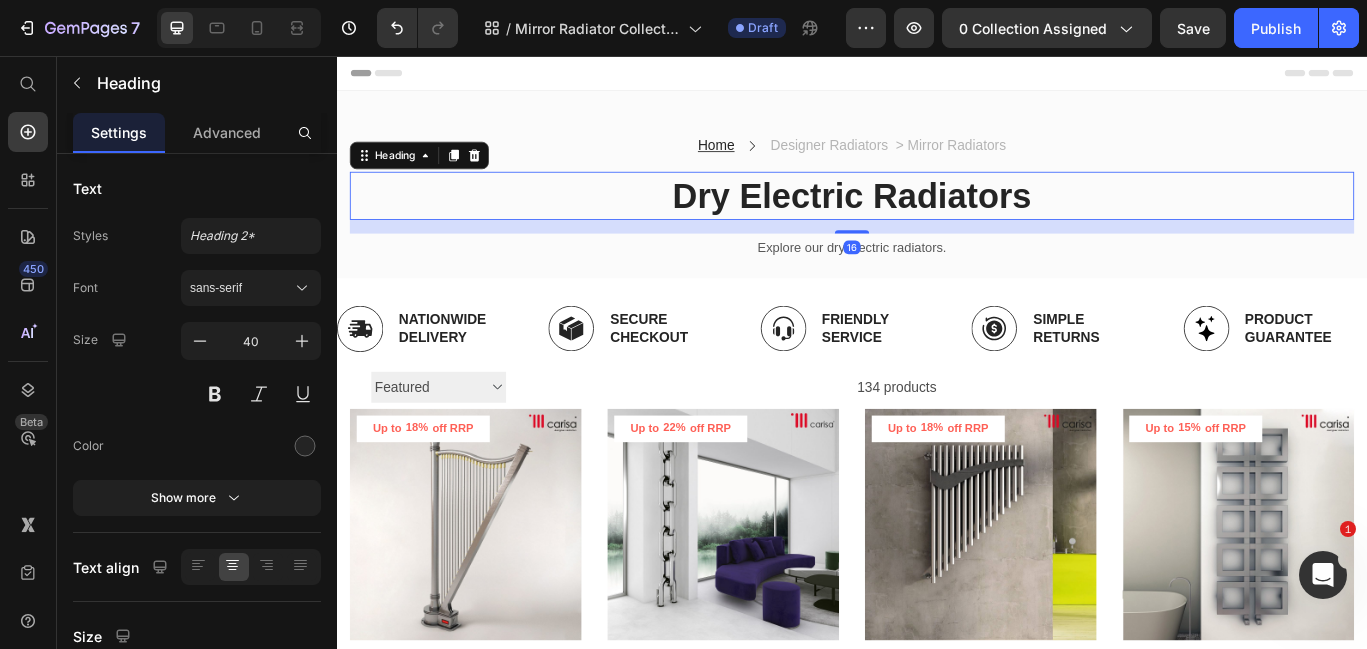 click on "Dry Electric Radiators" at bounding box center [937, 219] 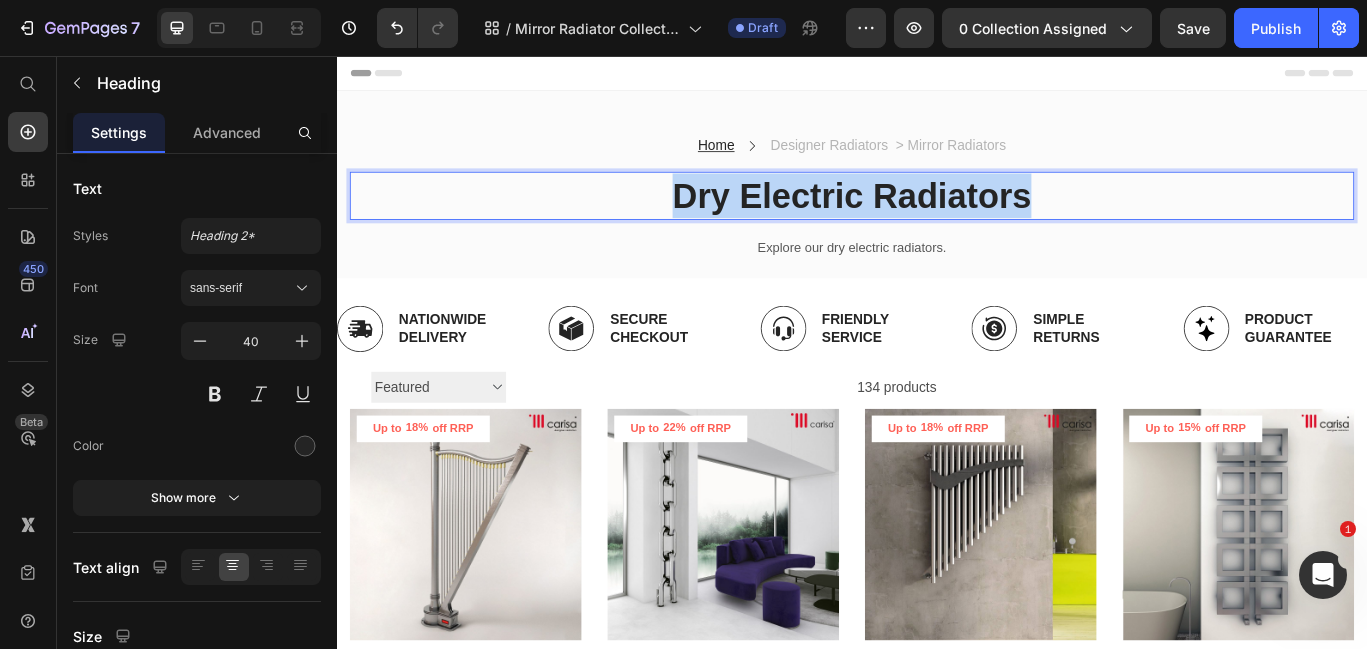 click on "Dry Electric Radiators" at bounding box center (937, 219) 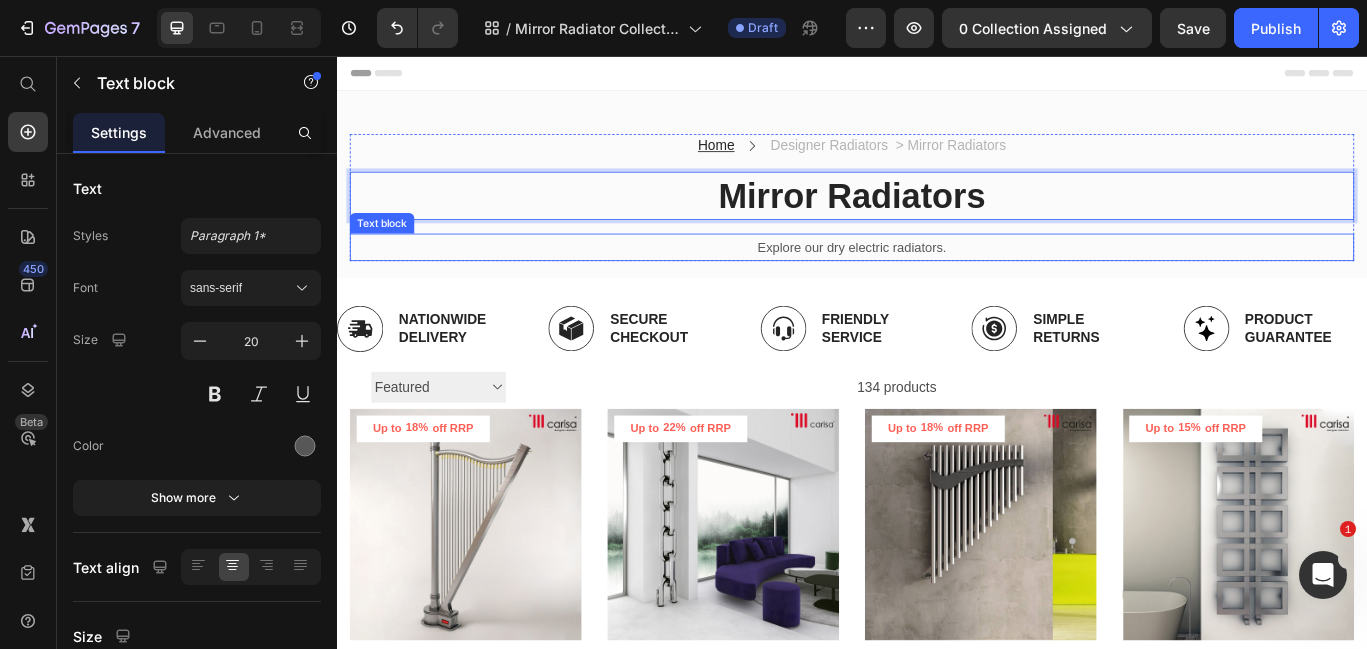 click on "Explore our dry electric radiators." at bounding box center (937, 279) 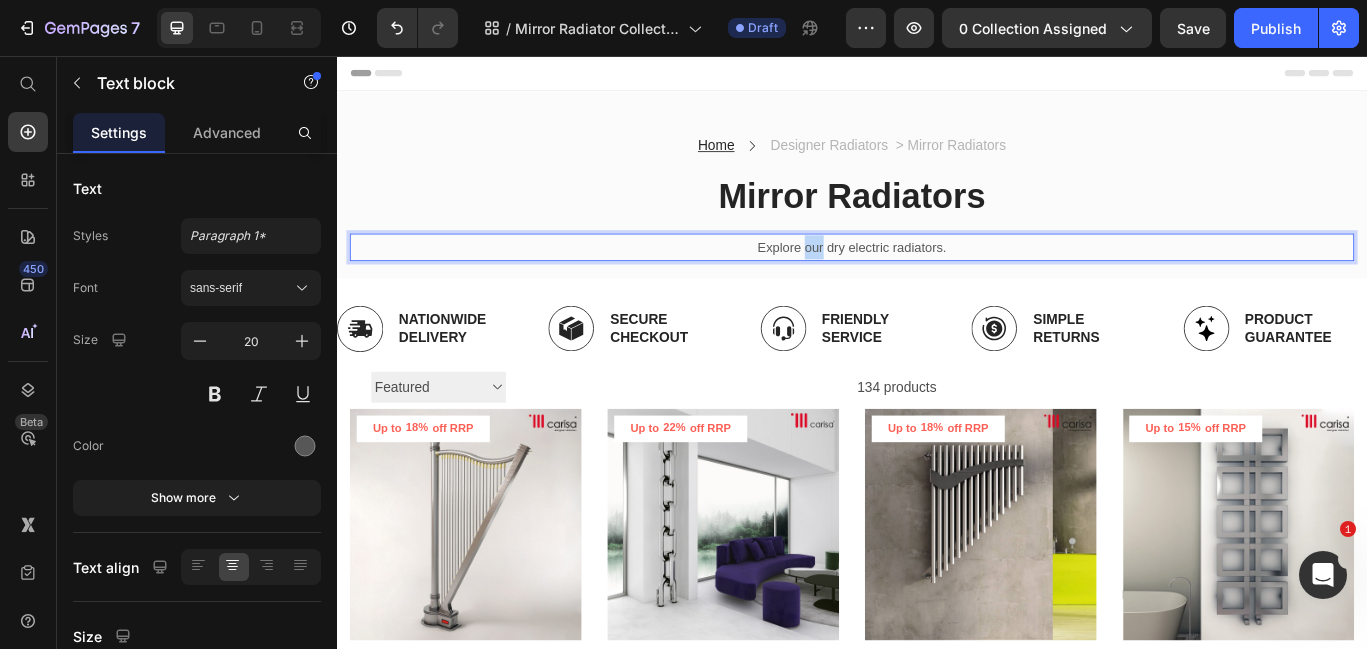 click on "Explore our dry electric radiators." 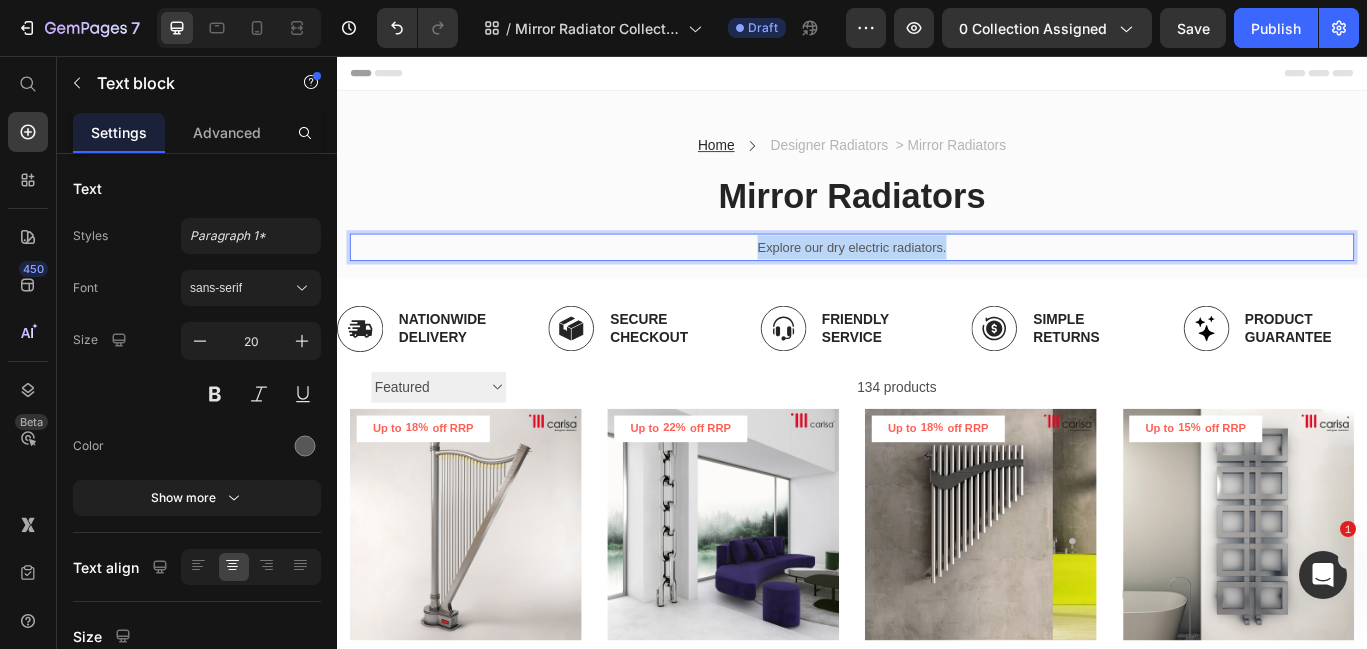 click on "Explore our dry electric radiators." 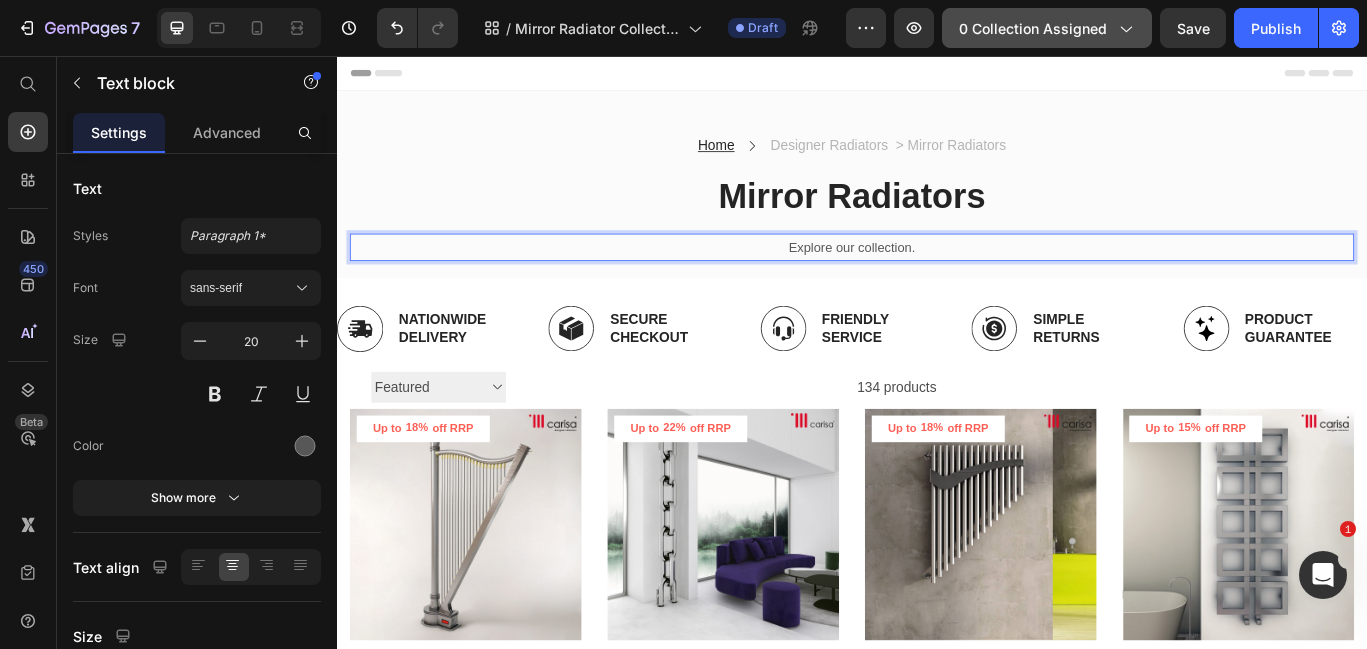 click on "0 collection assigned" 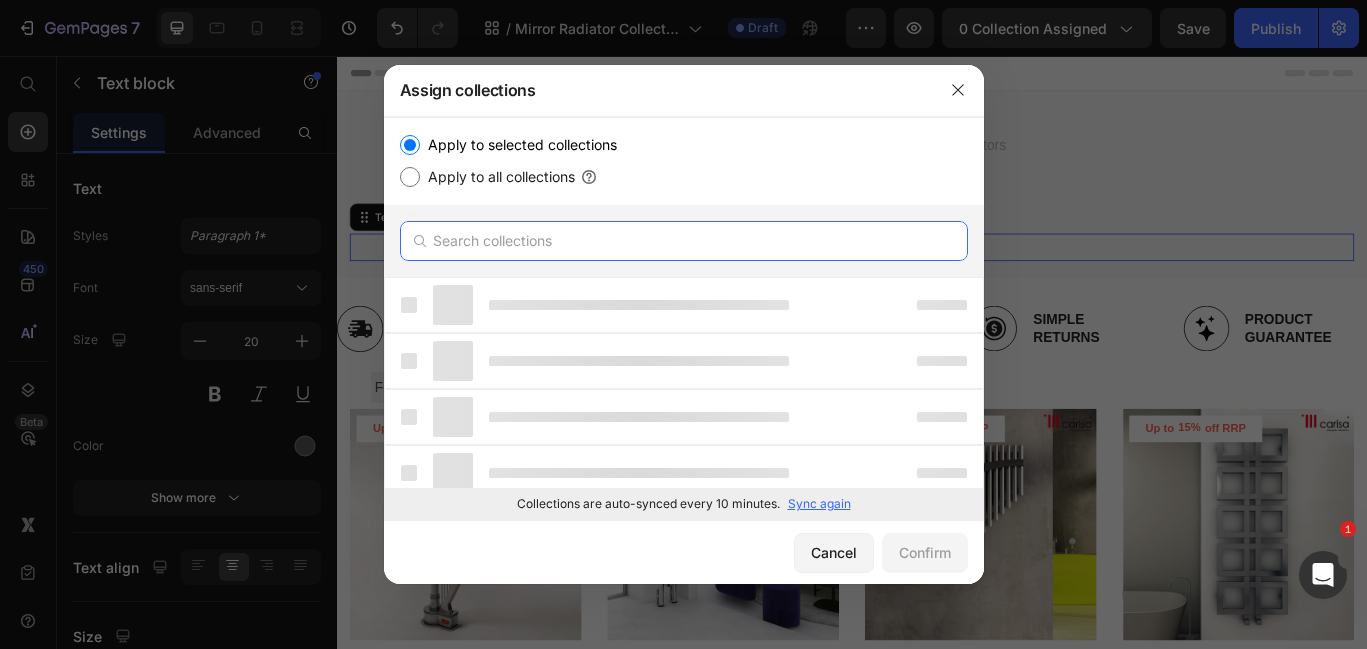 click 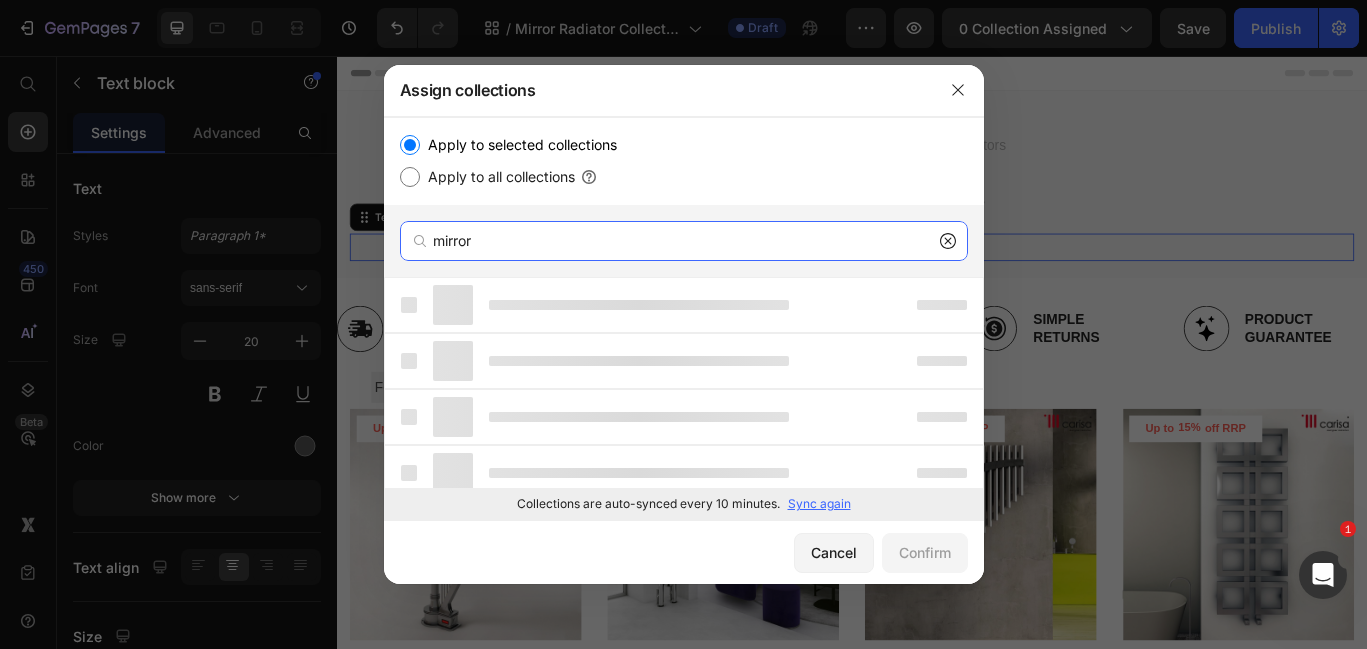 click on "mirror" 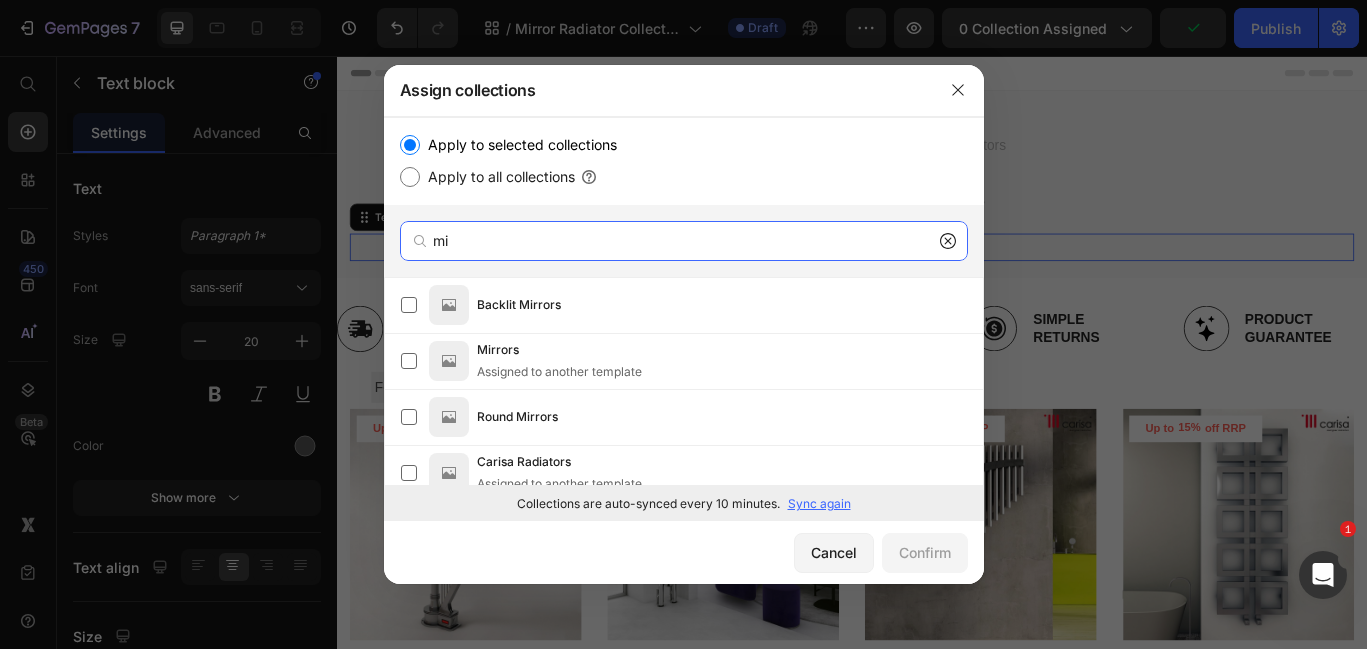 type on "m" 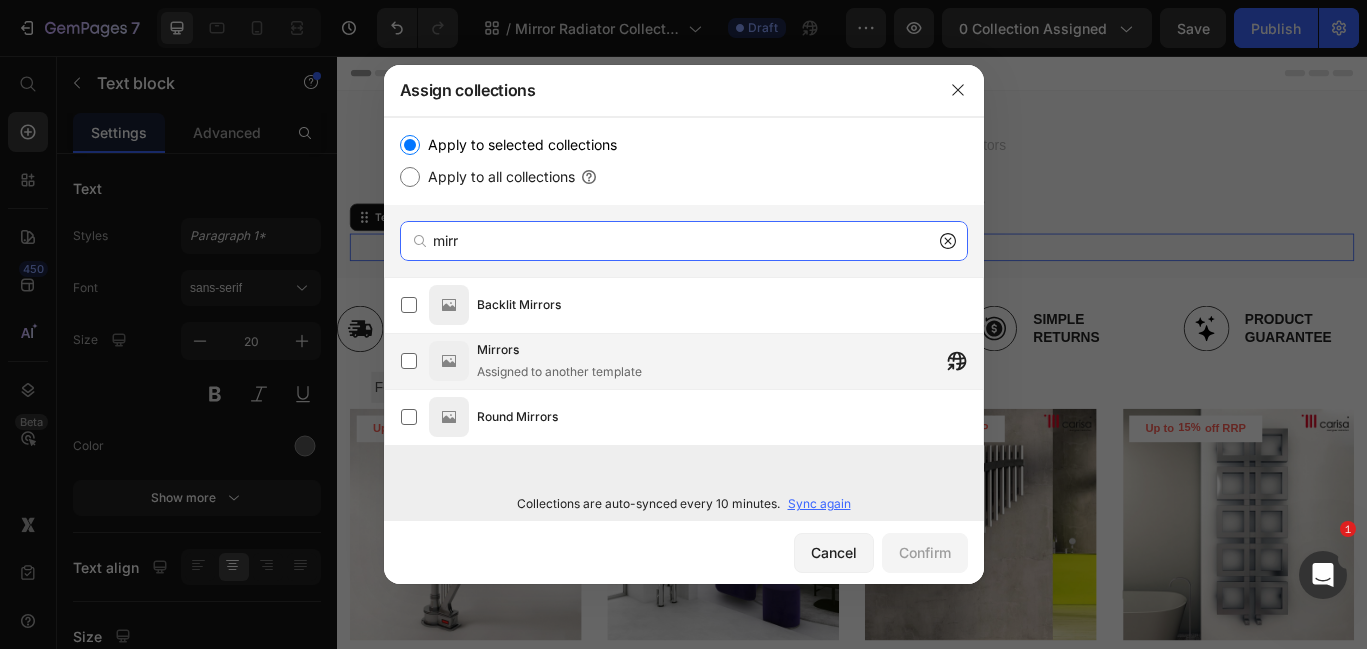 type on "mirr" 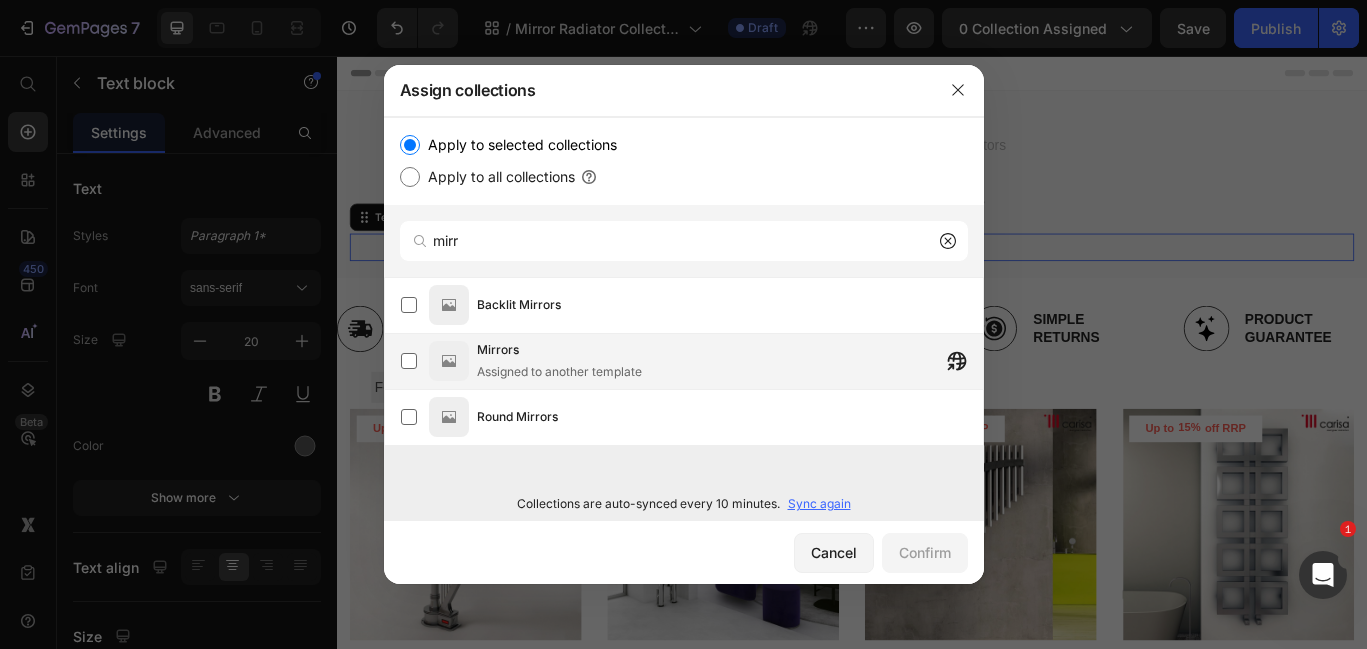click on "Mirrors  Assigned to another template" 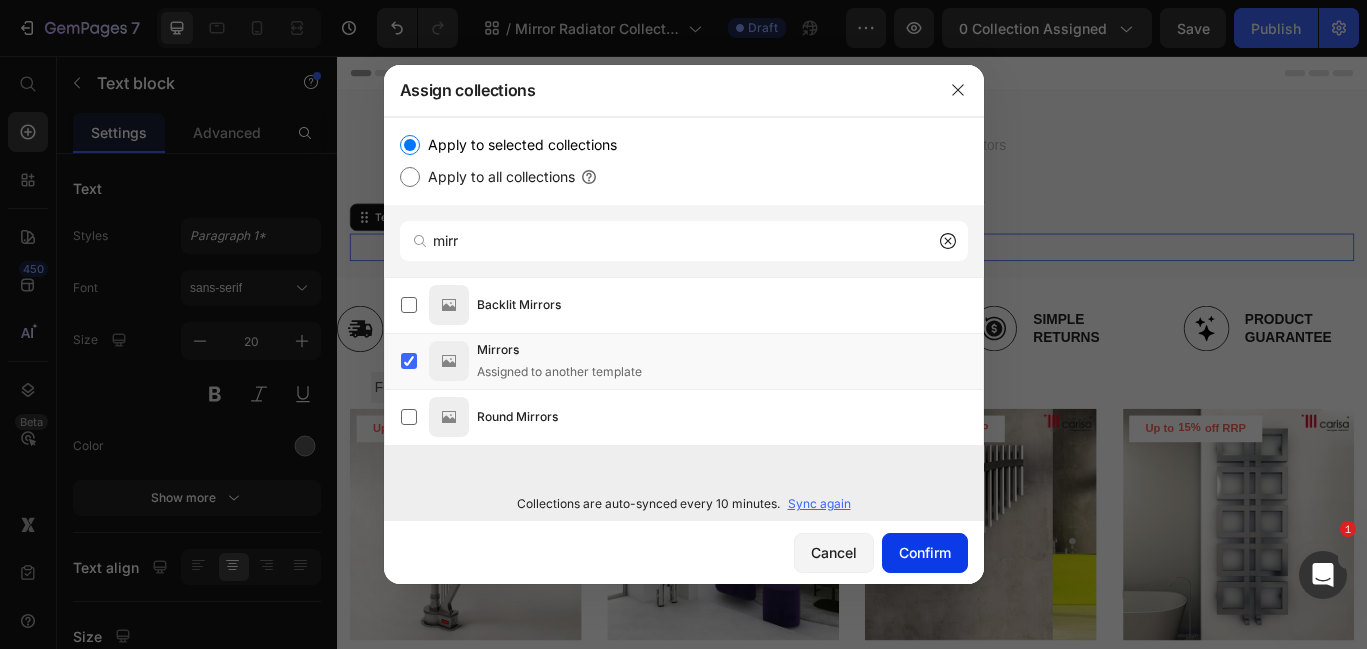 click on "Confirm" 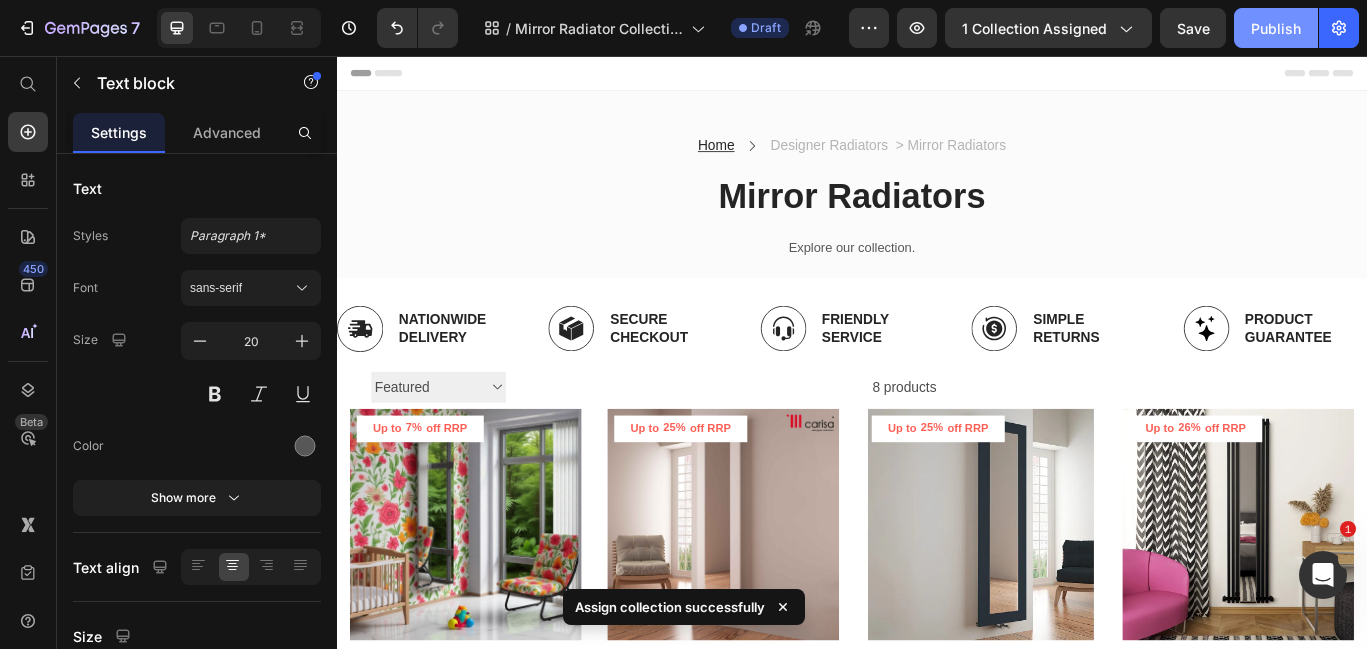 click on "Publish" 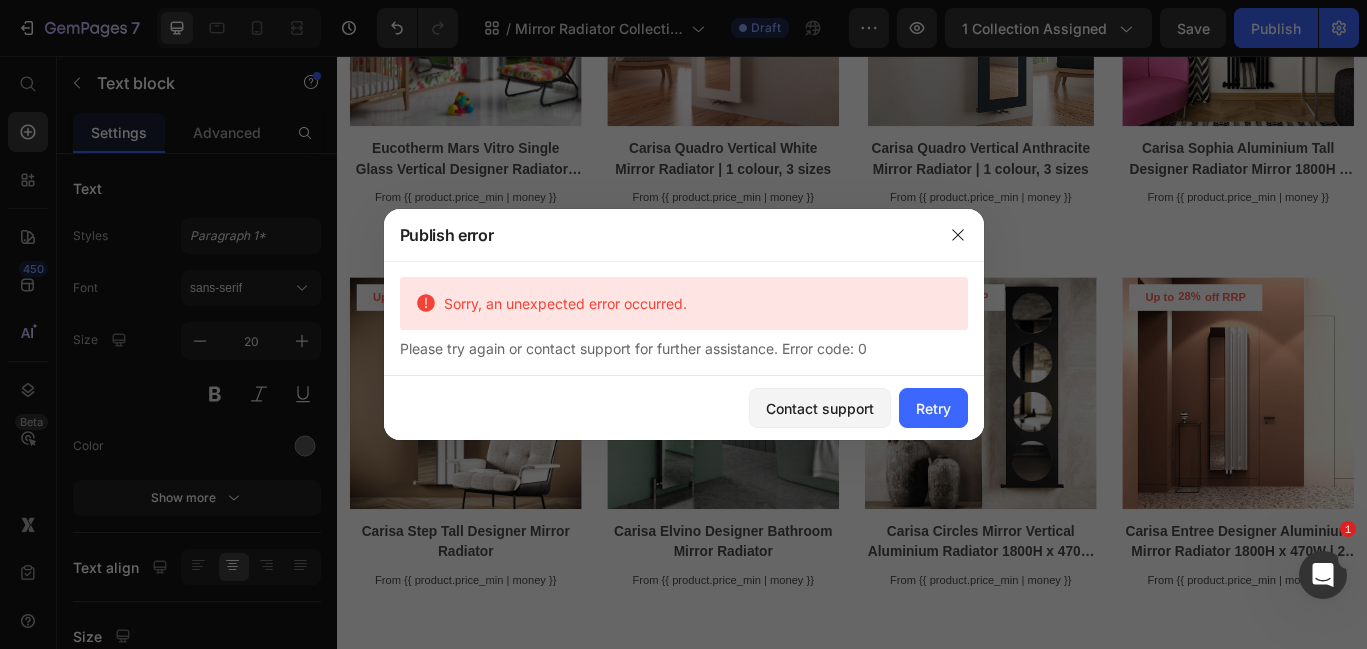 scroll, scrollTop: 604, scrollLeft: 0, axis: vertical 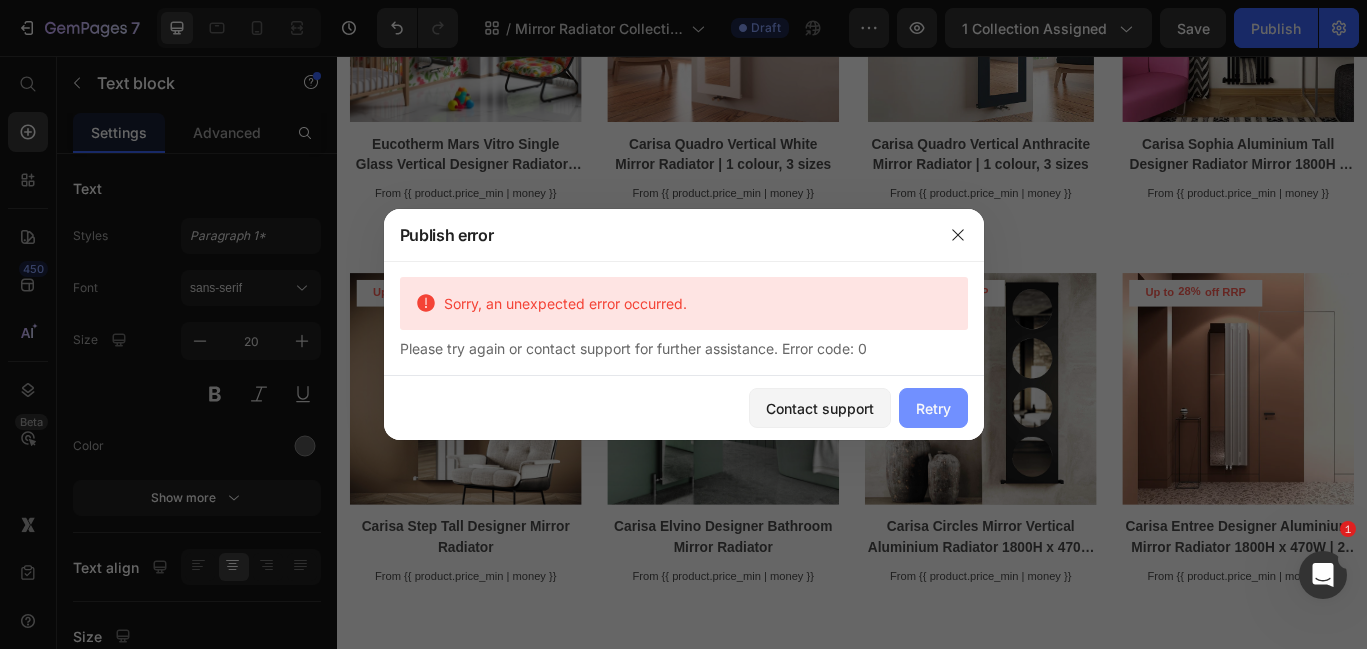 drag, startPoint x: 945, startPoint y: 412, endPoint x: 708, endPoint y: 405, distance: 237.10335 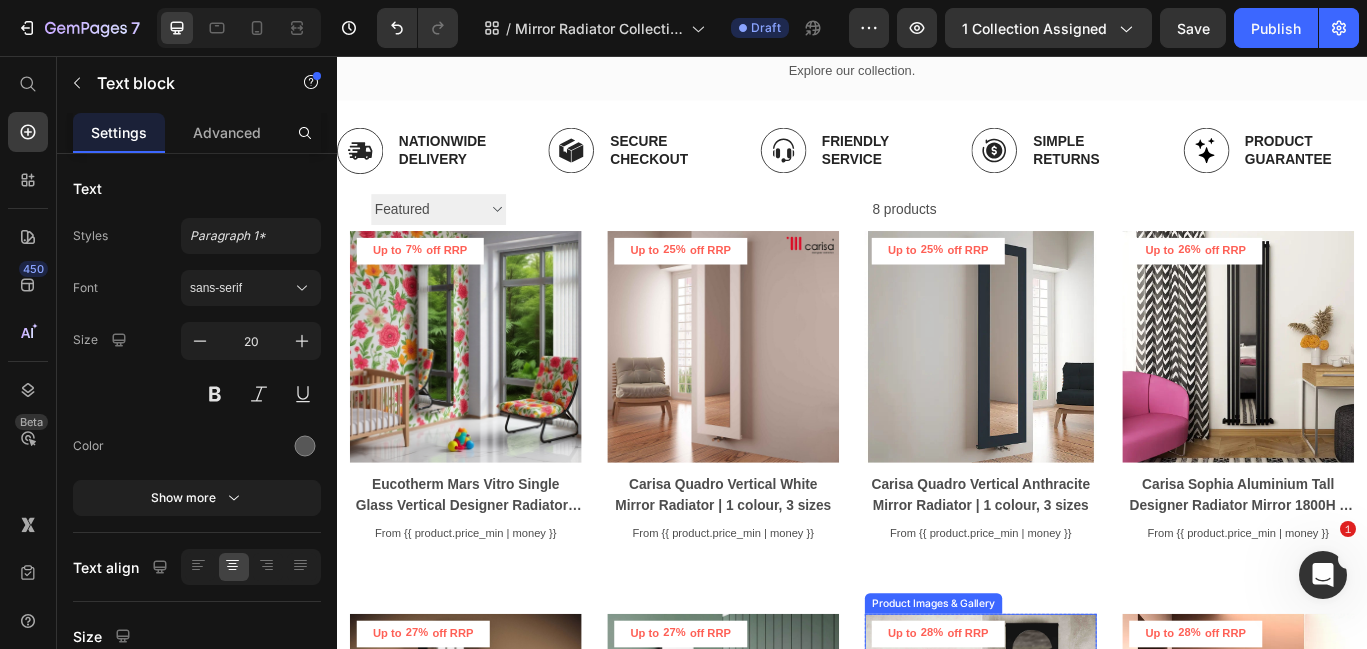 scroll, scrollTop: 0, scrollLeft: 0, axis: both 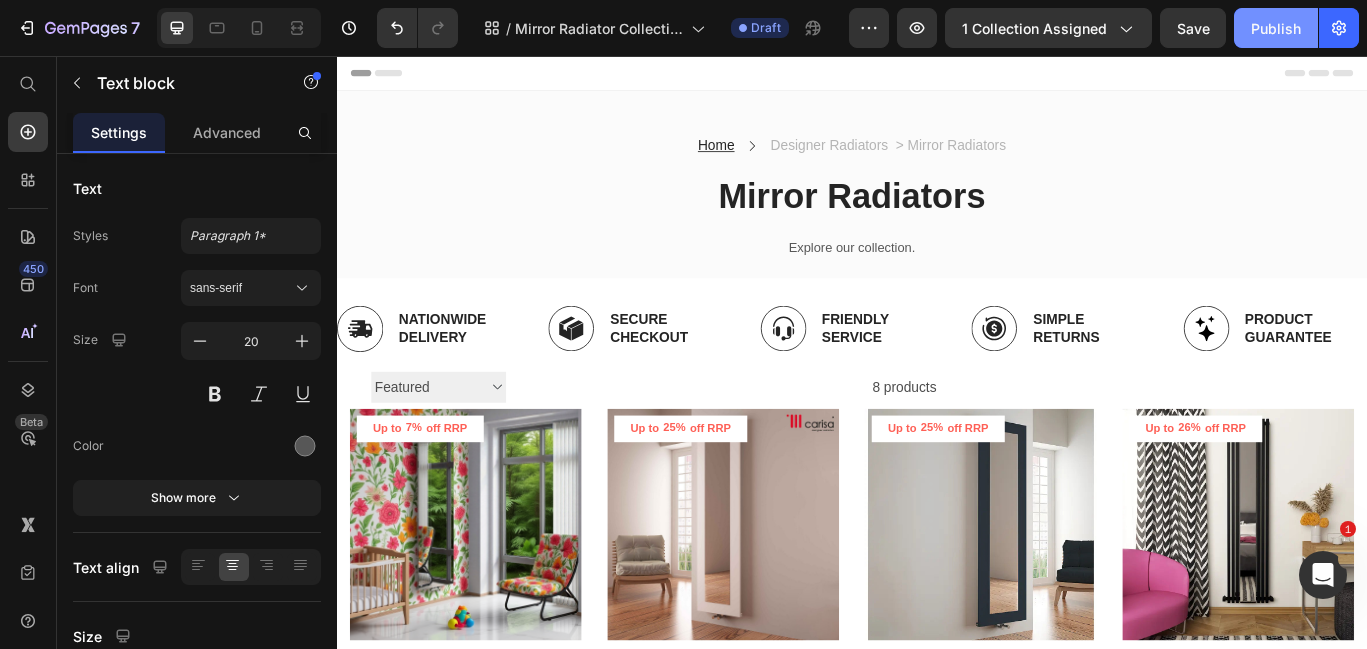 click on "Publish" 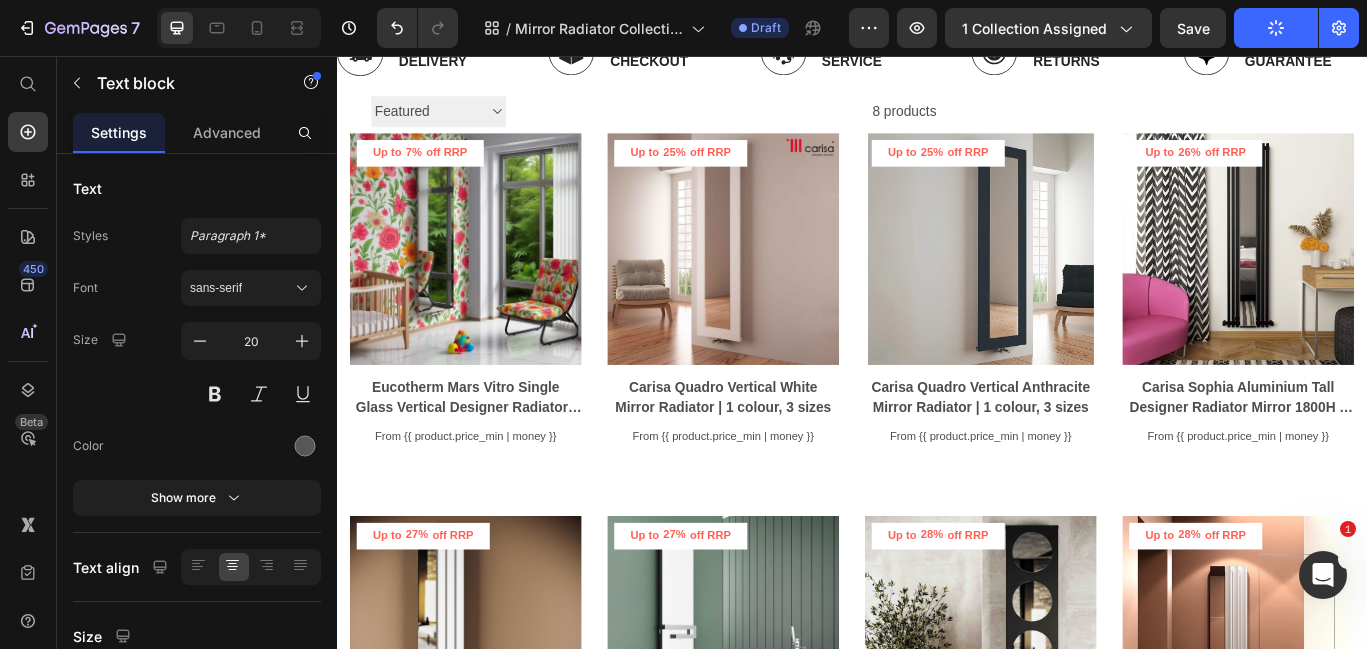 scroll, scrollTop: 0, scrollLeft: 0, axis: both 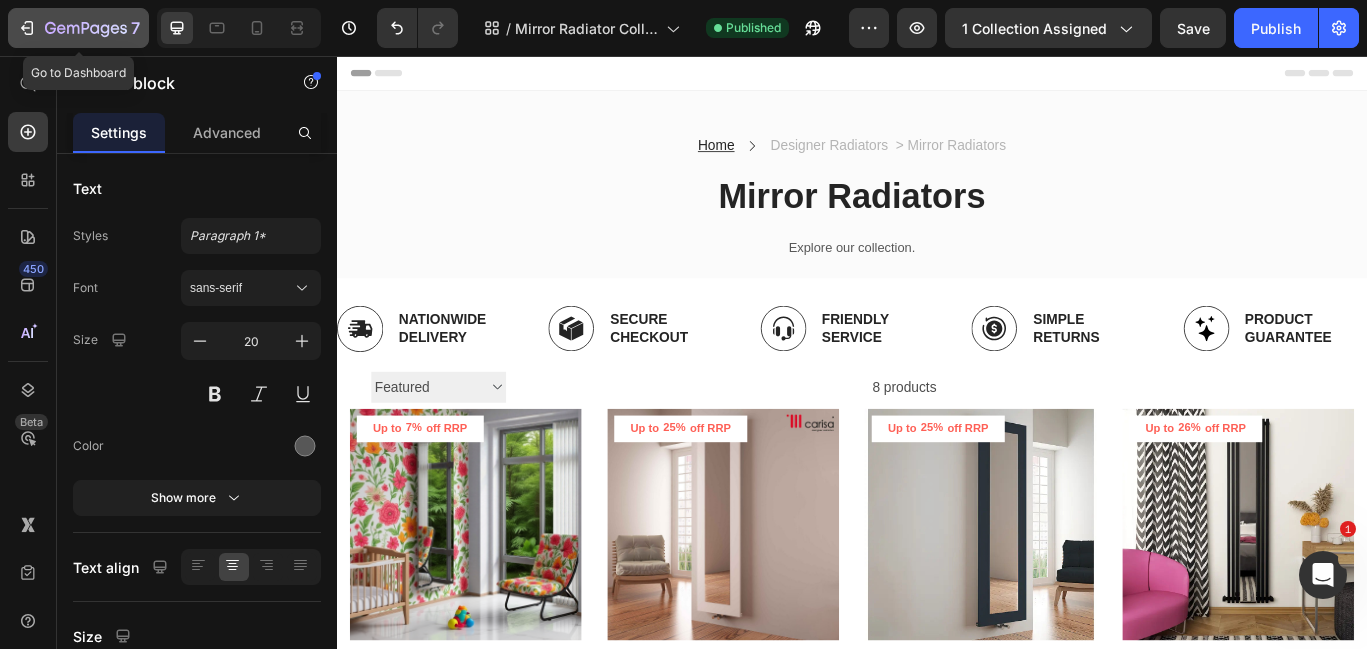 click on "7" 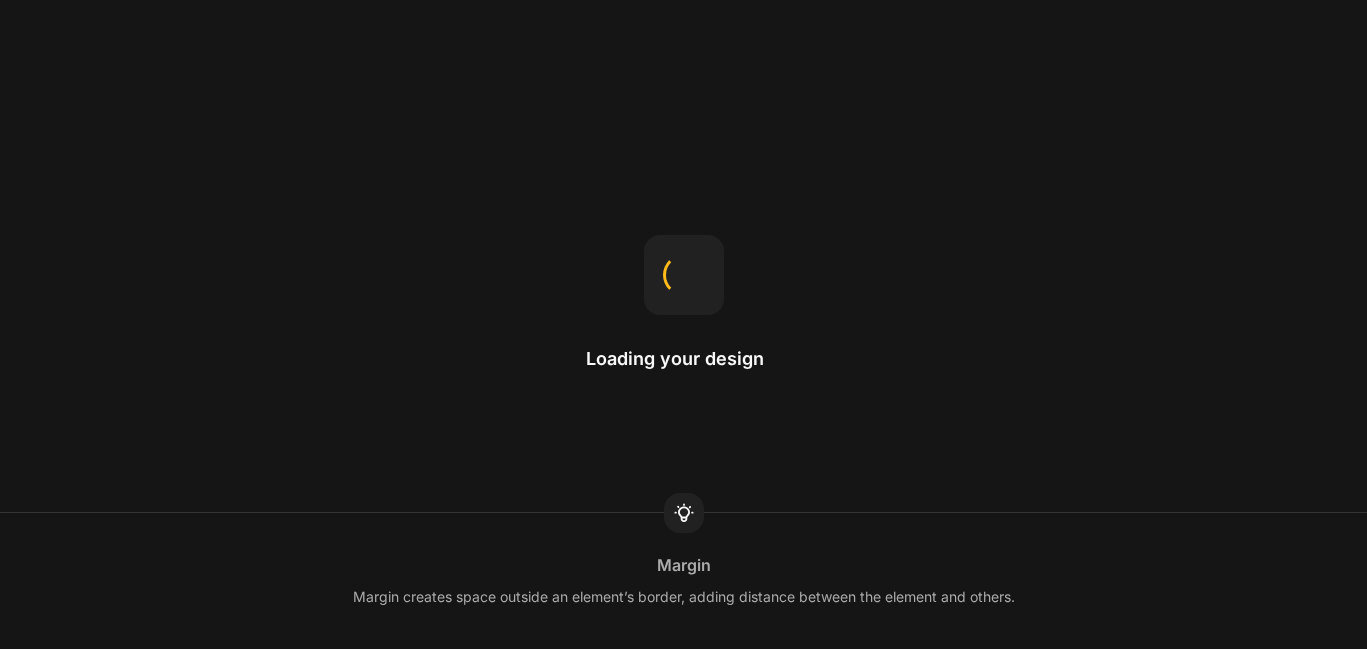 scroll, scrollTop: 0, scrollLeft: 0, axis: both 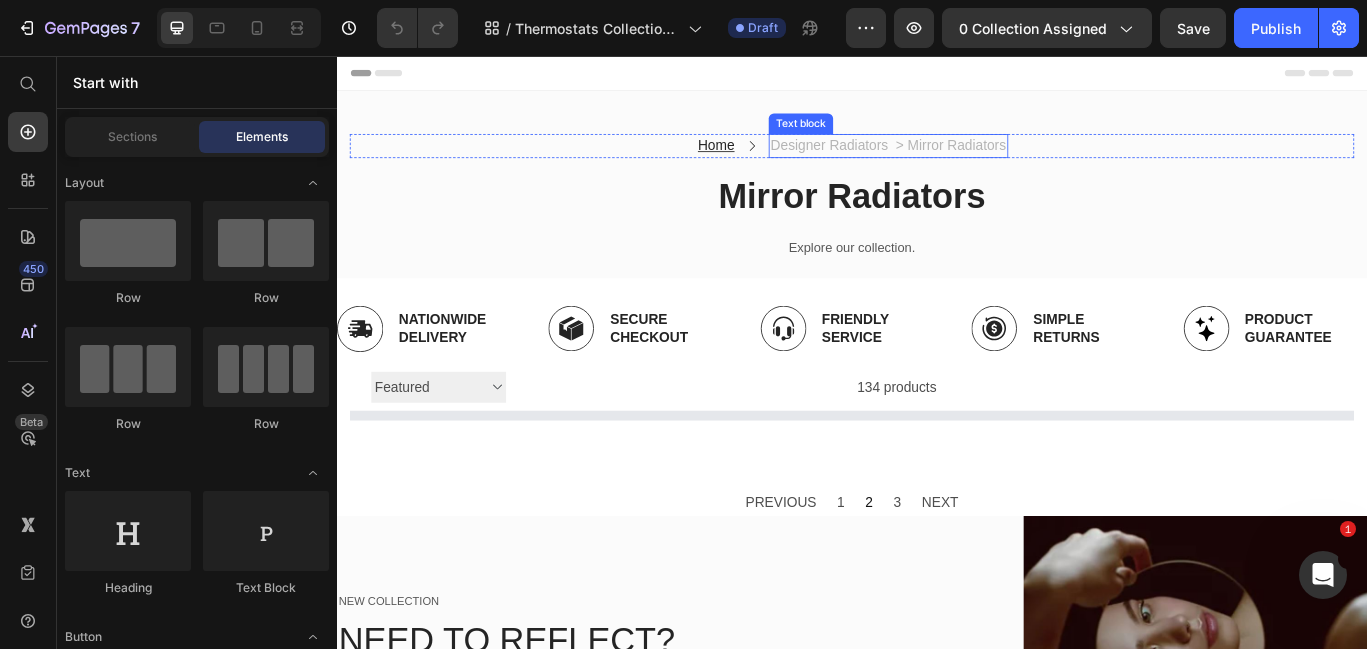 click on "Designer Radiators  > Mirror Radiators" at bounding box center (979, 161) 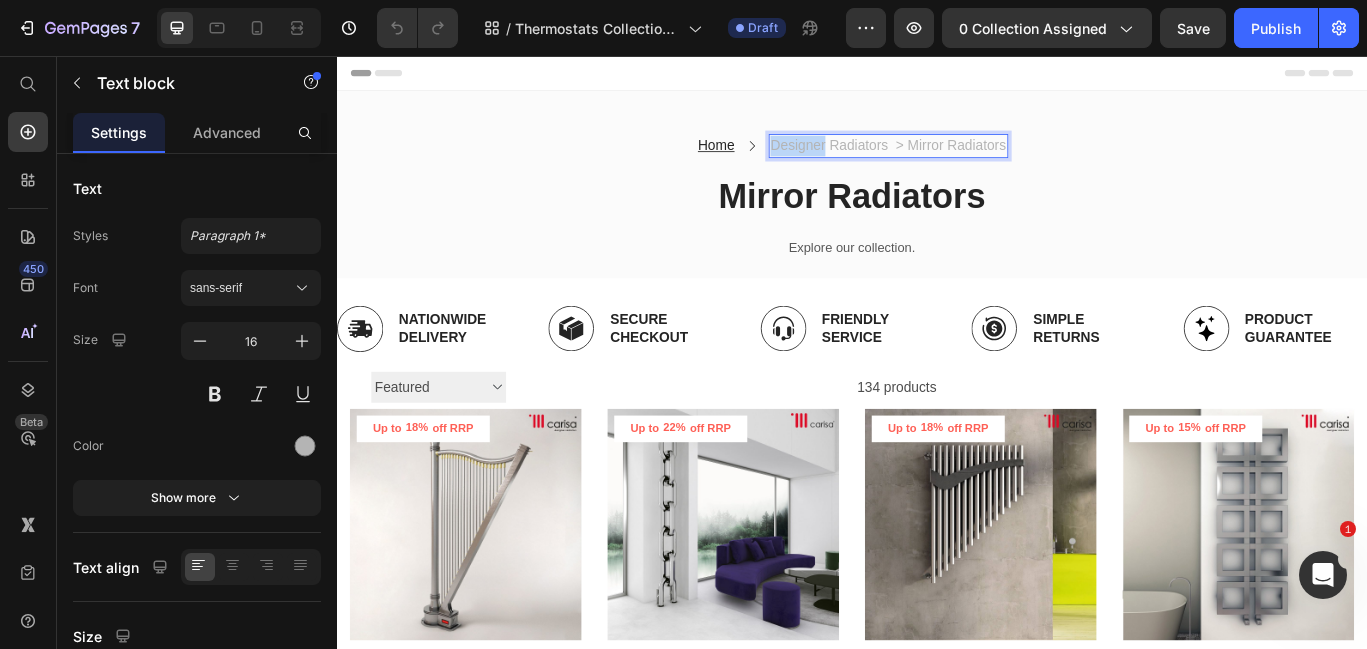 click on "Designer Radiators  > Mirror Radiators" at bounding box center [979, 161] 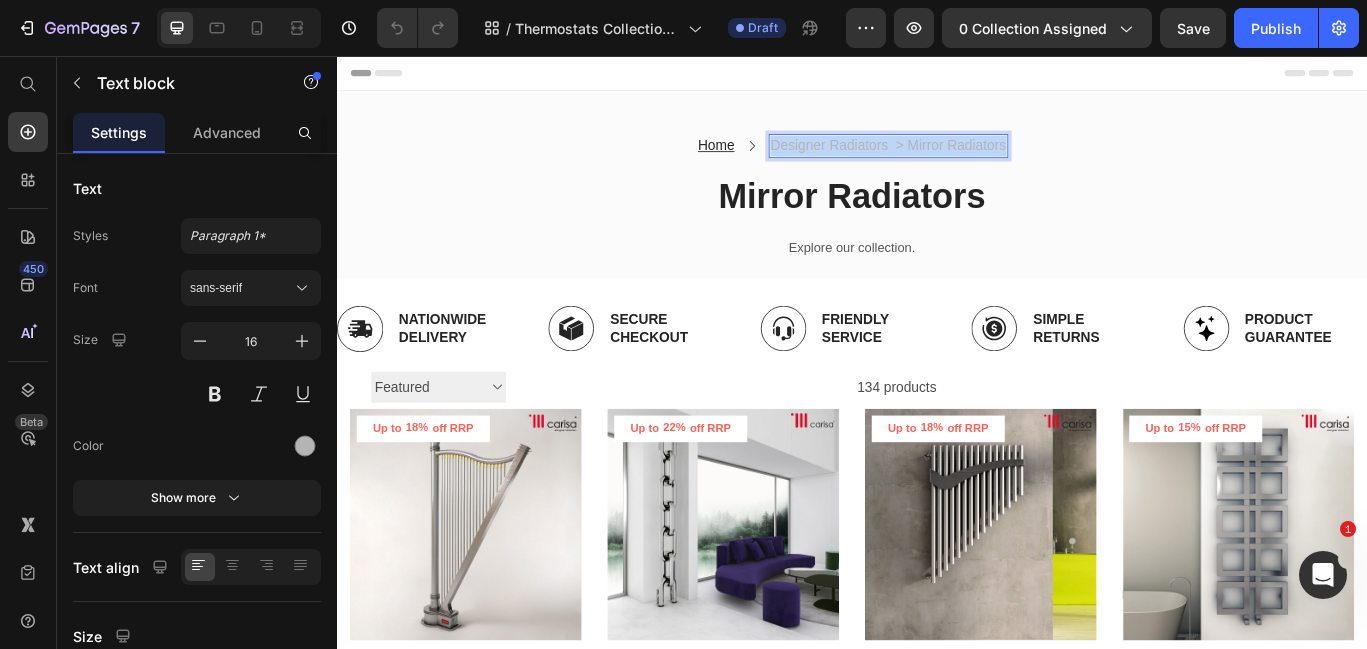 click on "Designer Radiators  > Mirror Radiators" at bounding box center [979, 161] 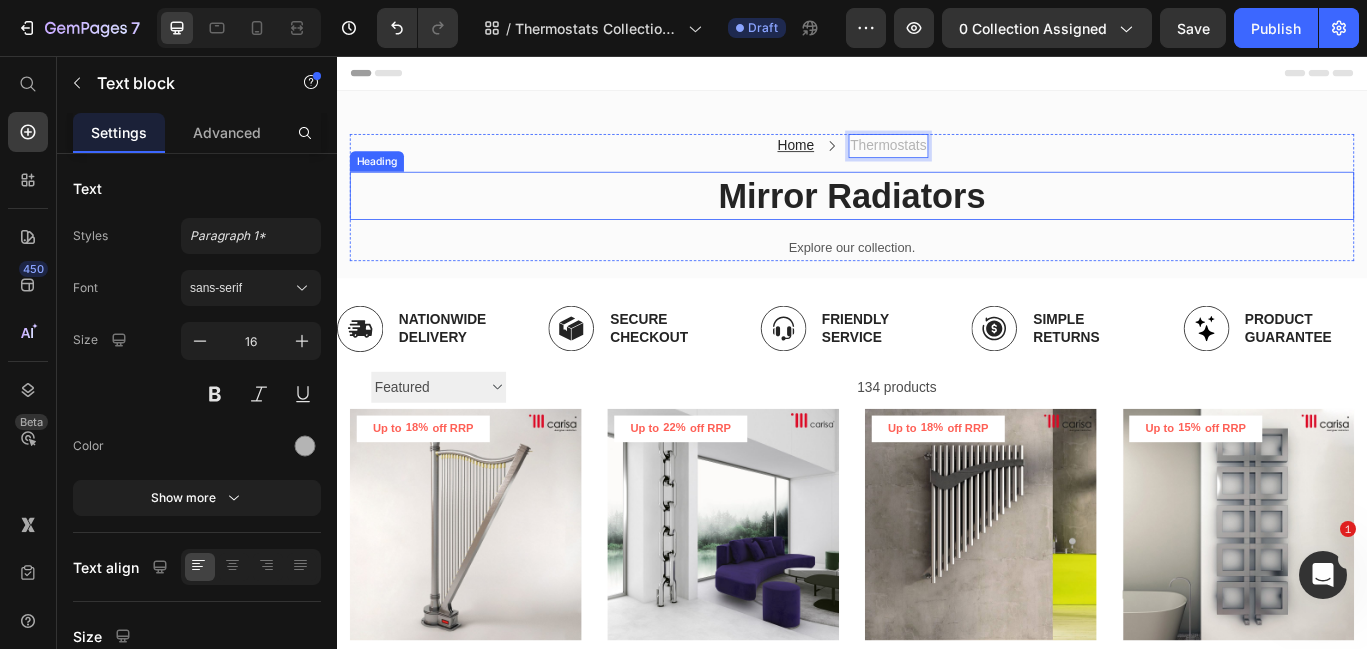 click on "Mirror Radiators" at bounding box center (937, 219) 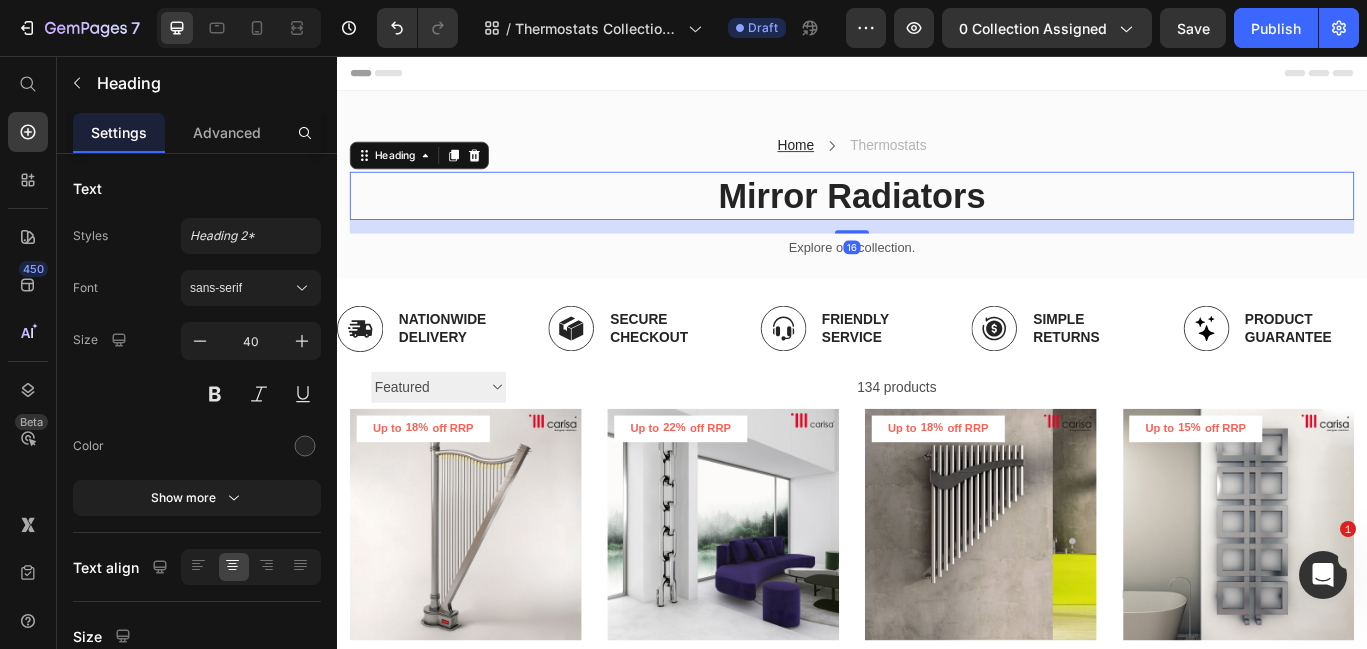 click on "Mirror Radiators" at bounding box center [937, 219] 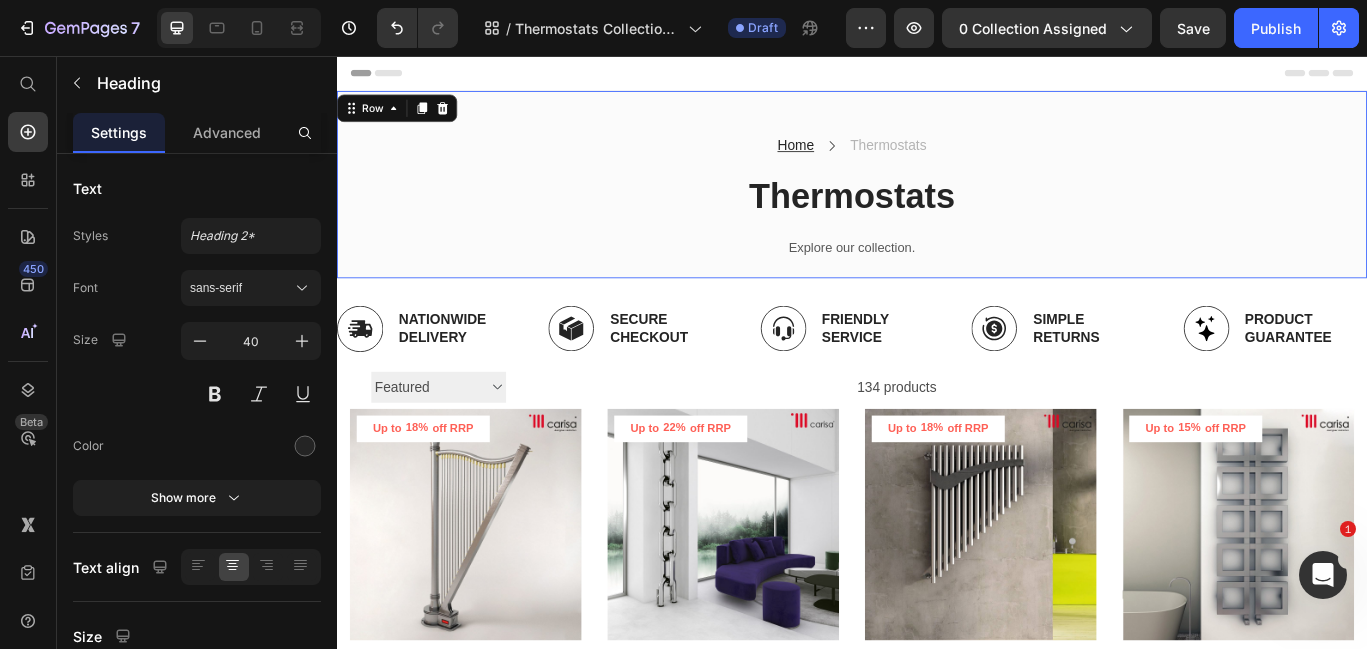 click on "Home Text block
Icon Thermostats Text block Row Thermostats Heading Explore our collection. Text block Row Row Row   0" at bounding box center (937, 206) 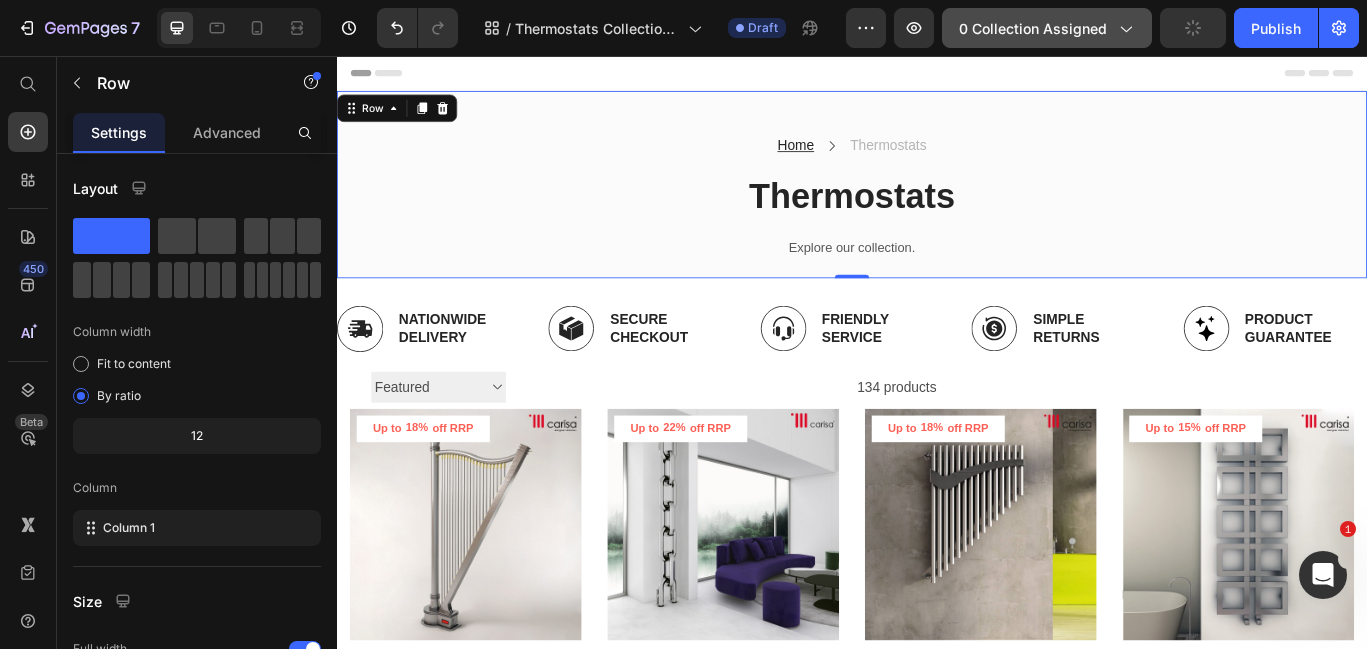 click on "0 collection assigned" 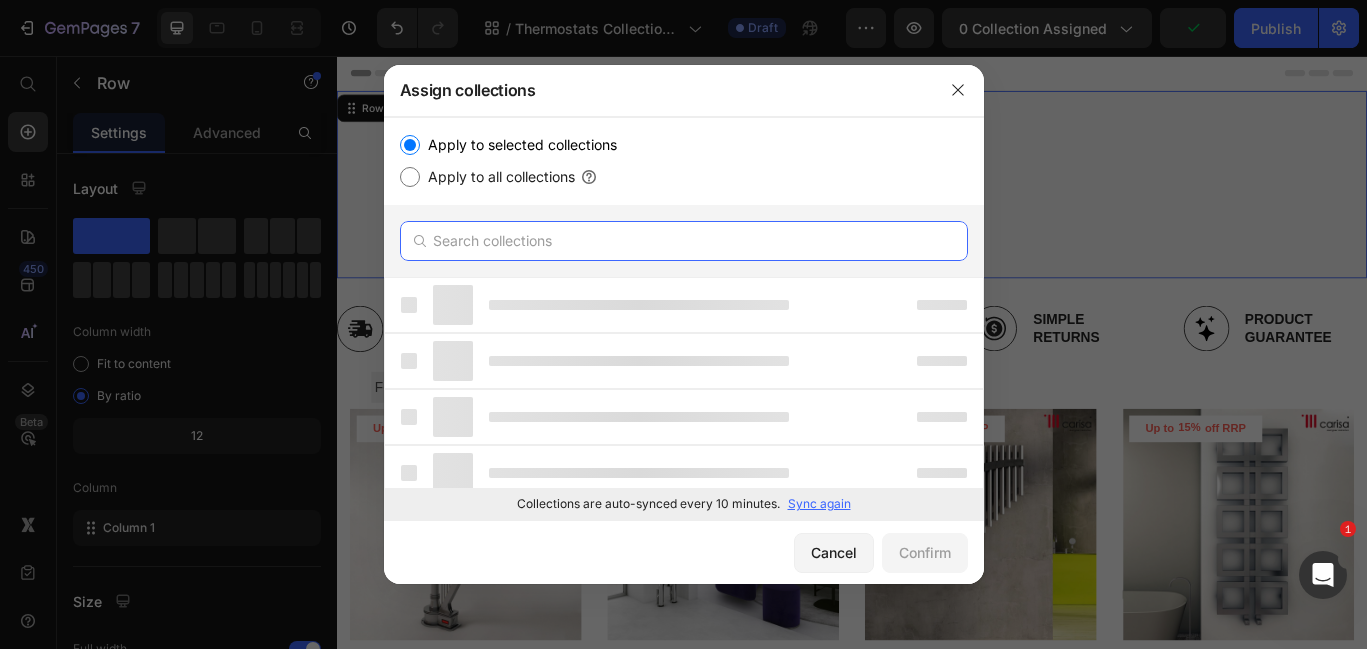click at bounding box center (684, 241) 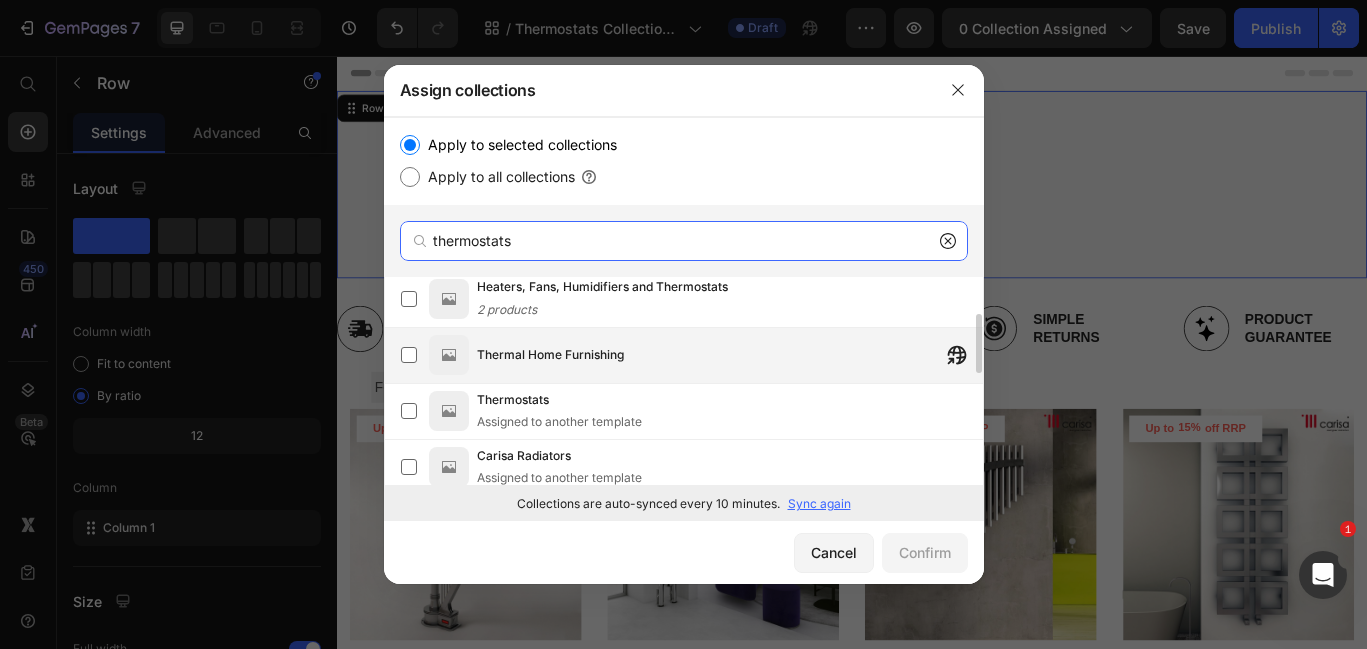 scroll, scrollTop: 77, scrollLeft: 0, axis: vertical 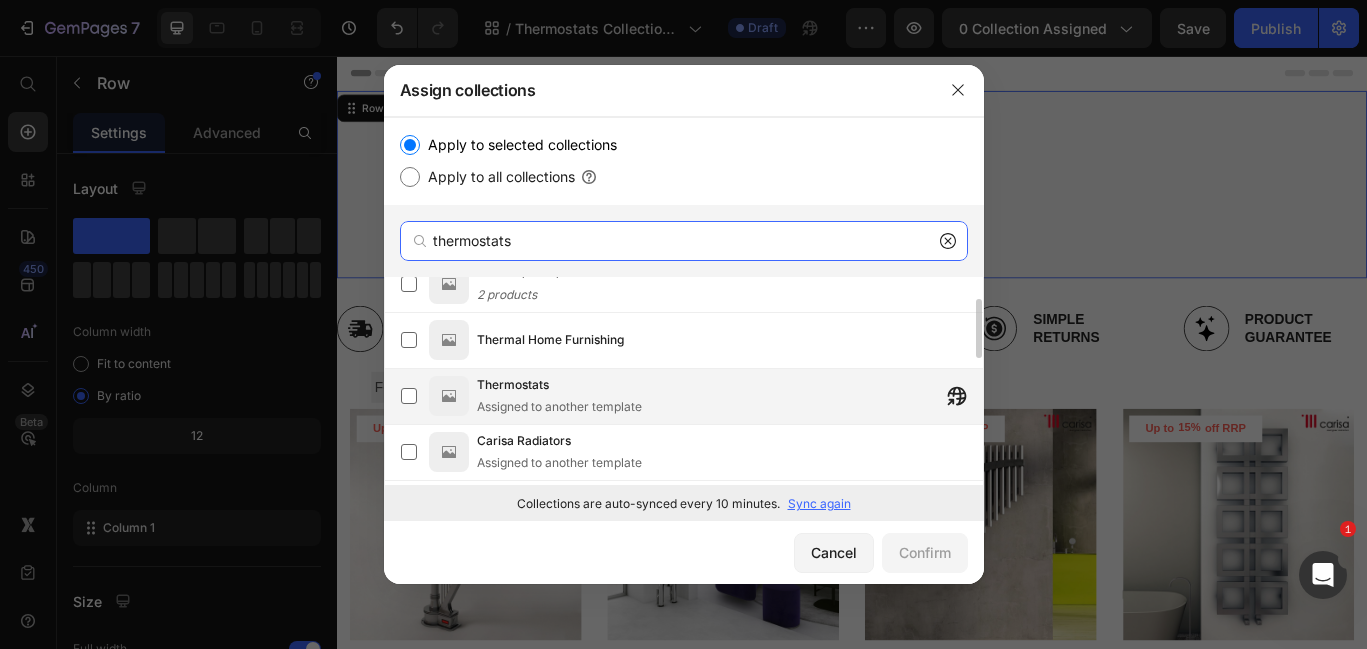 type on "thermostats" 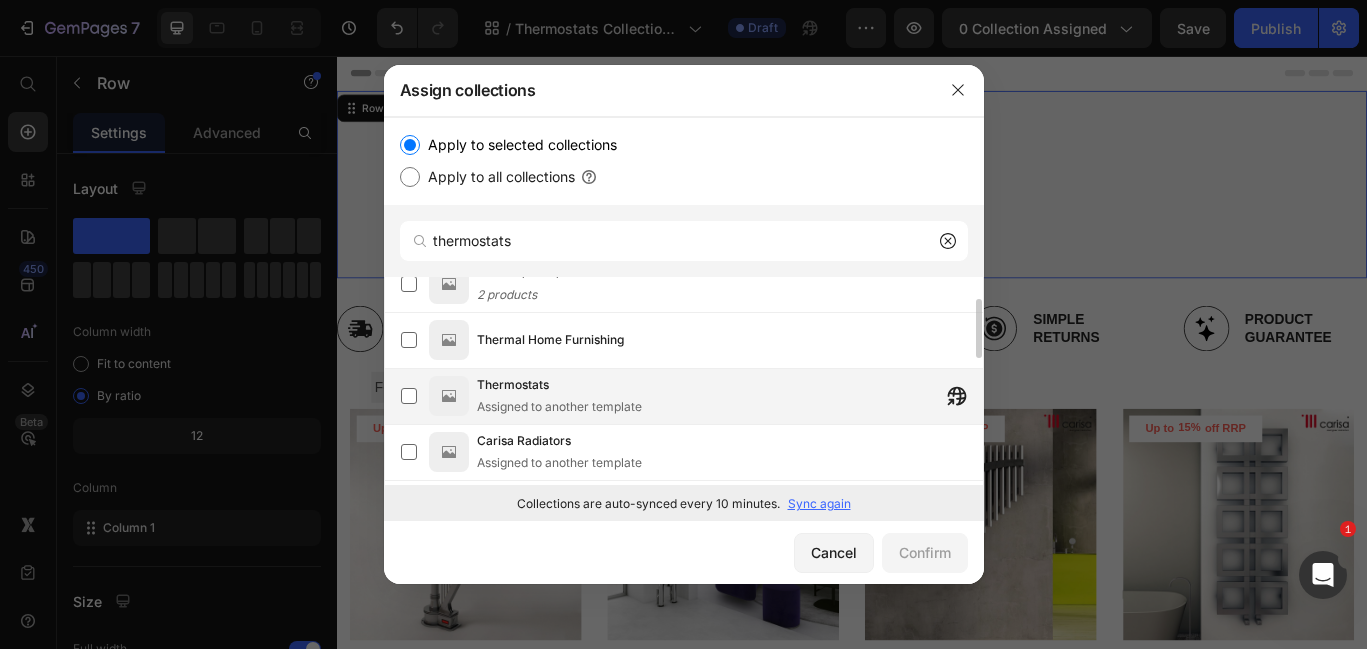 click on "Thermostats  Assigned to another template" at bounding box center (730, 396) 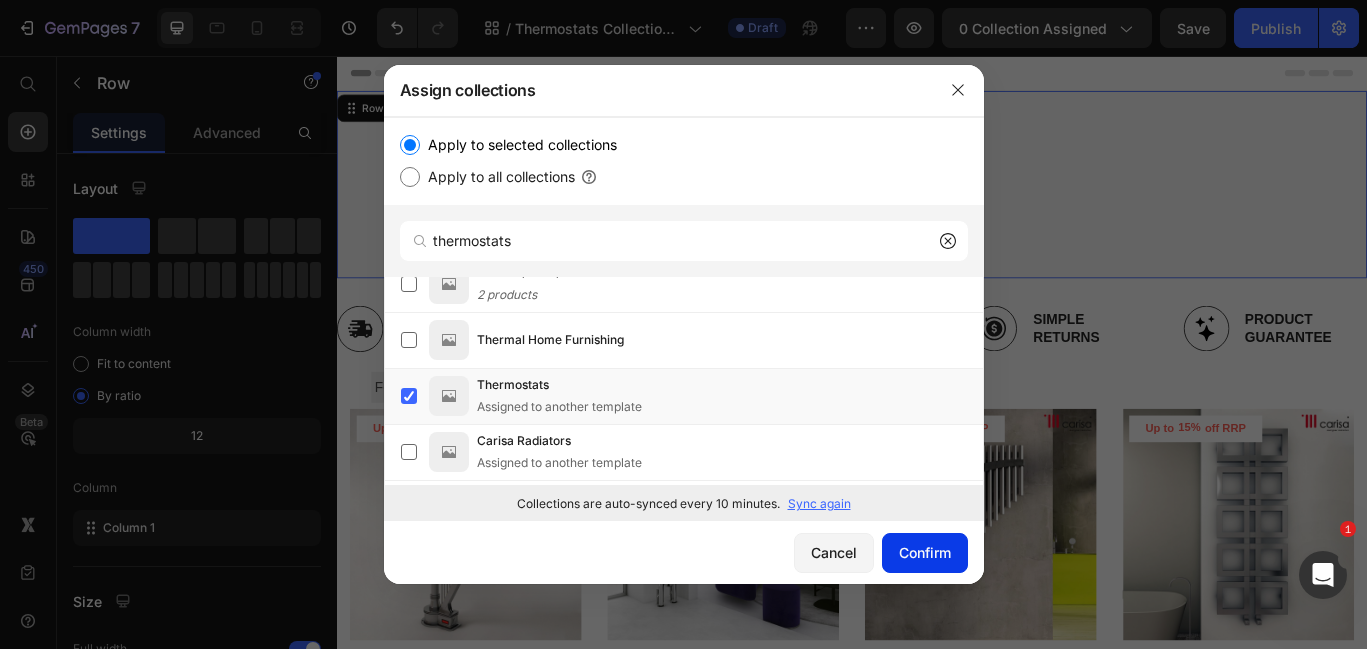 click on "Confirm" at bounding box center [925, 552] 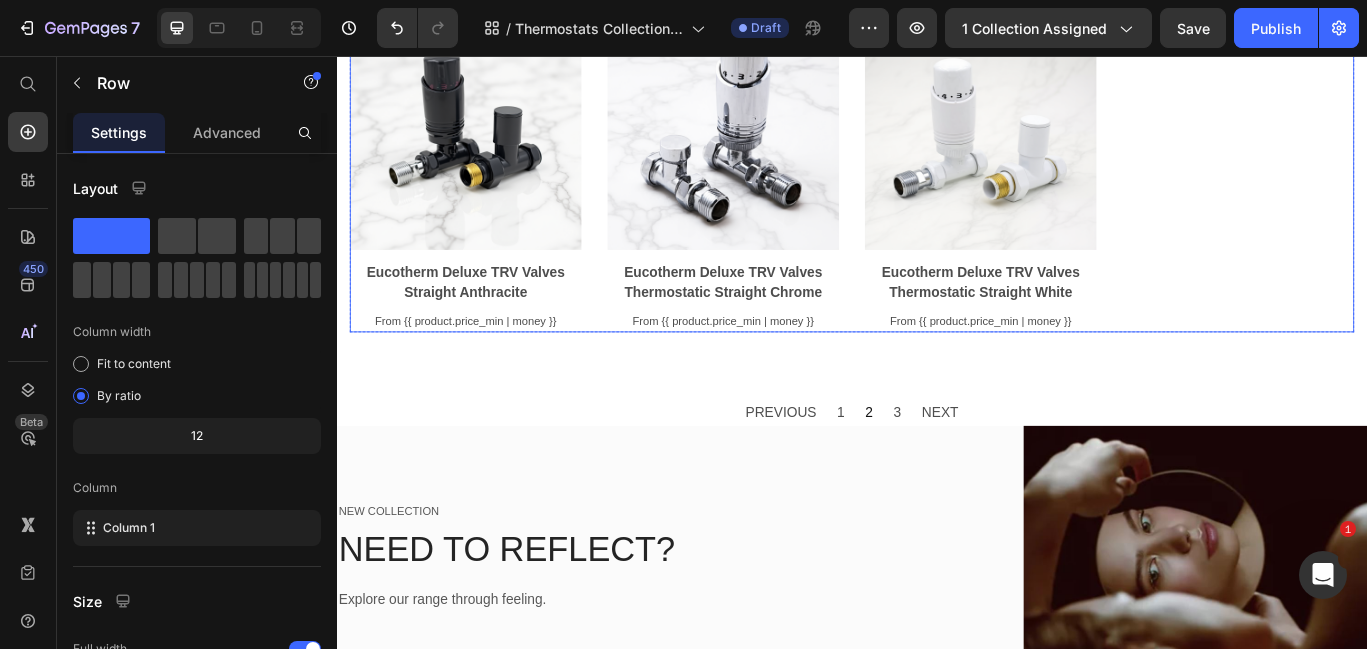 scroll, scrollTop: 2053, scrollLeft: 0, axis: vertical 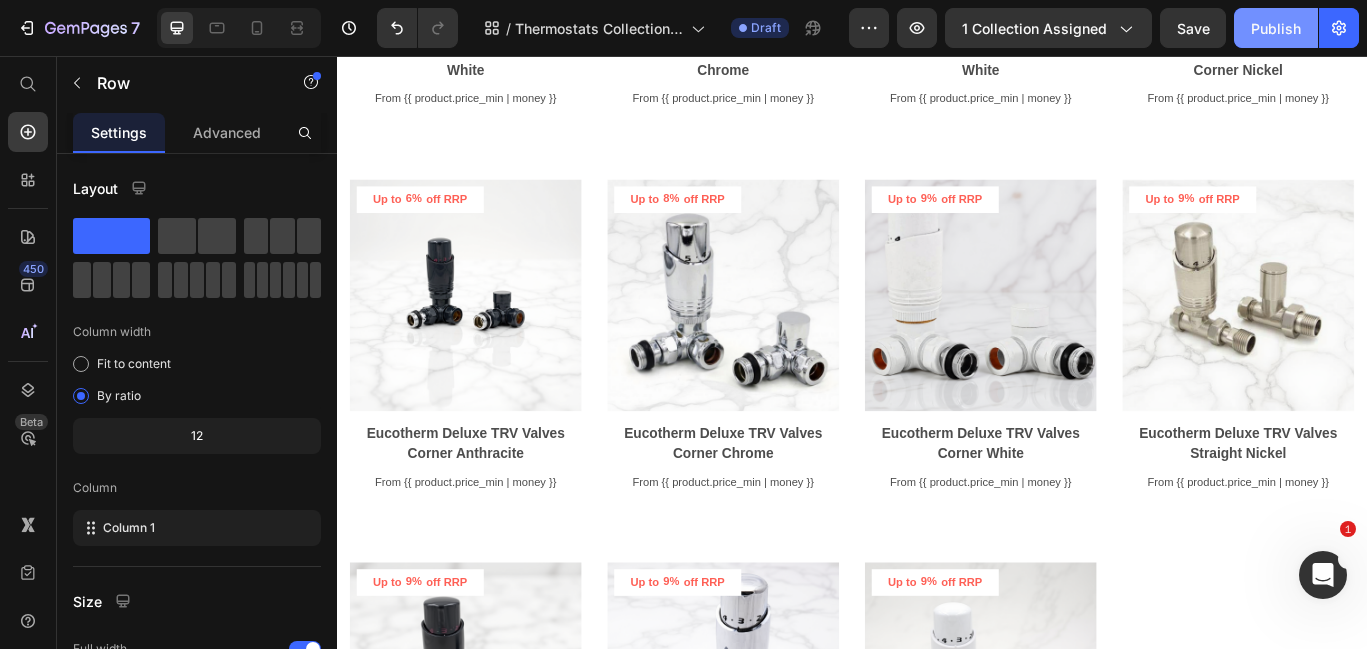 click on "Publish" at bounding box center (1276, 28) 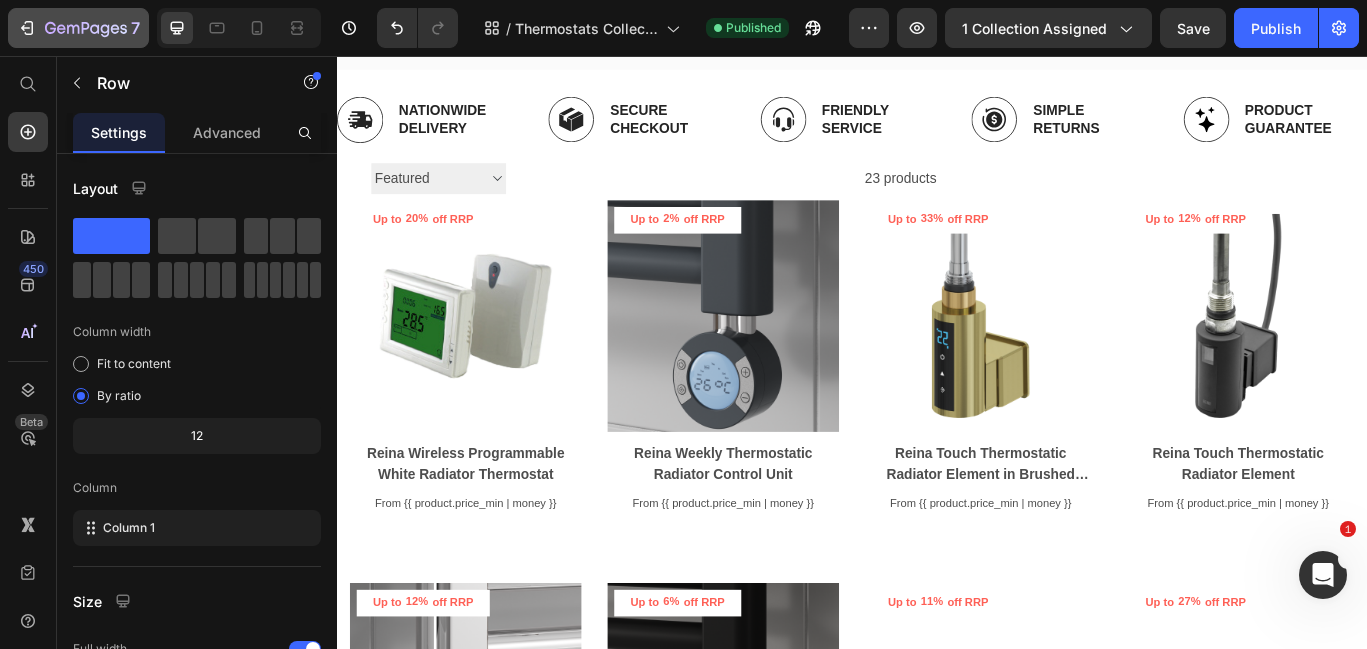 scroll, scrollTop: 3, scrollLeft: 0, axis: vertical 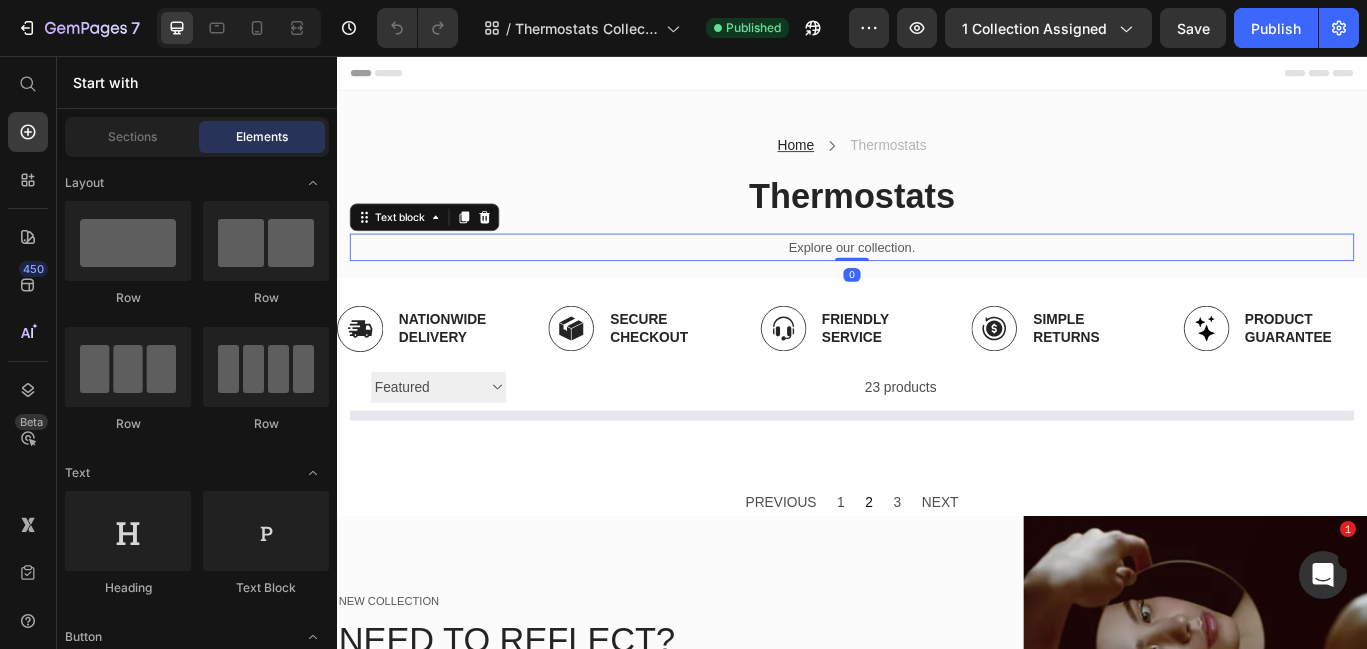 click on "Explore our collection." at bounding box center [937, 279] 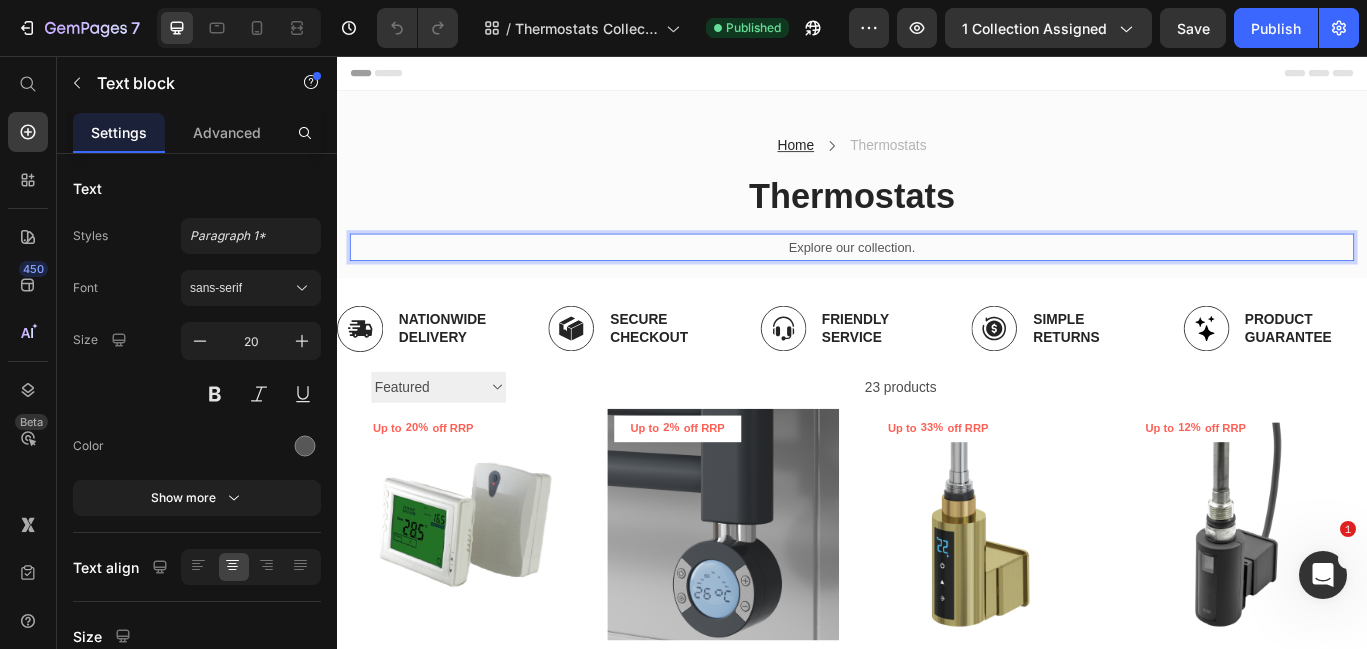 click on "Explore our collection." at bounding box center (937, 279) 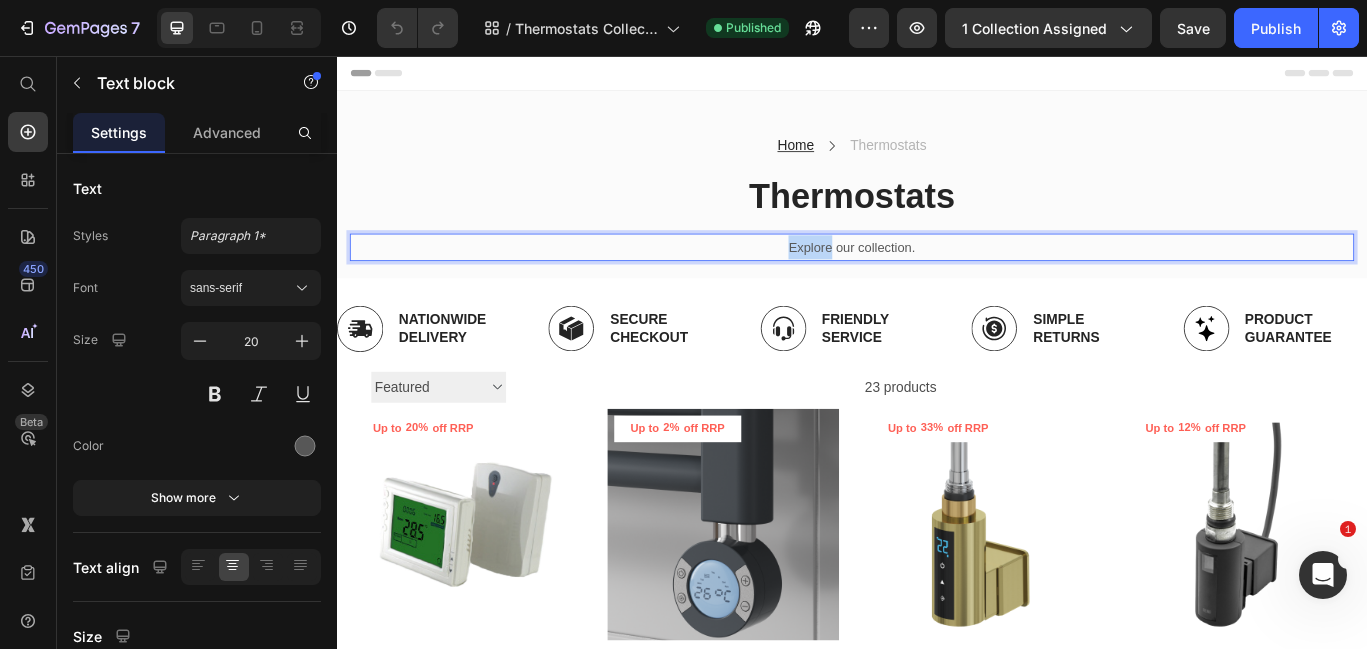 click on "Explore our collection." at bounding box center [937, 279] 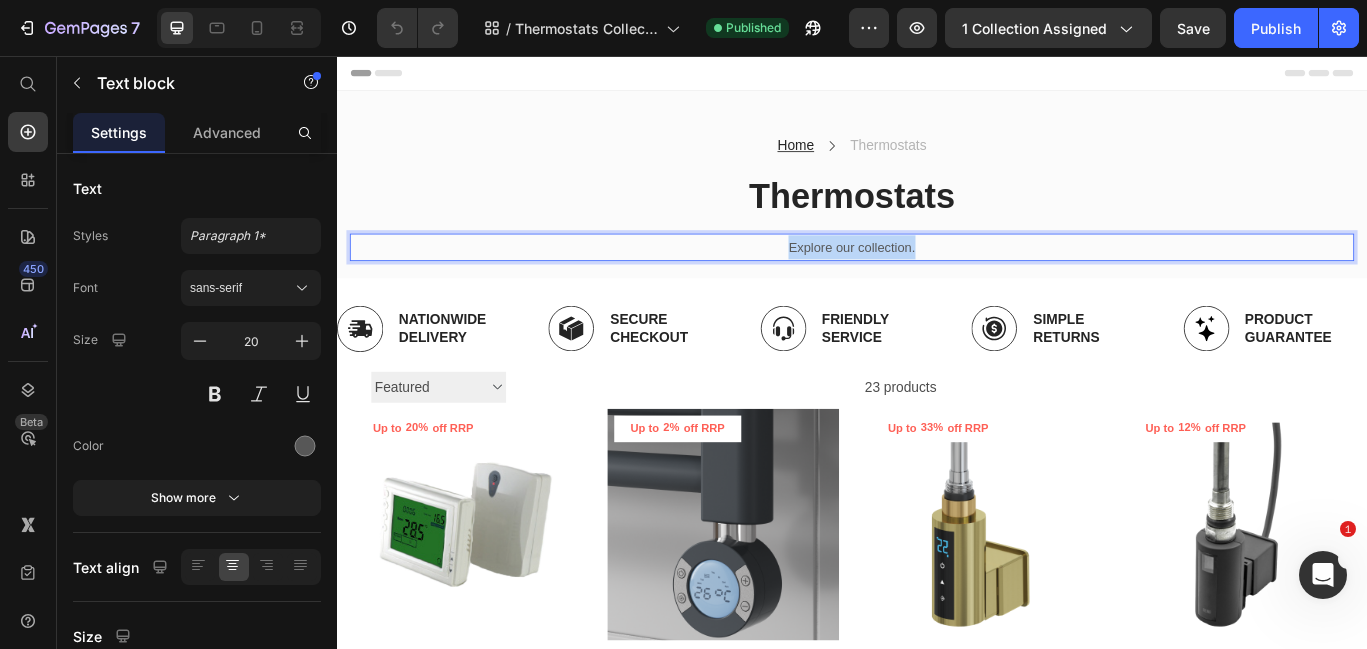 click on "Explore our collection." at bounding box center [937, 279] 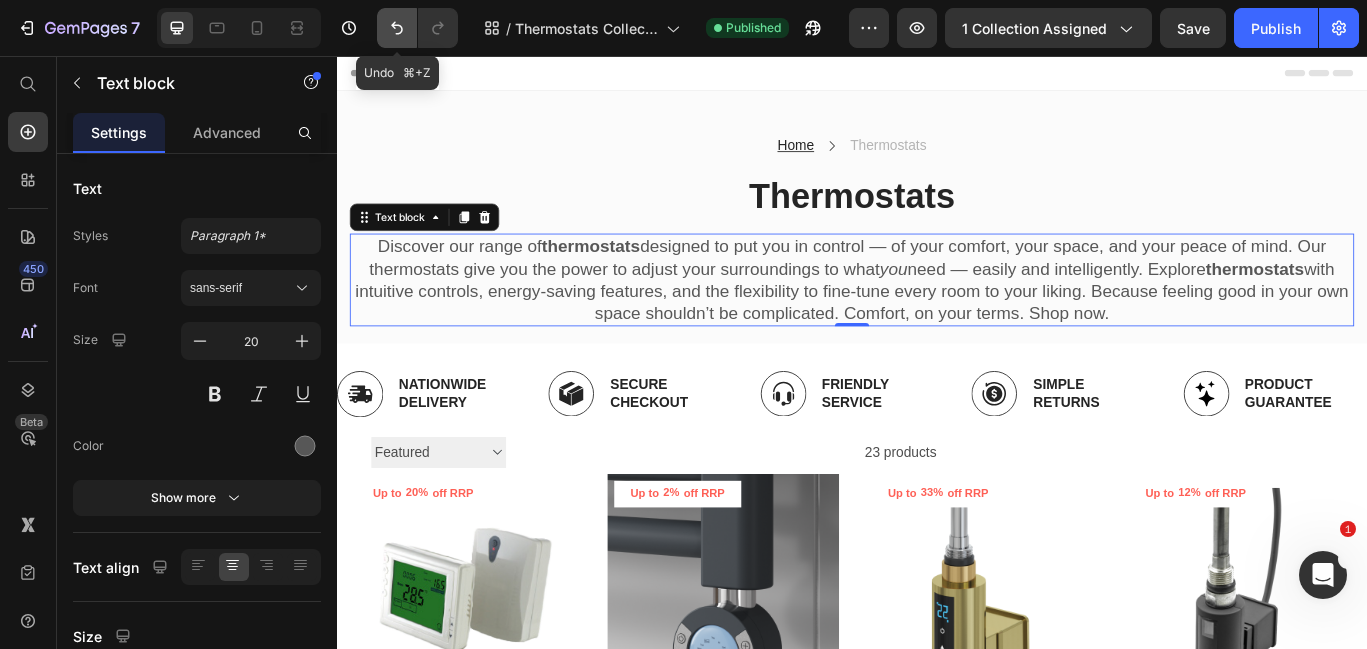 click 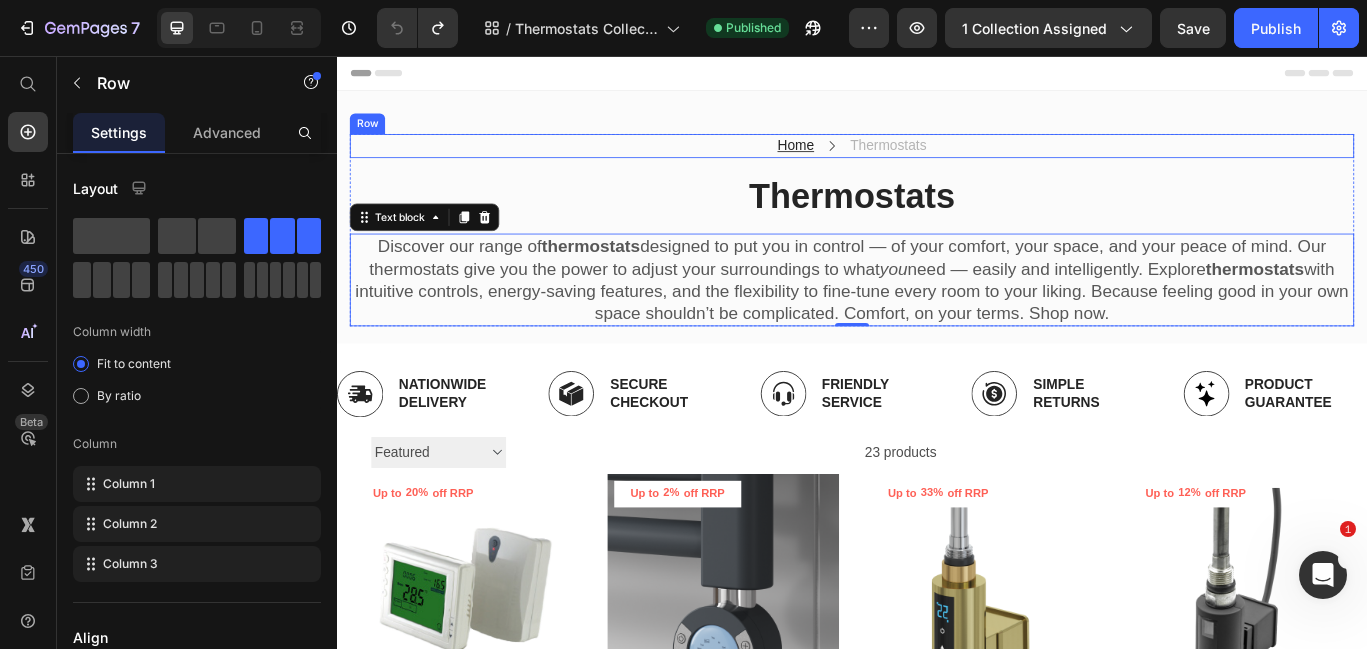 click on "Home Text block
Icon Thermostats Text block Row" at bounding box center [937, 161] 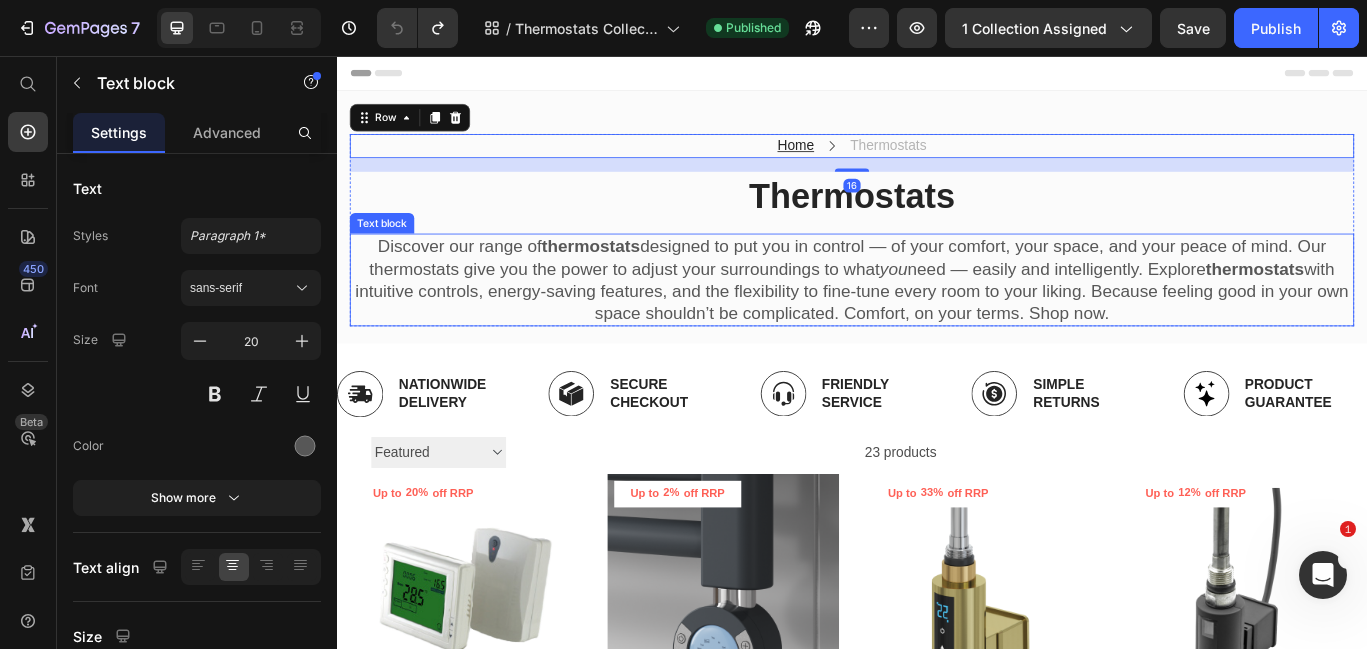 click on "thermostats" at bounding box center (633, 278) 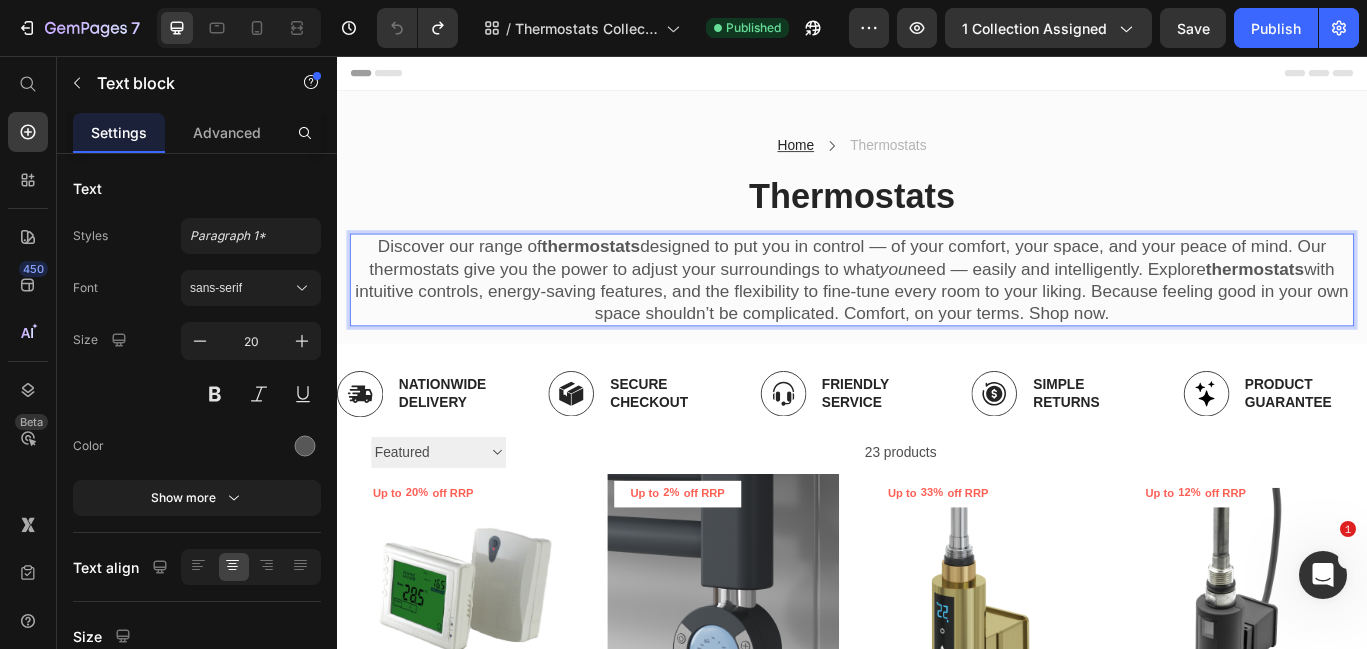 click on "thermostats" at bounding box center [633, 278] 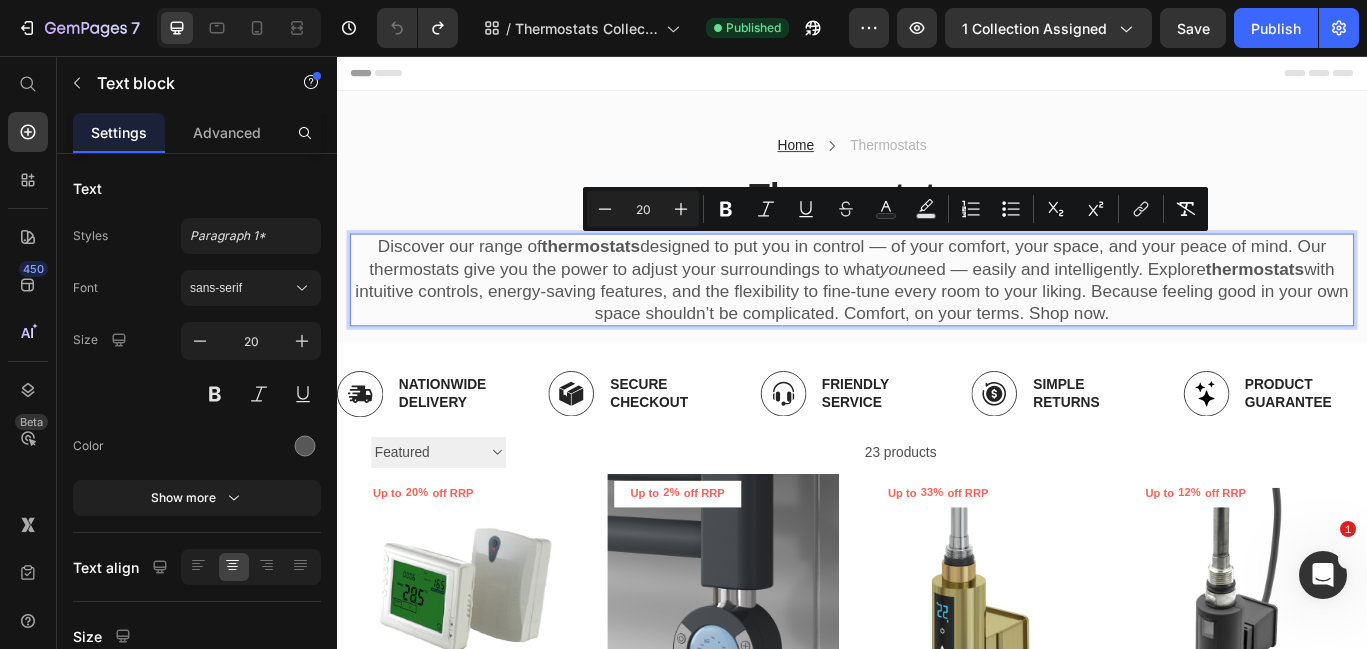 click on "Discover our range of  thermostats  designed to put you in control — of your comfort, your space, and your peace of mind. Our thermostats give you the power to adjust your surroundings to what  you  need — easily and intelligently. Explore  thermostats  with intuitive controls, energy-saving features, and the flexibility to fine-tune every room to your liking. Because feeling good in your own space shouldn’t be complicated. Comfort, on your terms. Shop now." at bounding box center [937, 317] 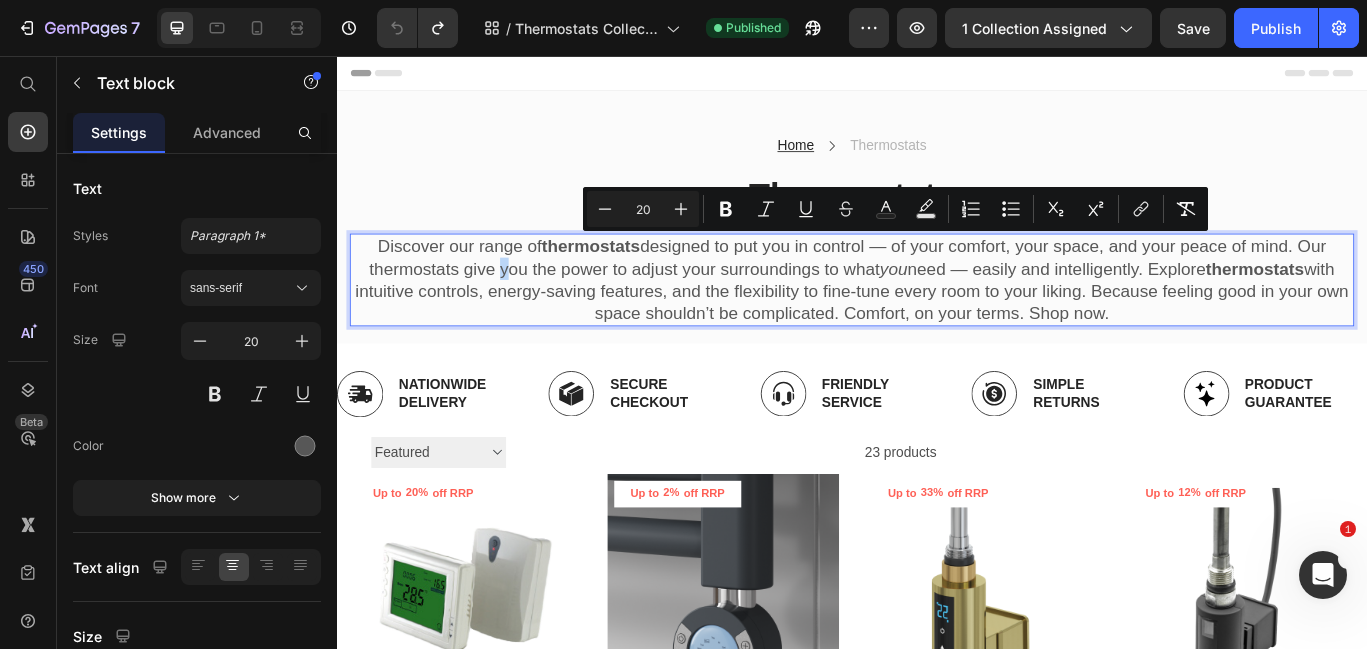 click on "Discover our range of  thermostats  designed to put you in control — of your comfort, your space, and your peace of mind. Our thermostats give you the power to adjust your surroundings to what  you  need — easily and intelligently. Explore  thermostats  with intuitive controls, energy-saving features, and the flexibility to fine-tune every room to your liking. Because feeling good in your own space shouldn’t be complicated. Comfort, on your terms. Shop now." at bounding box center [937, 317] 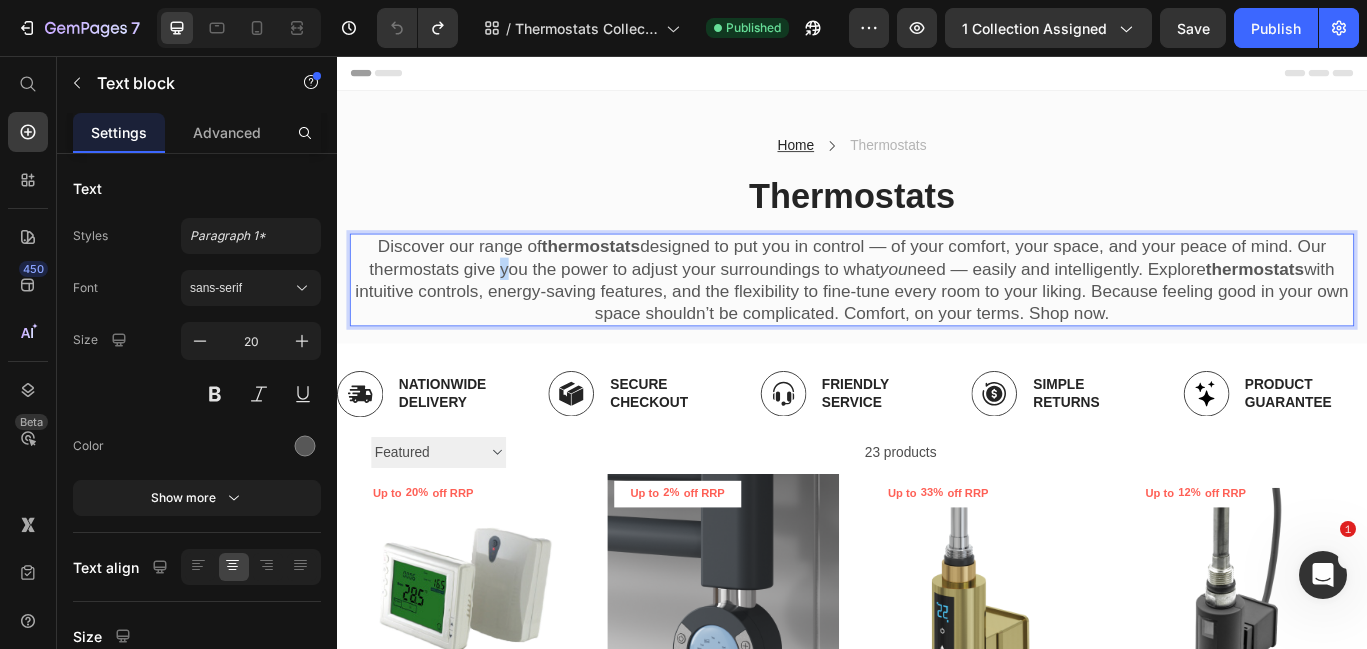click on "Discover our range of  thermostats  designed to put you in control — of your comfort, your space, and your peace of mind. Our thermostats give you the power to adjust your surroundings to what  you  need — easily and intelligently. Explore  thermostats  with intuitive controls, energy-saving features, and the flexibility to fine-tune every room to your liking. Because feeling good in your own space shouldn’t be complicated. Comfort, on your terms. Shop now." at bounding box center [937, 317] 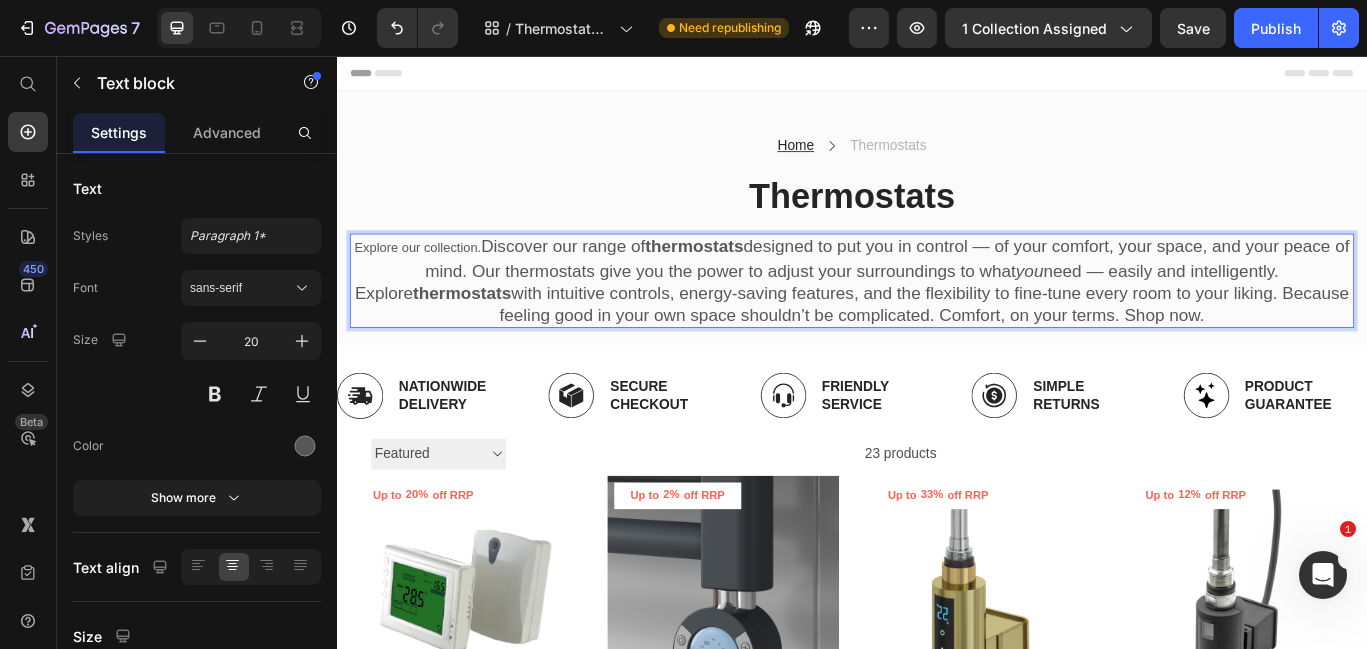 click on "Explore our collection." at bounding box center (431, 279) 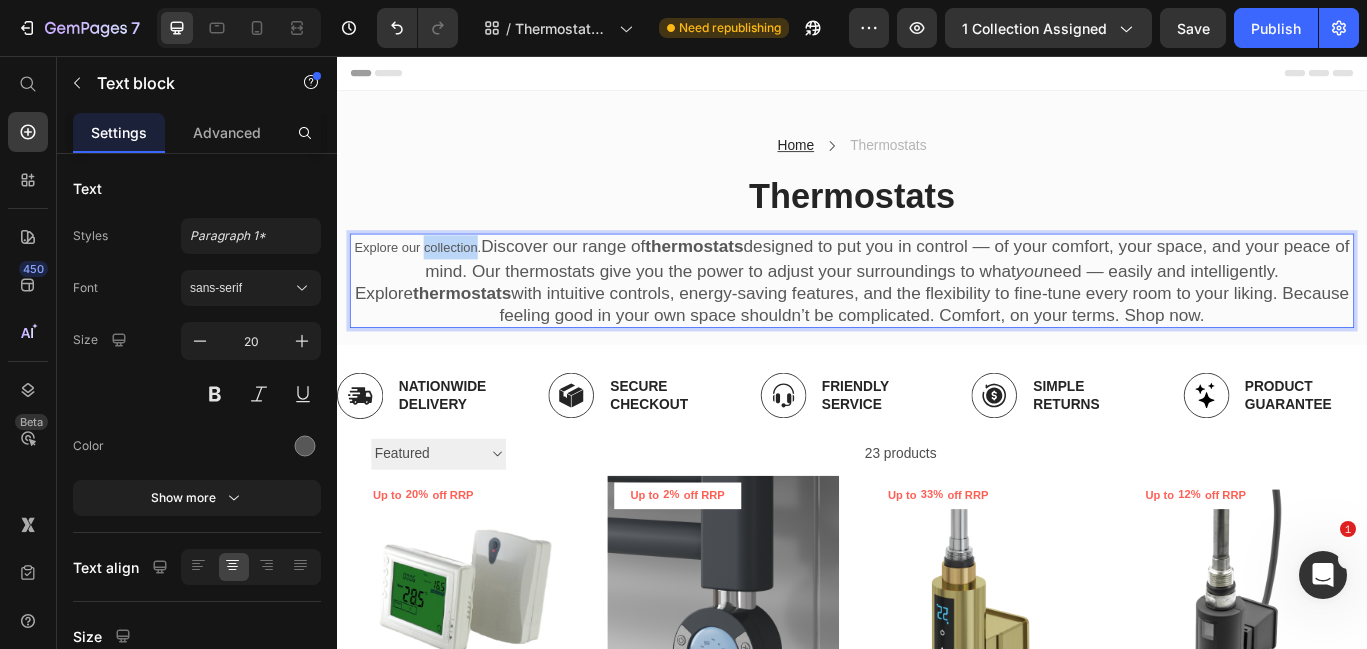 click on "Explore our collection." at bounding box center [431, 279] 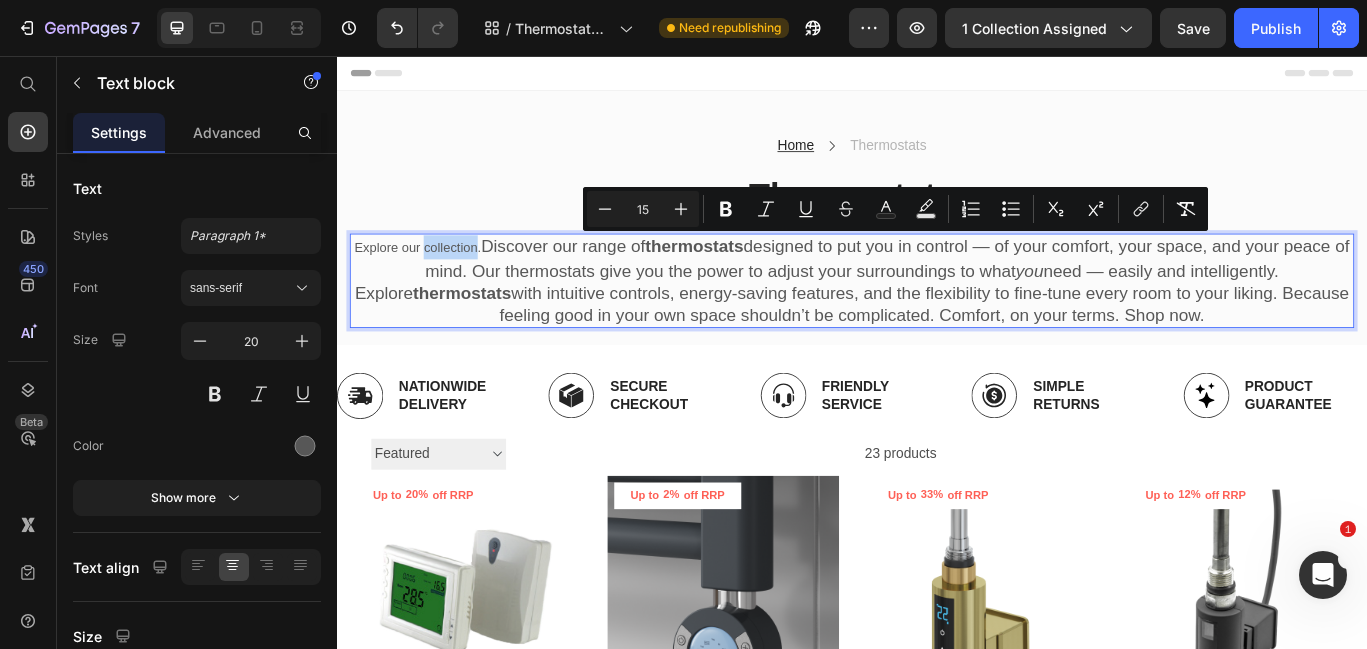 click on "Explore our collection." at bounding box center [431, 279] 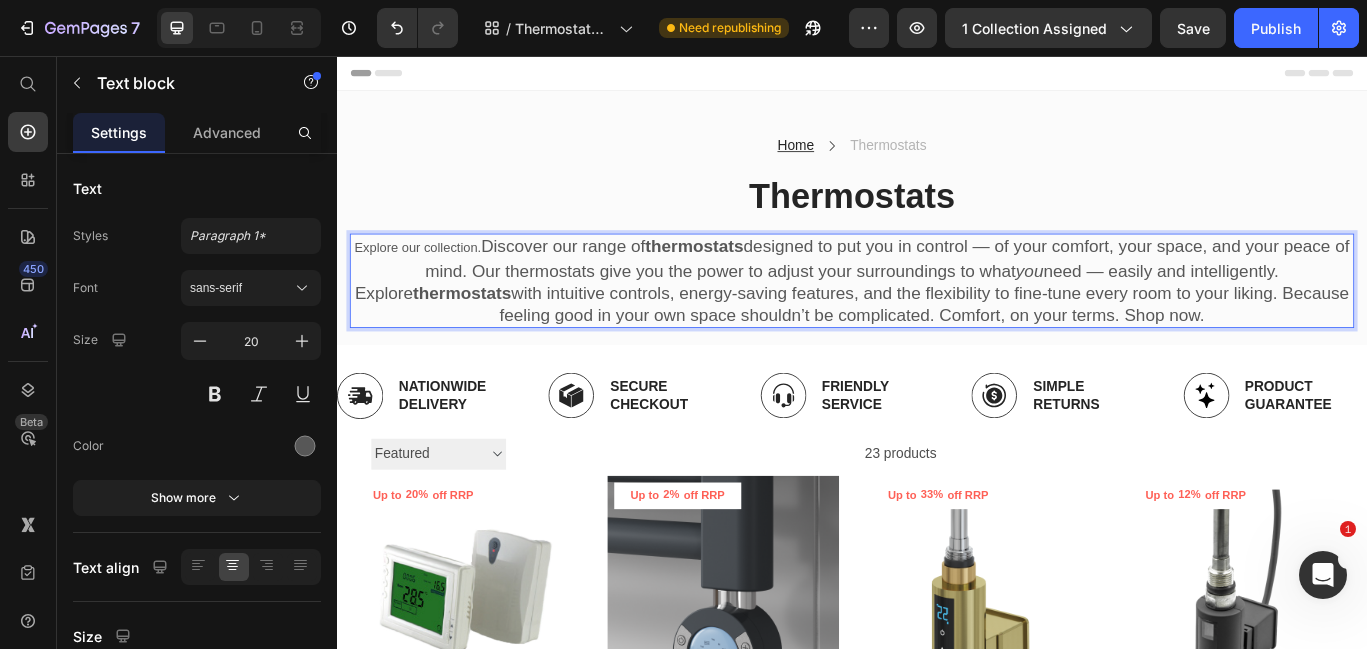 click on "Explore our collection.  Discover our range of  thermostats  designed to put you in control — of your comfort, your space, and your peace of mind. Our thermostats give you the power to adjust your surroundings to what  you  need — easily and intelligently. Explore  thermostats  with intuitive controls, energy-saving features, and the flexibility to fine-tune every room to your liking. Because feeling good in your own space shouldn’t be complicated. Comfort, on your terms. Shop now." at bounding box center (937, 318) 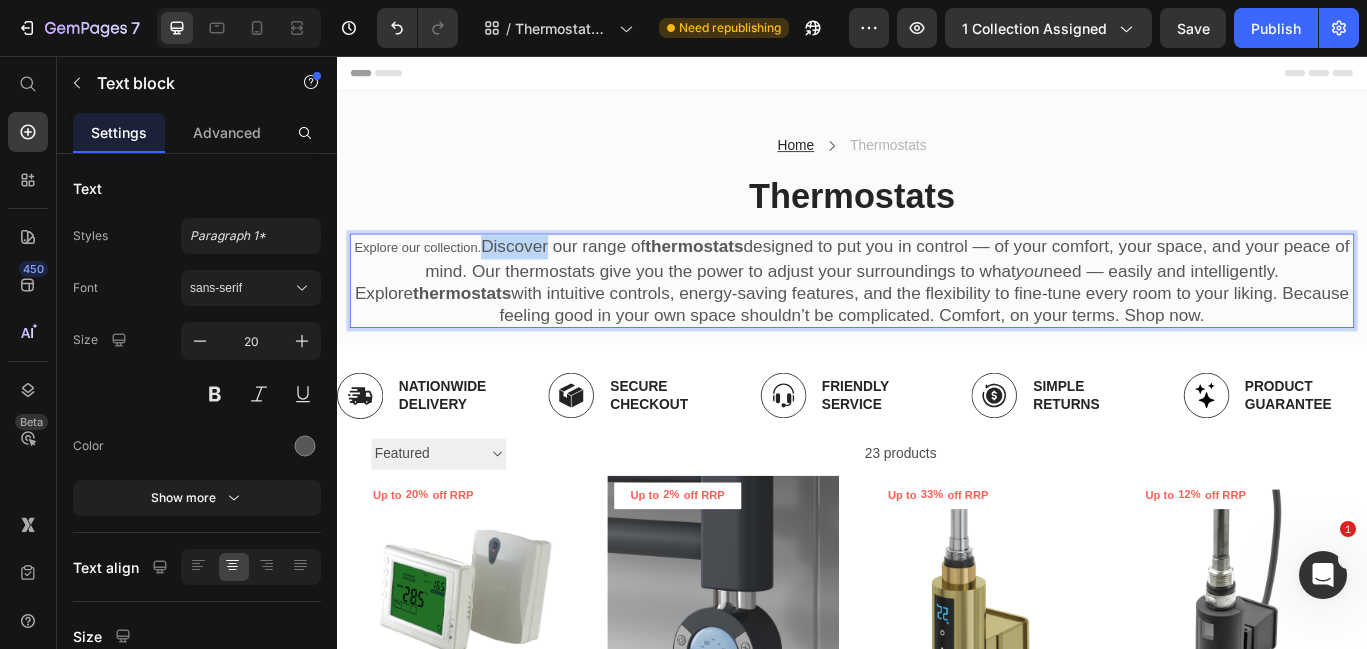 click on "Explore our collection.  Discover our range of  thermostats  designed to put you in control — of your comfort, your space, and your peace of mind. Our thermostats give you the power to adjust your surroundings to what  you  need — easily and intelligently. Explore  thermostats  with intuitive controls, energy-saving features, and the flexibility to fine-tune every room to your liking. Because feeling good in your own space shouldn’t be complicated. Comfort, on your terms. Shop now." at bounding box center [937, 318] 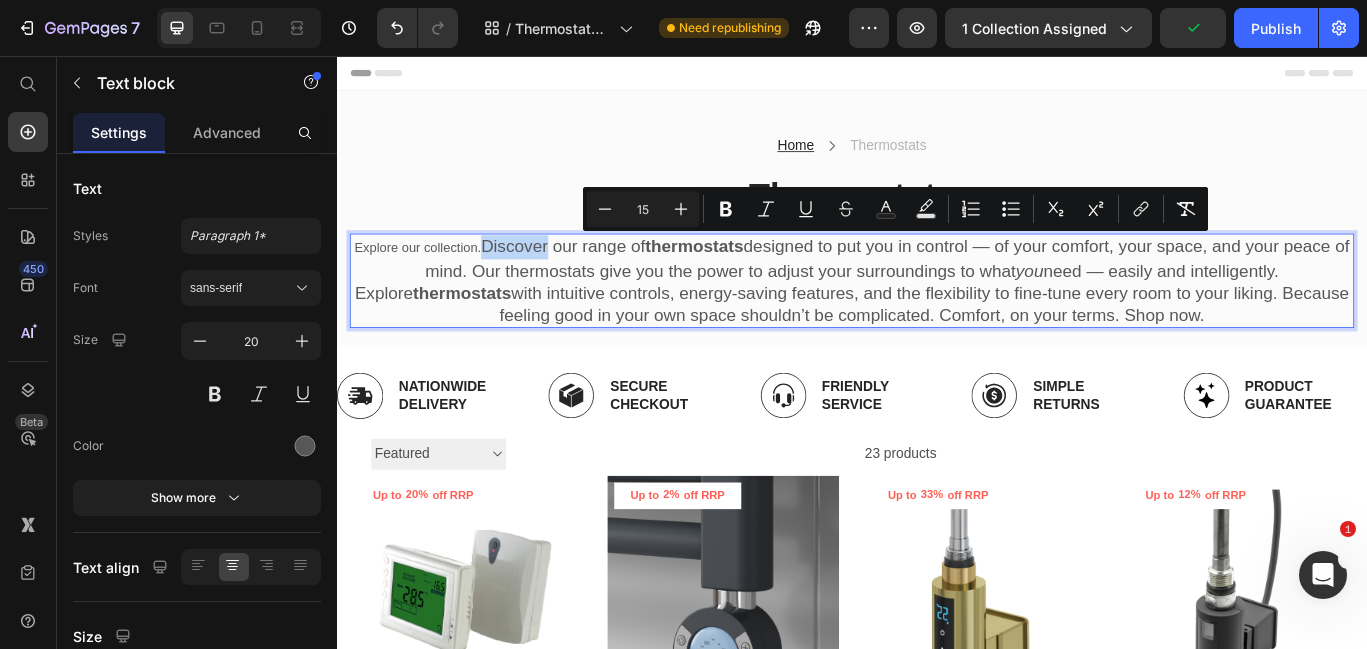 click on "Explore our collection.  Discover our range of  thermostats  designed to put you in control — of your comfort, your space, and your peace of mind. Our thermostats give you the power to adjust your surroundings to what  you  need — easily and intelligently. Explore  thermostats  with intuitive controls, energy-saving features, and the flexibility to fine-tune every room to your liking. Because feeling good in your own space shouldn’t be complicated. Comfort, on your terms. Shop now." at bounding box center (937, 318) 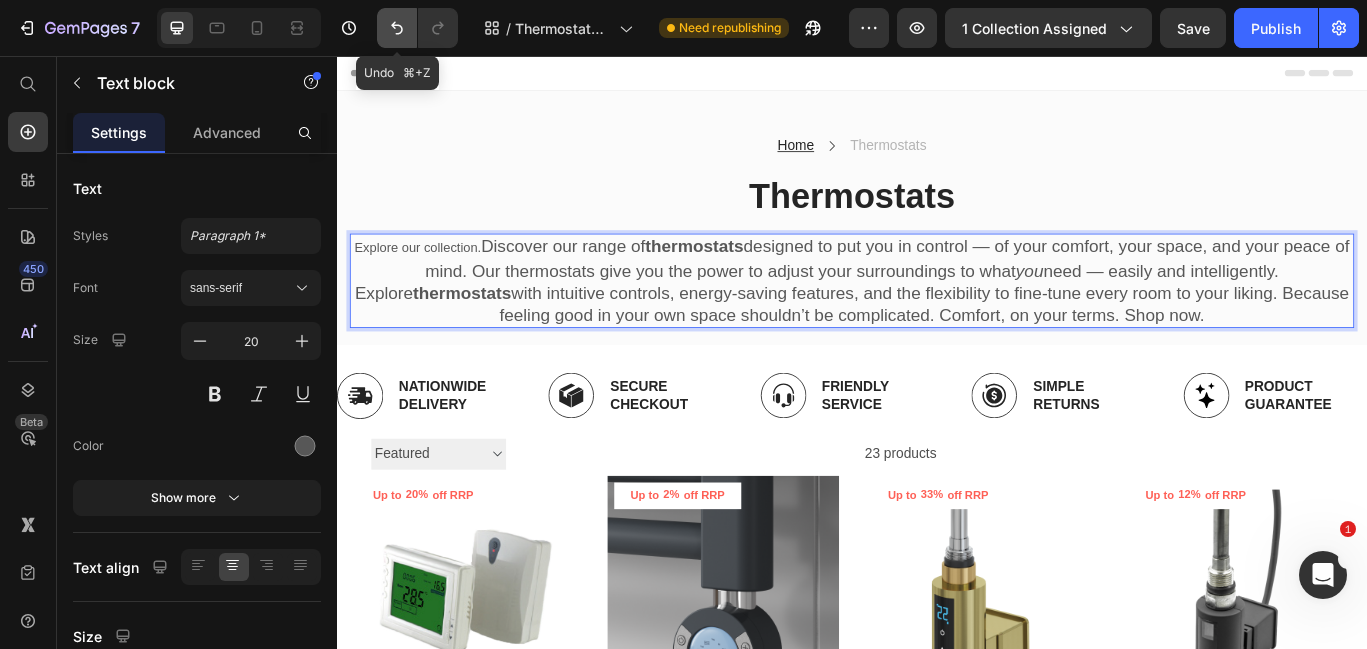 click 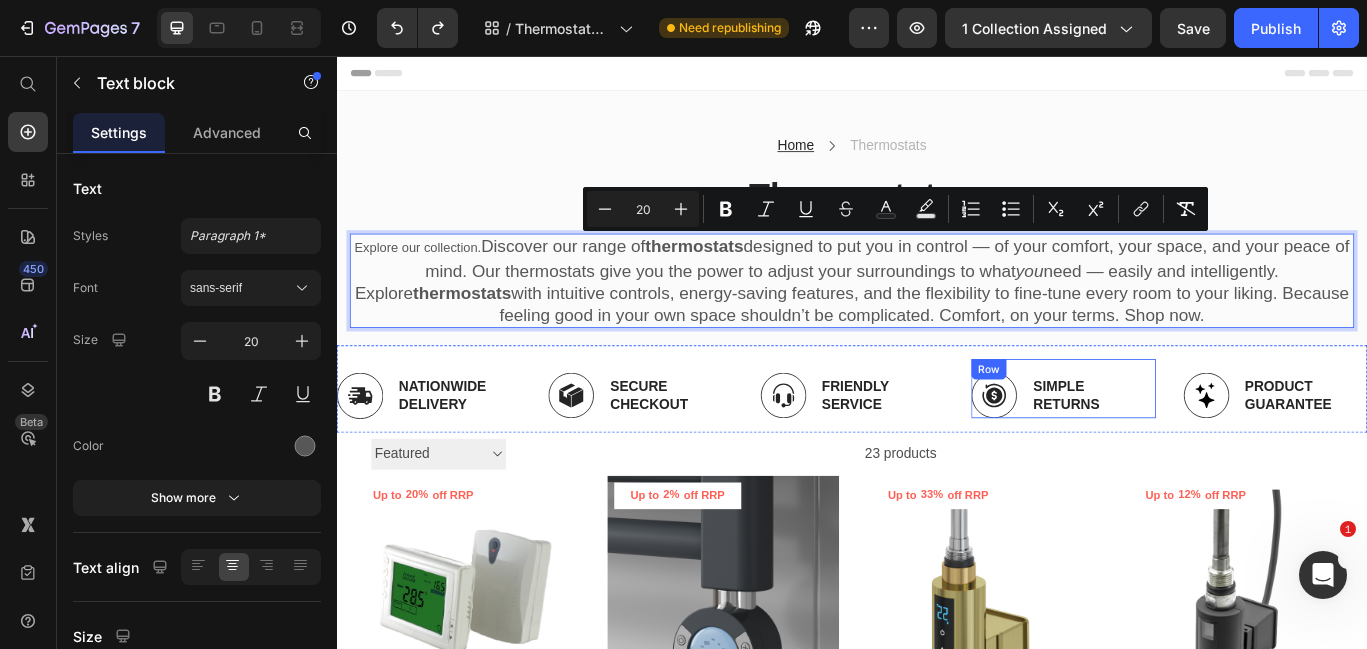 drag, startPoint x: 514, startPoint y: 280, endPoint x: 1228, endPoint y: 412, distance: 726.0992 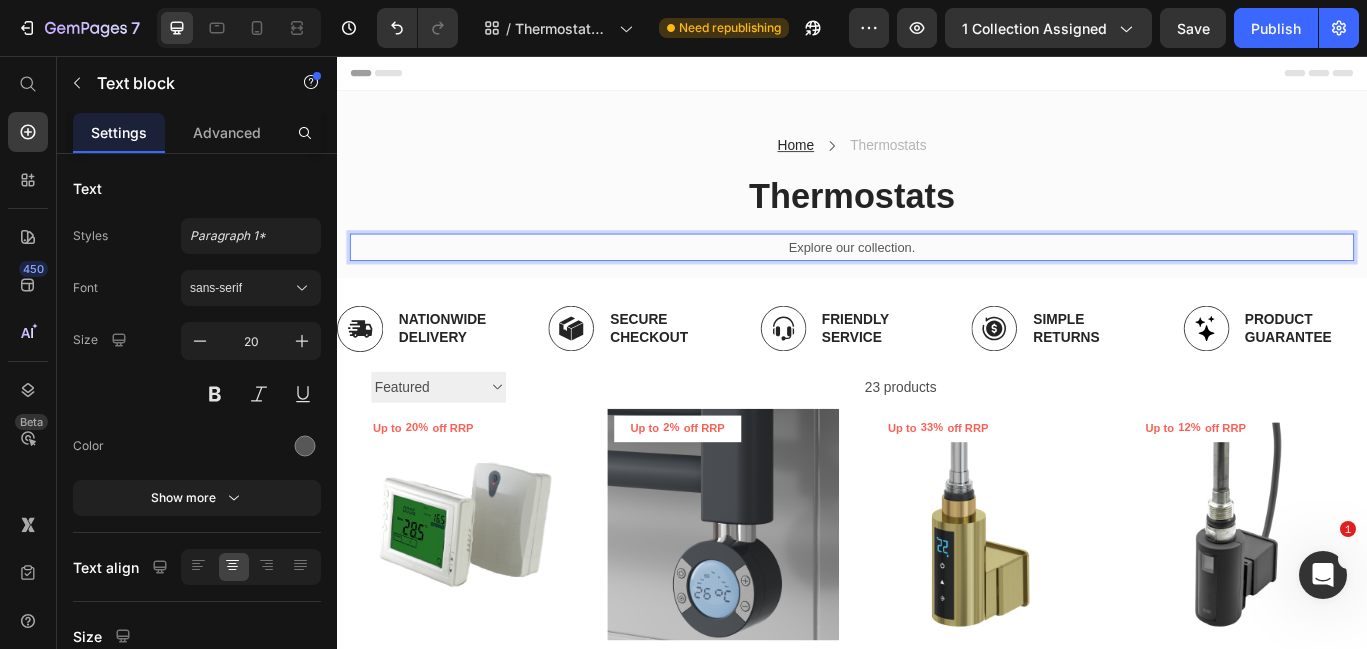click on "Explore our collection." at bounding box center (937, 279) 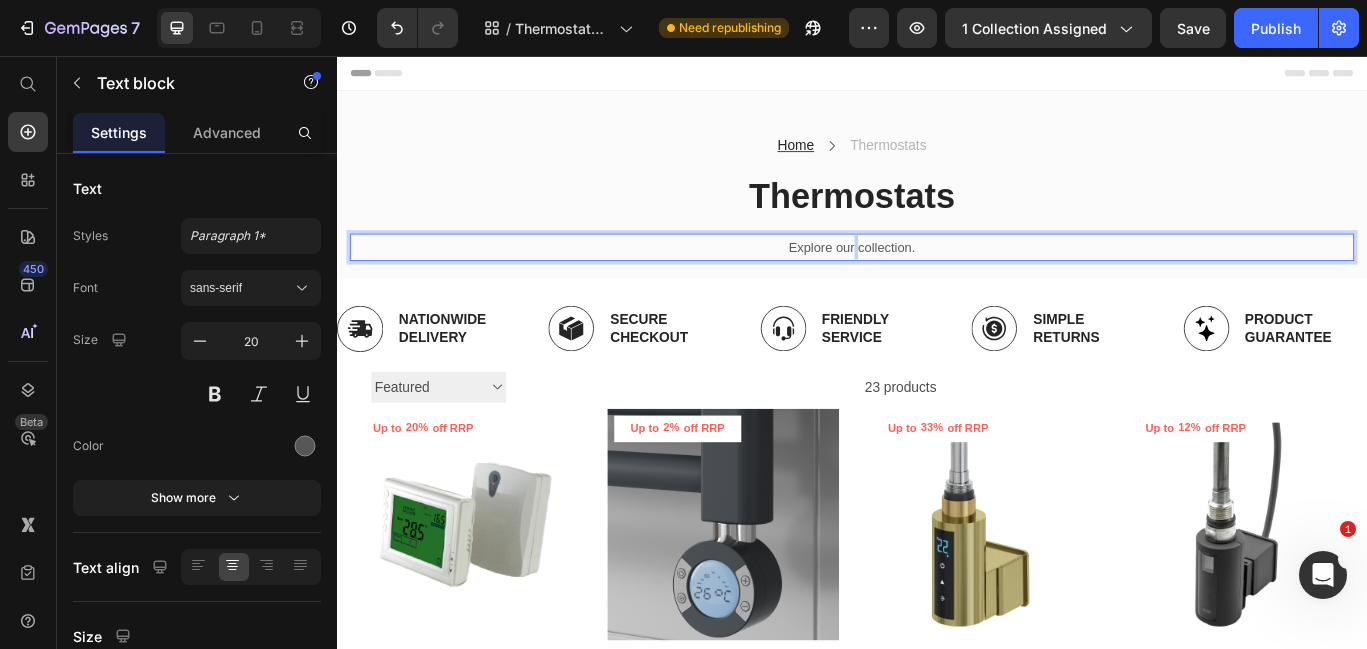 click on "Explore our collection." at bounding box center (937, 279) 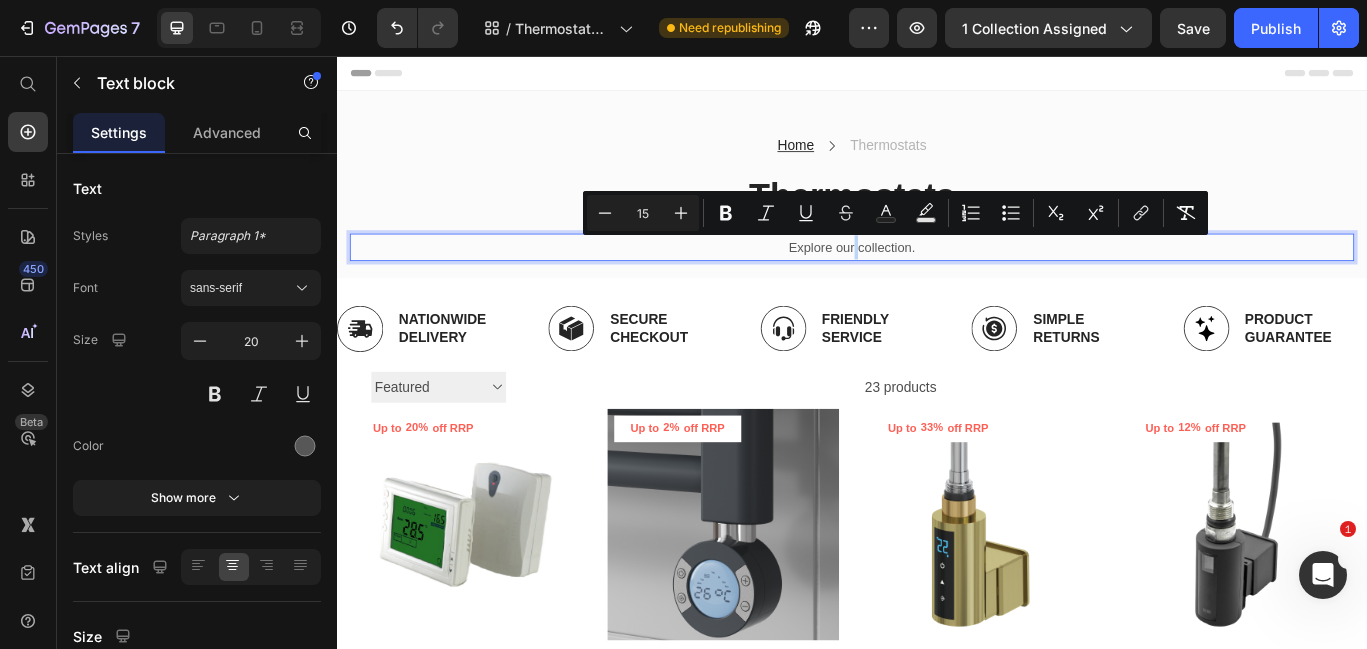 click on "Explore our collection." at bounding box center [937, 279] 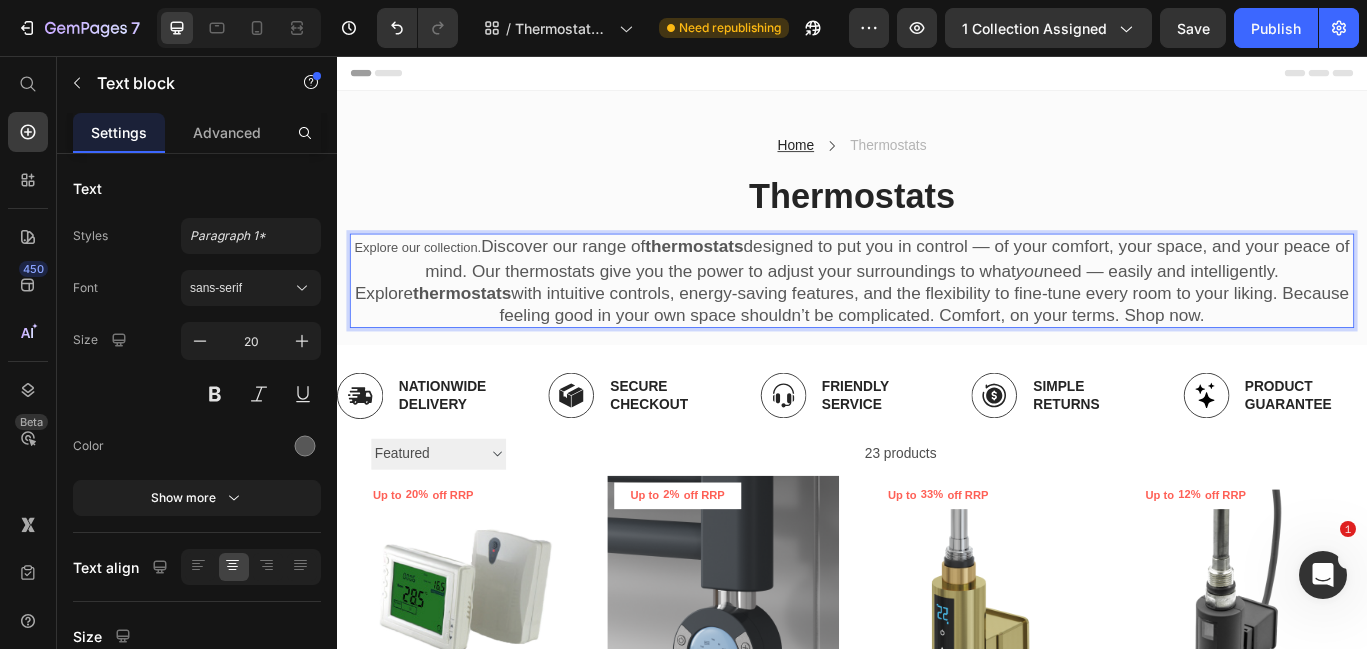 click on "Explore our collection." at bounding box center [431, 279] 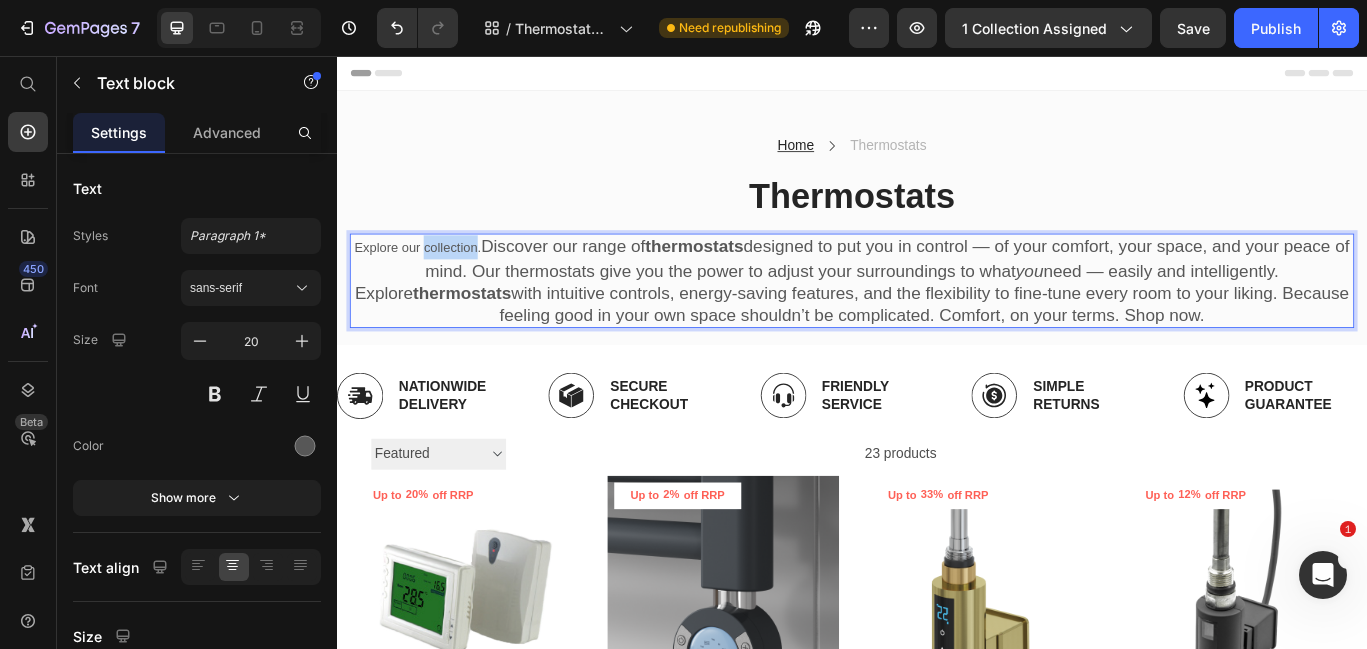 click on "Explore our collection." at bounding box center (431, 279) 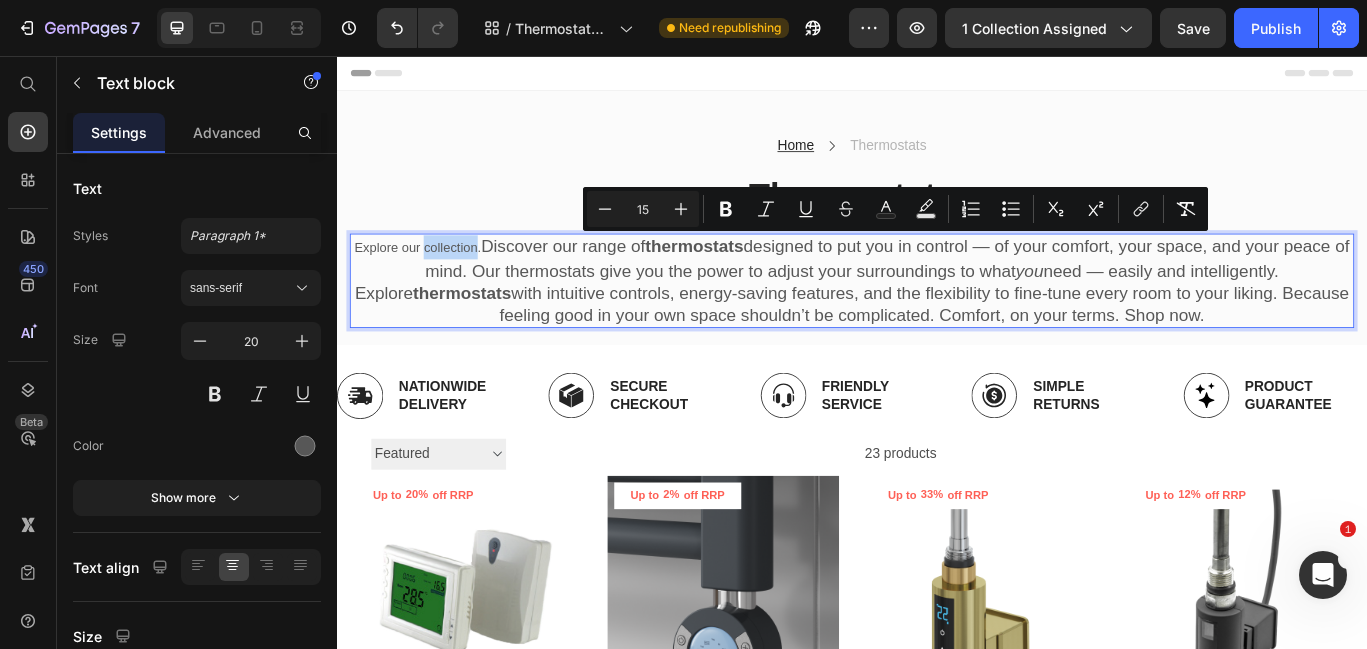 click on "Explore our collection." at bounding box center [431, 279] 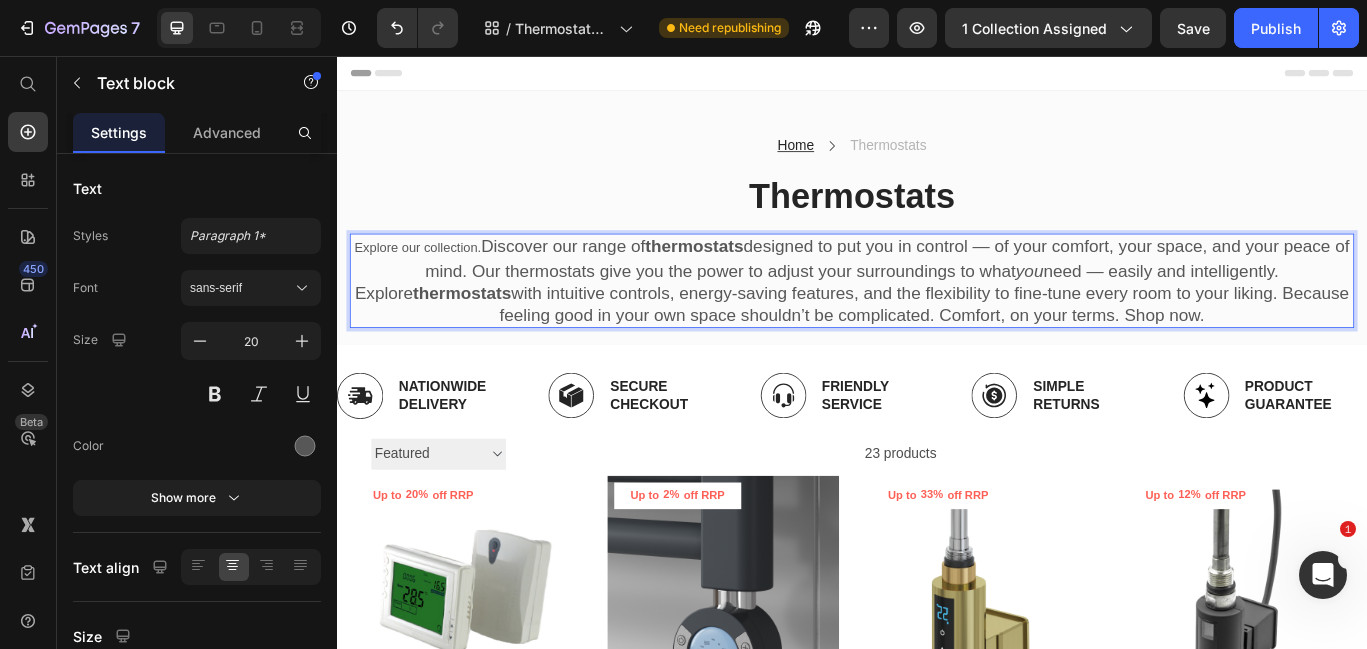 click on "Explore our collection.  Discover our range of  thermostats  designed to put you in control — of your comfort, your space, and your peace of mind. Our thermostats give you the power to adjust your surroundings to what  you  need — easily and intelligently. Explore  thermostats  with intuitive controls, energy-saving features, and the flexibility to fine-tune every room to your liking. Because feeling good in your own space shouldn’t be complicated. Comfort, on your terms. Shop now." at bounding box center [937, 318] 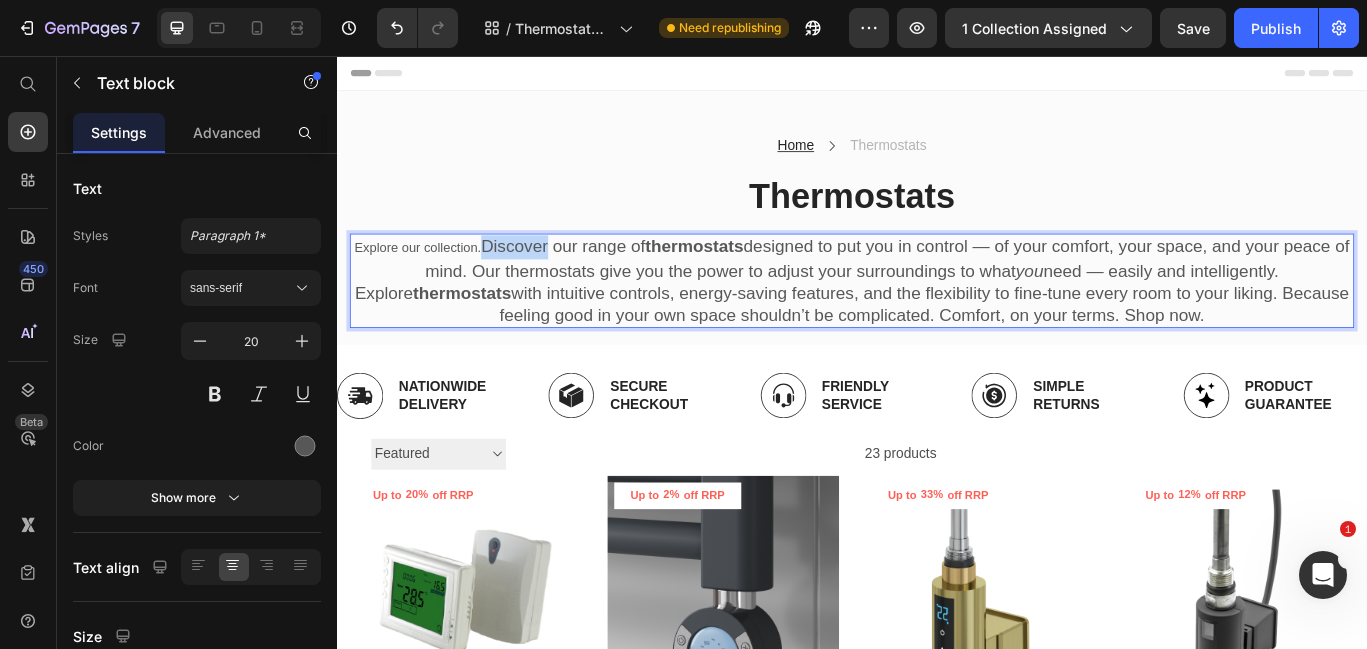 click on "Explore our collection.  Discover our range of  thermostats  designed to put you in control — of your comfort, your space, and your peace of mind. Our thermostats give you the power to adjust your surroundings to what  you  need — easily and intelligently. Explore  thermostats  with intuitive controls, energy-saving features, and the flexibility to fine-tune every room to your liking. Because feeling good in your own space shouldn’t be complicated. Comfort, on your terms. Shop now." at bounding box center (937, 318) 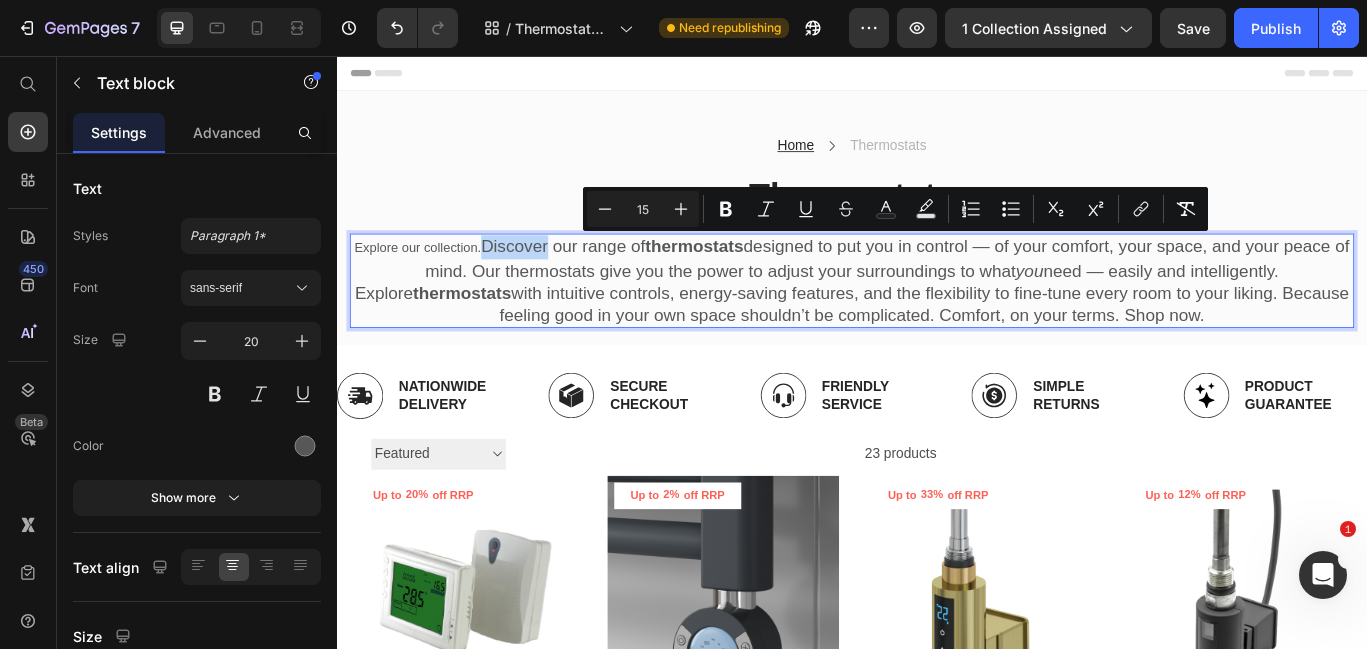 click on "Explore our collection.  Discover our range of  thermostats  designed to put you in control — of your comfort, your space, and your peace of mind. Our thermostats give you the power to adjust your surroundings to what  you  need — easily and intelligently. Explore  thermostats  with intuitive controls, energy-saving features, and the flexibility to fine-tune every room to your liking. Because feeling good in your own space shouldn’t be complicated. Comfort, on your terms. Shop now." at bounding box center (937, 318) 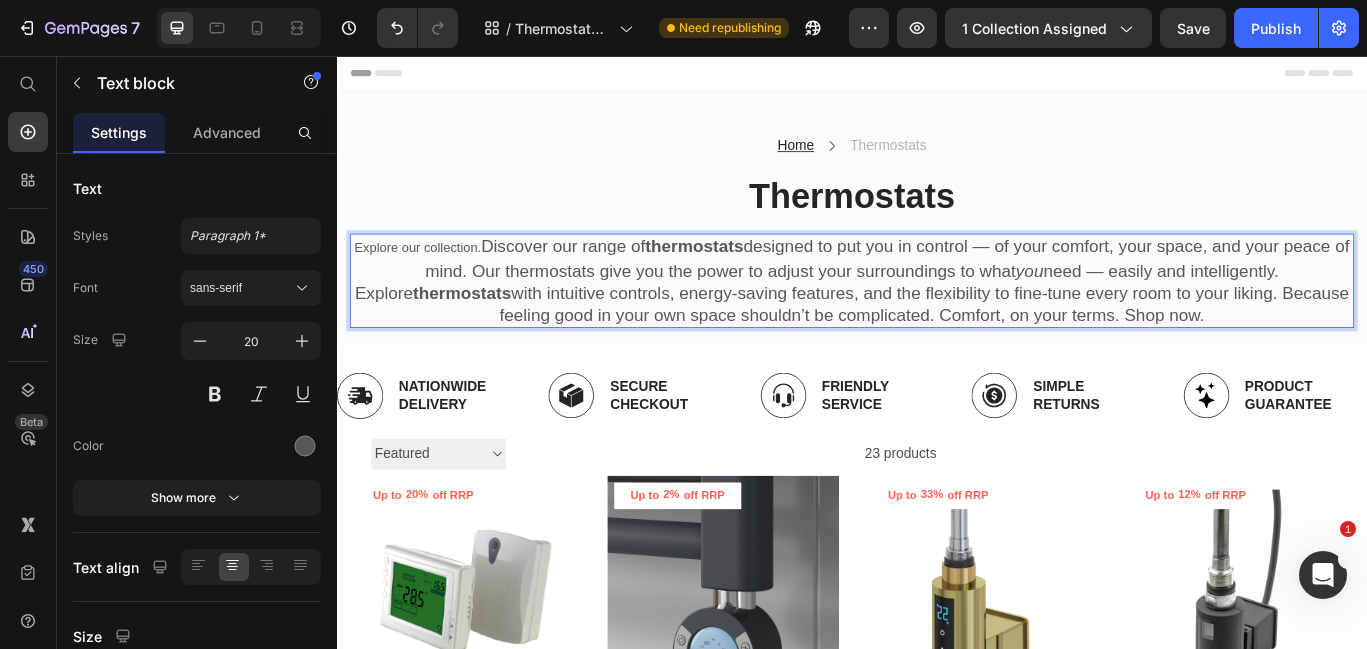 click on "Explore our collection.  Discover our range of  thermostats  designed to put you in control — of your comfort, your space, and your peace of mind. Our thermostats give you the power to adjust your surroundings to what  you  need — easily and intelligently. Explore  thermostats  with intuitive controls, energy-saving features, and the flexibility to fine-tune every room to your liking. Because feeling good in your own space shouldn’t be complicated. Comfort, on your terms. Shop now." at bounding box center (937, 318) 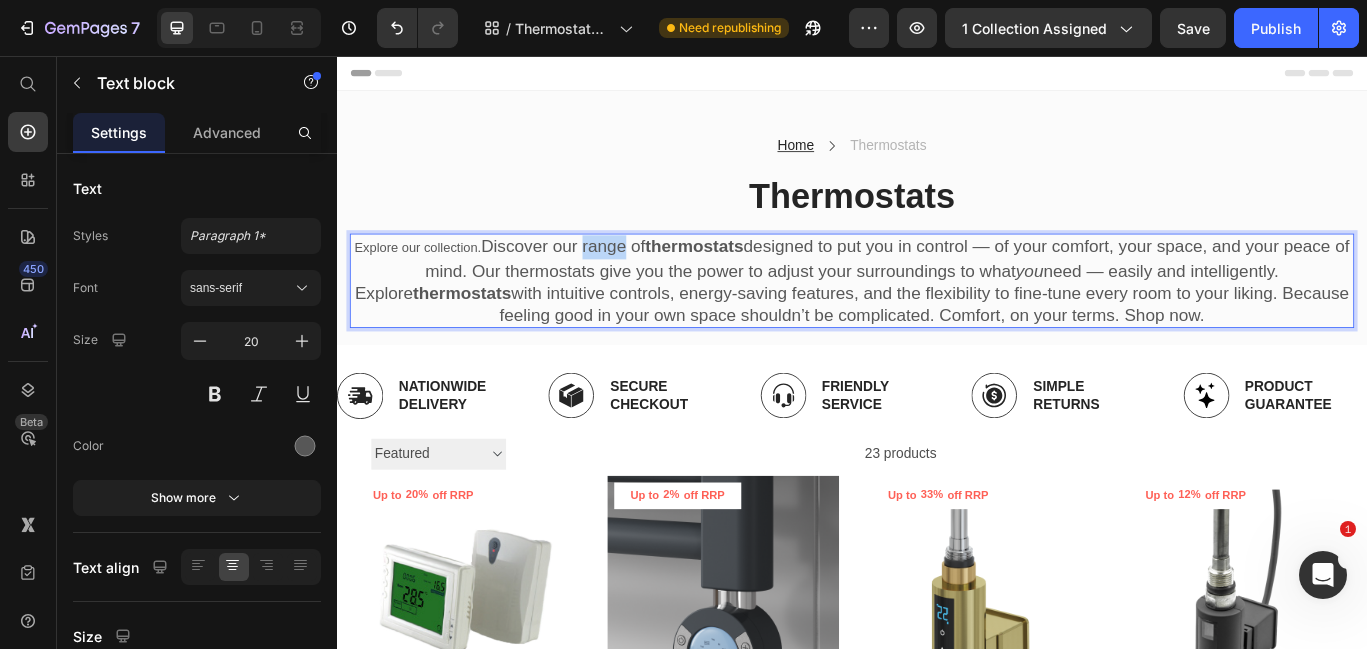 click on "Explore our collection.  Discover our range of  thermostats  designed to put you in control — of your comfort, your space, and your peace of mind. Our thermostats give you the power to adjust your surroundings to what  you  need — easily and intelligently. Explore  thermostats  with intuitive controls, energy-saving features, and the flexibility to fine-tune every room to your liking. Because feeling good in your own space shouldn’t be complicated. Comfort, on your terms. Shop now." at bounding box center [937, 318] 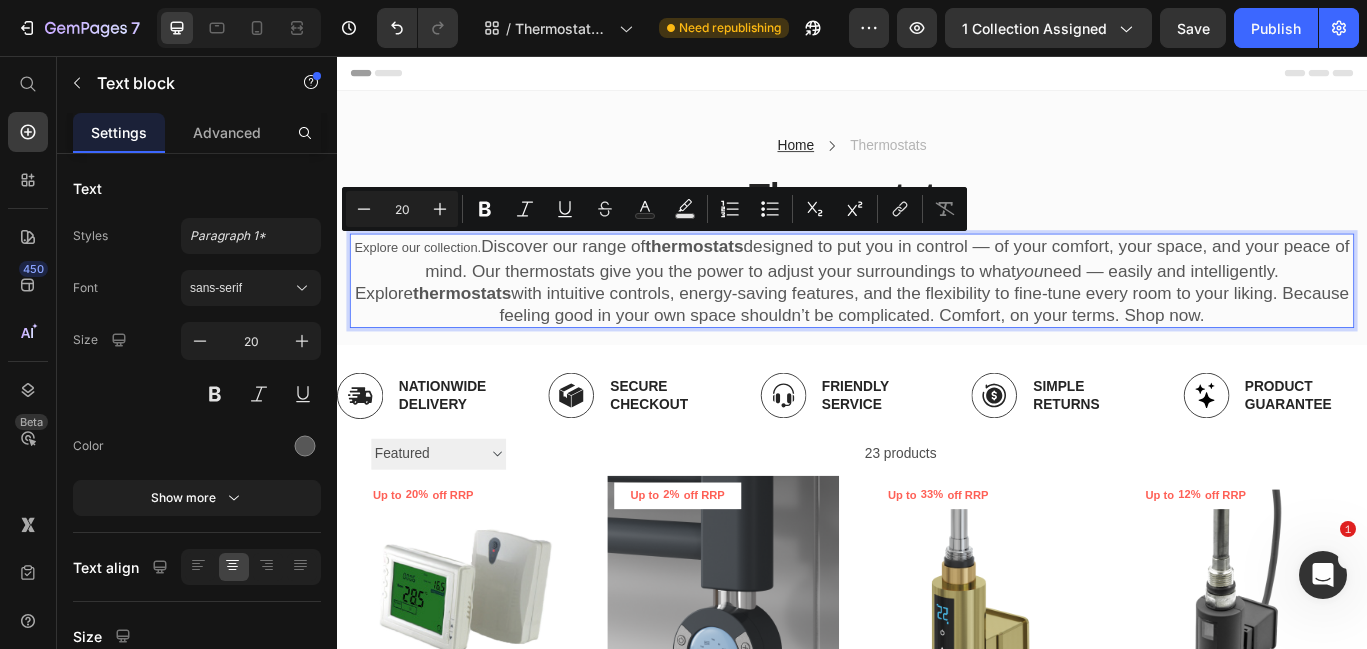 click on "Explore our collection.  Discover our range of  thermostats  designed to put you in control — of your comfort, your space, and your peace of mind. Our thermostats give you the power to adjust your surroundings to what  you  need — easily and intelligently. Explore  thermostats  with intuitive controls, energy-saving features, and the flexibility to fine-tune every room to your liking. Because feeling good in your own space shouldn’t be complicated. Comfort, on your terms. Shop now." at bounding box center (937, 318) 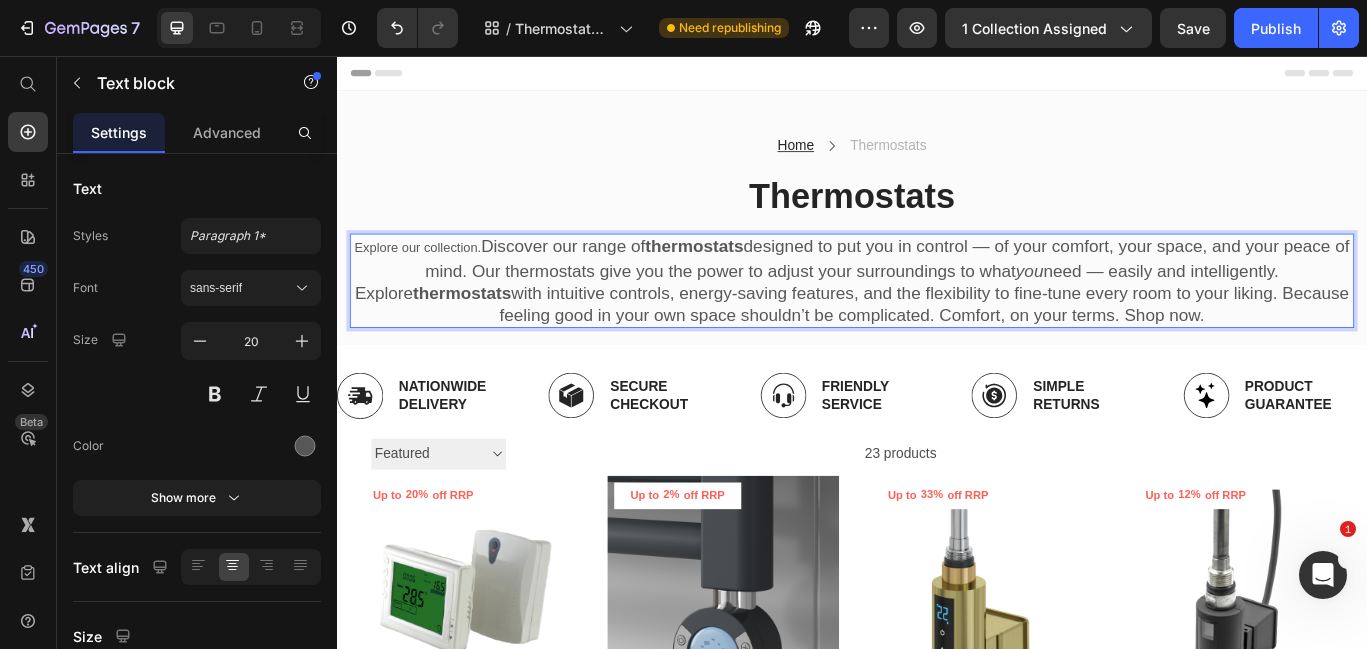 click on "Explore our collection." at bounding box center (431, 279) 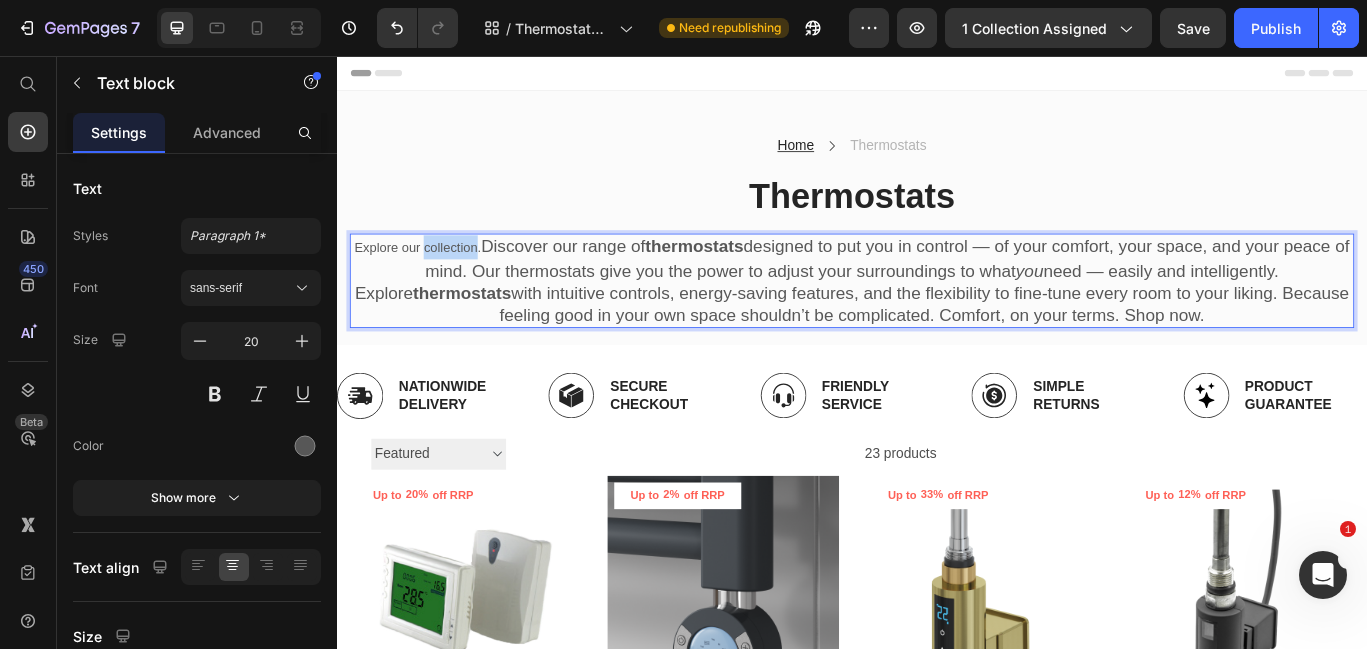 click on "Explore our collection." at bounding box center (431, 279) 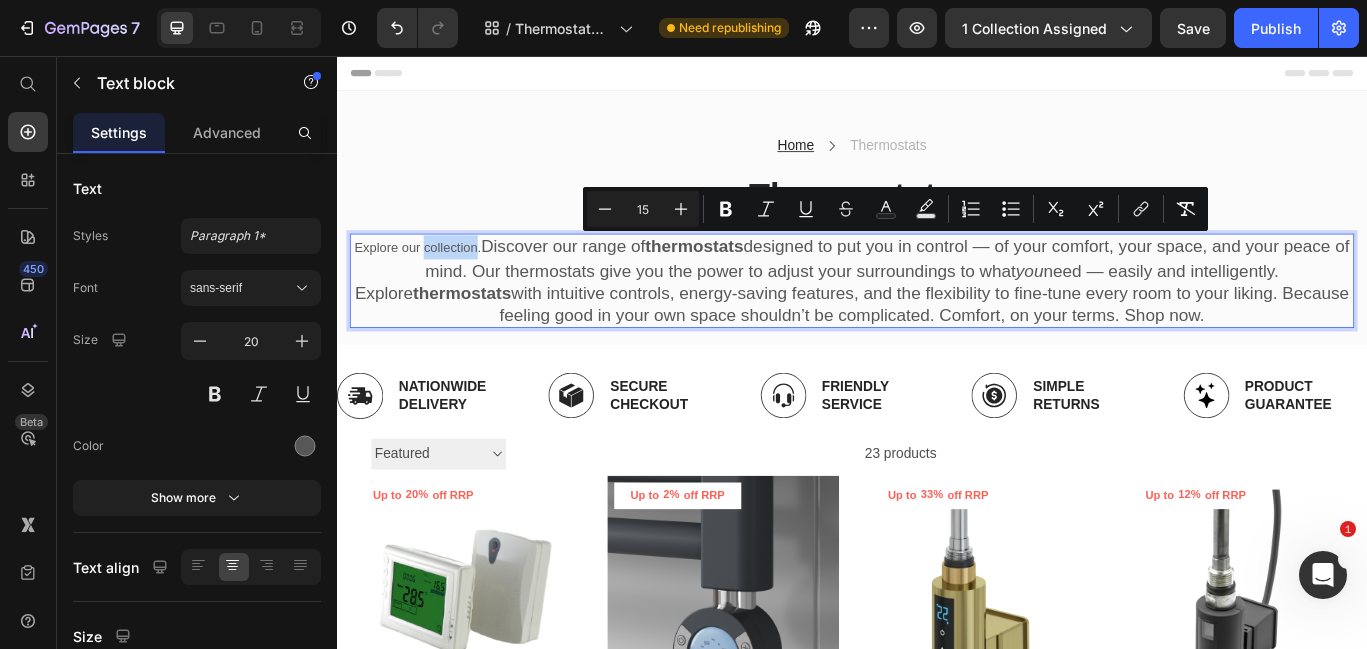 click on "Explore our collection." at bounding box center [431, 279] 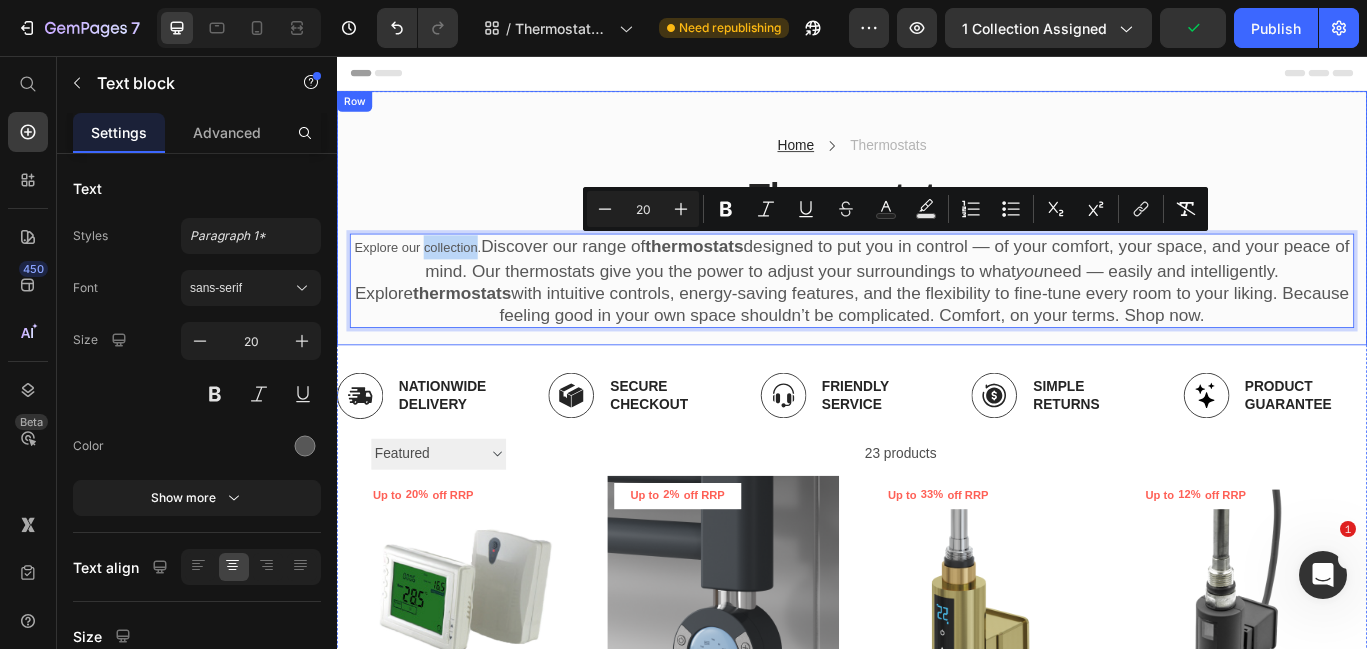 drag, startPoint x: 516, startPoint y: 283, endPoint x: 1334, endPoint y: 373, distance: 822.9362 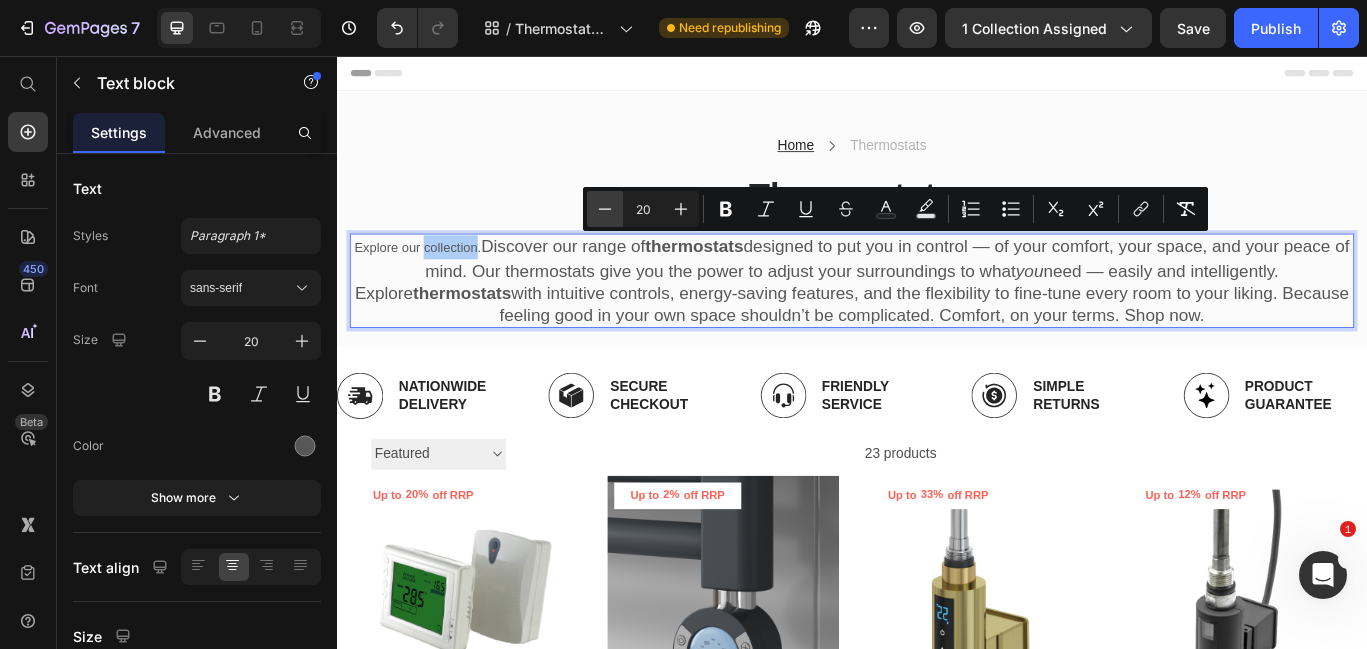 click 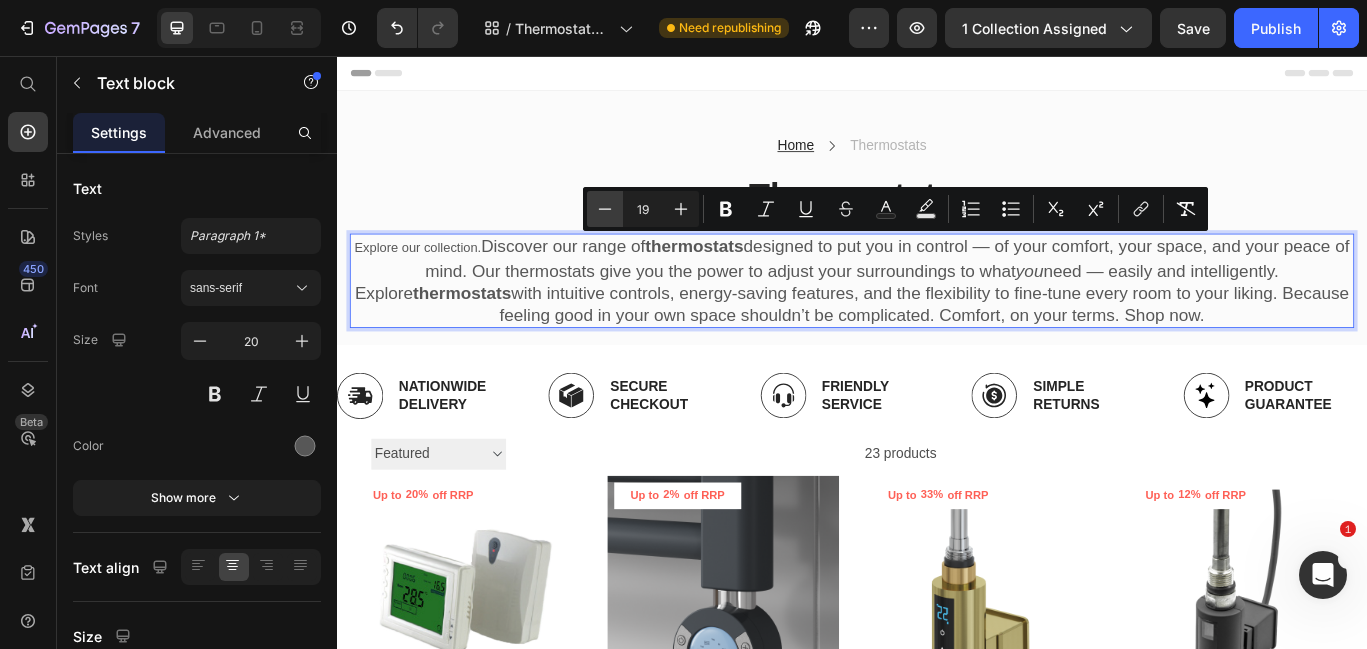 click 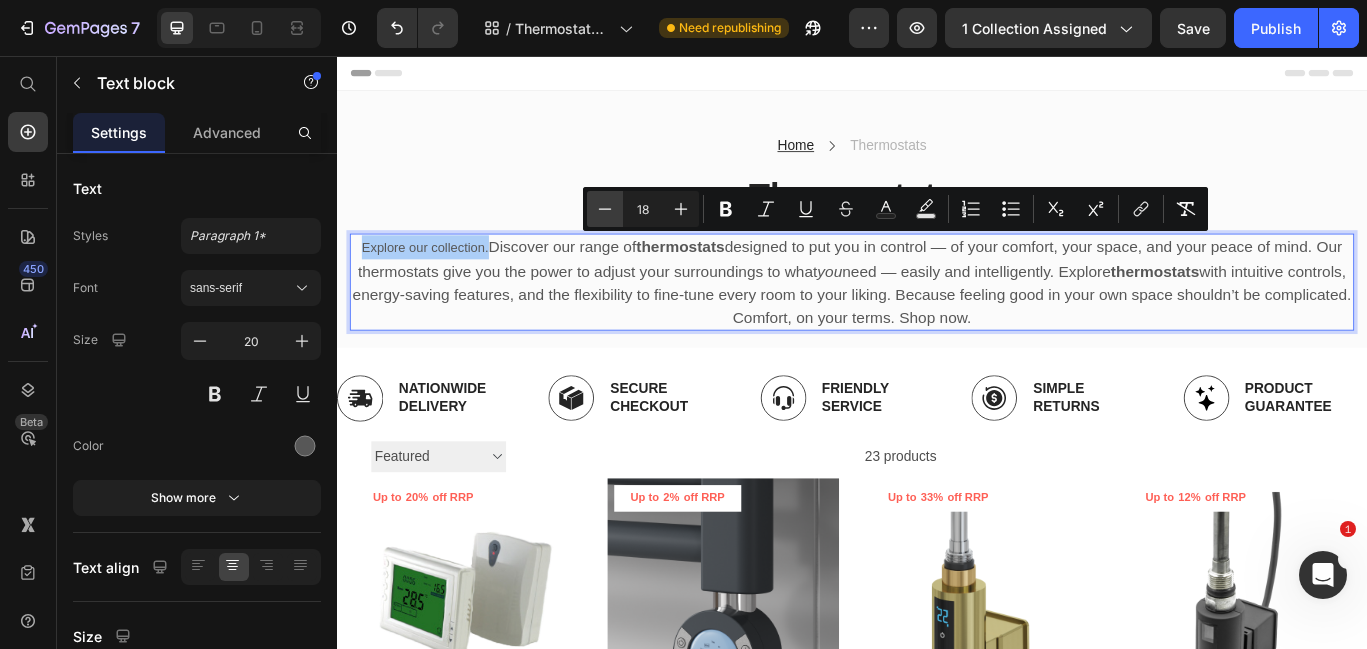 click 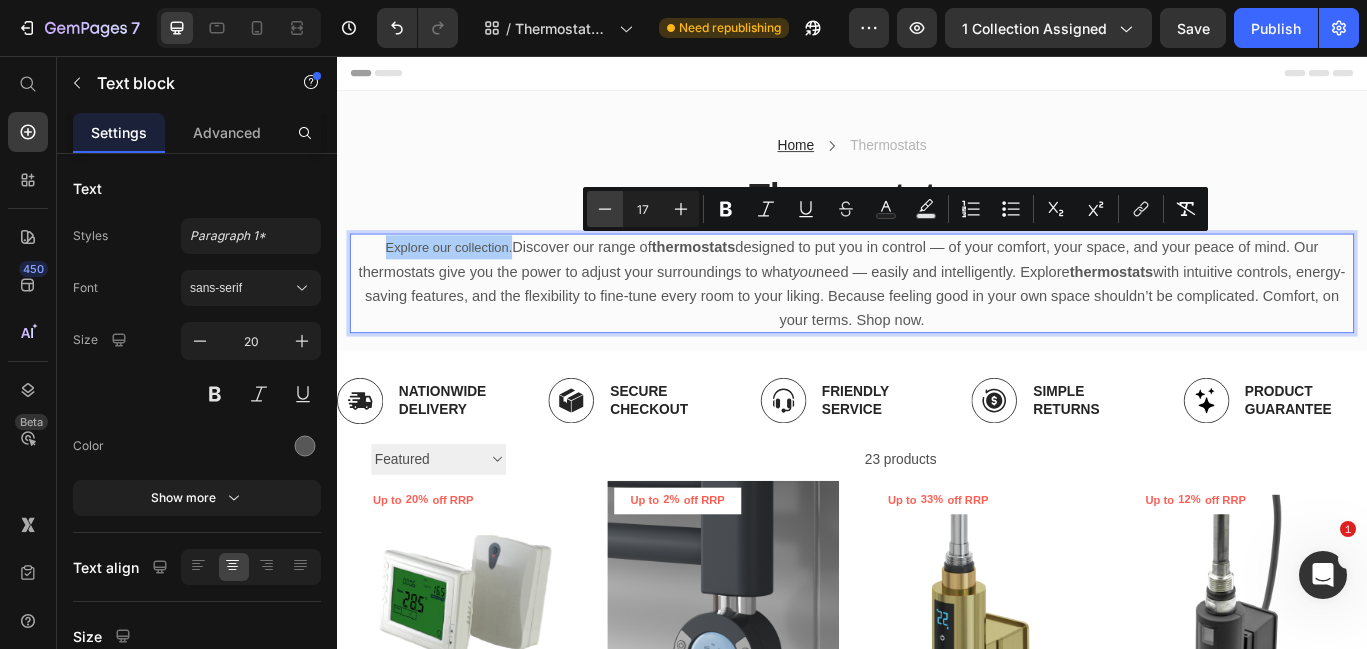 click 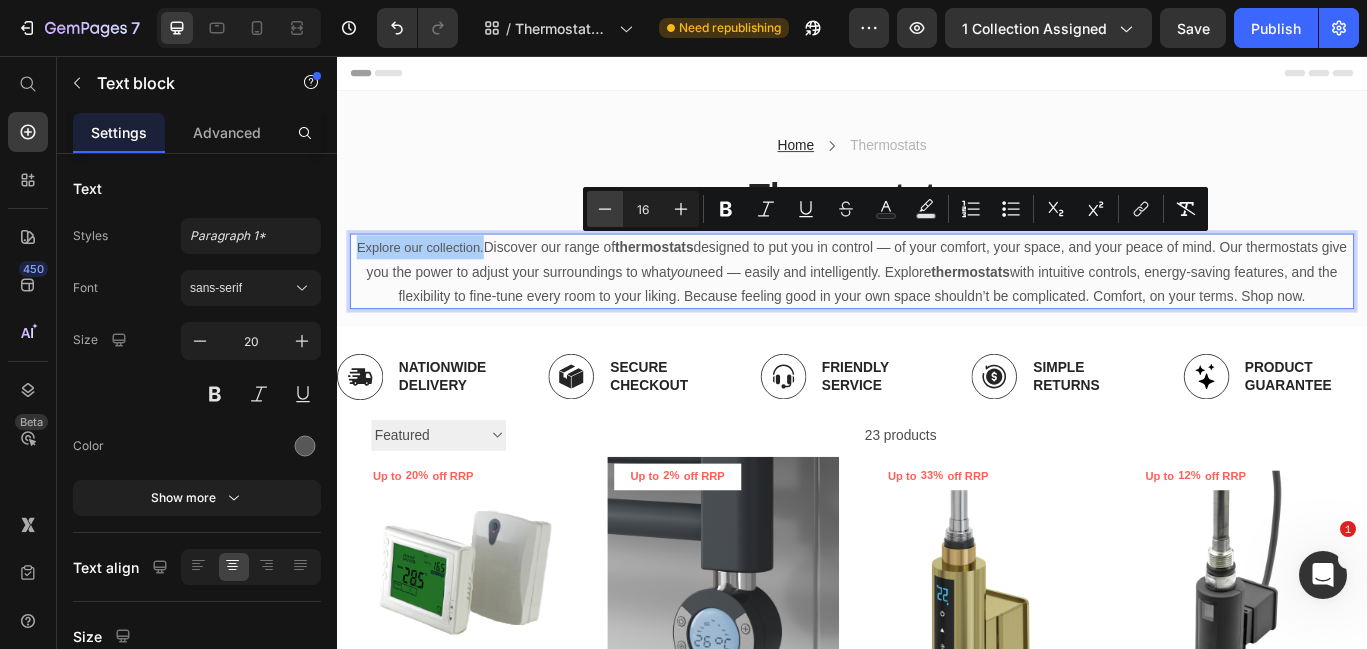 click 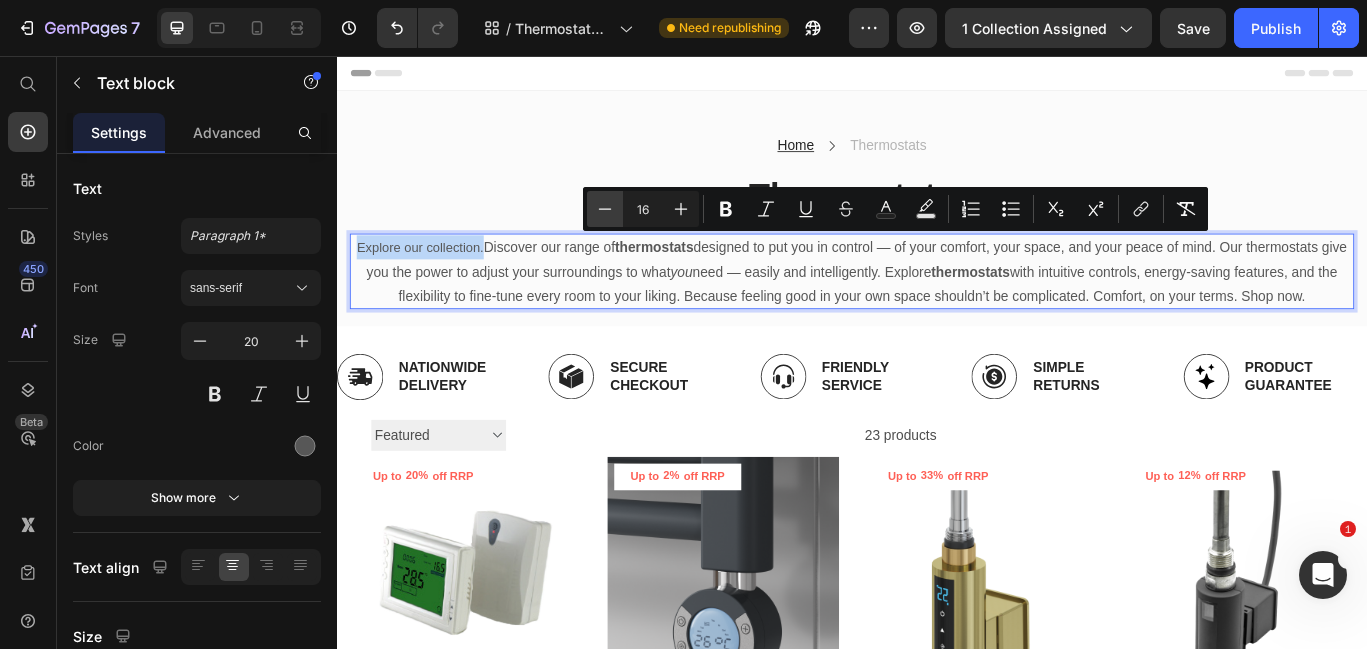 type on "15" 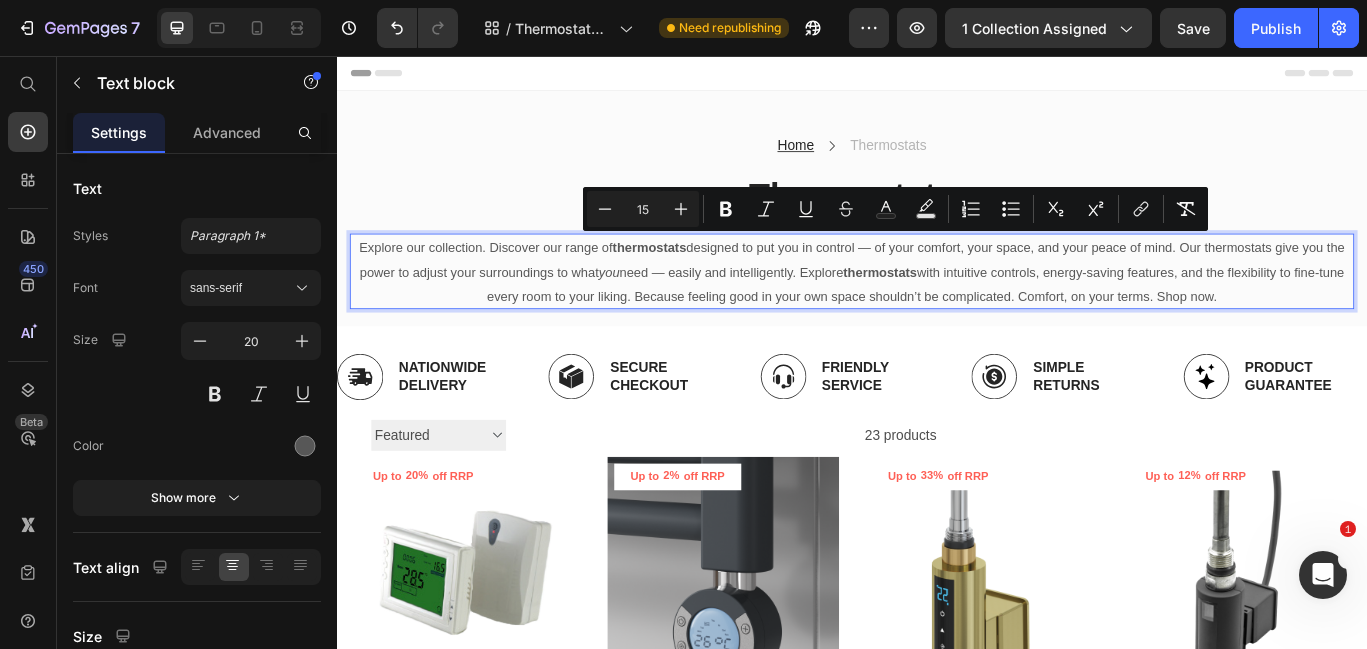 click on "Explore our collection. Discover our range of  thermostats  designed to put you in control — of your comfort, your space, and your peace of mind. Our thermostats give you the power to adjust your surroundings to what  you  need — easily and intelligently. Explore  thermostats  with intuitive controls, energy-saving features, and the flexibility to fine-tune every room to your liking. Because feeling good in your own space shouldn’t be complicated. Comfort, on your terms. Shop now." at bounding box center [937, 307] 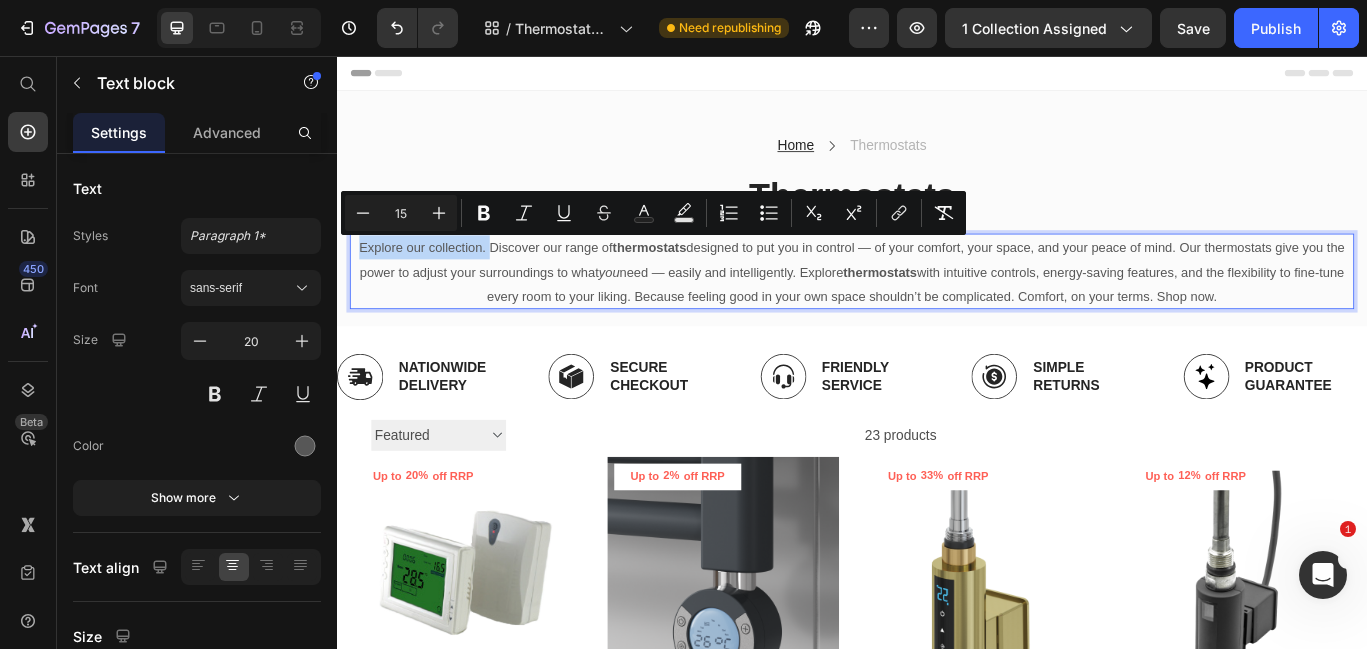 drag, startPoint x: 511, startPoint y: 282, endPoint x: 346, endPoint y: 274, distance: 165.19383 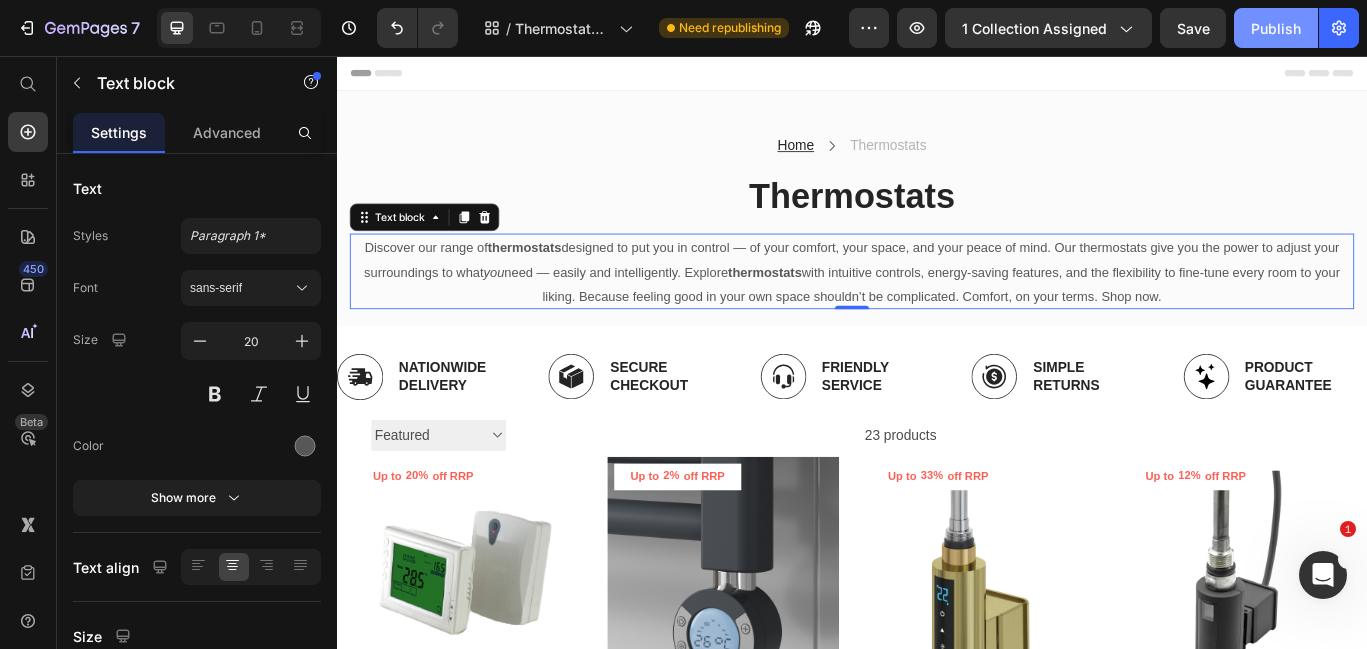 click on "Publish" at bounding box center (1276, 28) 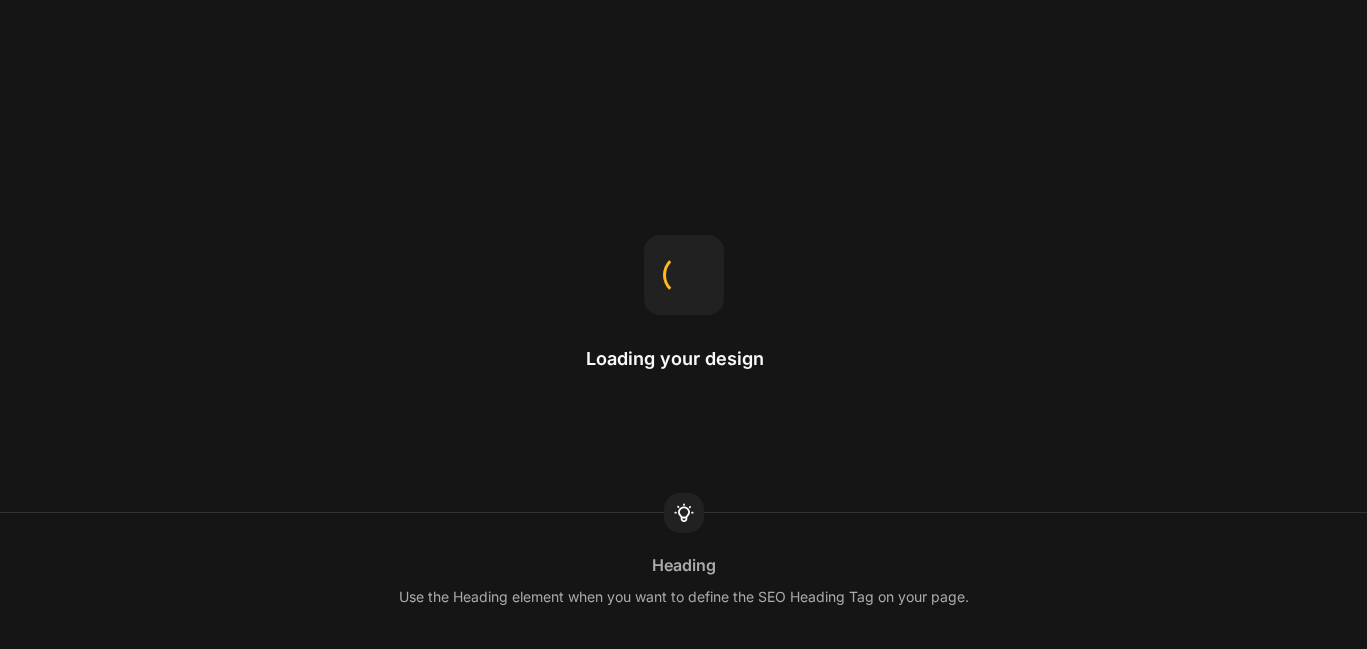 scroll, scrollTop: 0, scrollLeft: 0, axis: both 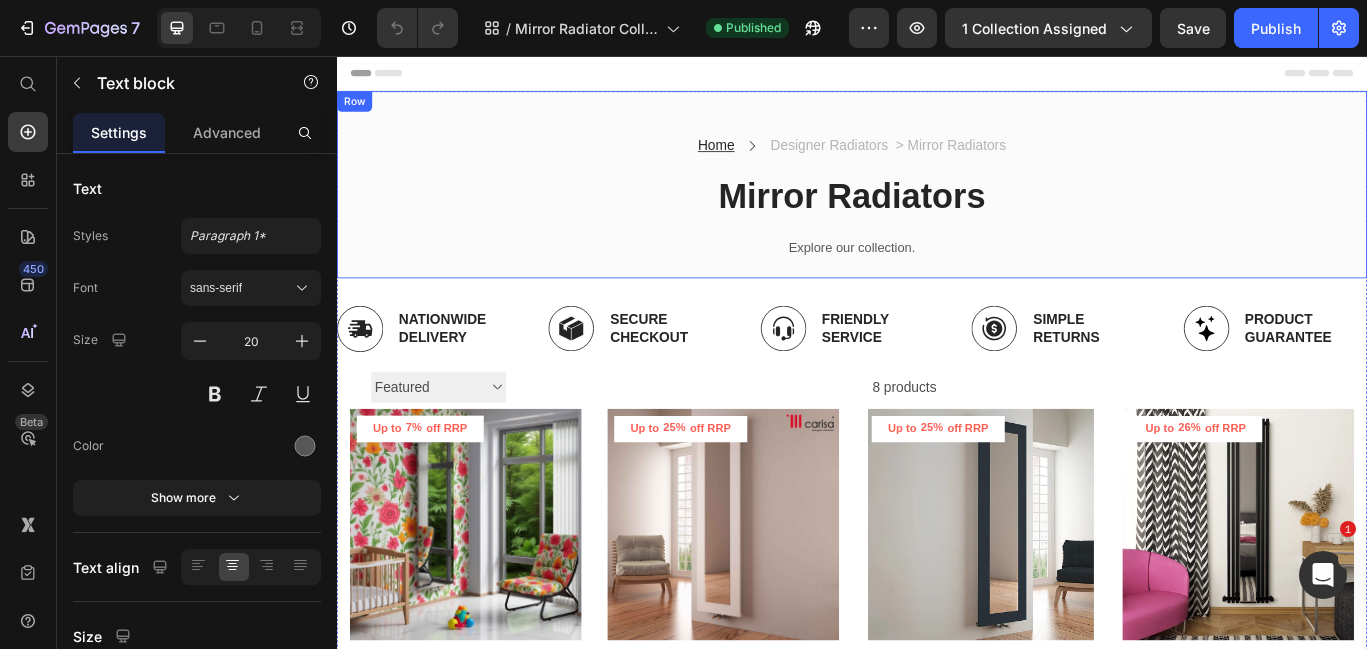 click on "Explore our collection." at bounding box center [937, 279] 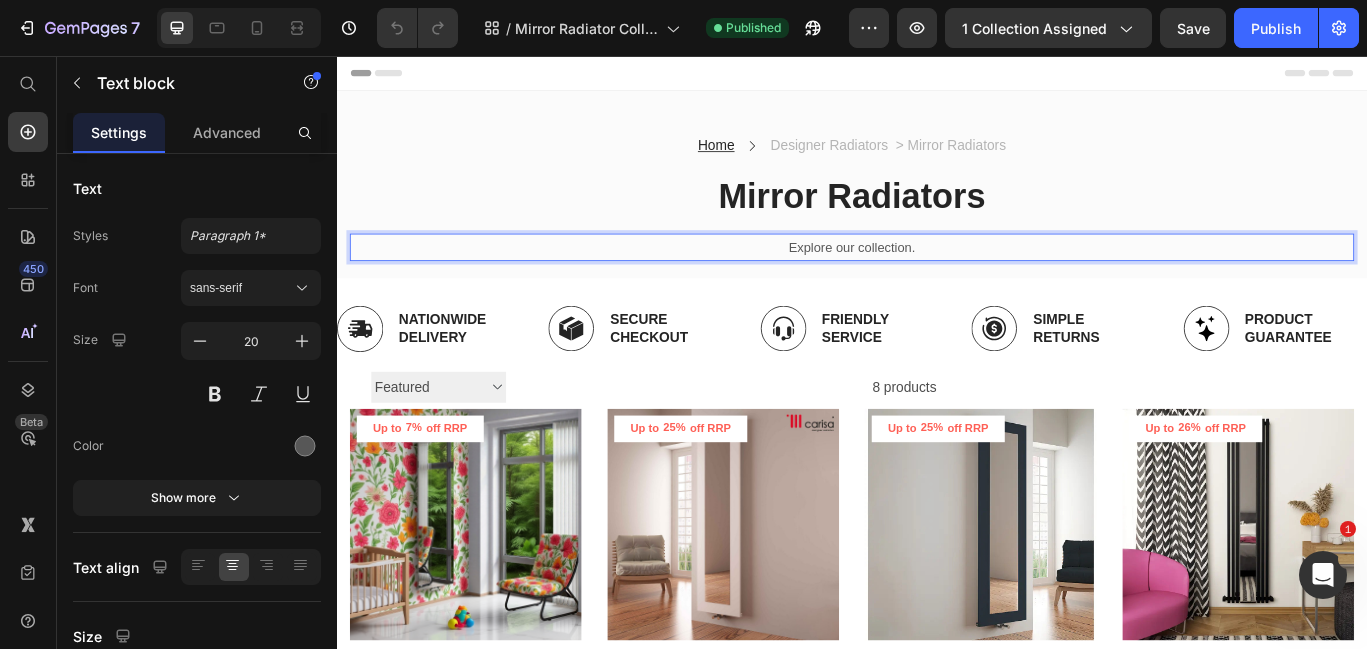 click on "Explore our collection." at bounding box center (937, 279) 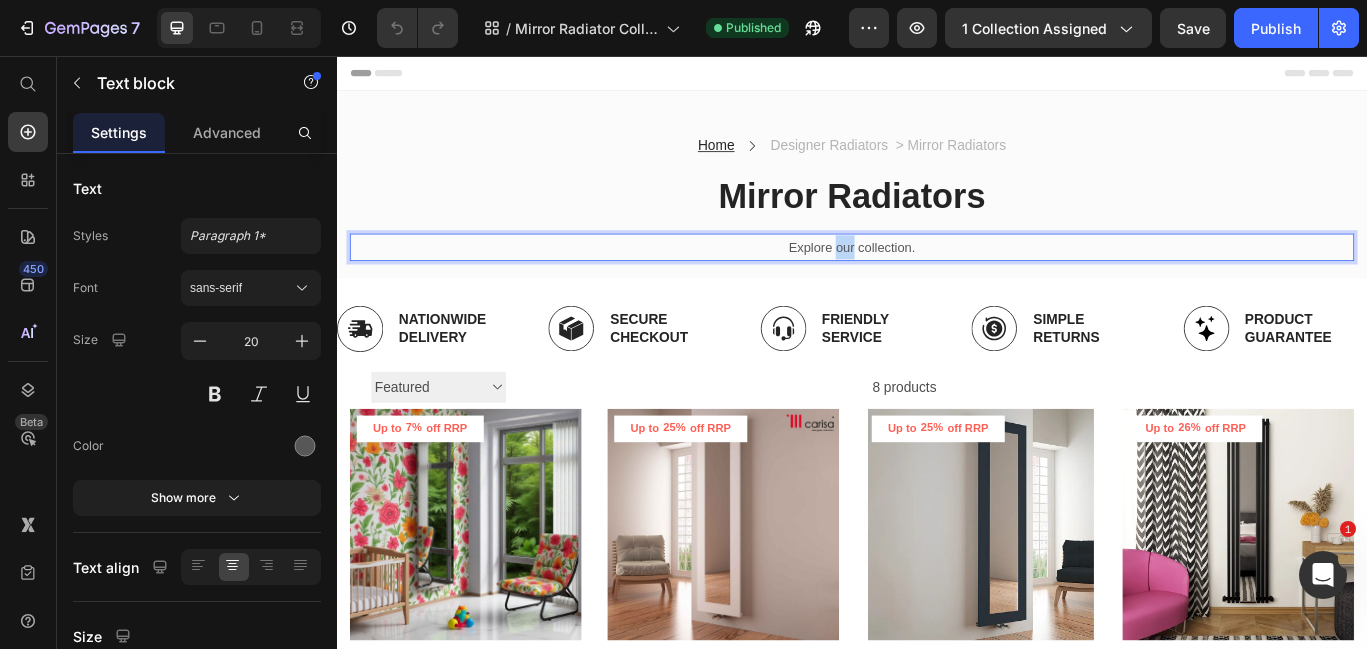click on "Explore our collection." at bounding box center (937, 279) 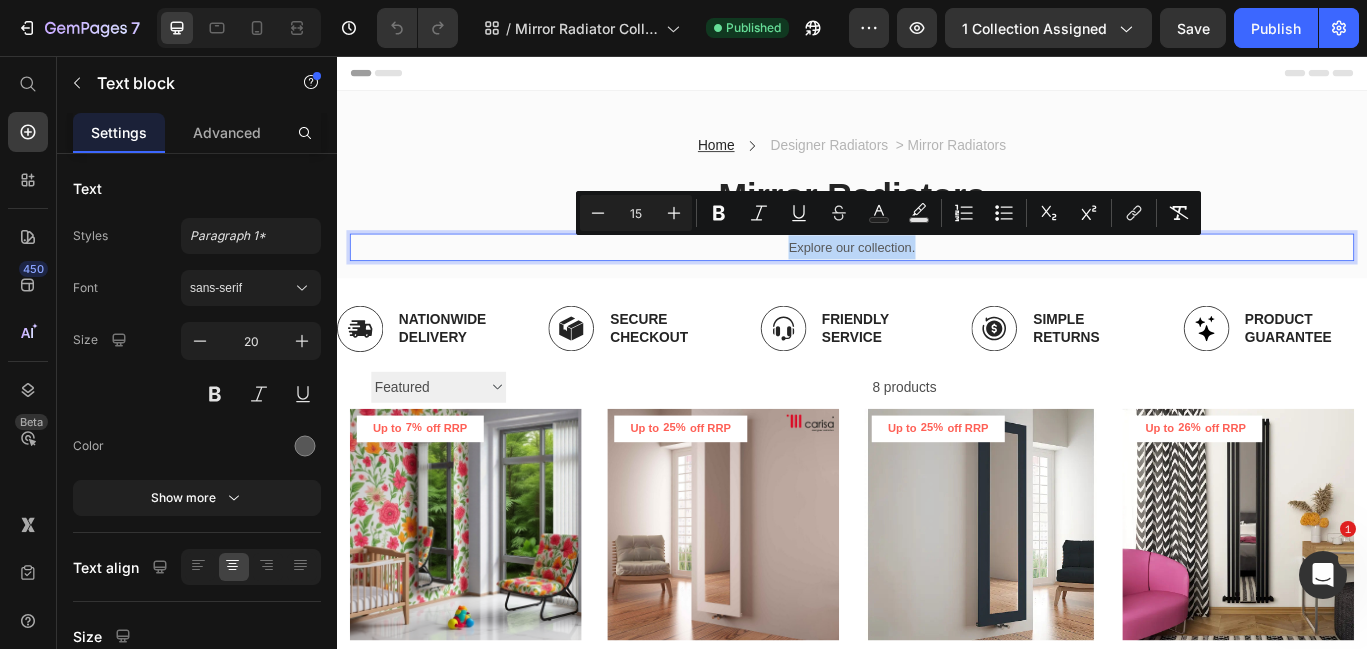 click on "Explore our collection." at bounding box center (937, 279) 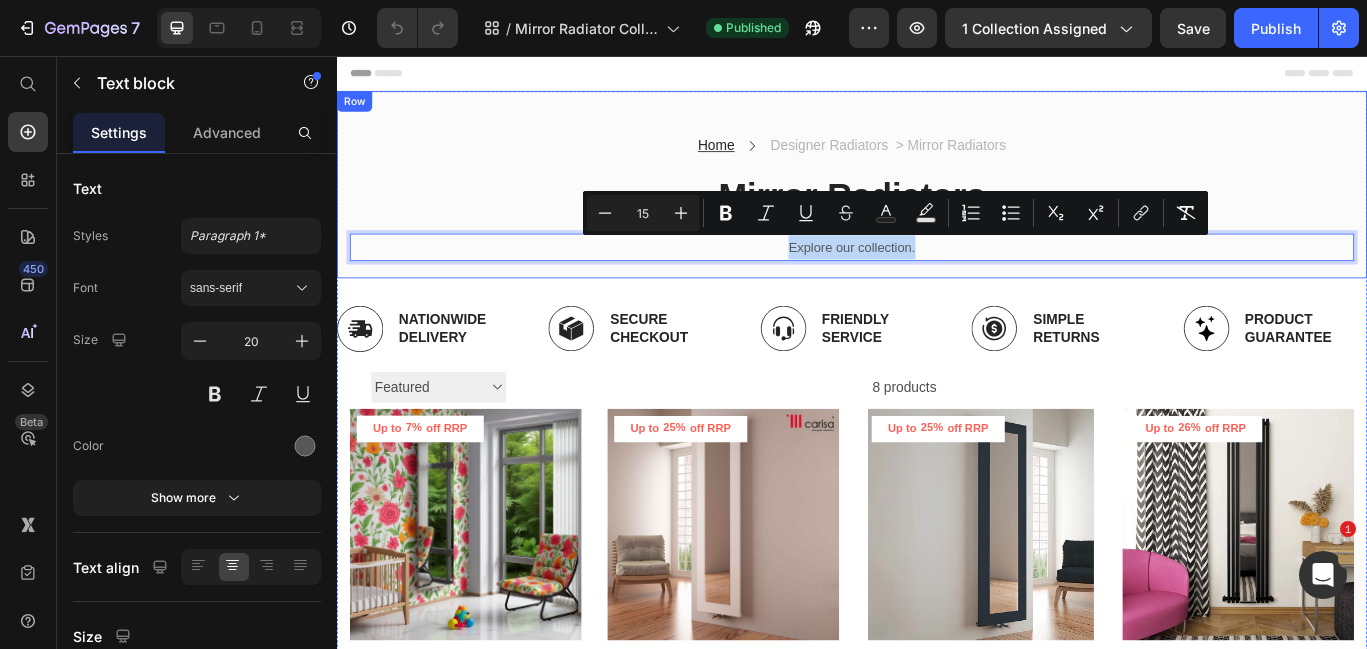 copy on "Explore our collection." 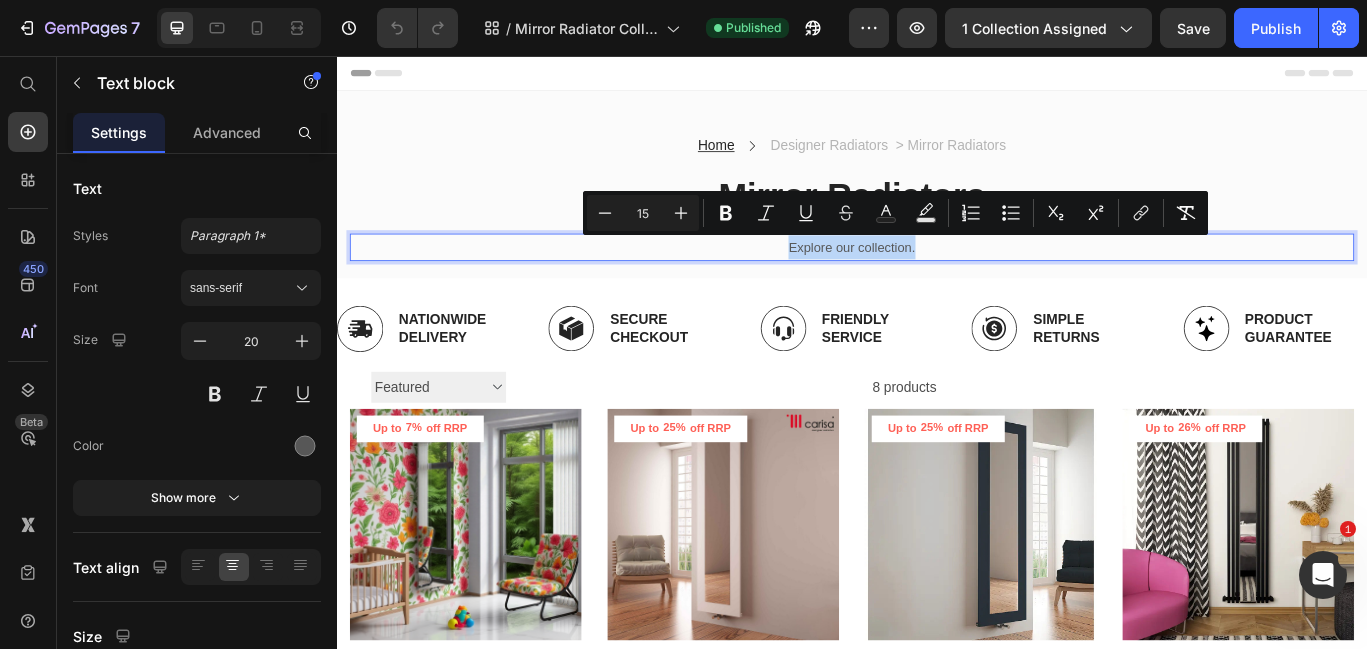 click on "Explore our collection." at bounding box center [937, 279] 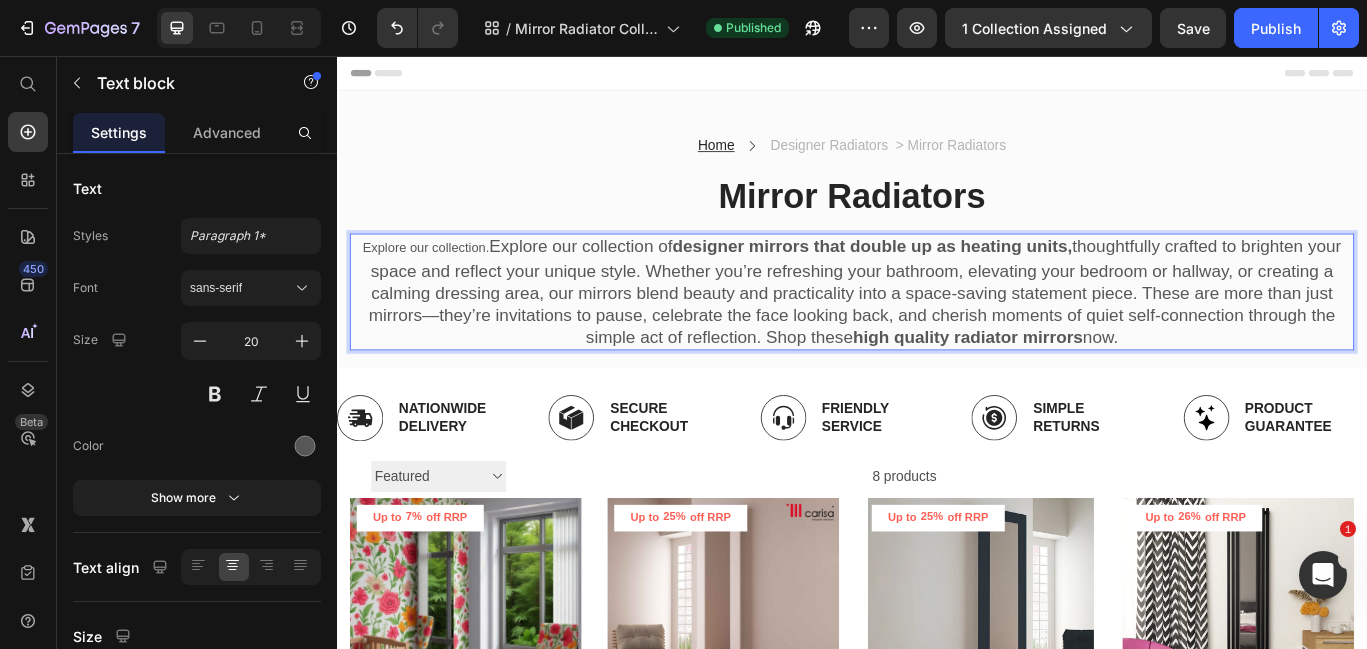 click on "Explore our collection.  Explore our collection of  designer mirrors that double up as heating units,  thoughtfully crafted to brighten your space and reflect your unique style. Whether you’re refreshing your bathroom, elevating your bedroom or hallway, or creating a calming dressing area, our mirrors blend beauty and practicality into a space-saving statement piece. These are more than just mirrors—they’re invitations to pause, celebrate the face looking back, and cherish moments of quiet self-connection through the simple act of reflection. Shop these  high quality radiator mirrors  now." at bounding box center [937, 331] 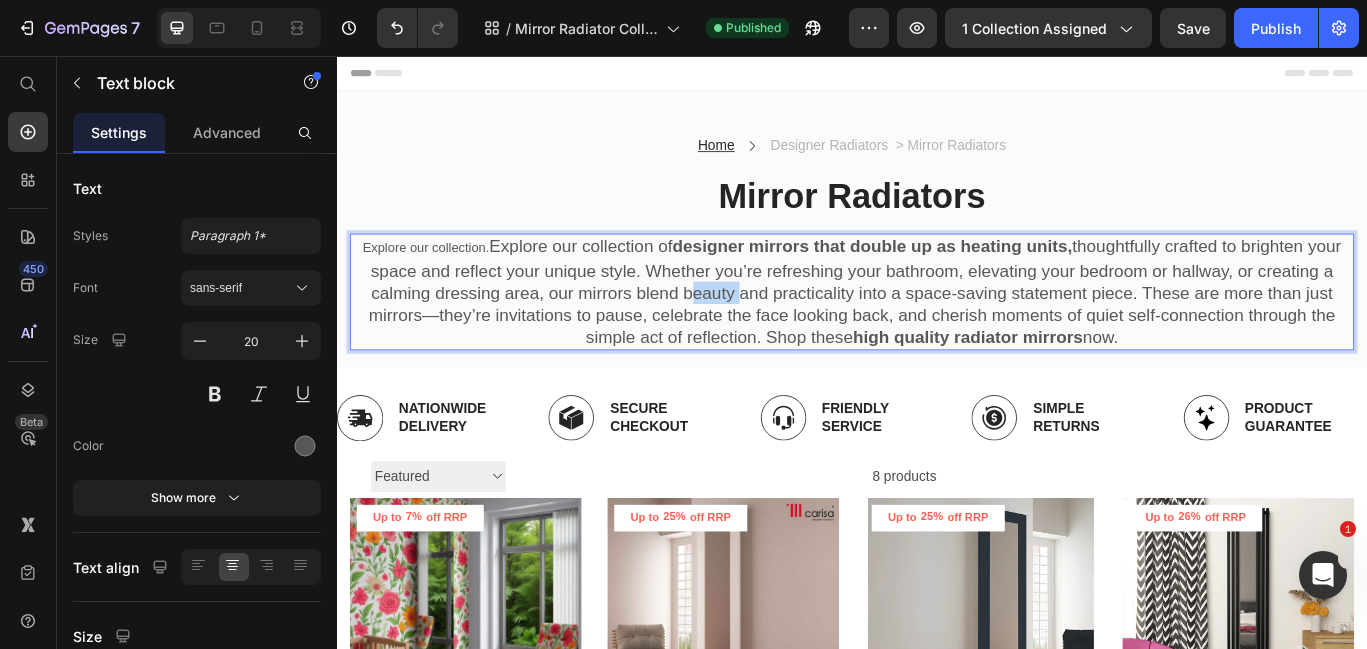 click on "Explore our collection.  Explore our collection of  designer mirrors that double up as heating units,  thoughtfully crafted to brighten your space and reflect your unique style. Whether you’re refreshing your bathroom, elevating your bedroom or hallway, or creating a calming dressing area, our mirrors blend beauty and practicality into a space-saving statement piece. These are more than just mirrors—they’re invitations to pause, celebrate the face looking back, and cherish moments of quiet self-connection through the simple act of reflection. Shop these  high quality radiator mirrors  now." at bounding box center (937, 331) 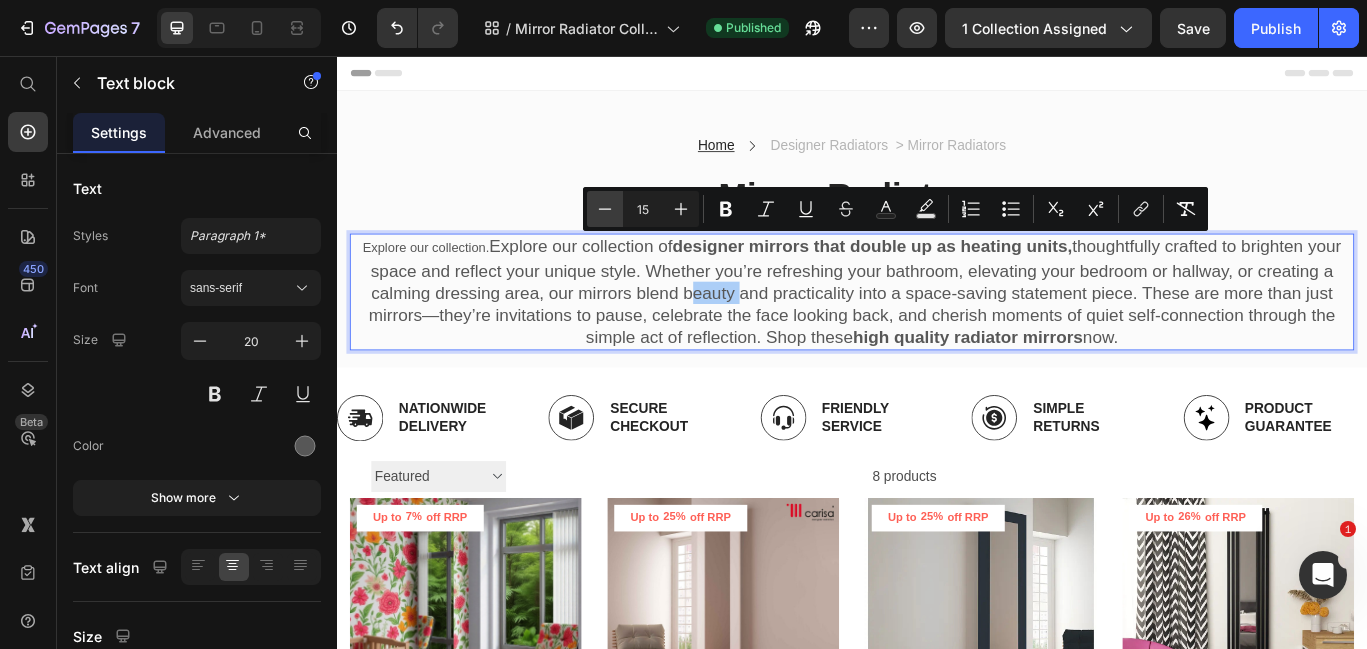 click 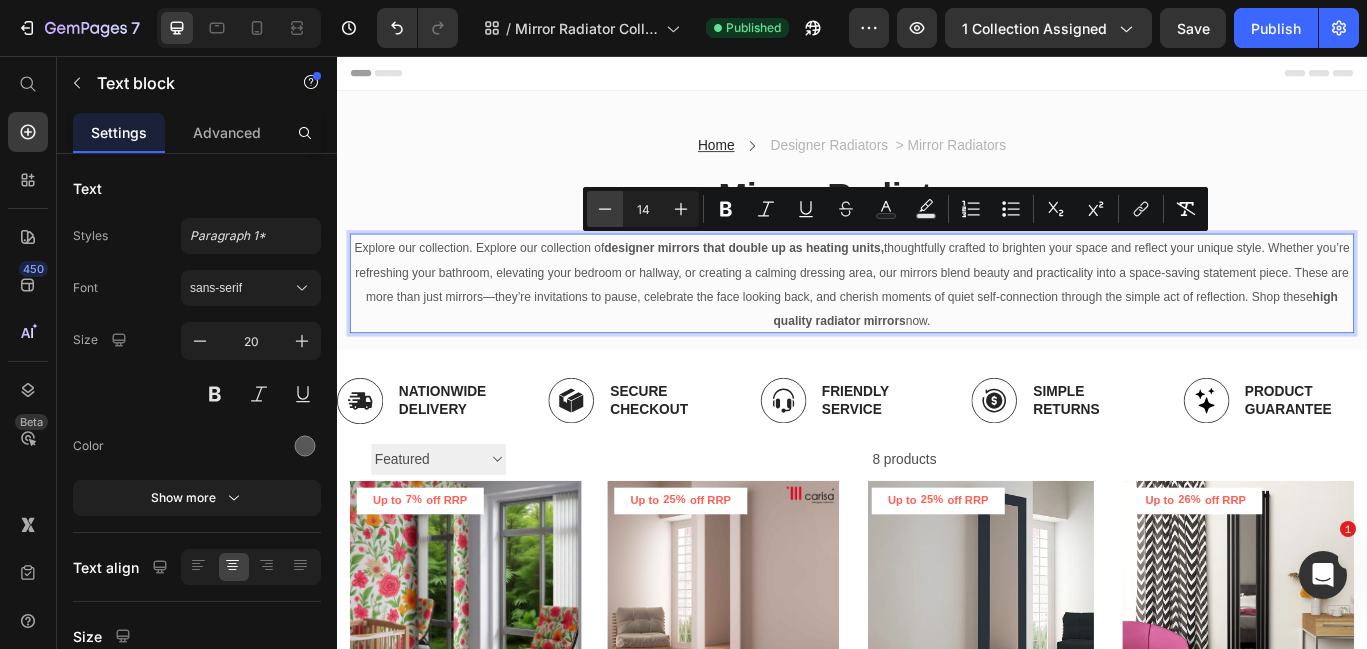 click 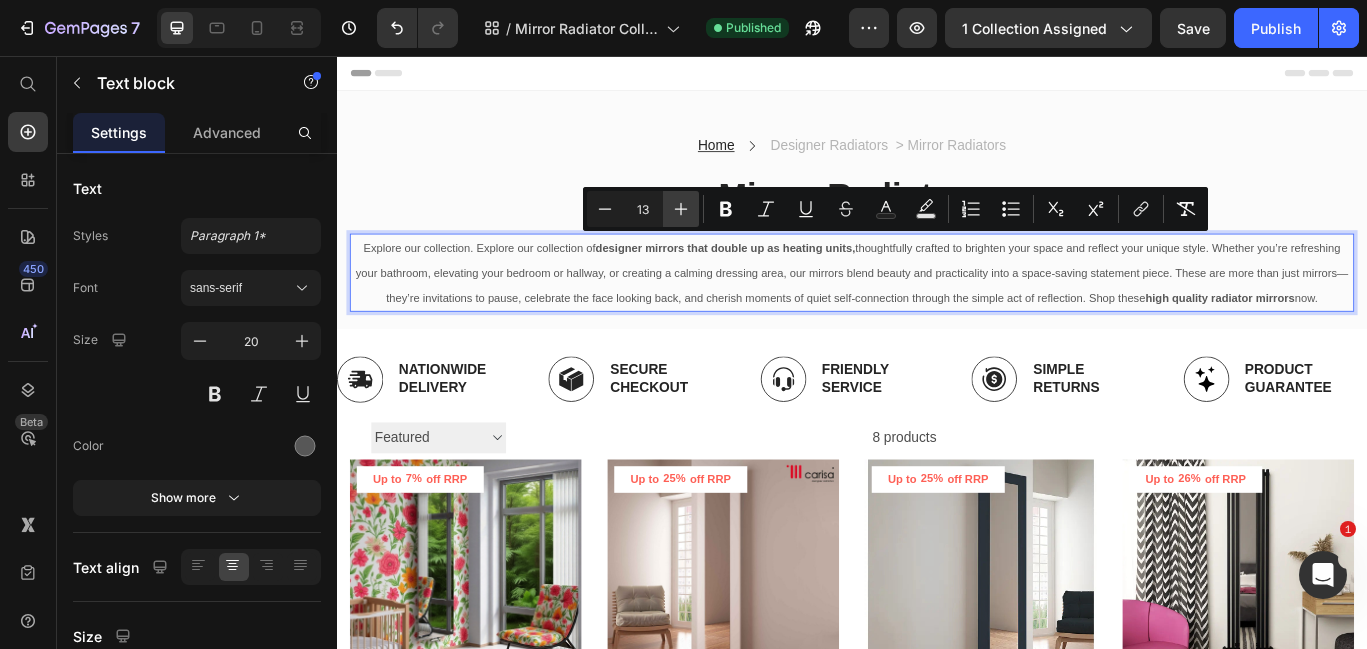 click 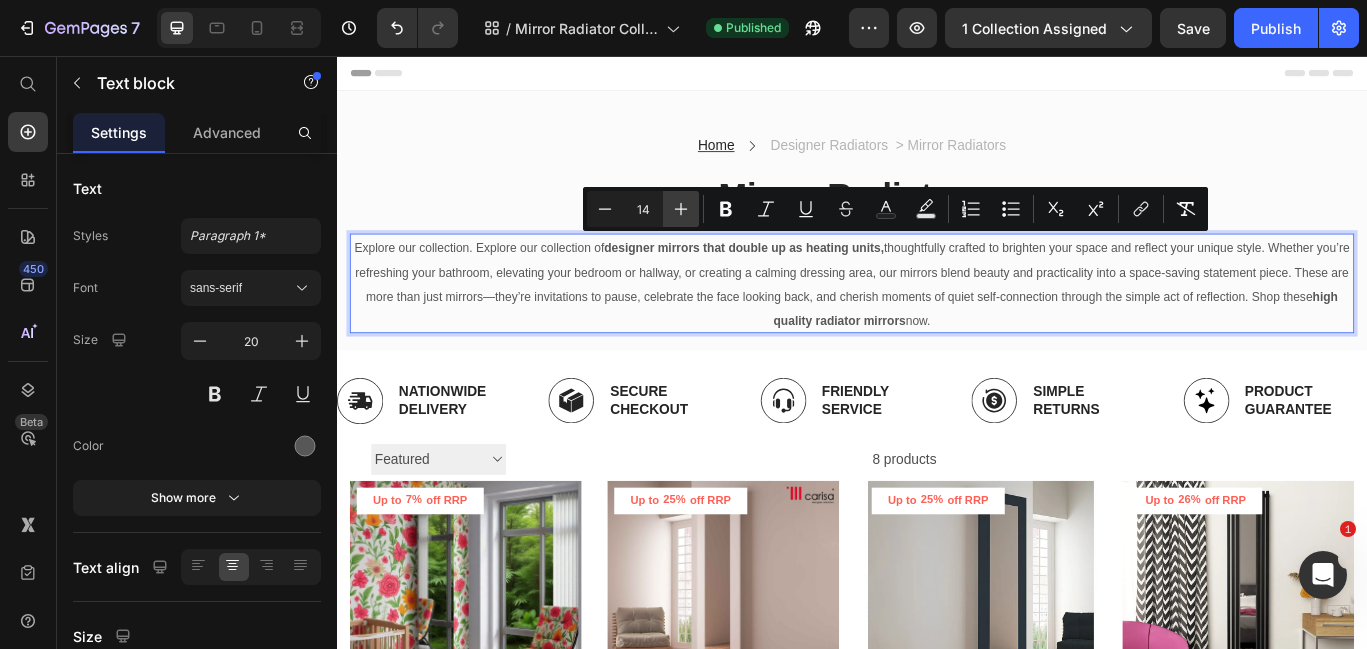 click 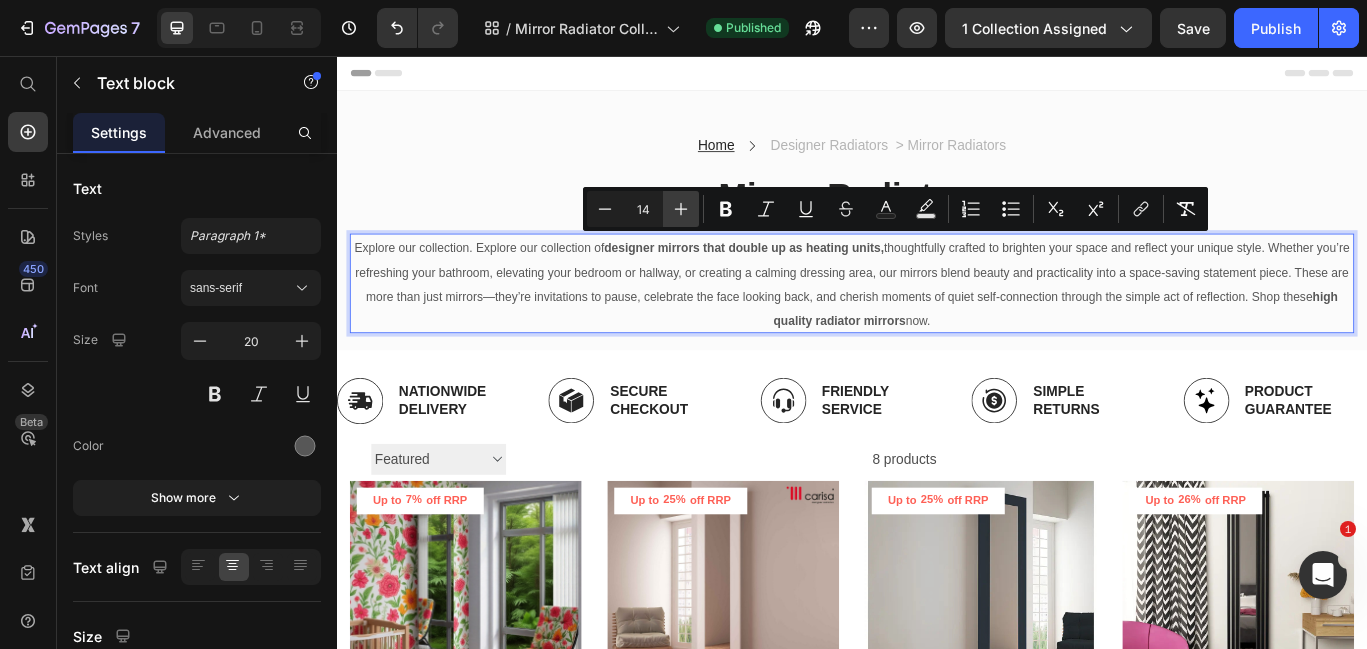type on "15" 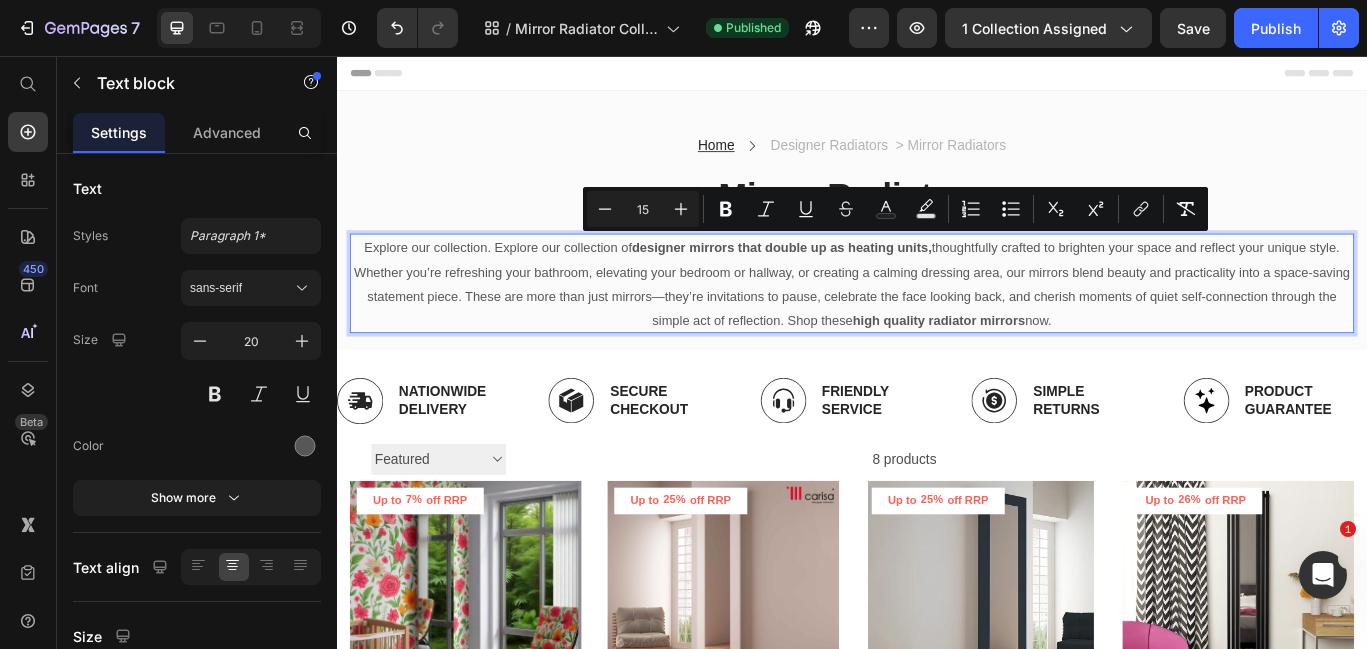 click on "Explore our collection. Explore our collection of  designer mirrors that double up as heating units,  thoughtfully crafted to brighten your space and reflect your unique style. Whether you’re refreshing your bathroom, elevating your bedroom or hallway, or creating a calming dressing area, our mirrors blend beauty and practicality into a space-saving statement piece. These are more than just mirrors—they’re invitations to pause, celebrate the face looking back, and cherish moments of quiet self-connection through the simple act of reflection. Shop these  high quality radiator mirrors  now." at bounding box center [937, 321] 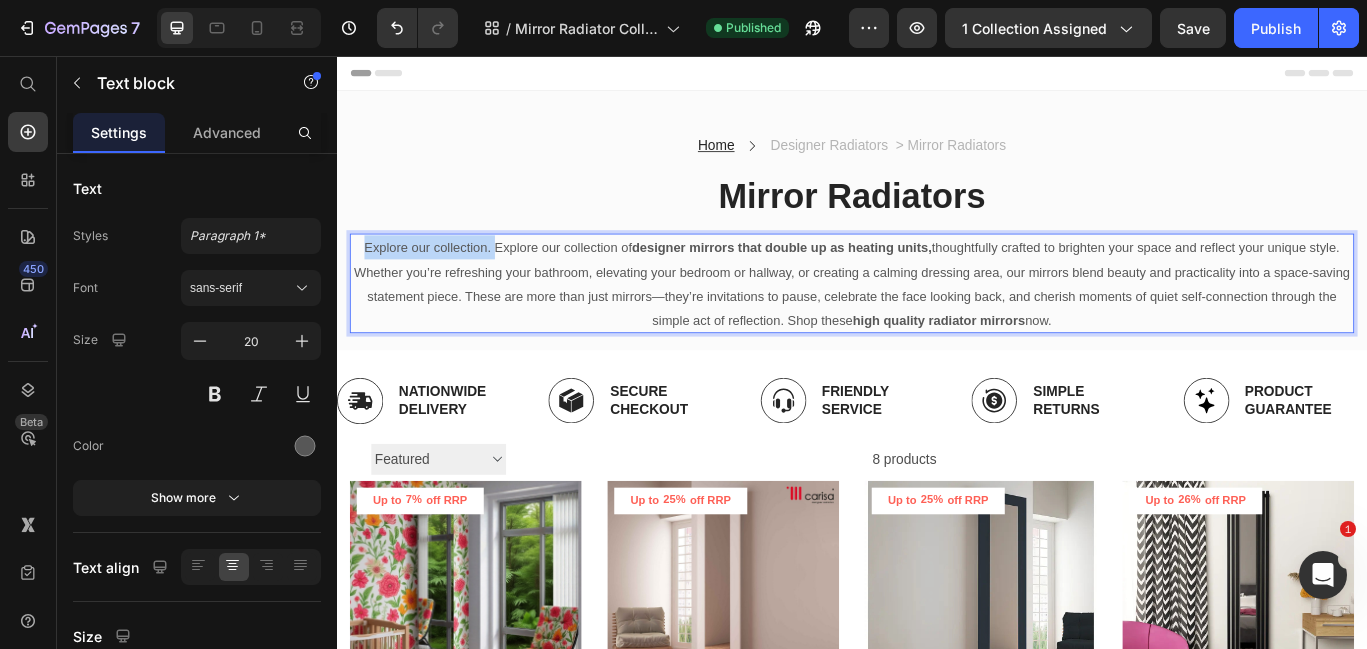 drag, startPoint x: 517, startPoint y: 279, endPoint x: 359, endPoint y: 274, distance: 158.0791 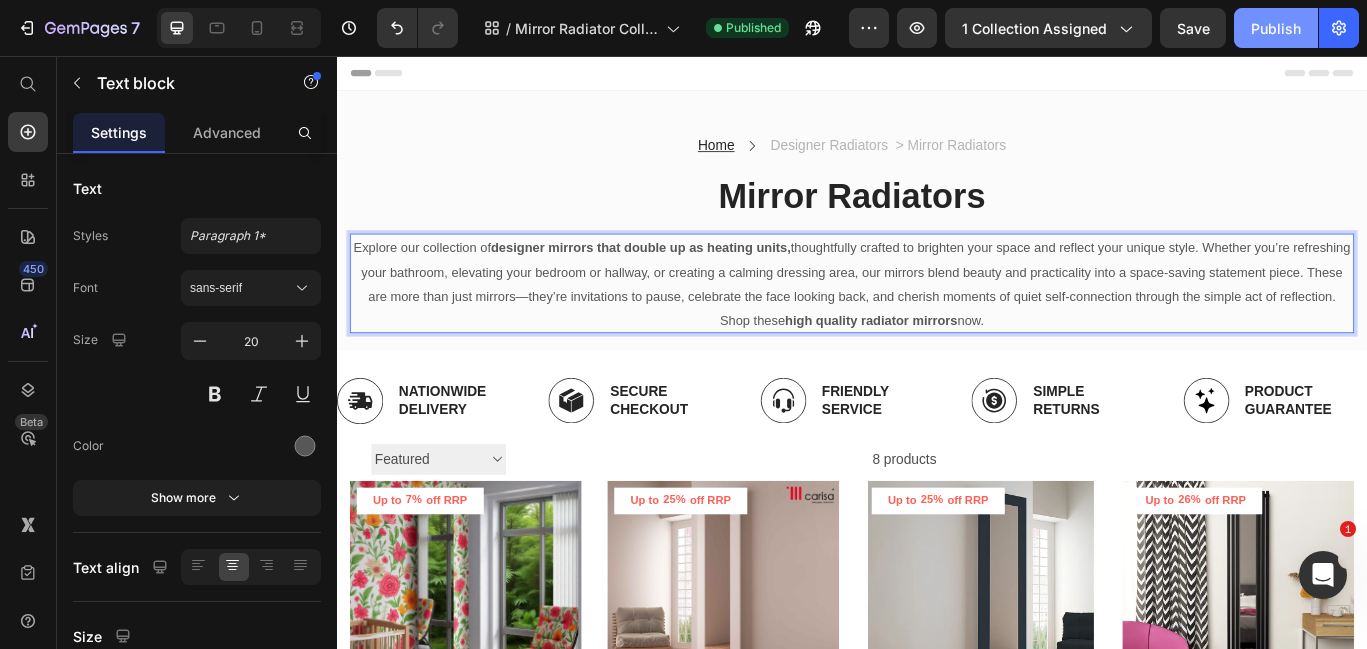 click on "Publish" at bounding box center (1276, 28) 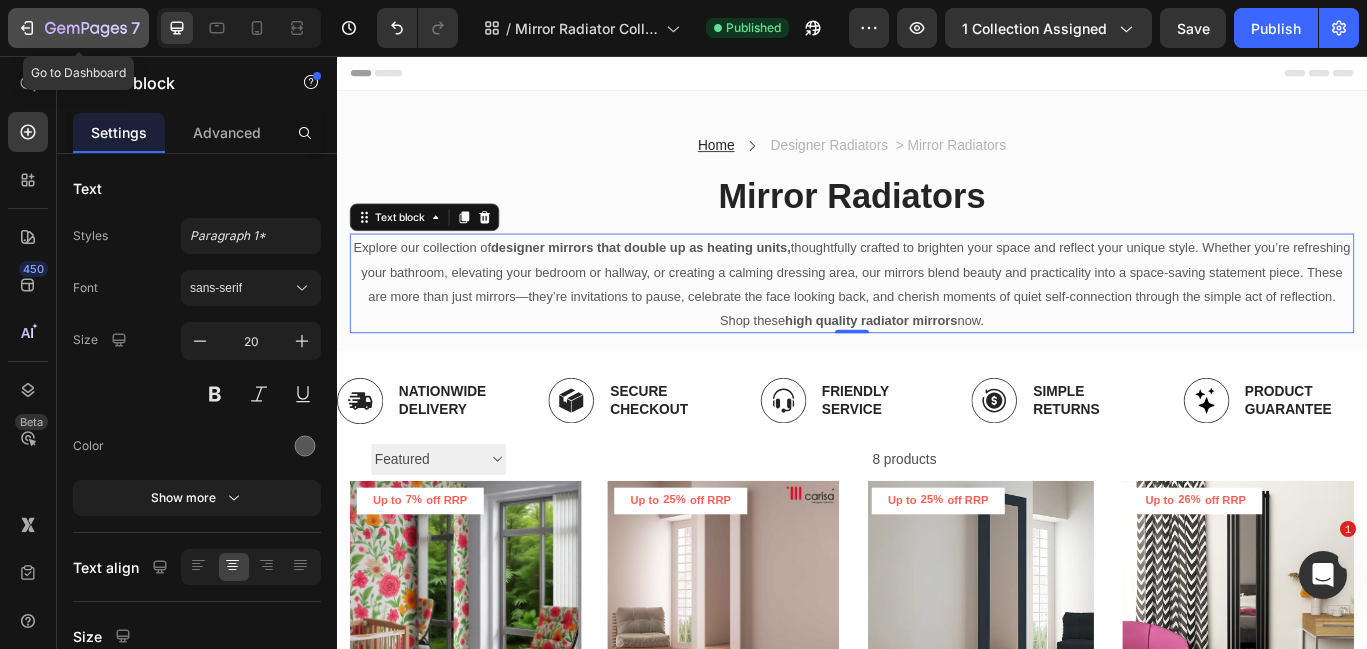 click 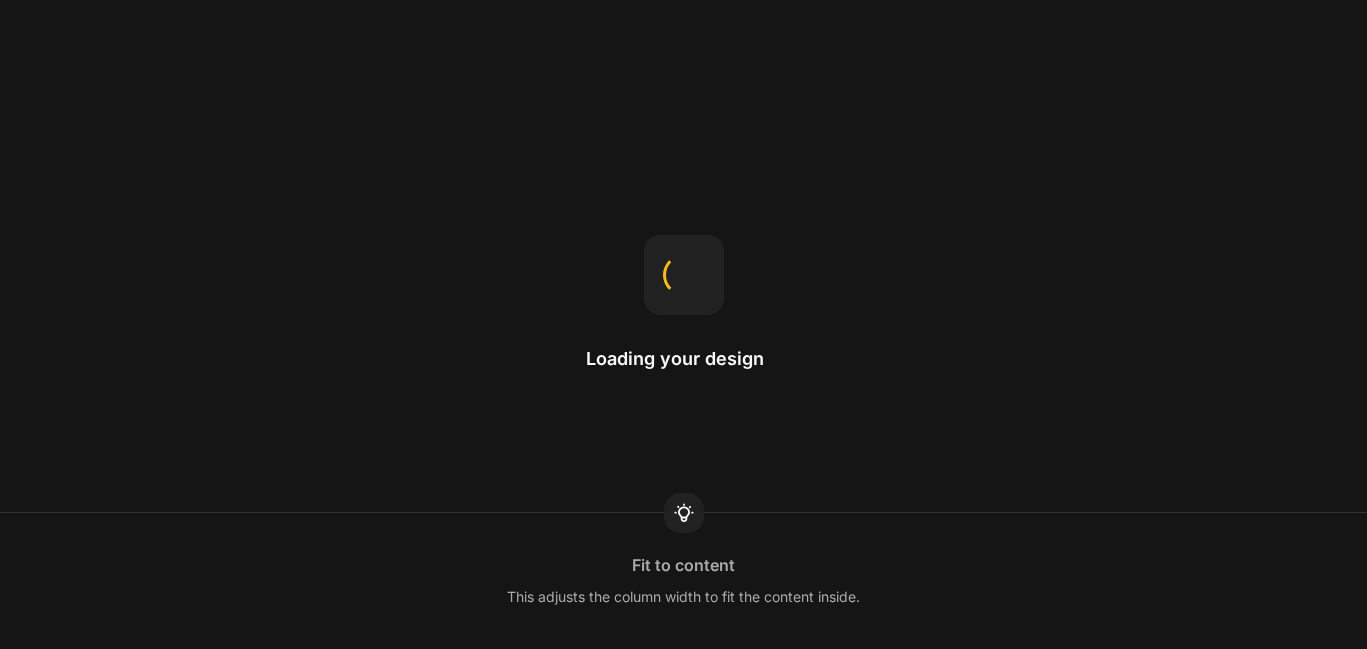scroll, scrollTop: 0, scrollLeft: 0, axis: both 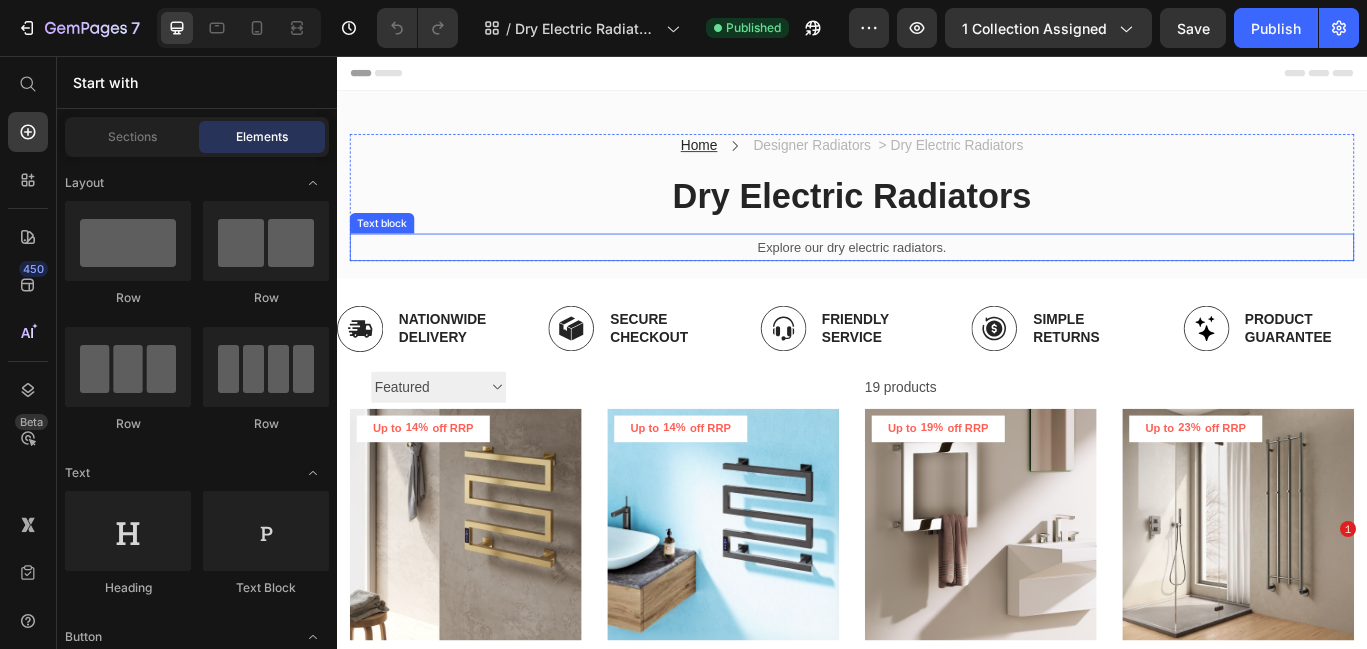 click on "Explore our dry electric radiators." at bounding box center (937, 279) 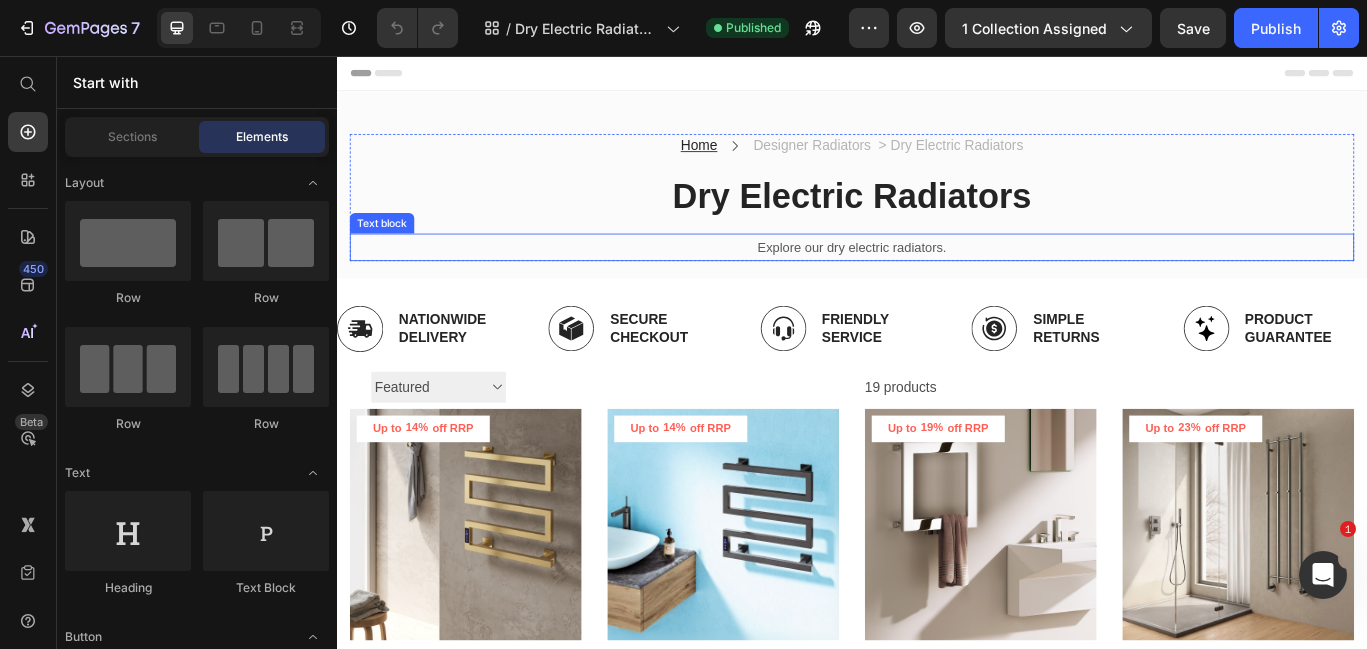 scroll, scrollTop: 0, scrollLeft: 0, axis: both 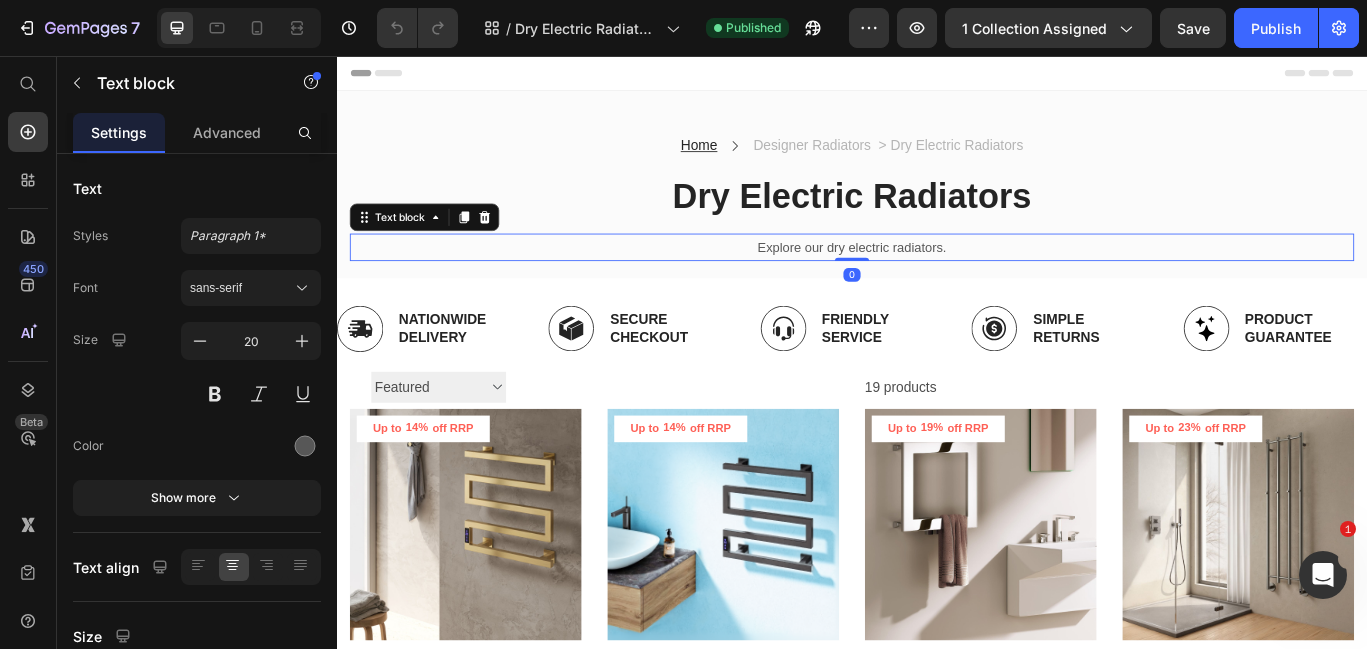click on "Explore our dry electric radiators." at bounding box center [937, 279] 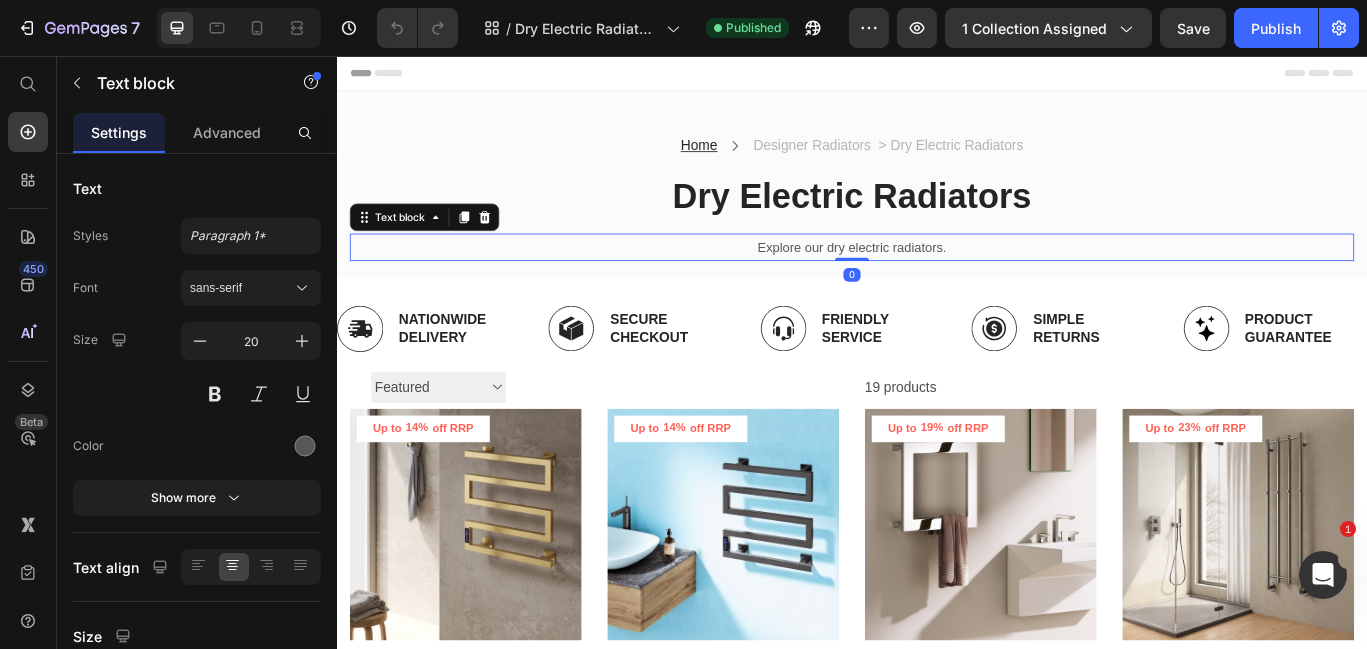 click on "Explore our dry electric radiators." at bounding box center (937, 279) 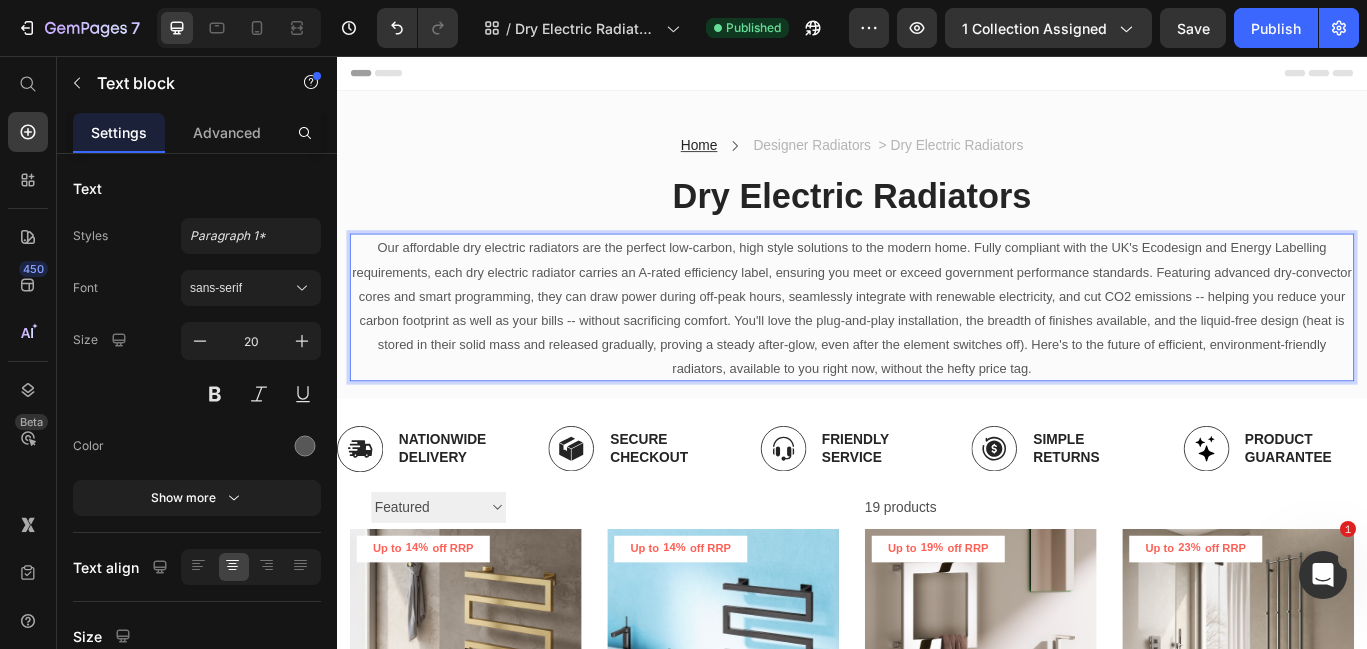 click on "Our affordable dry electric radiators are the perfect low-carbon, high style solutions to the modern home. Fully compliant with the UK's Ecodesign and Energy Labelling requirements, each dry electric radiator carries an A-rated efficiency label, ensuring you meet or exceed government performance standards. Featuring advanced dry-convector cores and smart programming, they can draw power during off-peak hours, seamlessly integrate with renewable electricity, and cut CO2 emissions -- helping you reduce your carbon footprint as well as your bills -- without sacrificing comfort. You'll love the plug-and-play installation, the breadth of finishes available, and the liquid-free design (heat is stored in their solid mass and released gradually, proving a steady after-glow, even after the element switches off). Here's to the future of efficient, environment-friendly radiators, available to you right now, without the hefty price tag." at bounding box center (937, 349) 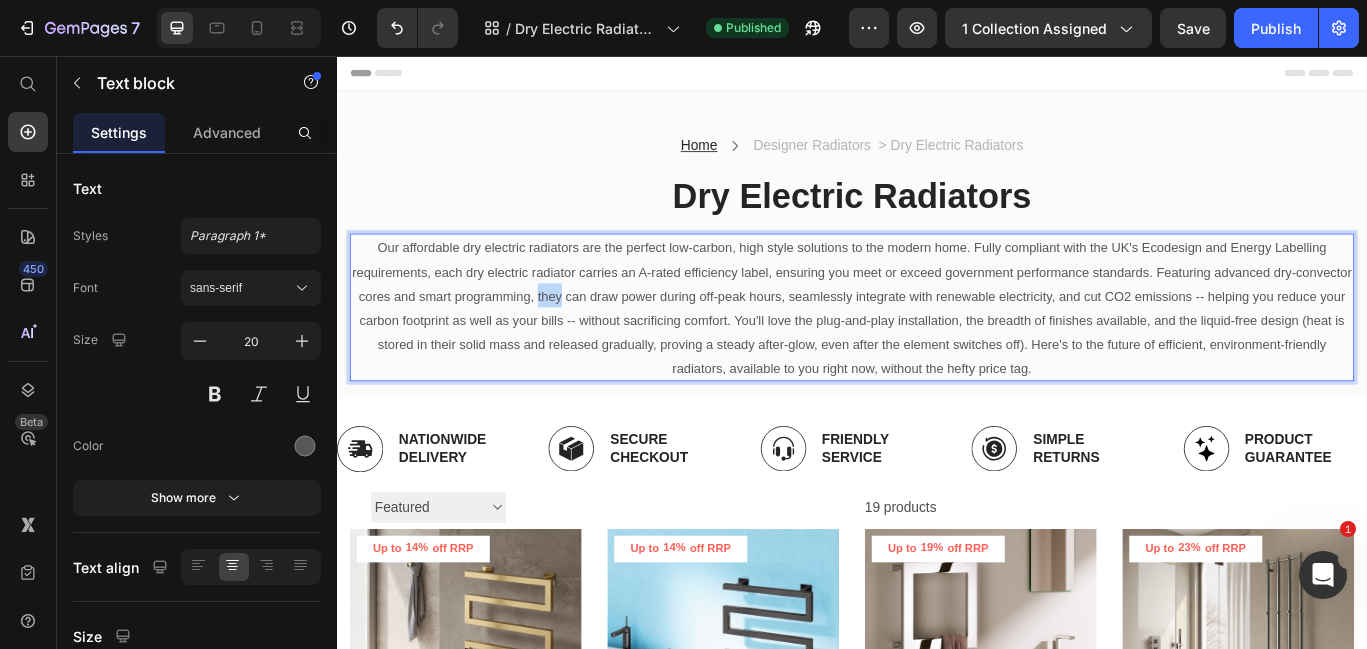 click on "Our affordable dry electric radiators are the perfect low-carbon, high style solutions to the modern home. Fully compliant with the UK's Ecodesign and Energy Labelling requirements, each dry electric radiator carries an A-rated efficiency label, ensuring you meet or exceed government performance standards. Featuring advanced dry-convector cores and smart programming, they can draw power during off-peak hours, seamlessly integrate with renewable electricity, and cut CO2 emissions -- helping you reduce your carbon footprint as well as your bills -- without sacrificing comfort. You'll love the plug-and-play installation, the breadth of finishes available, and the liquid-free design (heat is stored in their solid mass and released gradually, proving a steady after-glow, even after the element switches off). Here's to the future of efficient, environment-friendly radiators, available to you right now, without the hefty price tag." at bounding box center (937, 349) 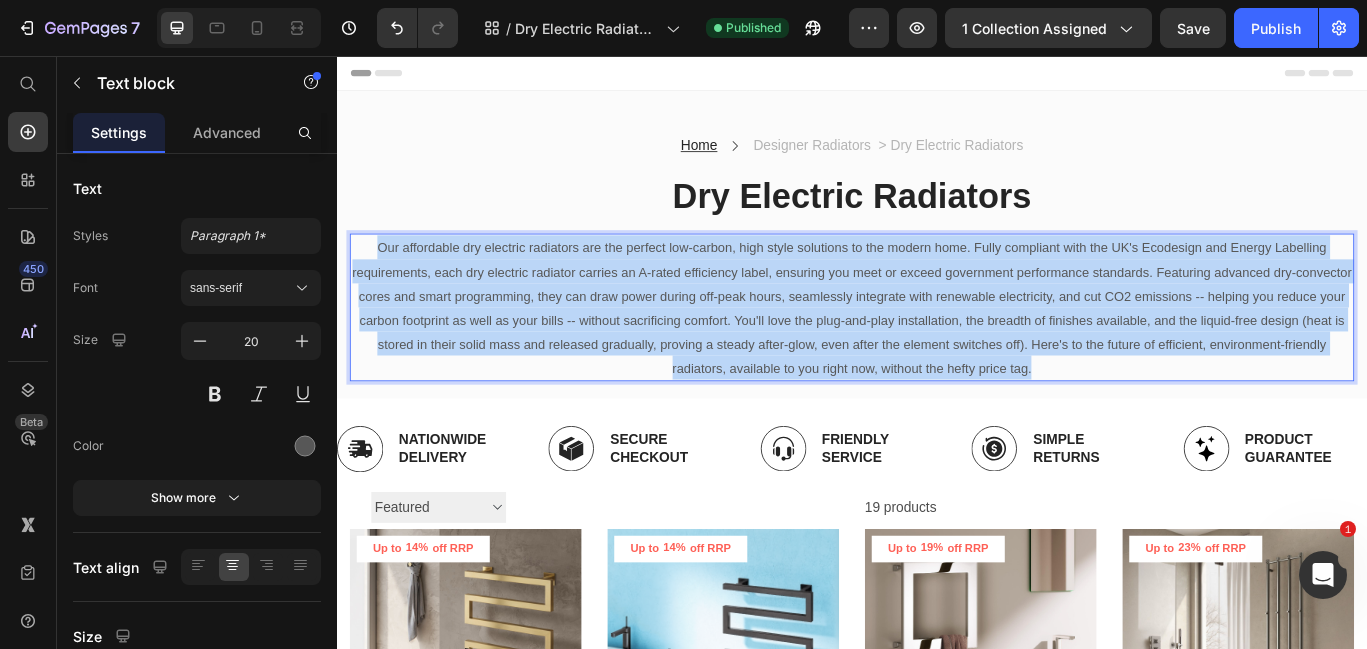 click on "Our affordable dry electric radiators are the perfect low-carbon, high style solutions to the modern home. Fully compliant with the UK's Ecodesign and Energy Labelling requirements, each dry electric radiator carries an A-rated efficiency label, ensuring you meet or exceed government performance standards. Featuring advanced dry-convector cores and smart programming, they can draw power during off-peak hours, seamlessly integrate with renewable electricity, and cut CO2 emissions -- helping you reduce your carbon footprint as well as your bills -- without sacrificing comfort. You'll love the plug-and-play installation, the breadth of finishes available, and the liquid-free design (heat is stored in their solid mass and released gradually, proving a steady after-glow, even after the element switches off). Here's to the future of efficient, environment-friendly radiators, available to you right now, without the hefty price tag." at bounding box center (937, 349) 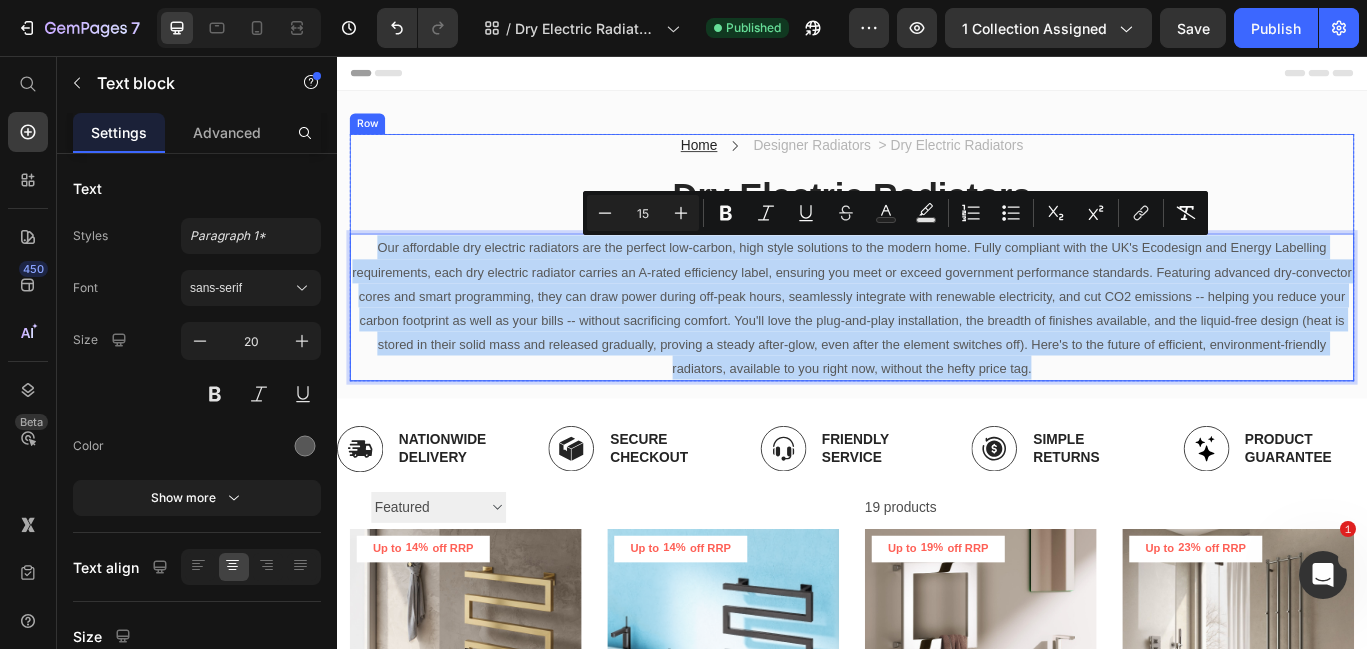 click on "Home Text block
Icon Designer Radiators  > Dry Electric Radiators Text block Row" at bounding box center (937, 161) 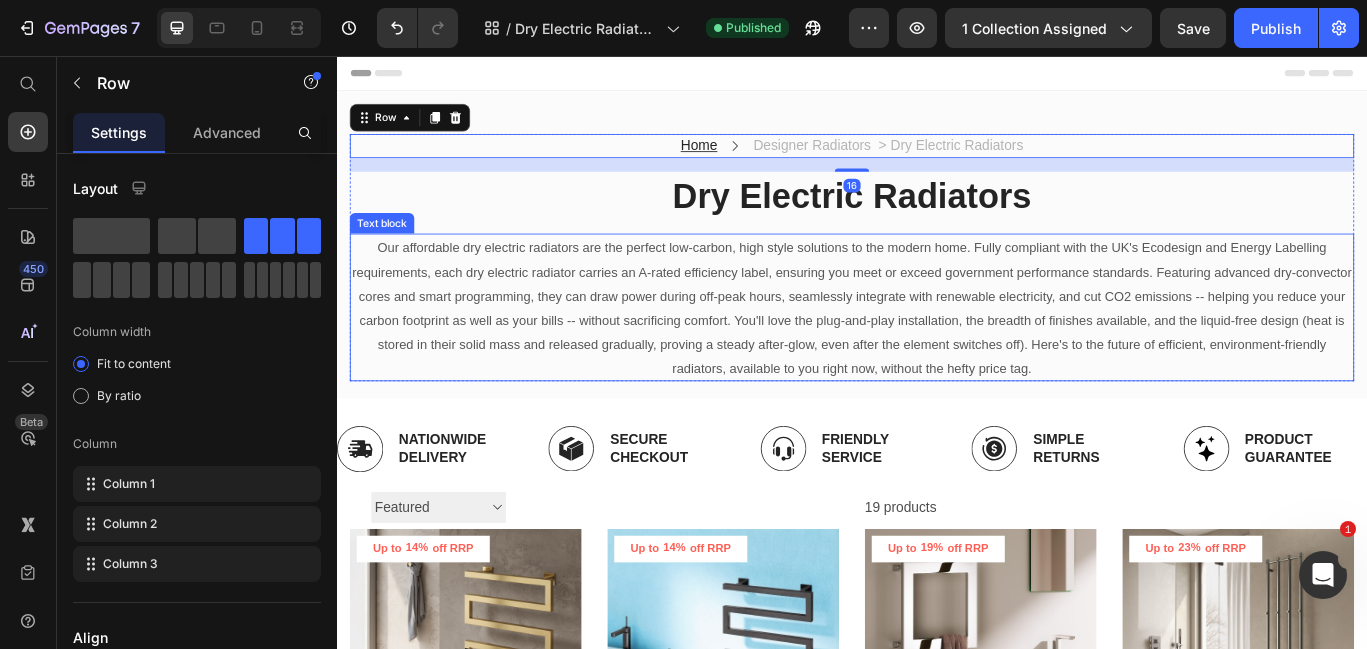 click on "Our affordable dry electric radiators are the perfect low-carbon, high style solutions to the modern home. Fully compliant with the UK's Ecodesign and Energy Labelling requirements, each dry electric radiator carries an A-rated efficiency label, ensuring you meet or exceed government performance standards. Featuring advanced dry-convector cores and smart programming, they can draw power during off-peak hours, seamlessly integrate with renewable electricity, and cut CO2 emissions -- helping you reduce your carbon footprint as well as your bills -- without sacrificing comfort. You'll love the plug-and-play installation, the breadth of finishes available, and the liquid-free design (heat is stored in their solid mass and released gradually, proving a steady after-glow, even after the element switches off). Here's to the future of efficient, environment-friendly radiators, available to you right now, without the hefty price tag." at bounding box center [937, 349] 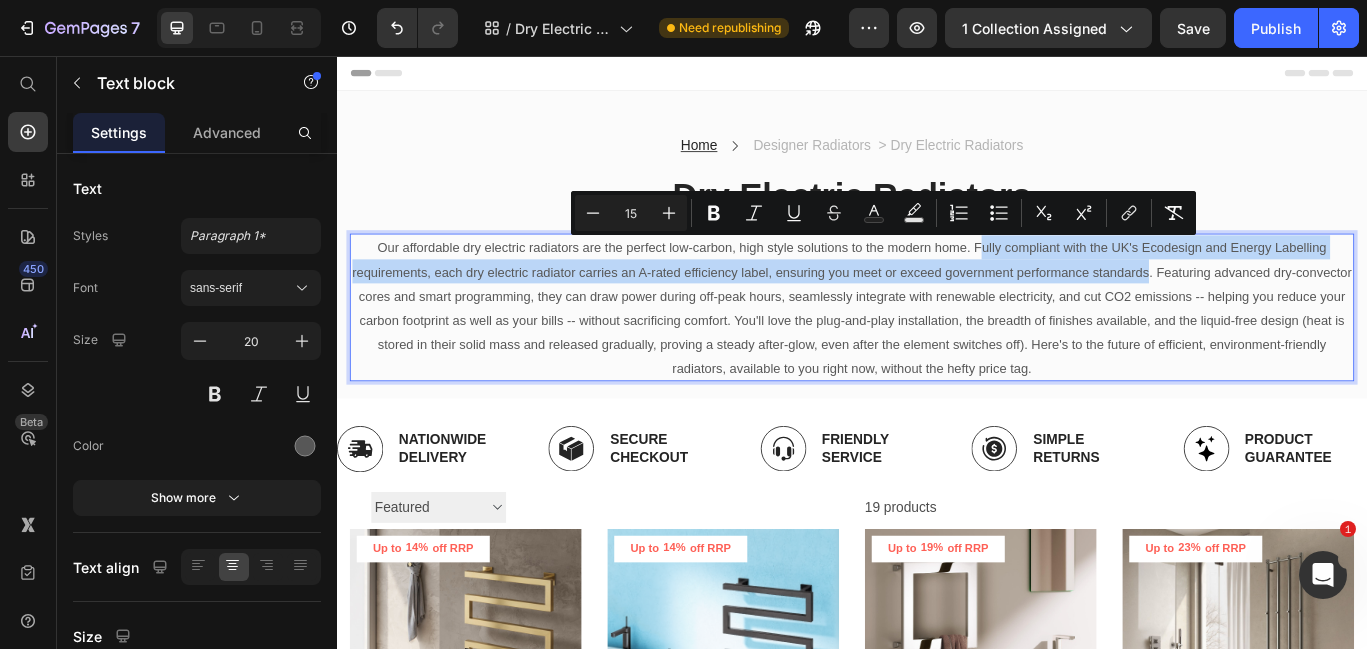 drag, startPoint x: 1285, startPoint y: 310, endPoint x: 1087, endPoint y: 282, distance: 199.97 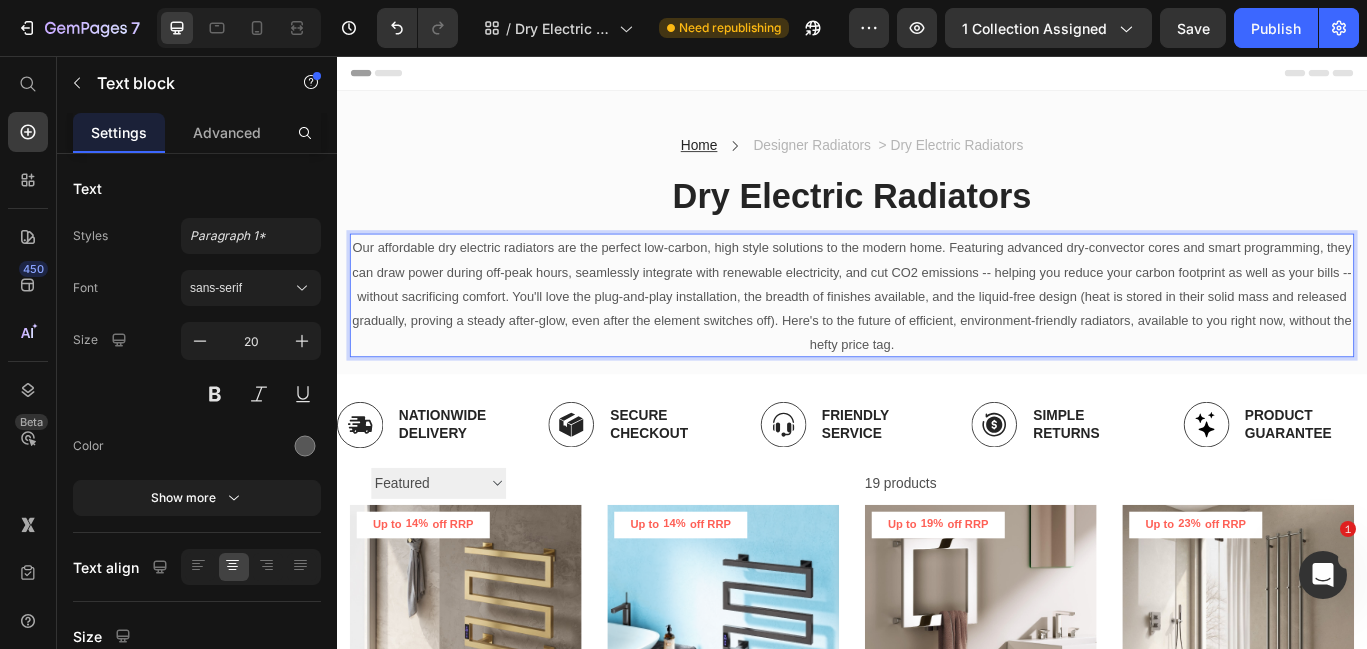 click on "Our affordable dry electric radiators are the perfect low-carbon, high style solutions to the modern home. Featuring advanced dry-convector cores and smart programming, they can draw power during off-peak hours, seamlessly integrate with renewable electricity, and cut CO2 emissions -- helping you reduce your carbon footprint as well as your bills -- without sacrificing comfort. You'll love the plug-and-play installation, the breadth of finishes available, and the liquid-free design (heat is stored in their solid mass and released gradually, proving a steady after-glow, even after the element switches off). Here's to the future of efficient, environment-friendly radiators, available to you right now, without the hefty price tag." at bounding box center [937, 335] 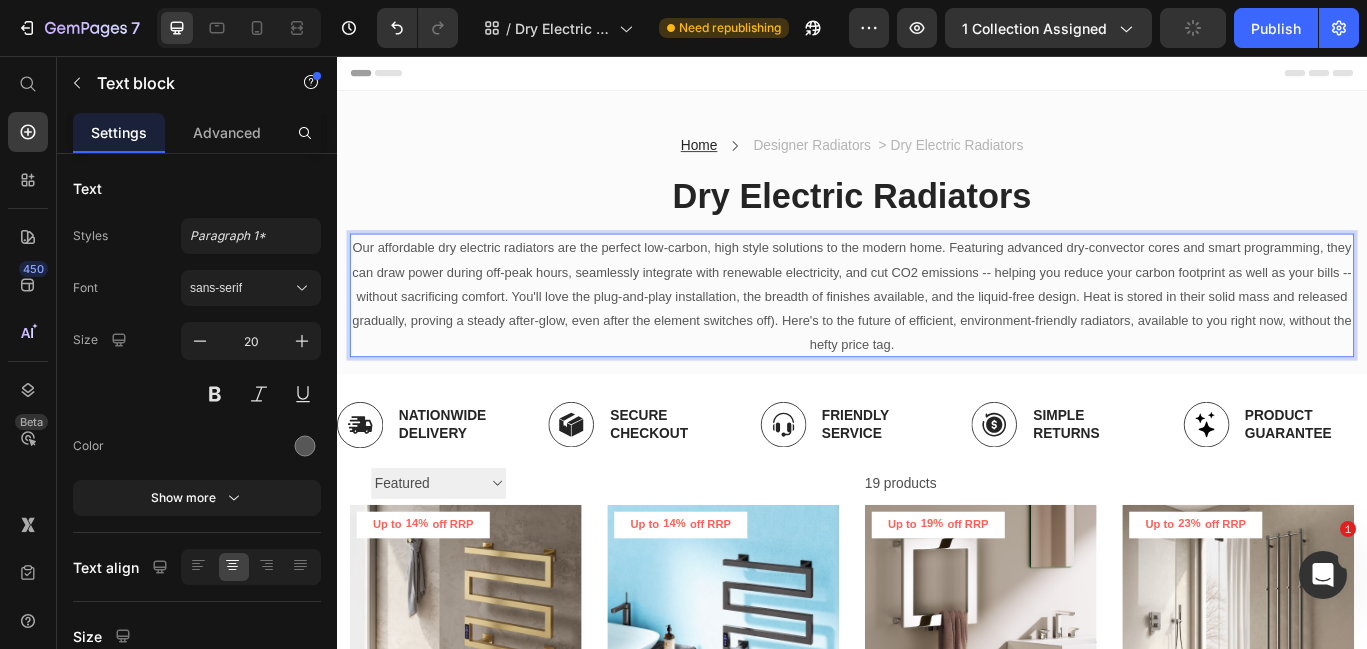 click on "Our affordable dry electric radiators are the perfect low-carbon, high style solutions to the modern home. Featuring advanced dry-convector cores and smart programming, they can draw power during off-peak hours, seamlessly integrate with renewable electricity, and cut CO2 emissions -- helping you reduce your carbon footprint as well as your bills -- without sacrificing comfort. You'll love the plug-and-play installation, the breadth of finishes available, and the liquid-free design. Heat is stored in their solid mass and released gradually, proving a steady after-glow, even after the element switches off). Here's to the future of efficient, environment-friendly radiators, available to you right now, without the hefty price tag." at bounding box center [937, 335] 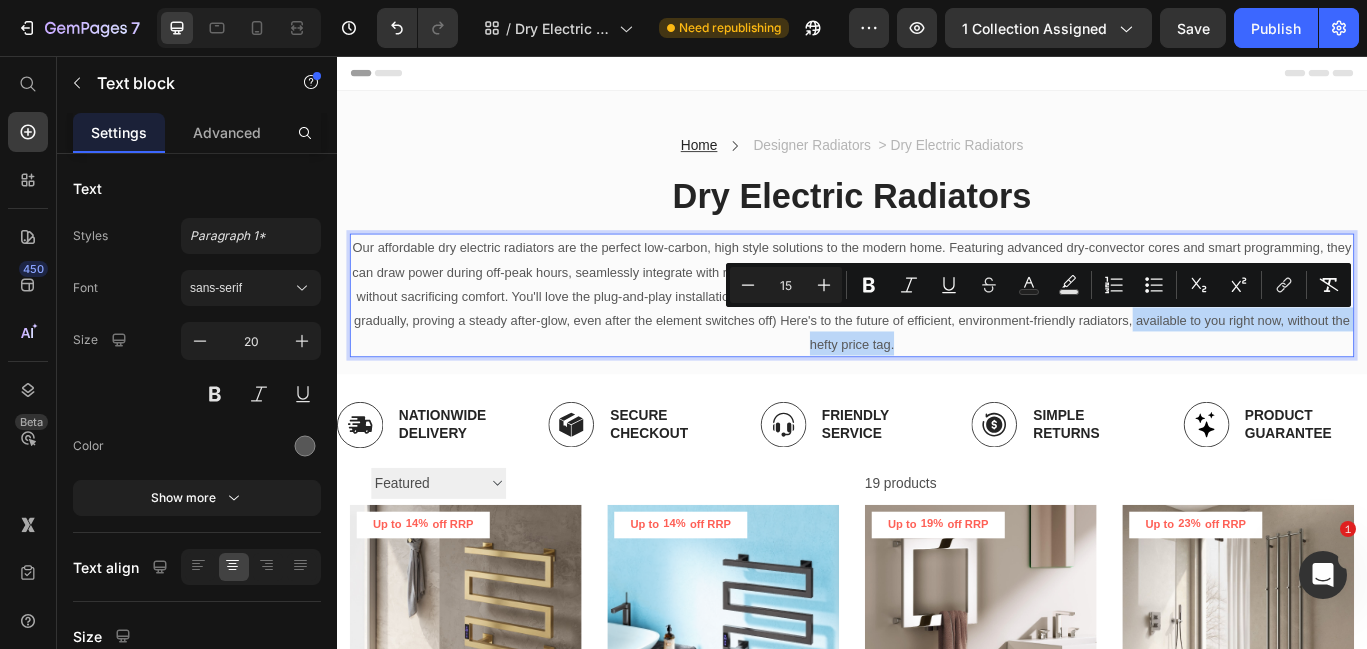drag, startPoint x: 1265, startPoint y: 368, endPoint x: 1273, endPoint y: 387, distance: 20.615528 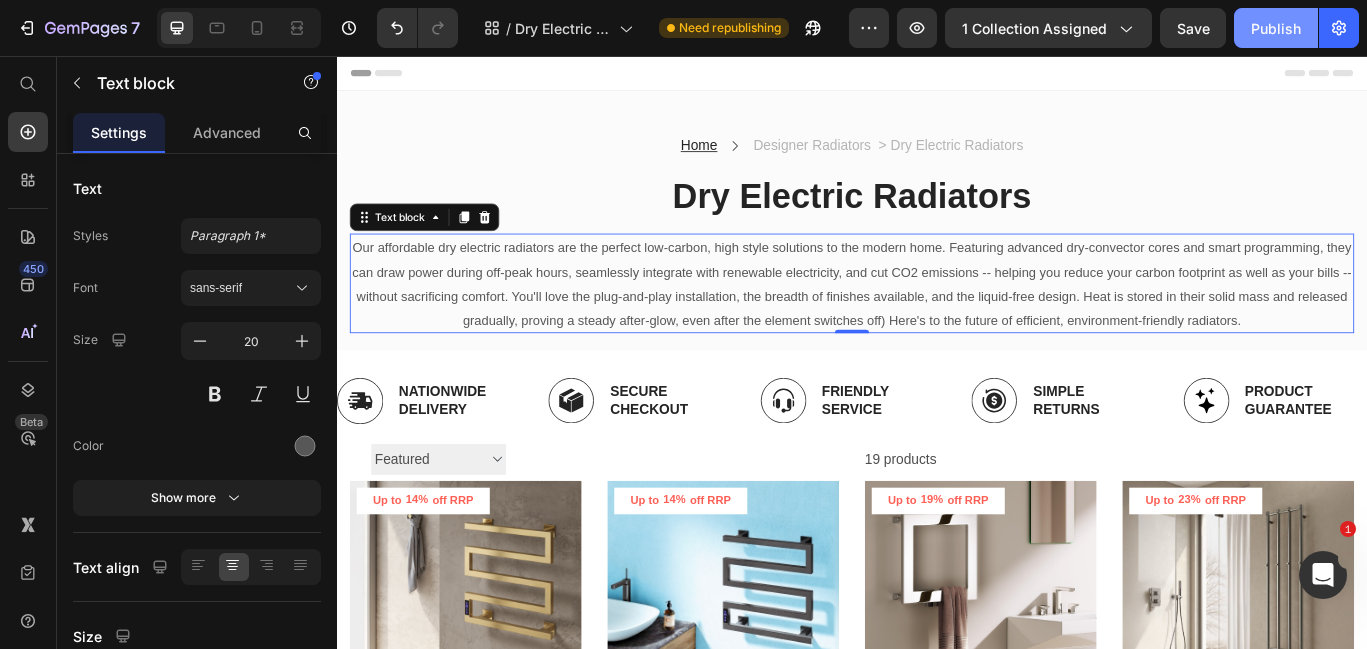 click on "Publish" at bounding box center [1276, 28] 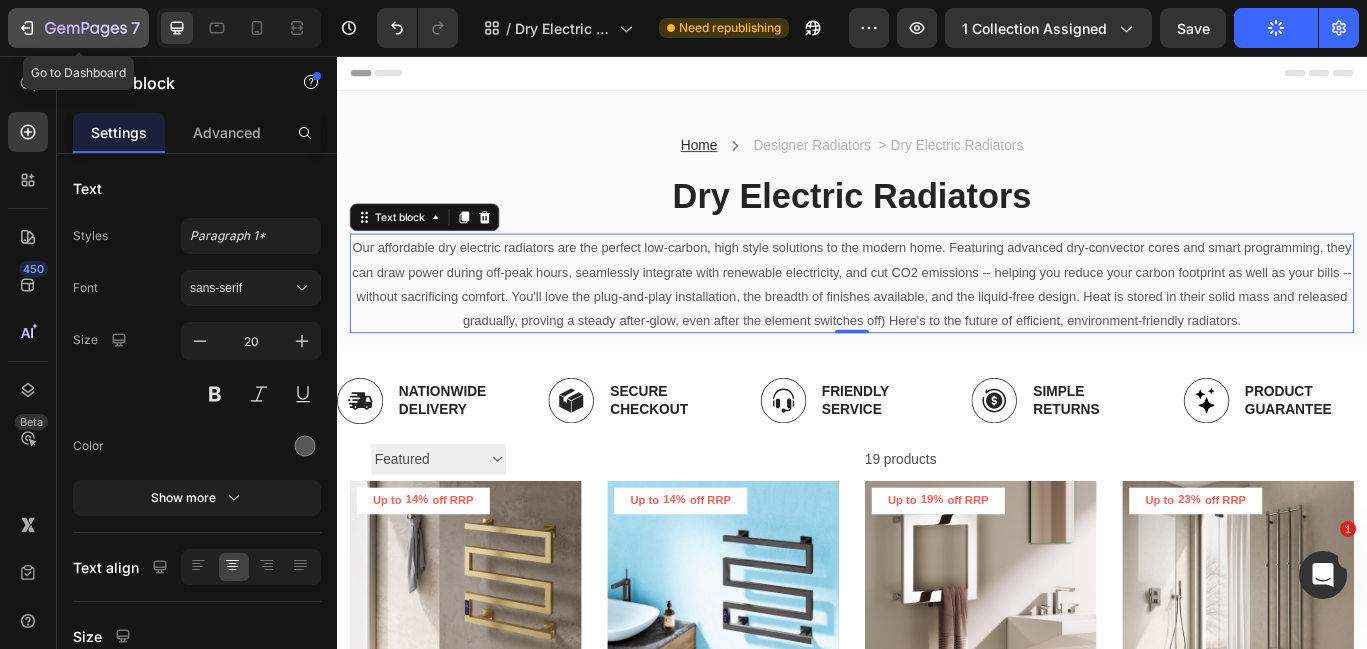 click on "7" at bounding box center [78, 28] 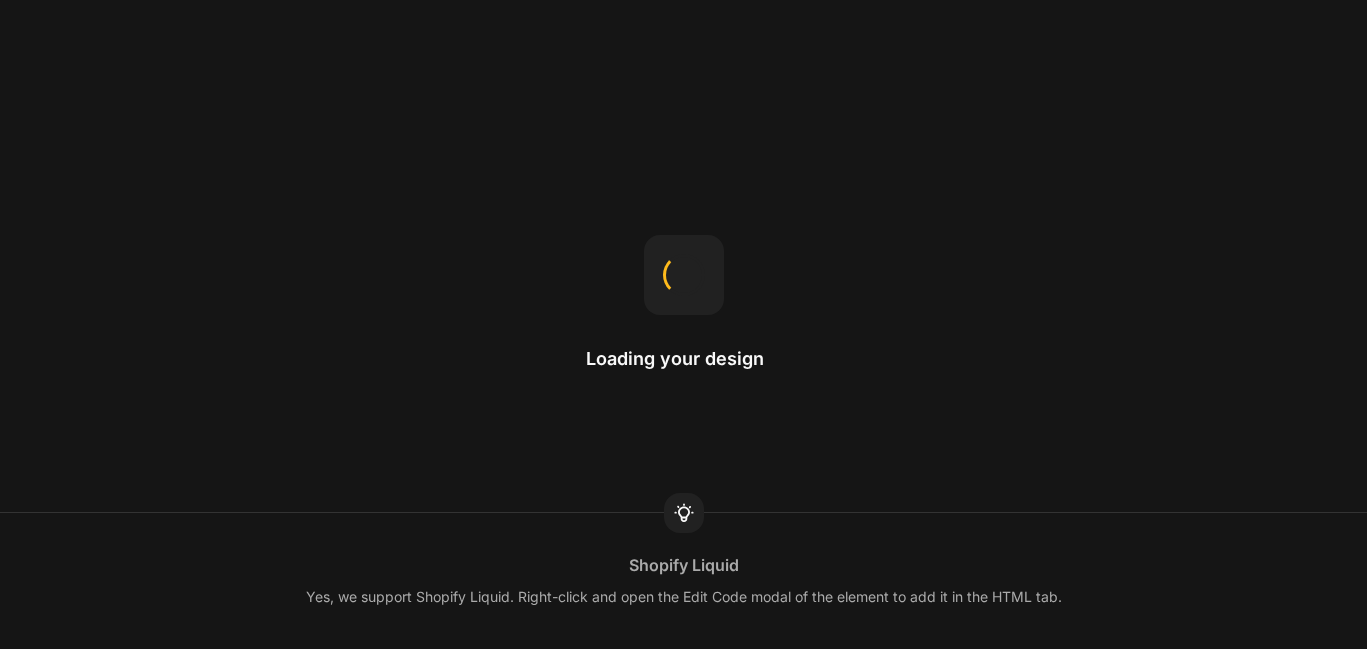scroll, scrollTop: 0, scrollLeft: 0, axis: both 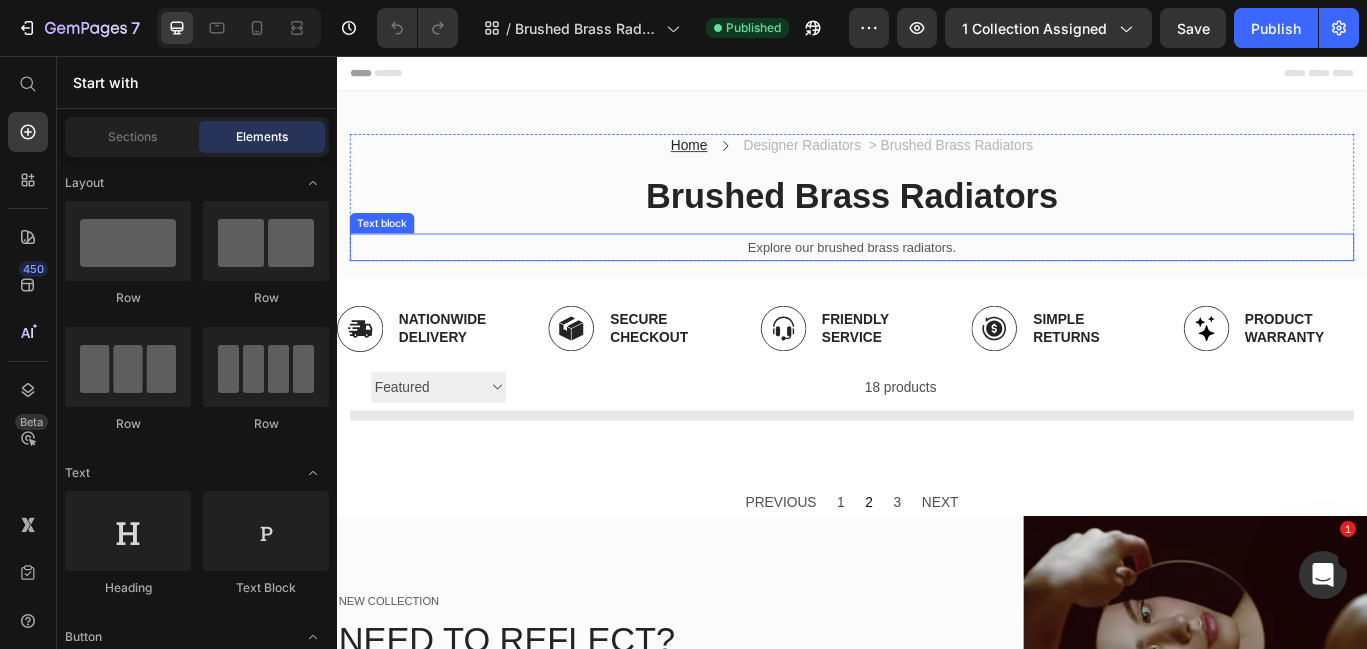 click on "Explore our brushed brass radiators." at bounding box center [937, 279] 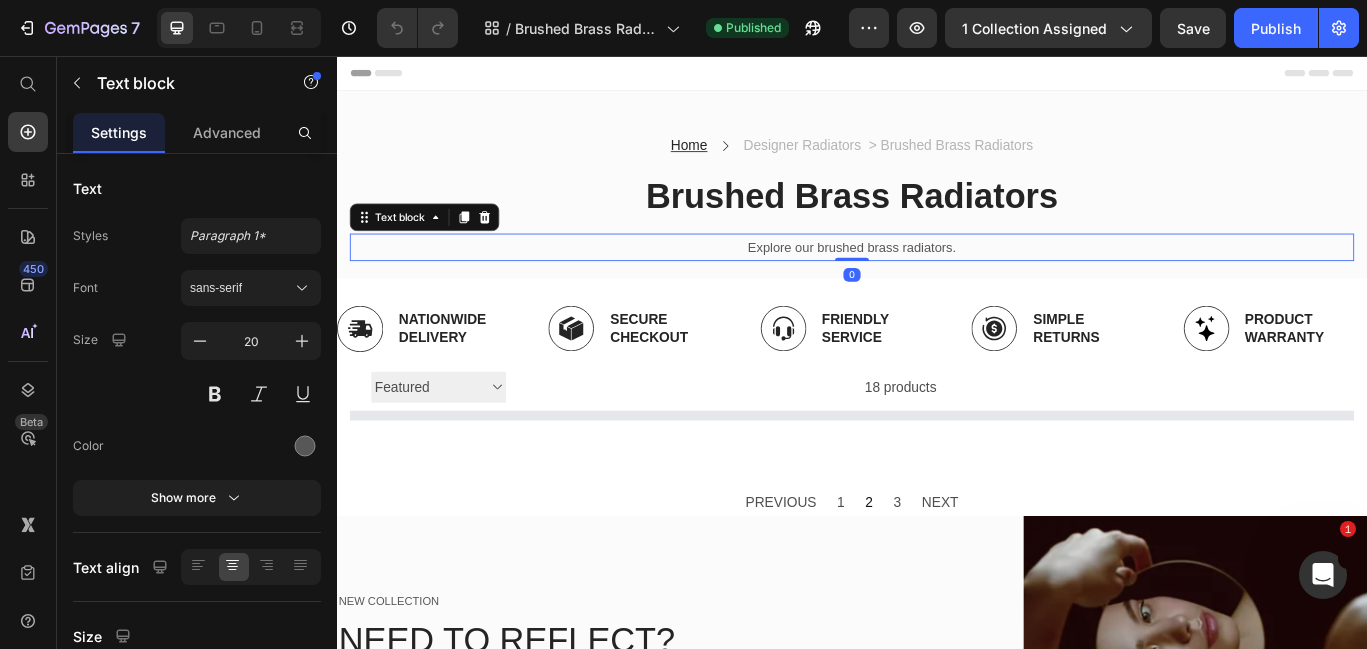 click on "Explore our brushed brass radiators." at bounding box center [937, 279] 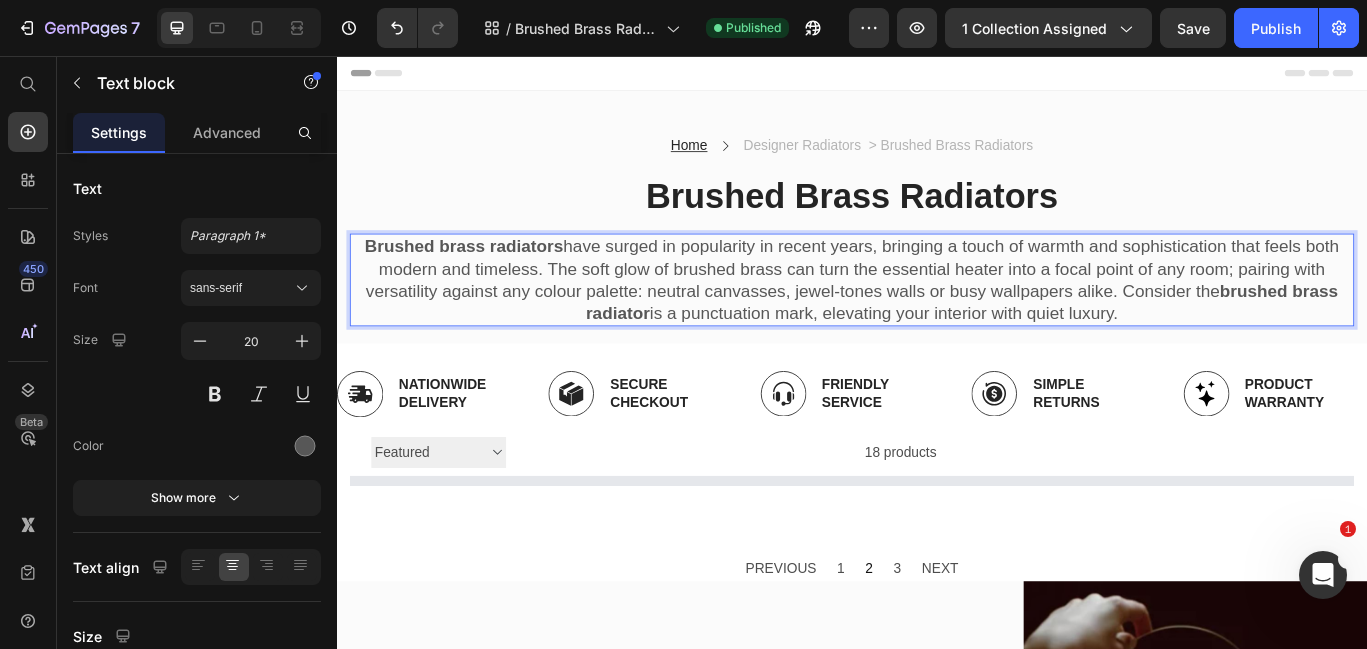 click on "Brushed brass radiators  have surged in popularity in recent years, bringing a touch of warmth and sophistication that feels both modern and timeless. The soft glow of brushed brass can turn the essential heater into a focal point of any room; pairing with versatility against any colour palette: neutral canvasses, jewel-tones walls or busy wallpapers alike. Consider the  brushed brass radiator  is a punctuation mark, elevating your interior with quiet luxury." at bounding box center (937, 317) 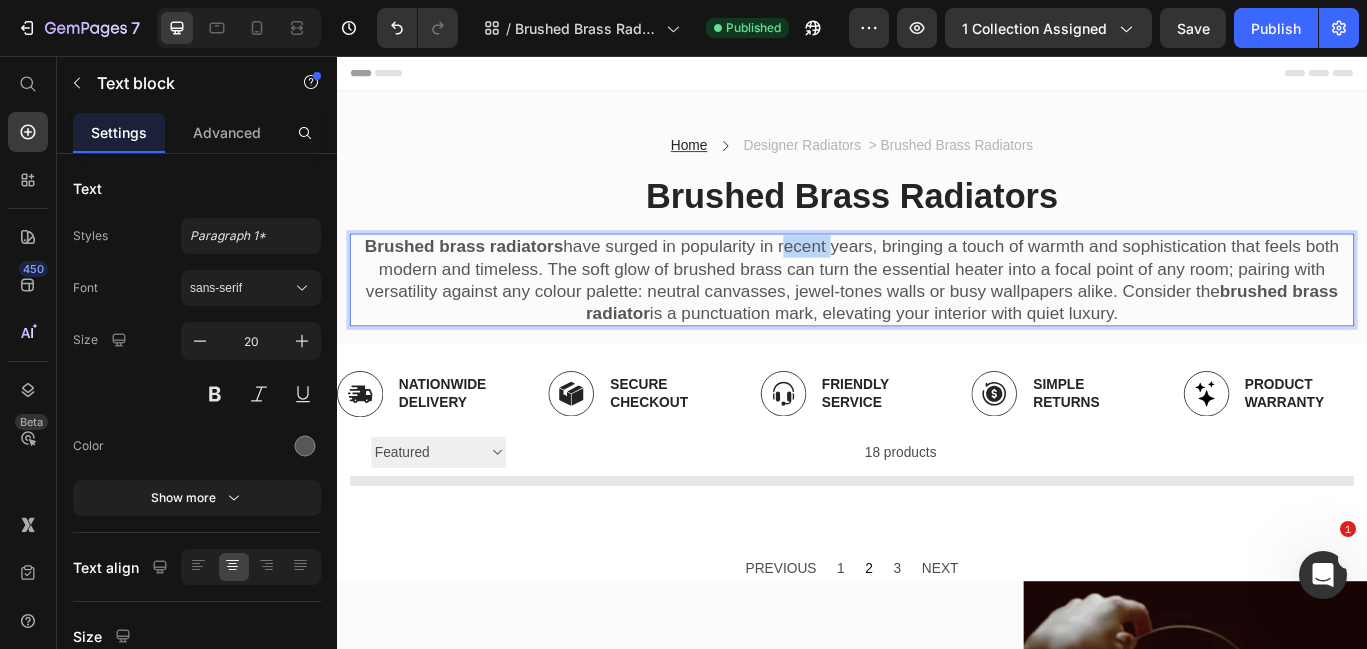 click on "Brushed brass radiators  have surged in popularity in recent years, bringing a touch of warmth and sophistication that feels both modern and timeless. The soft glow of brushed brass can turn the essential heater into a focal point of any room; pairing with versatility against any colour palette: neutral canvasses, jewel-tones walls or busy wallpapers alike. Consider the  brushed brass radiator  is a punctuation mark, elevating your interior with quiet luxury." at bounding box center (937, 317) 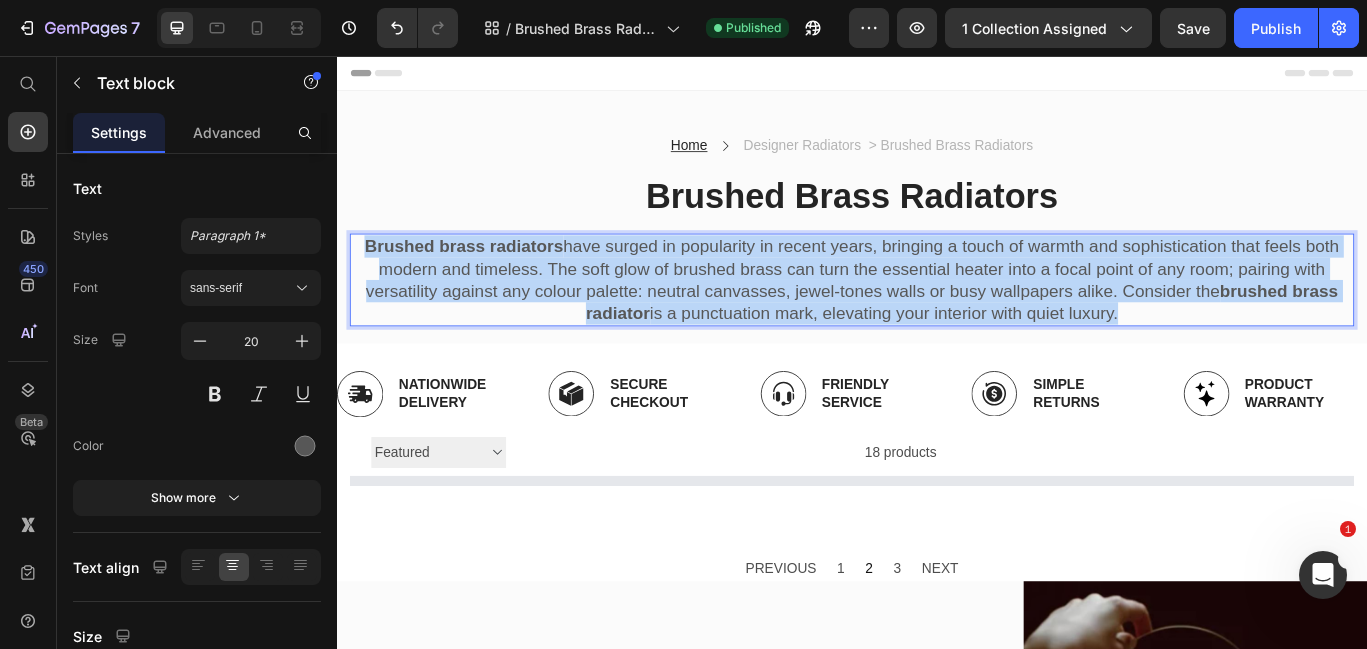 click on "Brushed brass radiators  have surged in popularity in recent years, bringing a touch of warmth and sophistication that feels both modern and timeless. The soft glow of brushed brass can turn the essential heater into a focal point of any room; pairing with versatility against any colour palette: neutral canvasses, jewel-tones walls or busy wallpapers alike. Consider the  brushed brass radiator  is a punctuation mark, elevating your interior with quiet luxury." at bounding box center [937, 317] 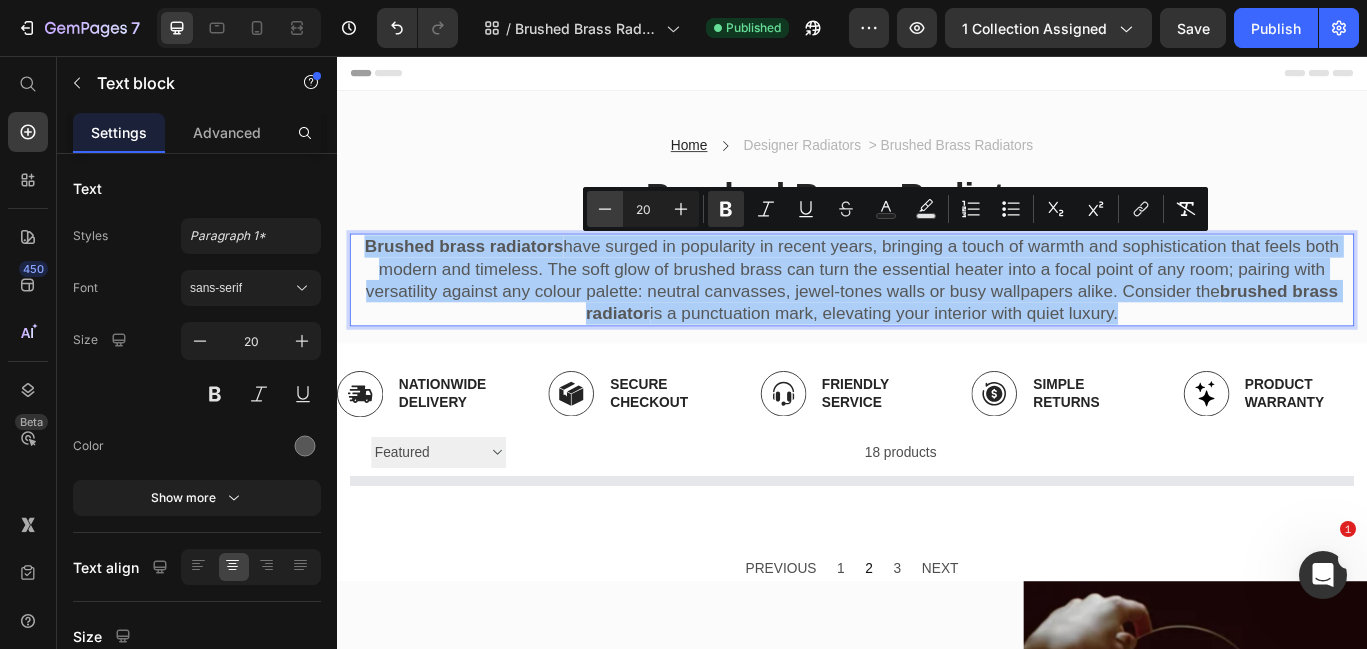 click 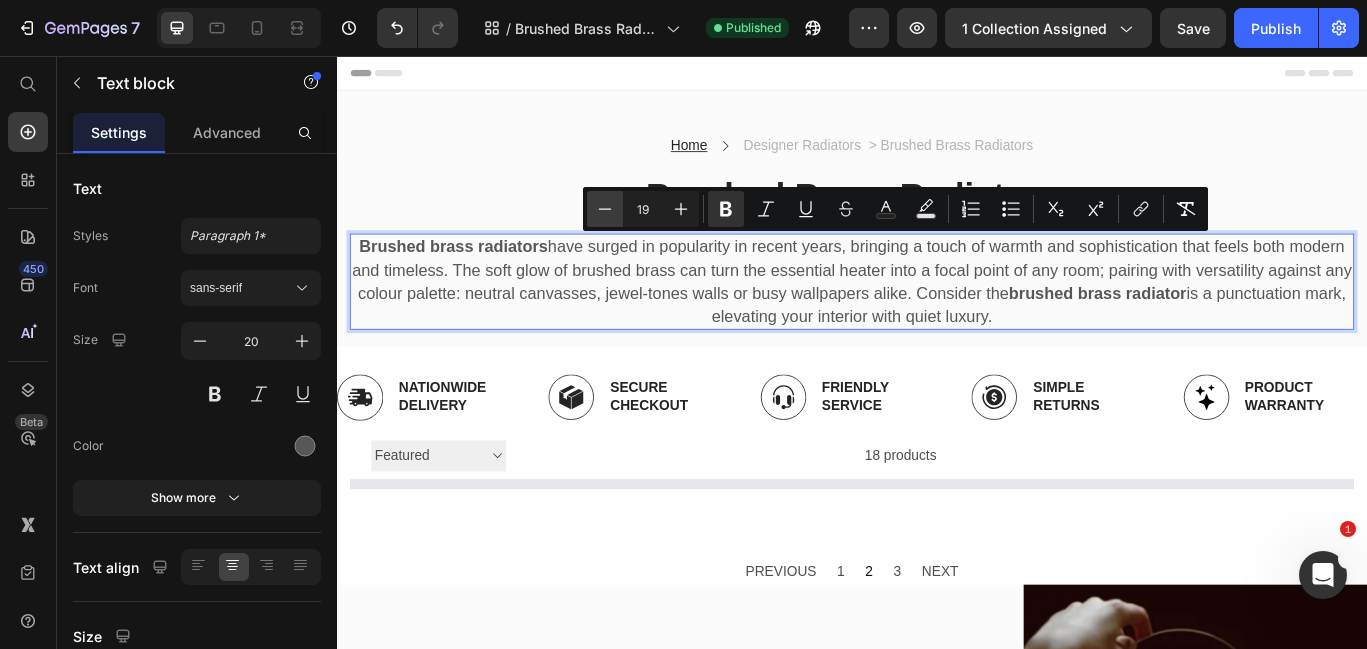 click 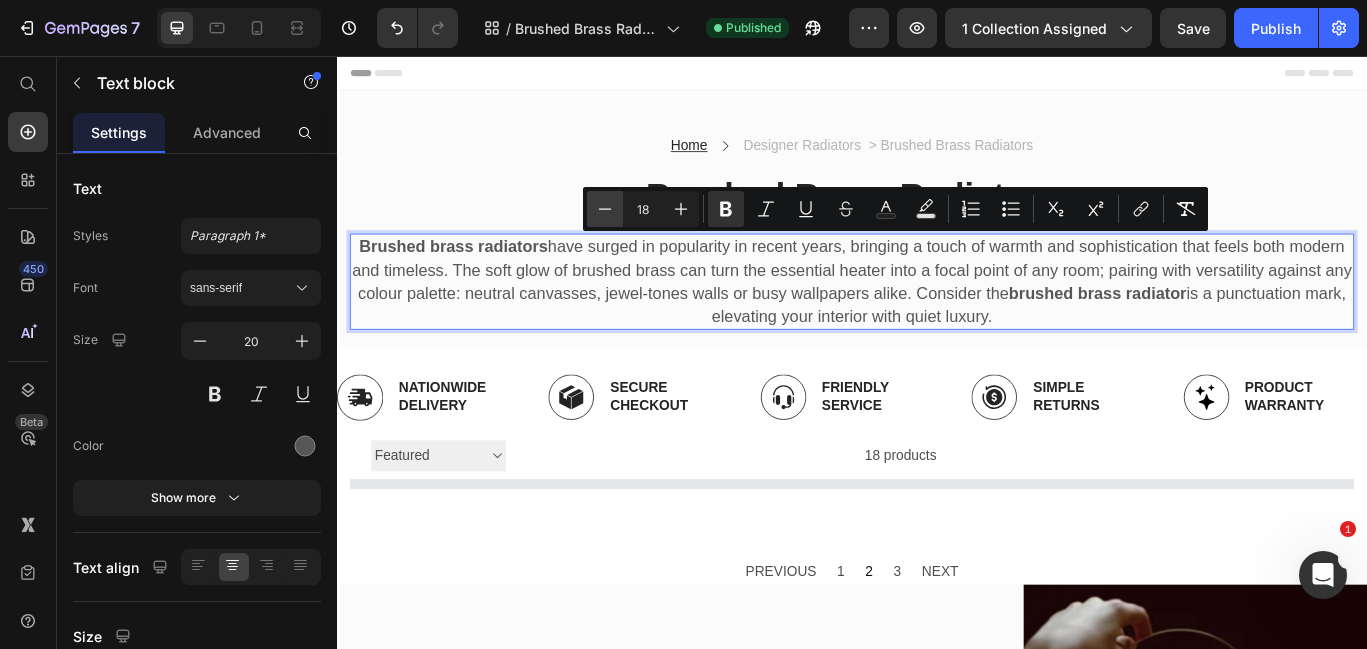 click 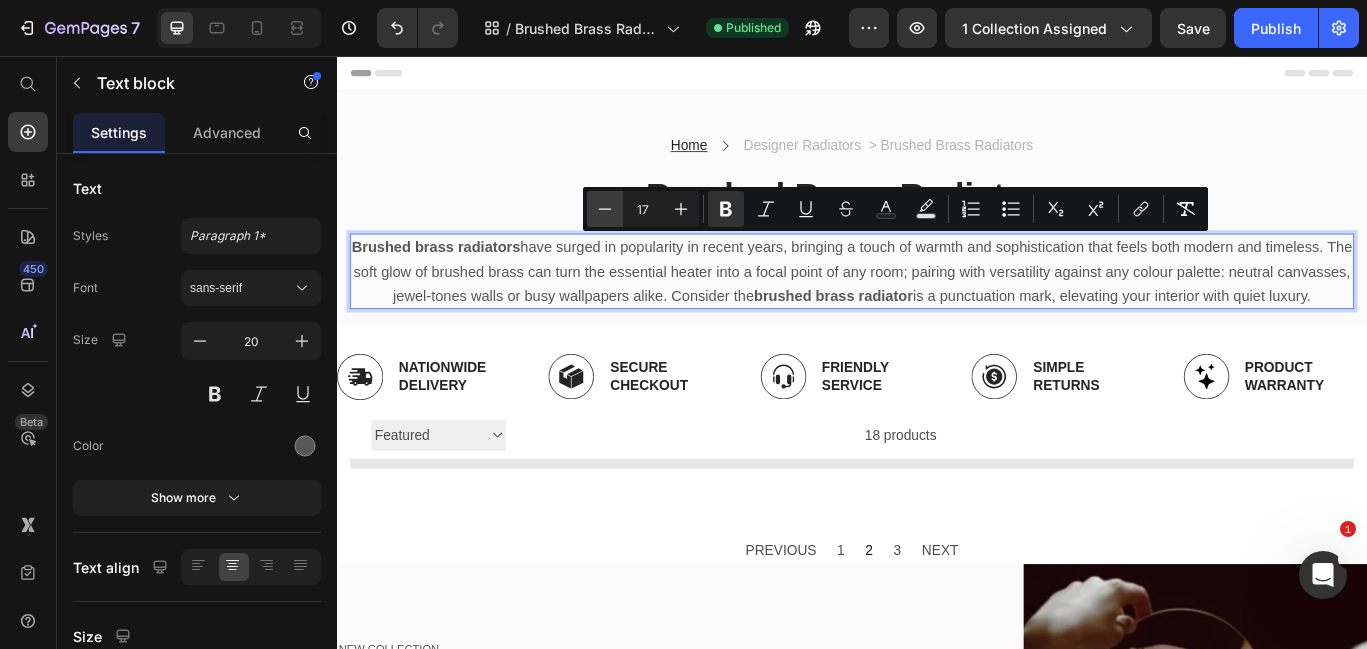 click 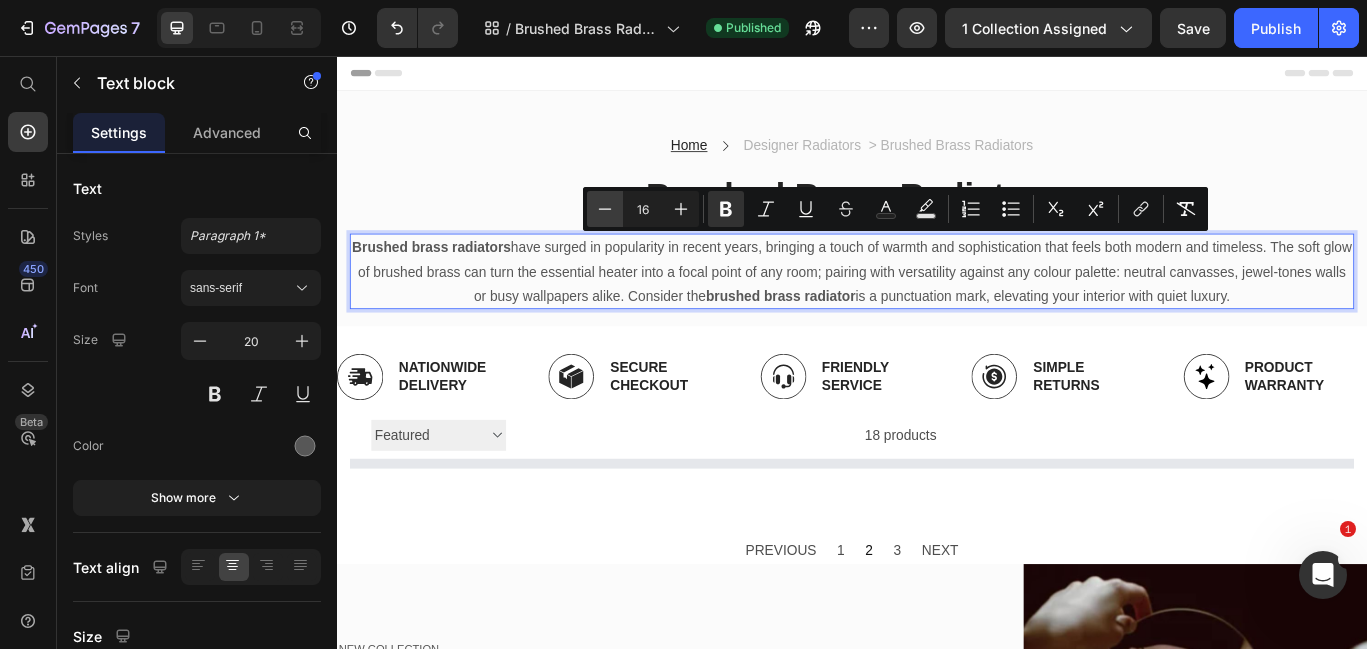 click 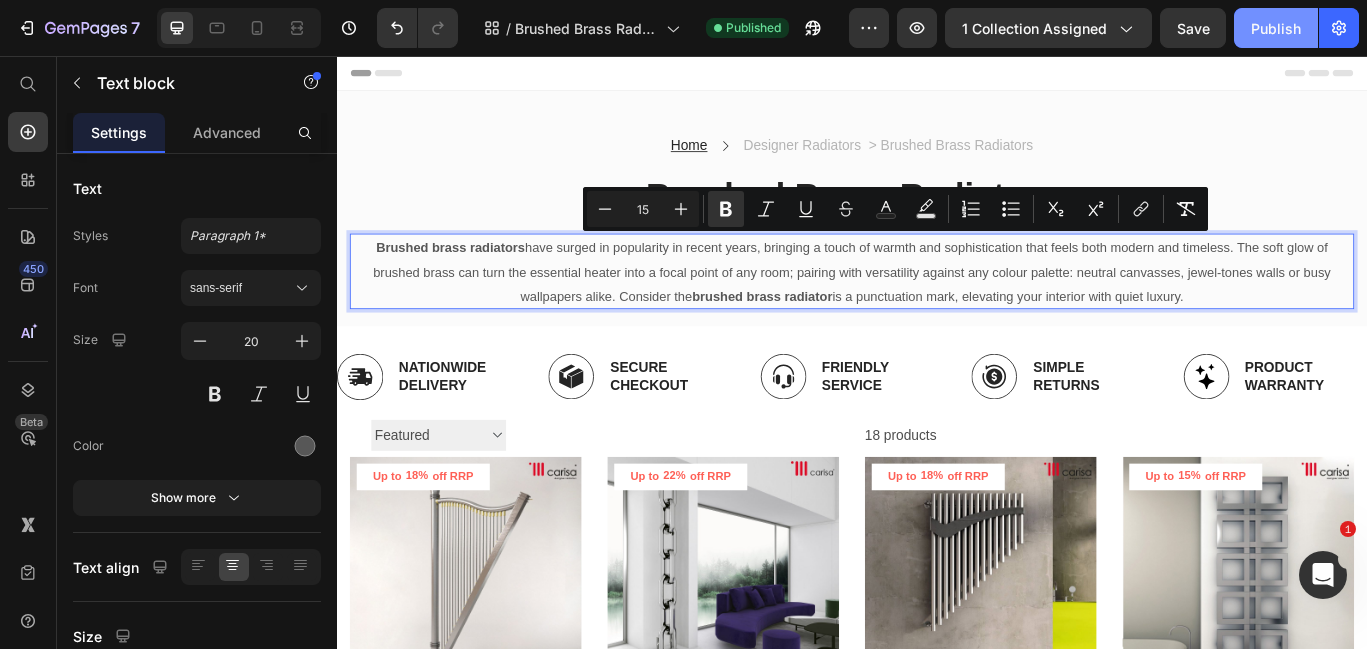 click on "Publish" at bounding box center [1276, 28] 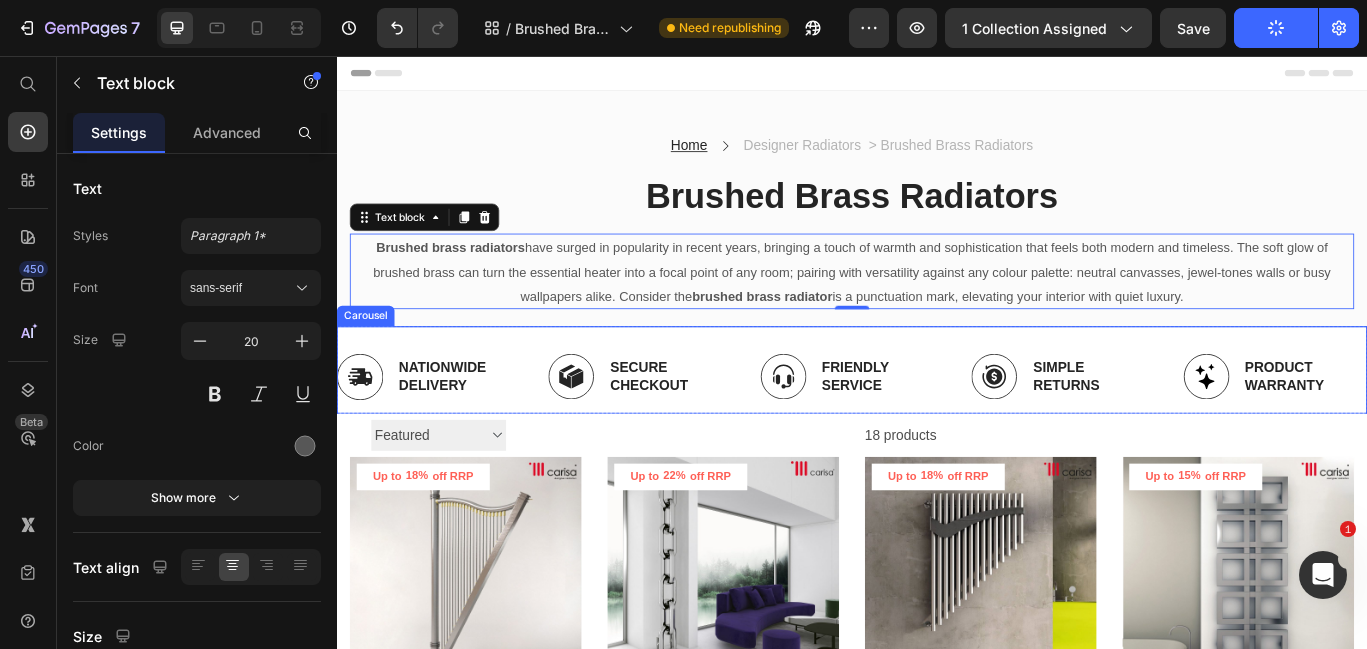 drag, startPoint x: 649, startPoint y: 382, endPoint x: 434, endPoint y: 246, distance: 254.40323 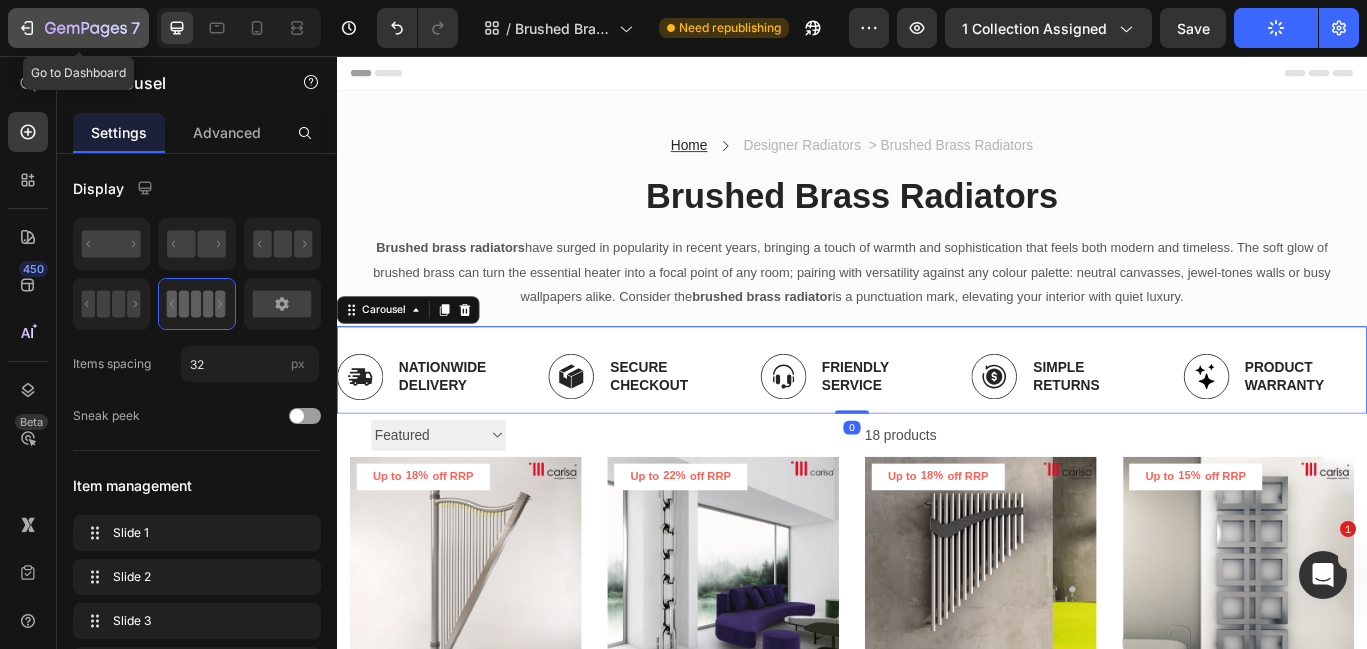 click 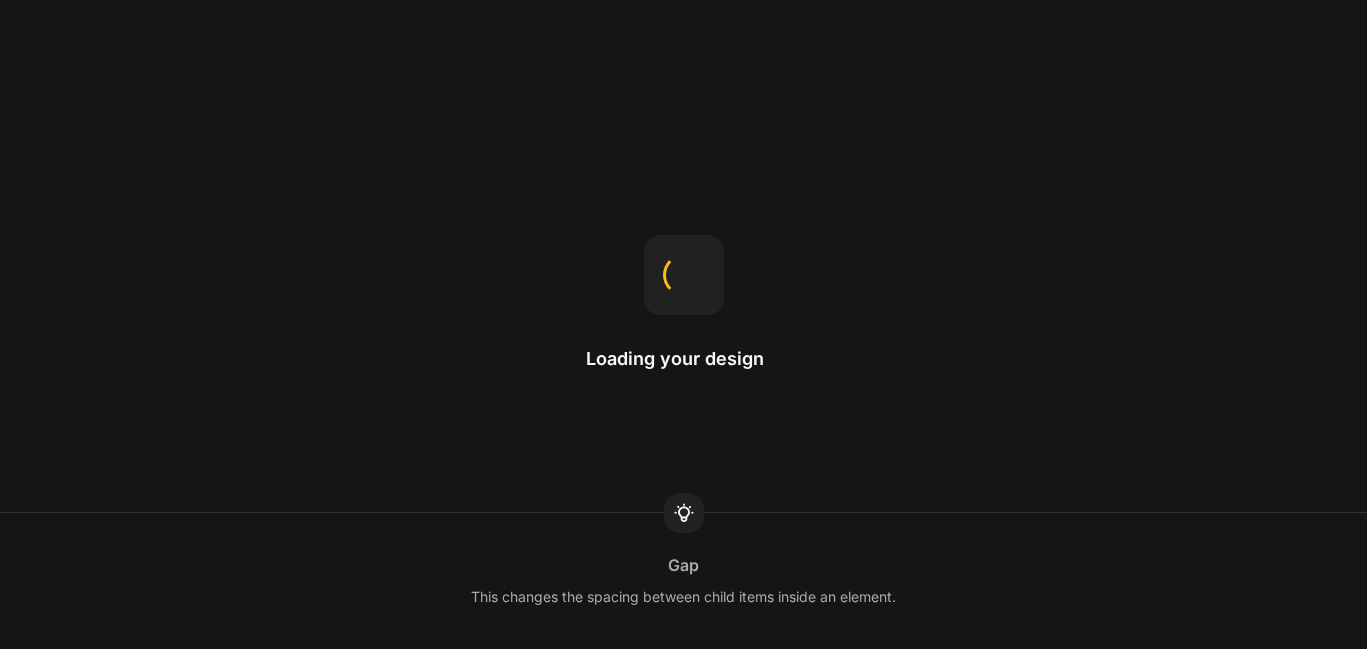scroll, scrollTop: 0, scrollLeft: 0, axis: both 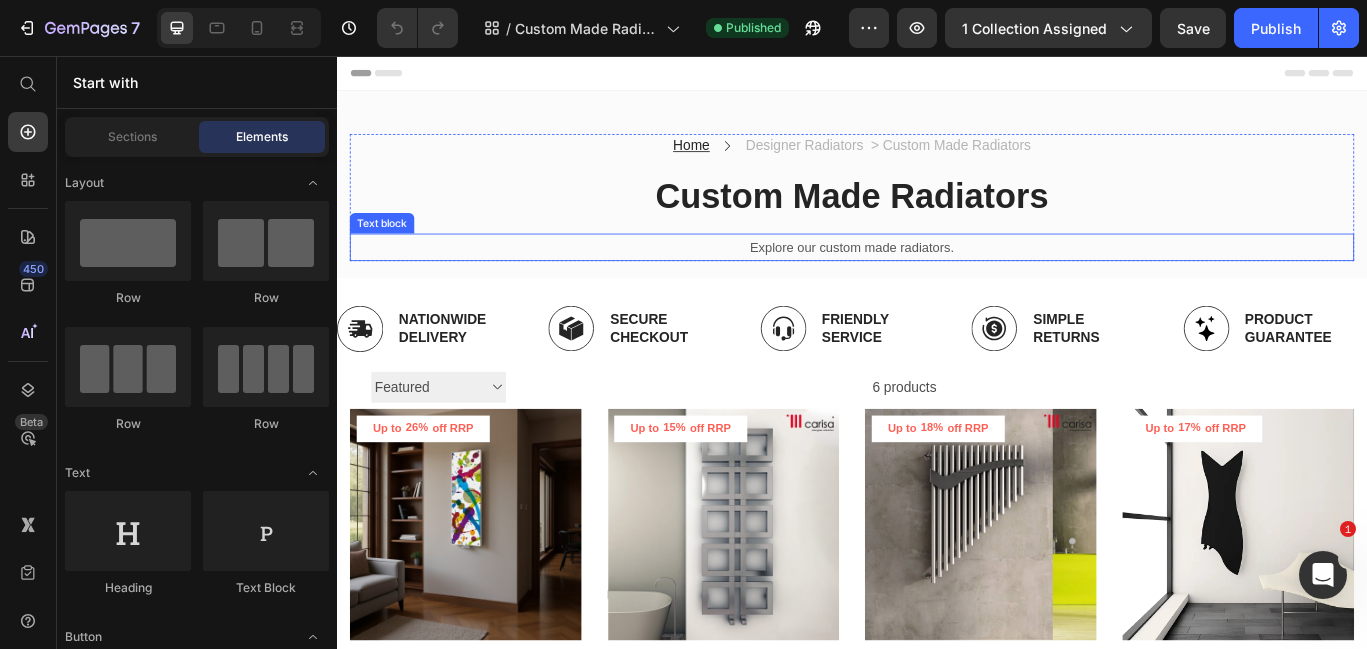 click on "Explore our custom made radiators." at bounding box center (937, 279) 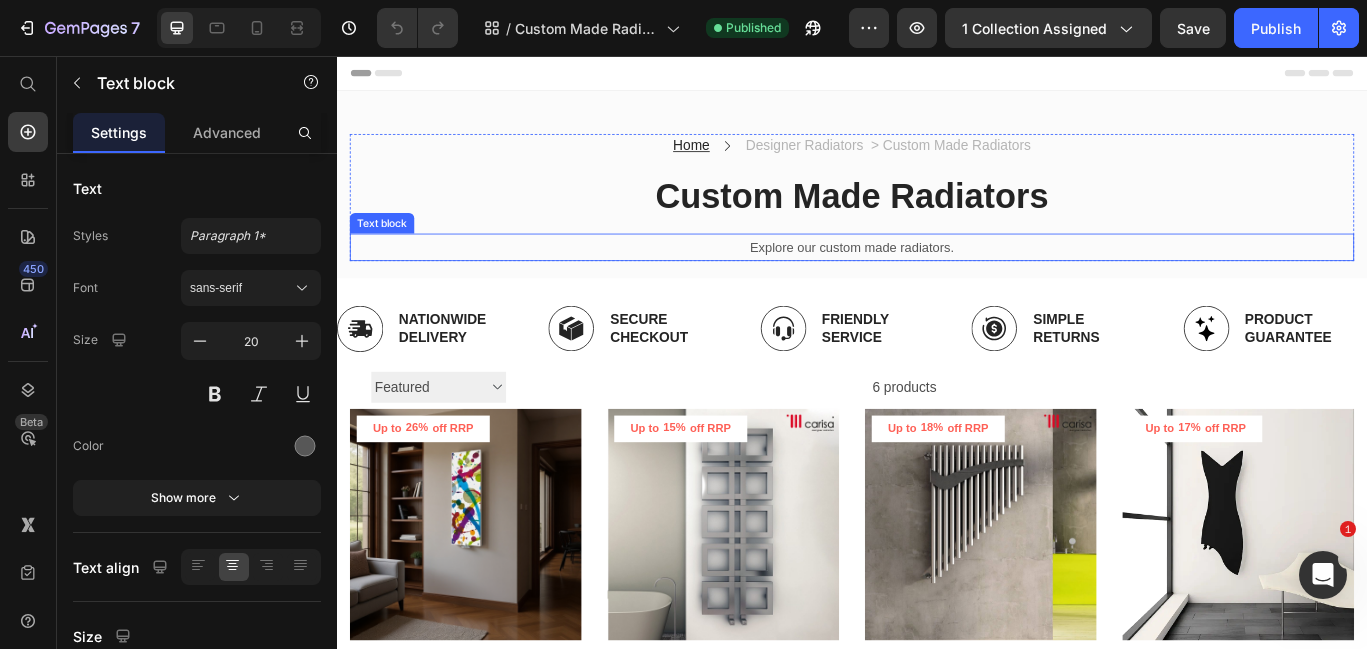 click on "Explore our custom made radiators." at bounding box center (937, 279) 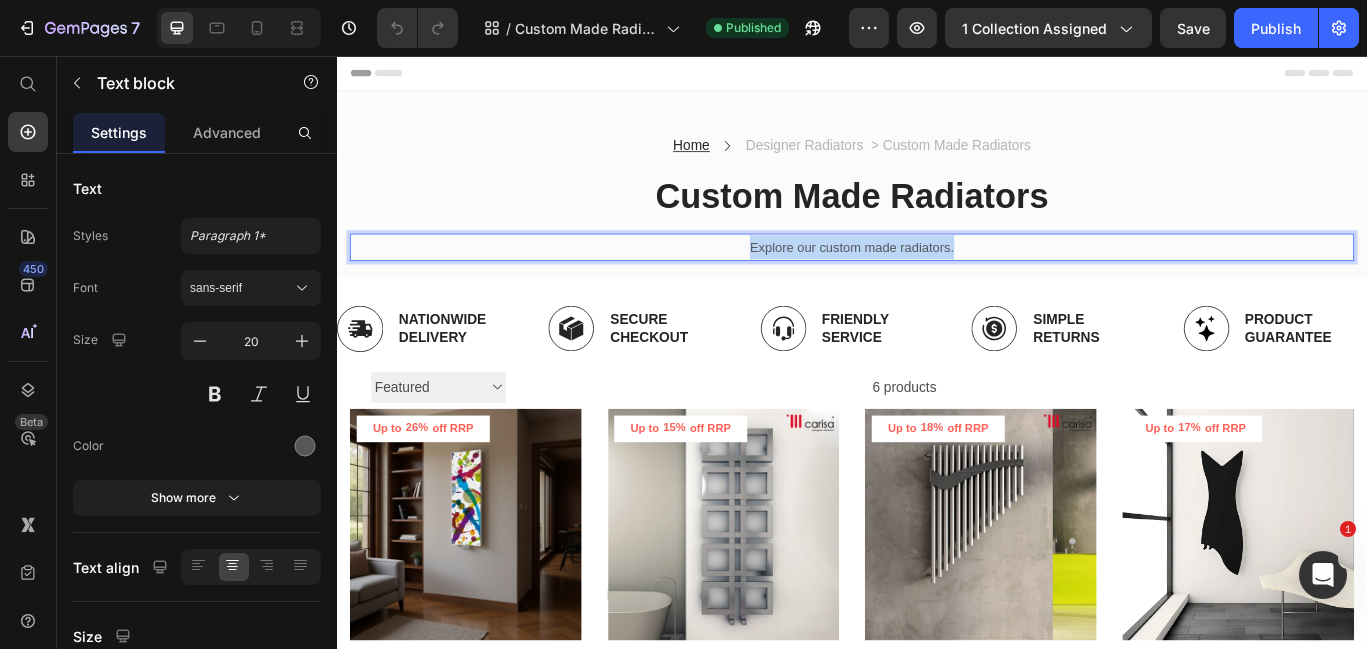 click on "Explore our custom made radiators." at bounding box center [937, 279] 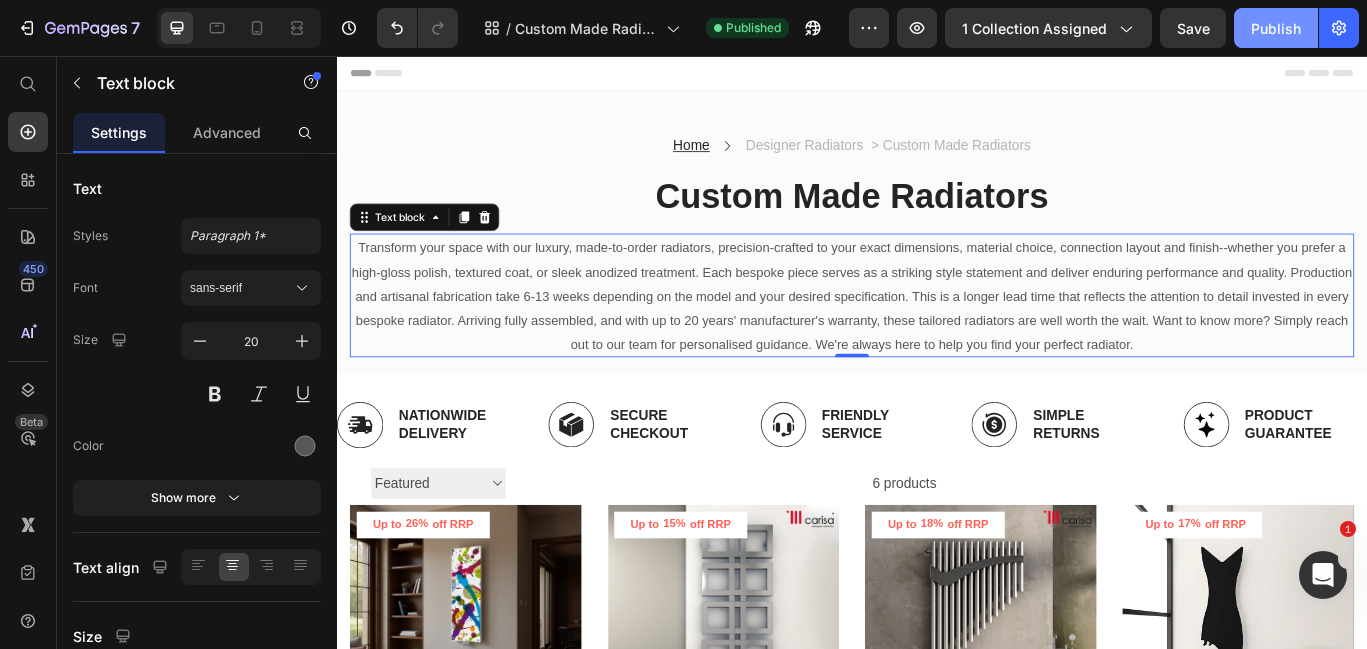 click on "Publish" at bounding box center [1276, 28] 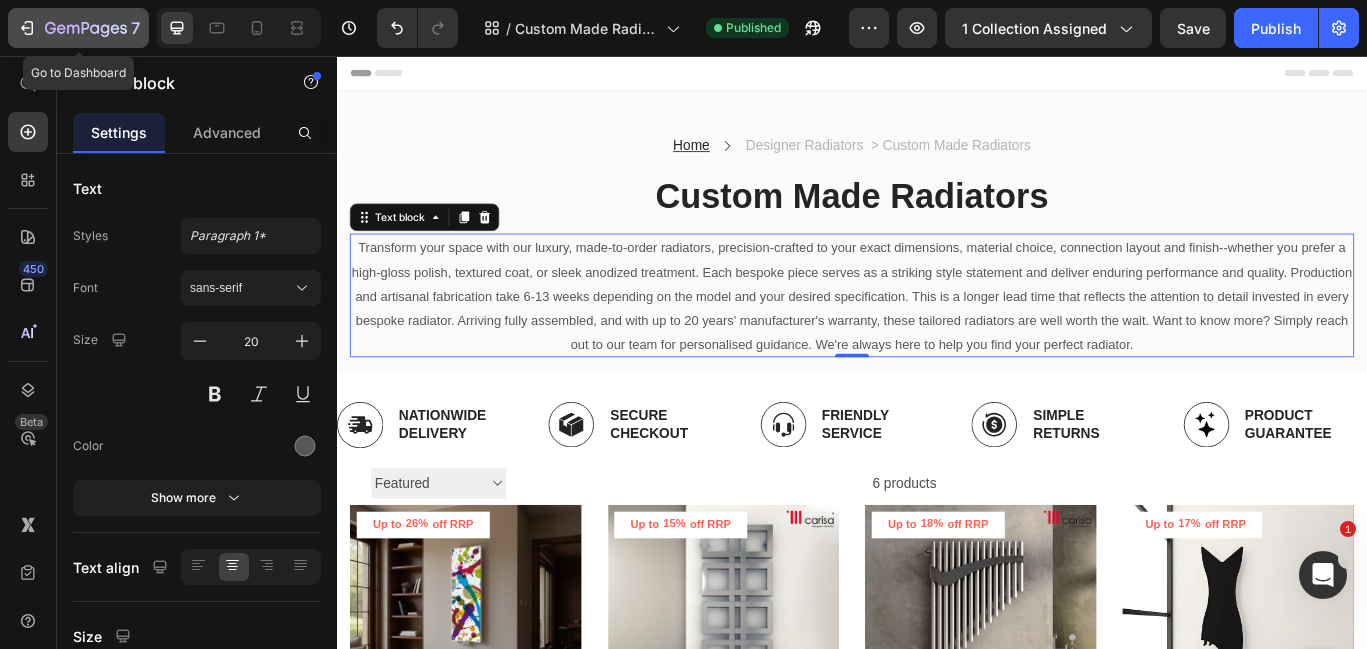 click 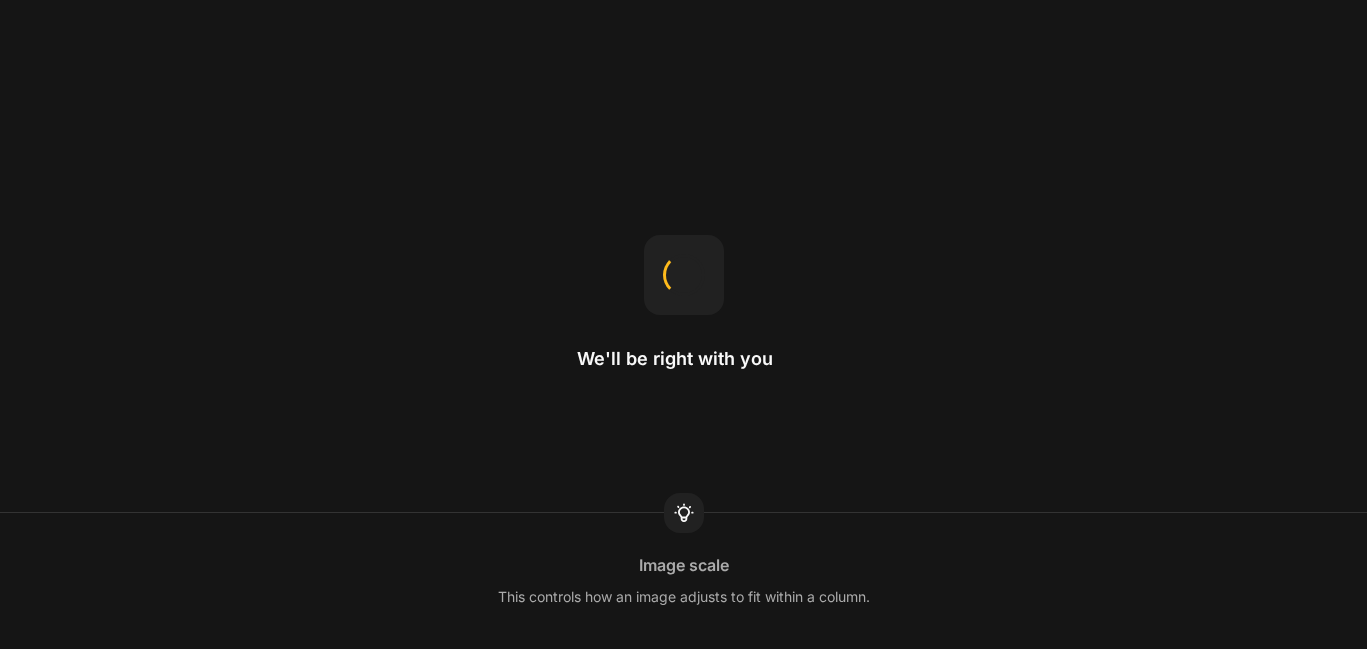 scroll, scrollTop: 0, scrollLeft: 0, axis: both 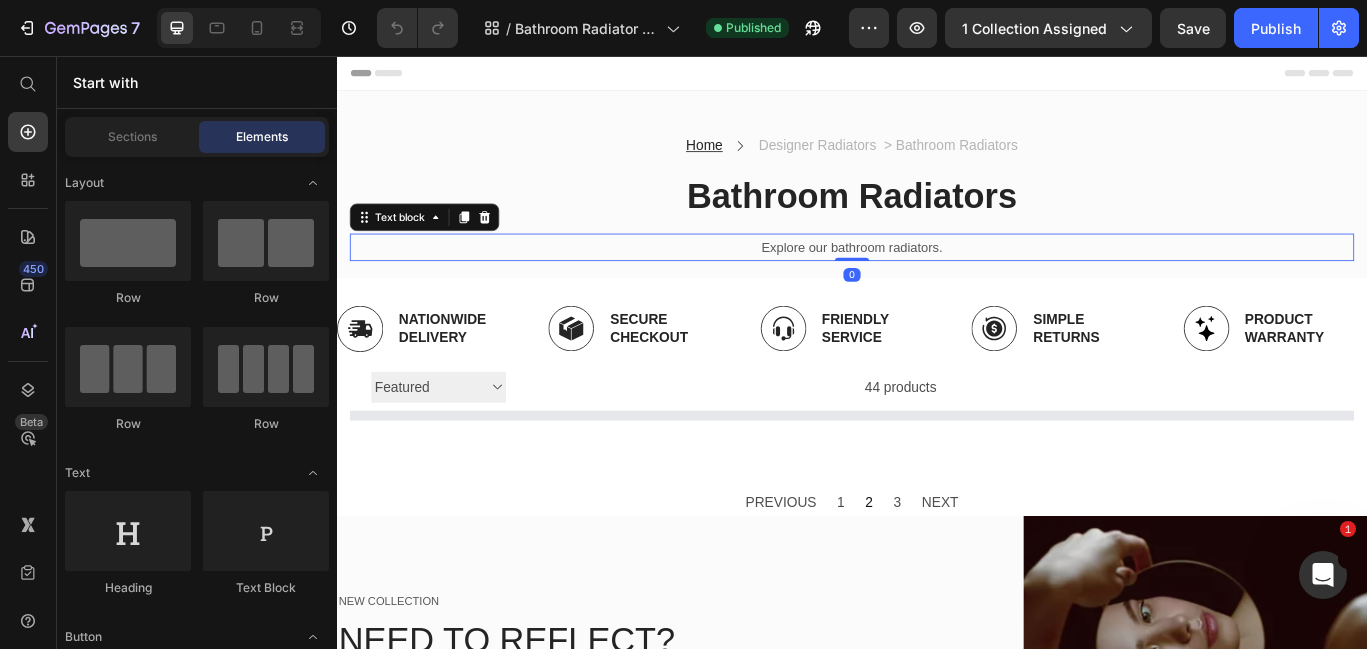 click on "Explore our bathroom radiators." at bounding box center [937, 279] 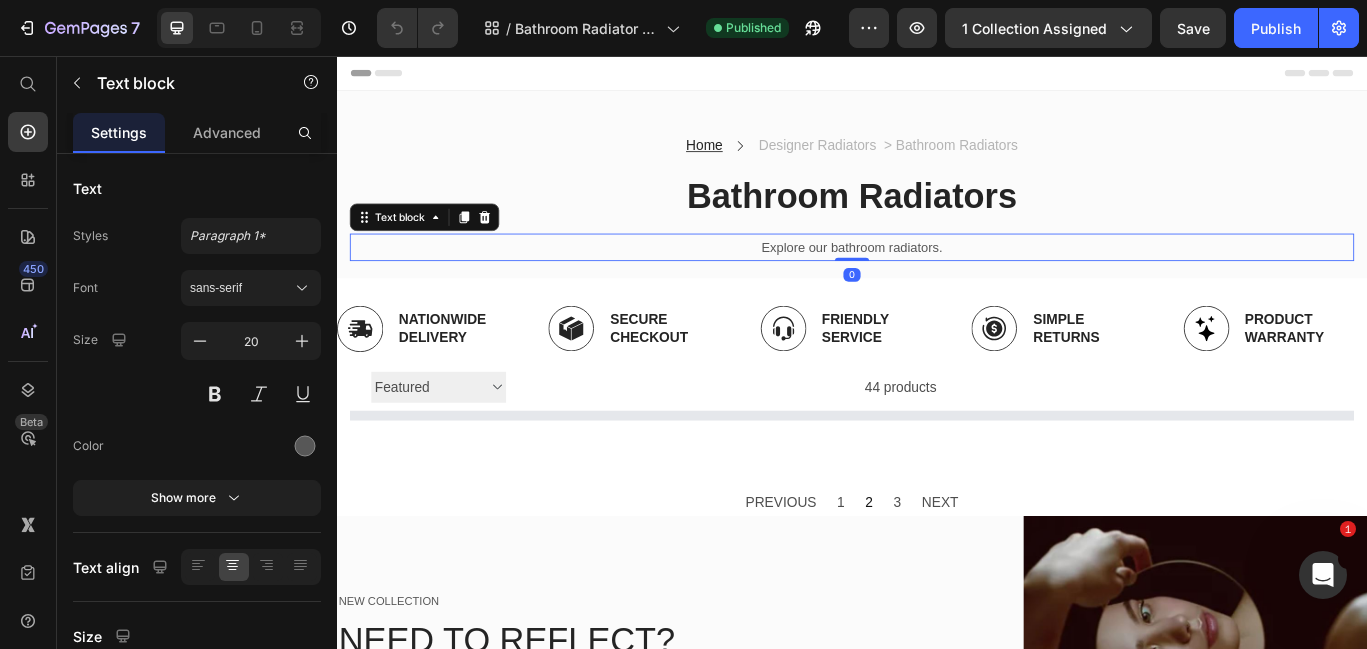 click on "Explore our bathroom radiators." at bounding box center (937, 279) 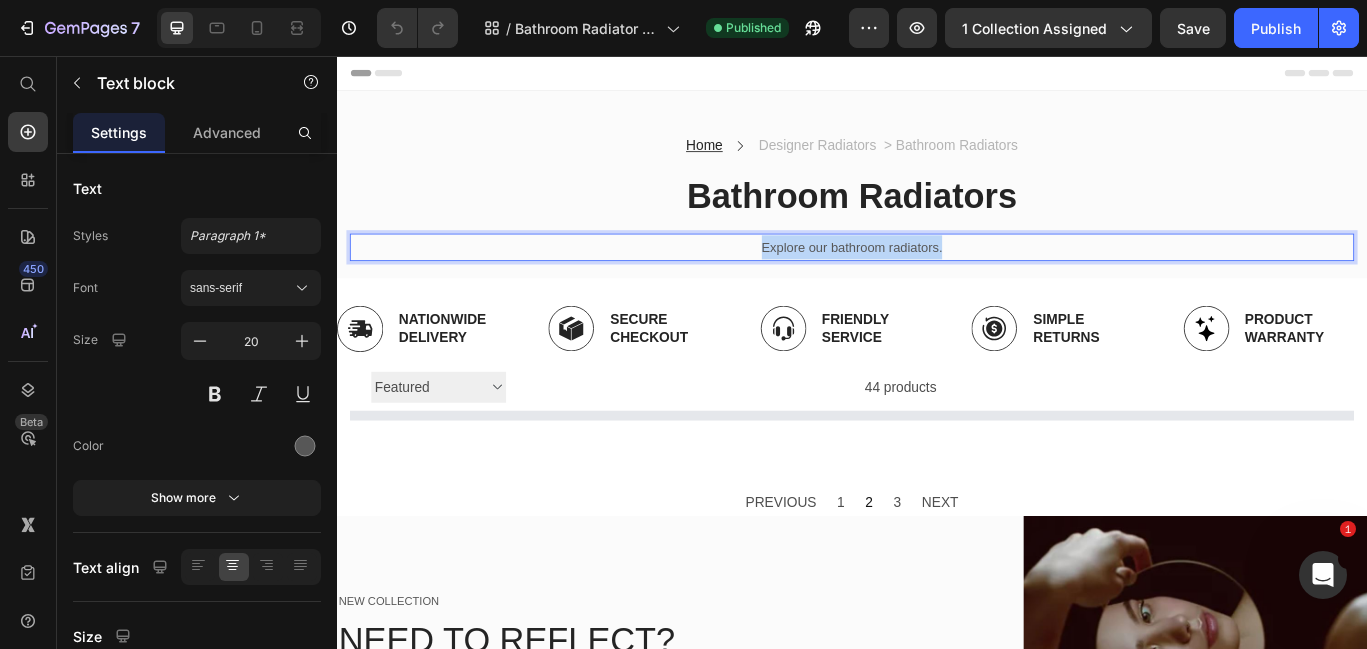 click on "Explore our bathroom radiators." at bounding box center (937, 279) 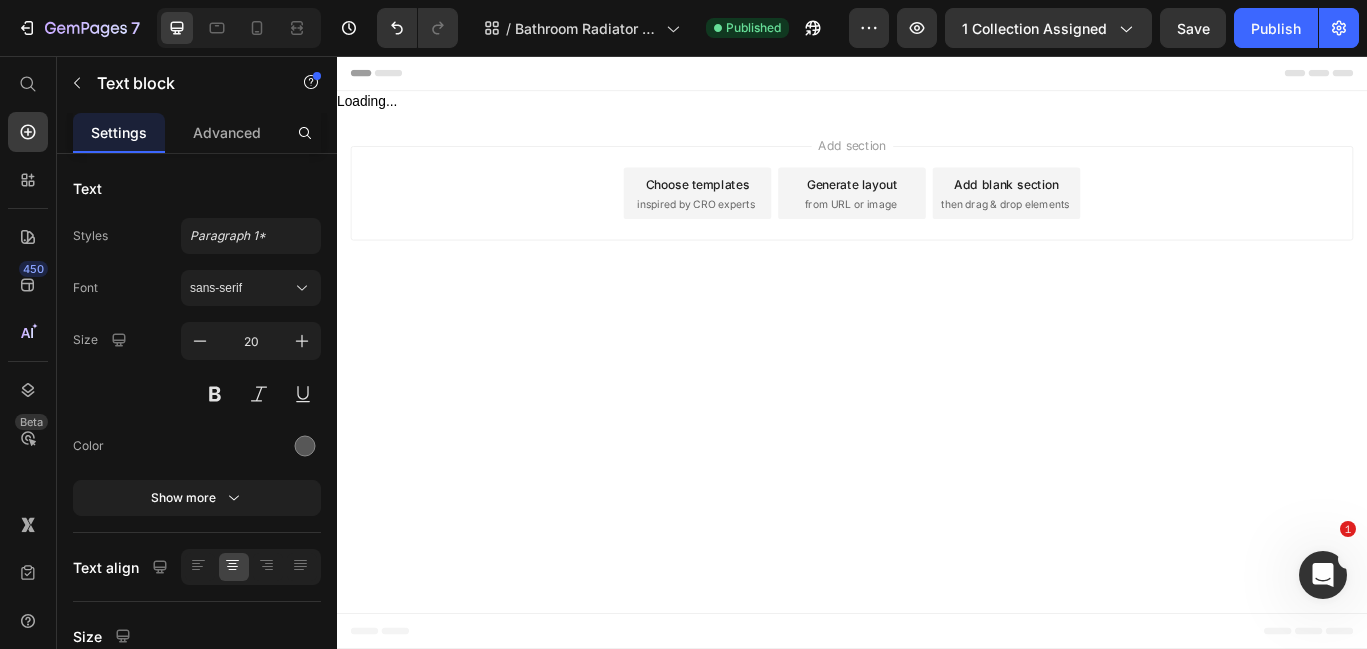 click on "Header Loading... Start with Sections from sidebar Add sections Add elements Start with Generating from URL or image Add section Choose templates inspired by CRO experts Generate layout from URL or image Add blank section then drag & drop elements Footer" at bounding box center [937, 187] 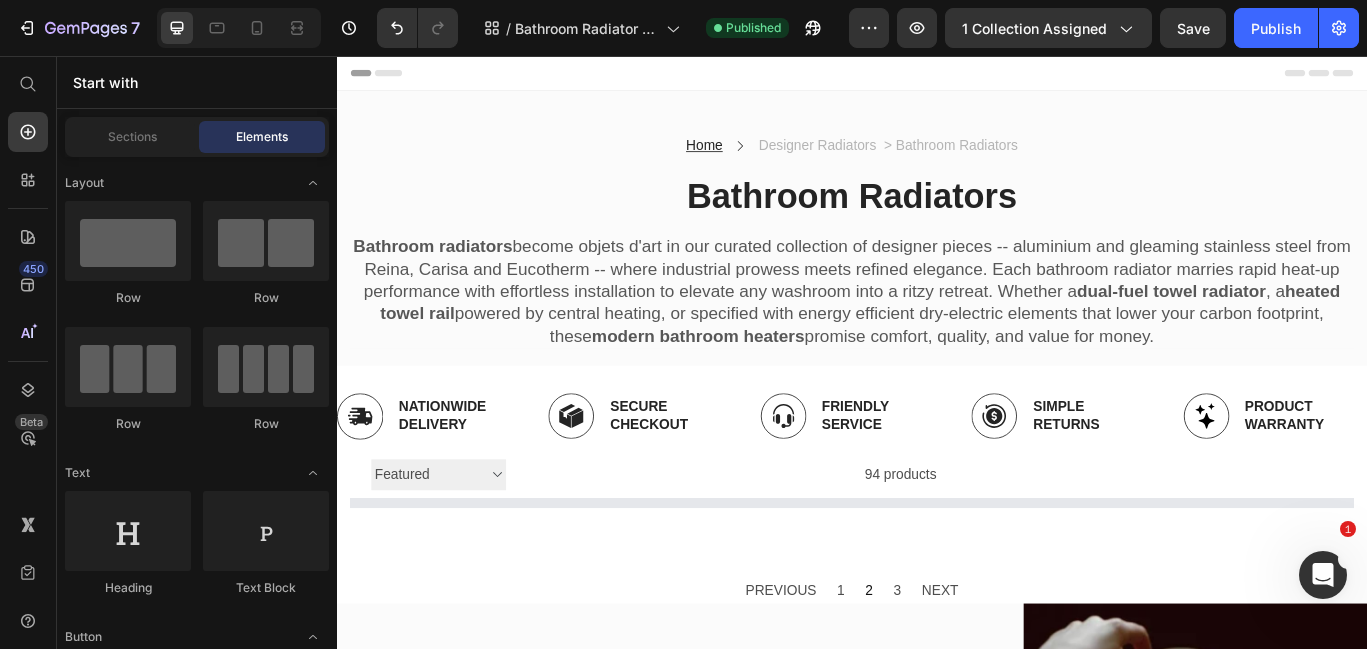 click on "Bathroom radiators  become objets d'art in our curated collection of designer pieces -- aluminium and gleaming stainless steel from Reina, Carisa and Eucotherm -- where industrial prowess meets refined elegance. Each bathroom radiator marries rapid heat-up performance with effortless installation to elevate any washroom into a ritzy retreat. Whether a  dual-fuel towel radiator , a  heated towel rail  powered by central heating, or specified with energy efficient dry-electric elements that lower your carbon footprint, these  modern bathroom heaters  promise comfort, quality, and value for money." at bounding box center [937, 330] 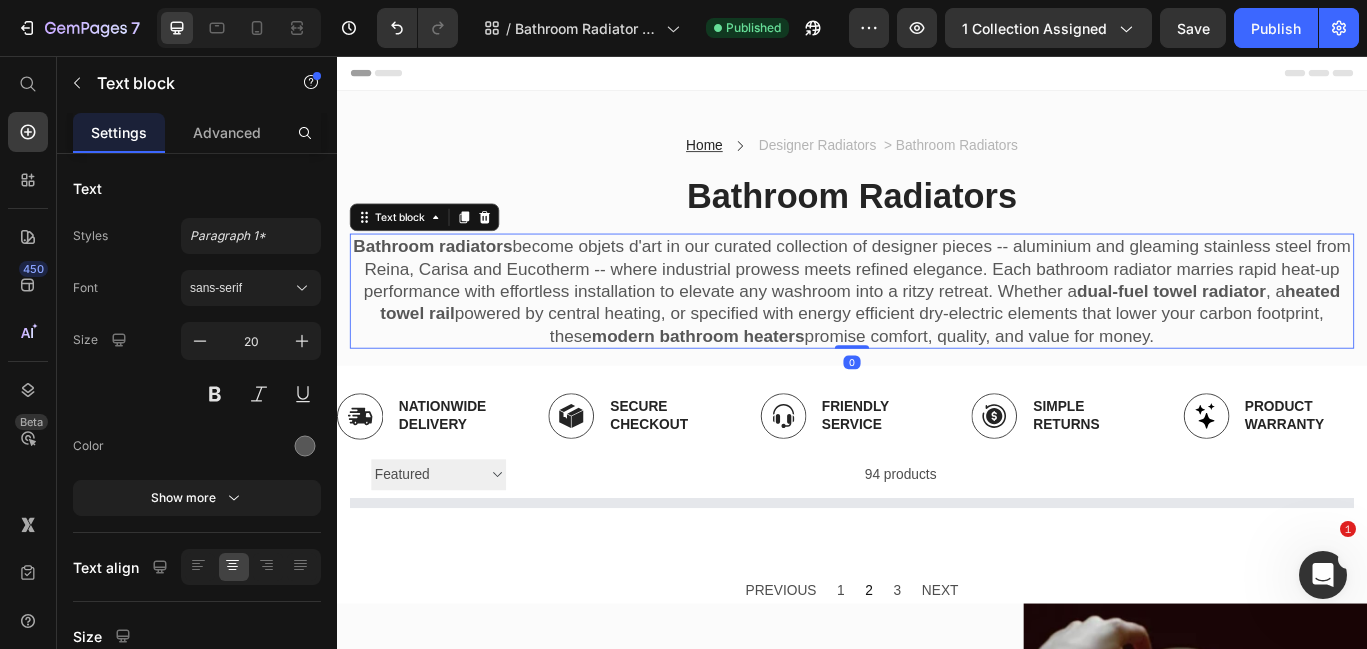 click on "Bathroom radiators  become objets d'art in our curated collection of designer pieces -- aluminium and gleaming stainless steel from Reina, Carisa and Eucotherm -- where industrial prowess meets refined elegance. Each bathroom radiator marries rapid heat-up performance with effortless installation to elevate any washroom into a ritzy retreat. Whether a  dual-fuel towel radiator , a  heated towel rail  powered by central heating, or specified with energy efficient dry-electric elements that lower your carbon footprint, these  modern bathroom heaters  promise comfort, quality, and value for money." at bounding box center [937, 330] 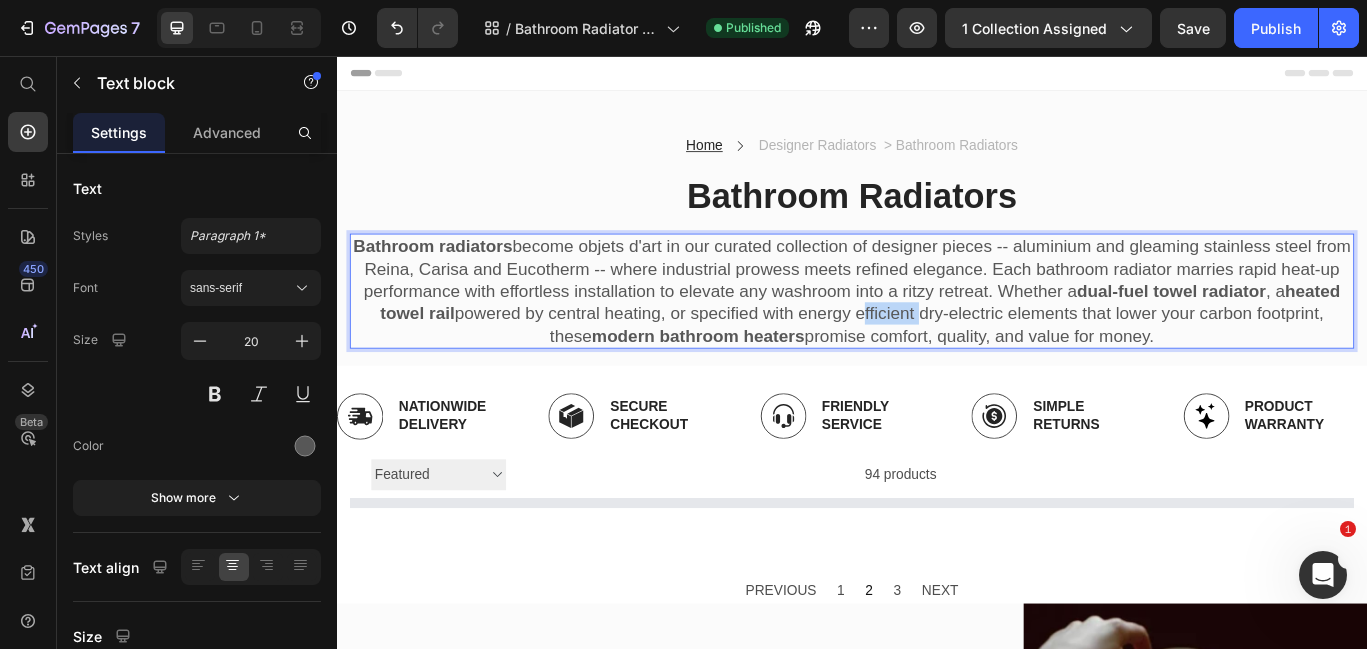 click on "Bathroom radiators  become objets d'art in our curated collection of designer pieces -- aluminium and gleaming stainless steel from Reina, Carisa and Eucotherm -- where industrial prowess meets refined elegance. Each bathroom radiator marries rapid heat-up performance with effortless installation to elevate any washroom into a ritzy retreat. Whether a  dual-fuel towel radiator , a  heated towel rail  powered by central heating, or specified with energy efficient dry-electric elements that lower your carbon footprint, these  modern bathroom heaters  promise comfort, quality, and value for money." at bounding box center [937, 330] 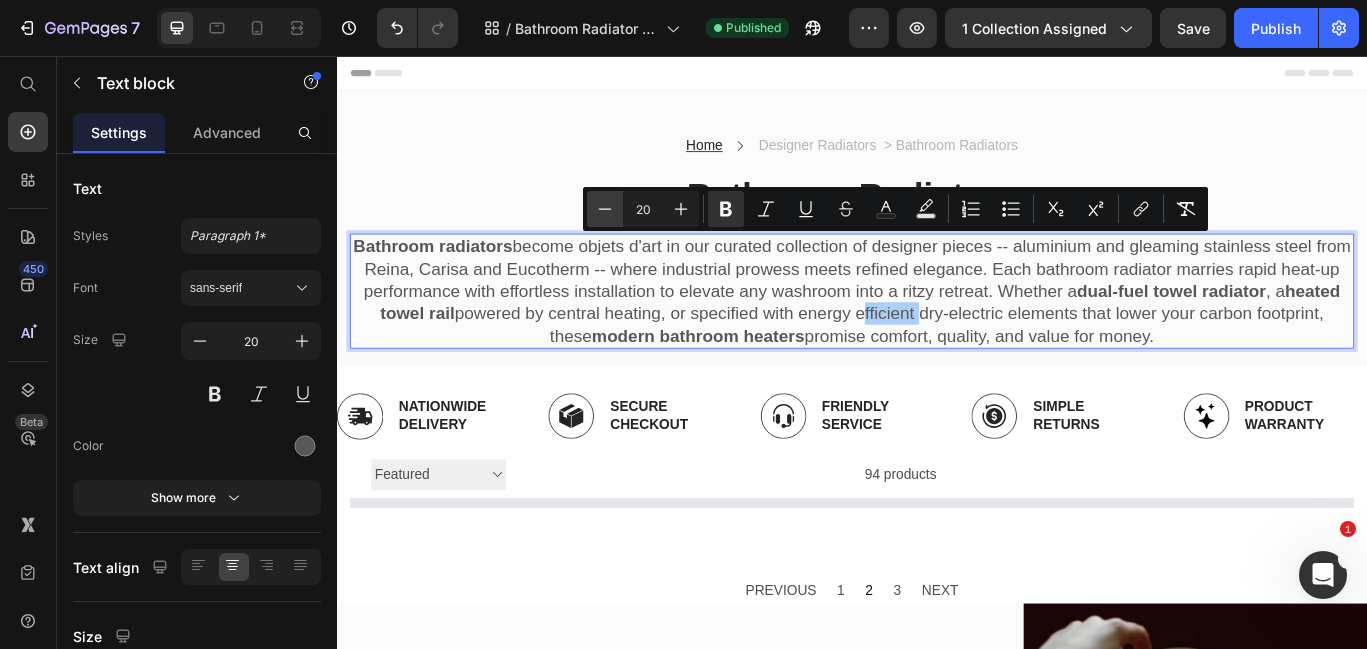 click 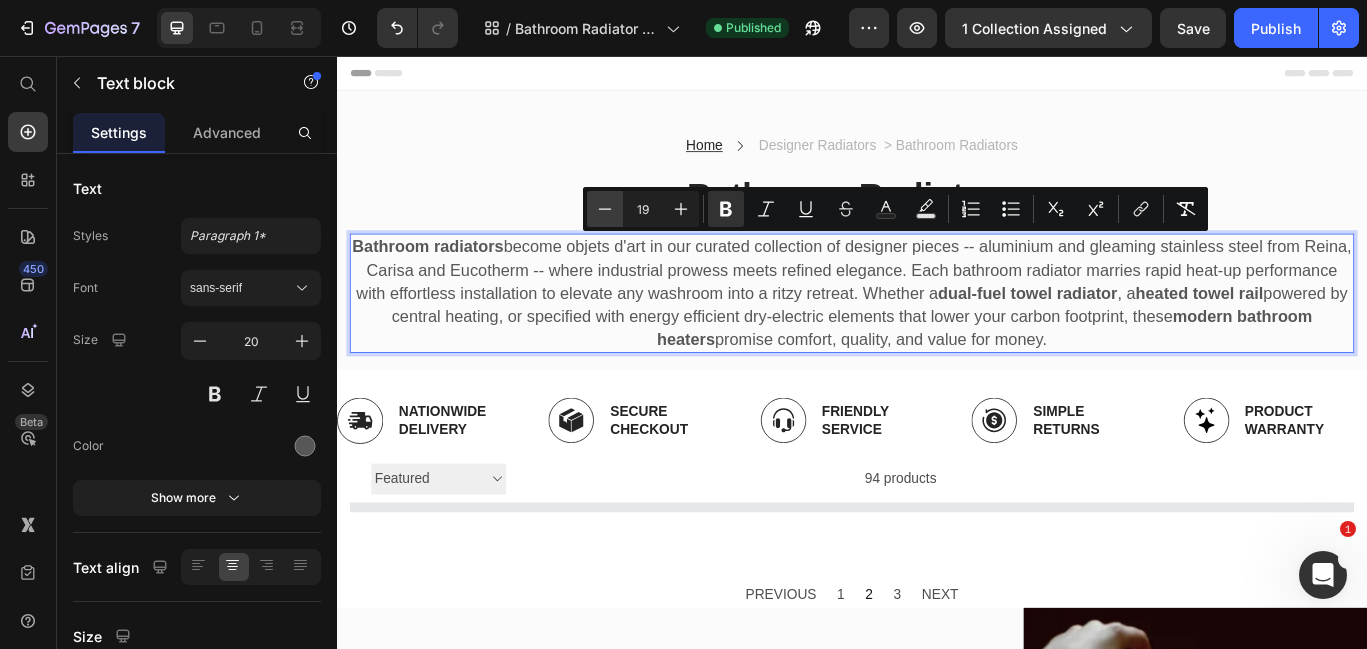 click 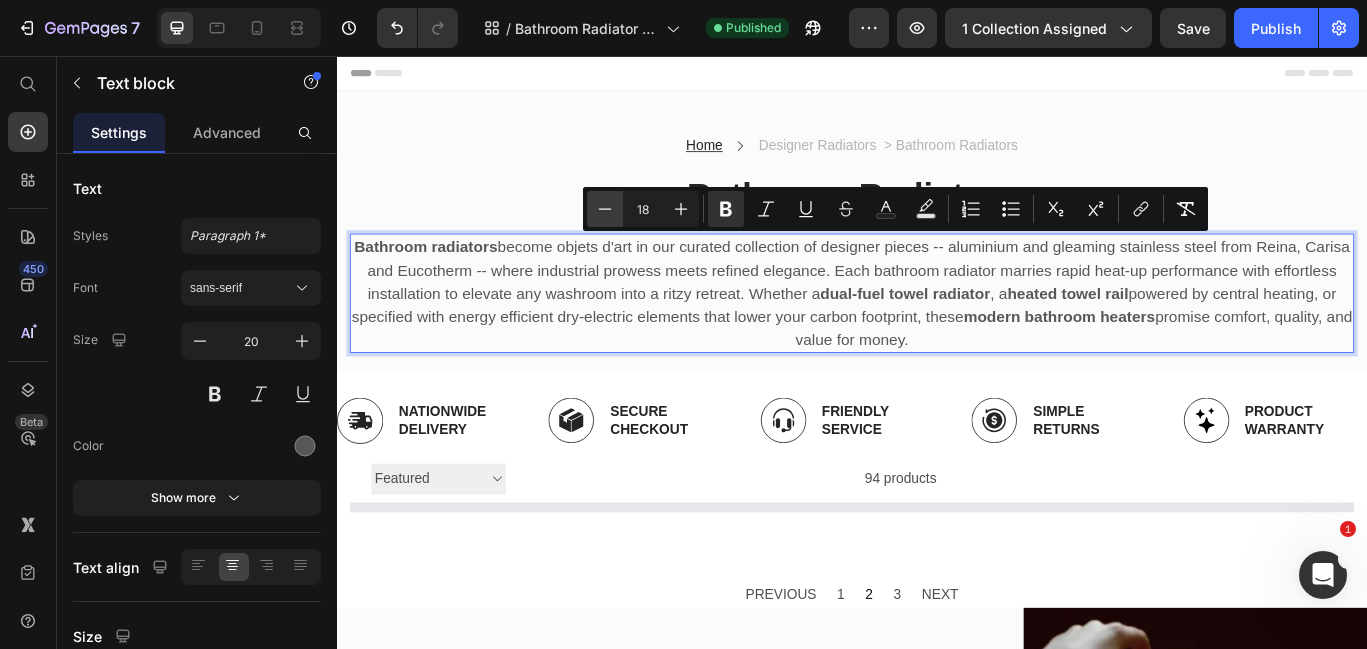 click 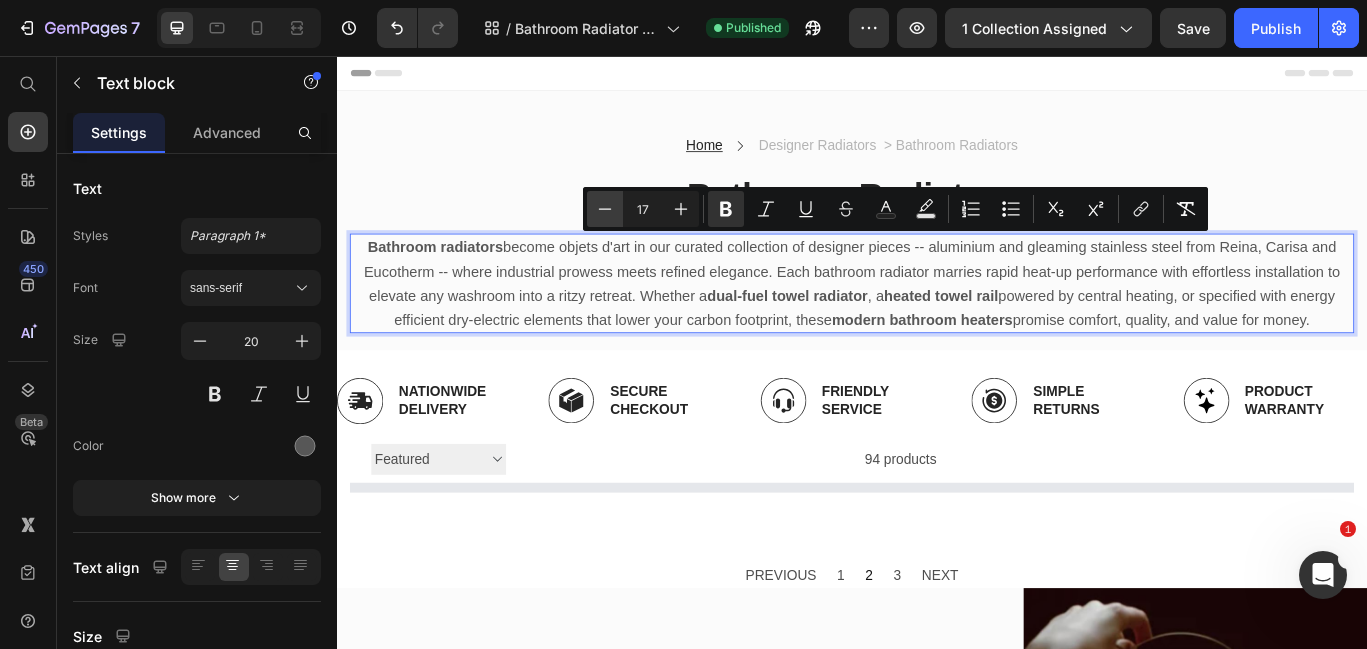click 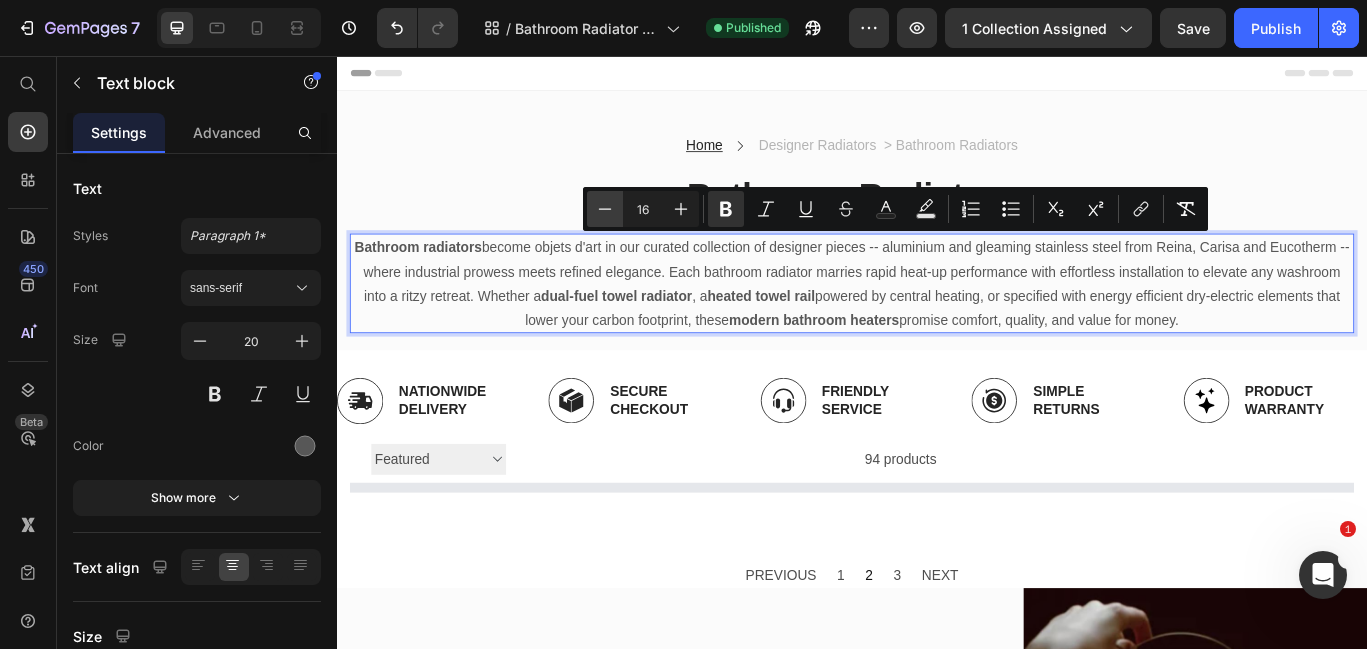 click 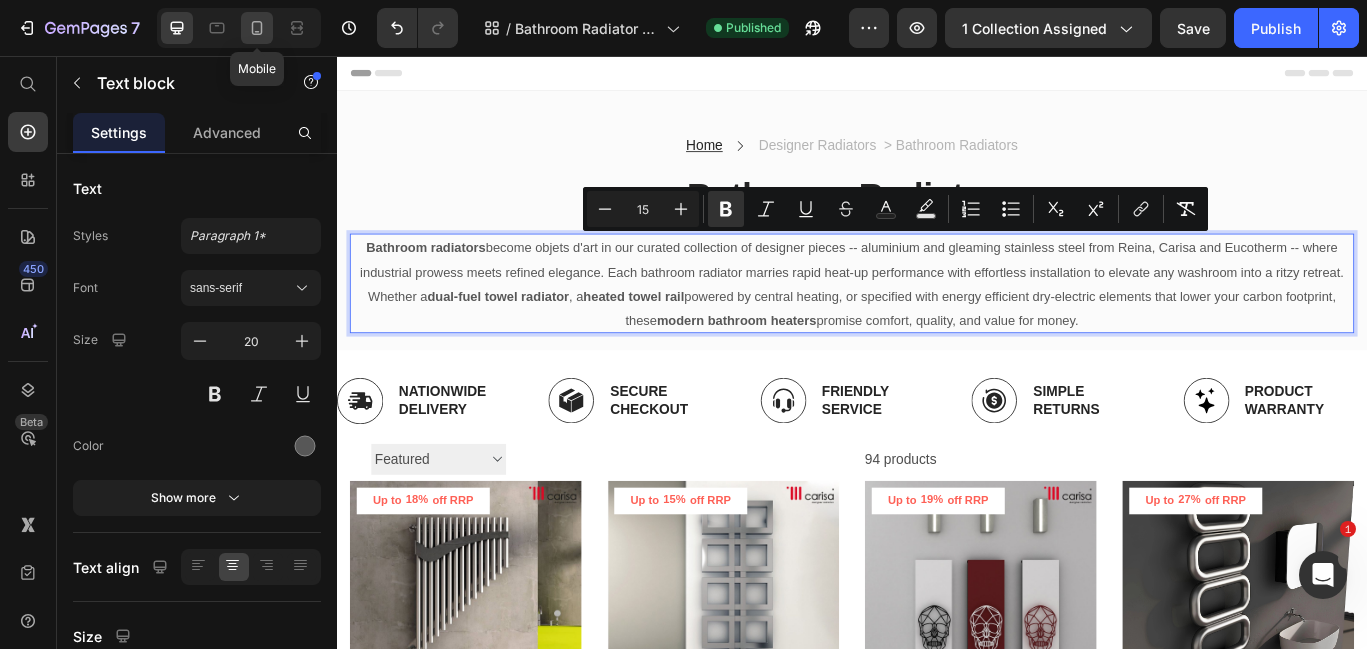 click 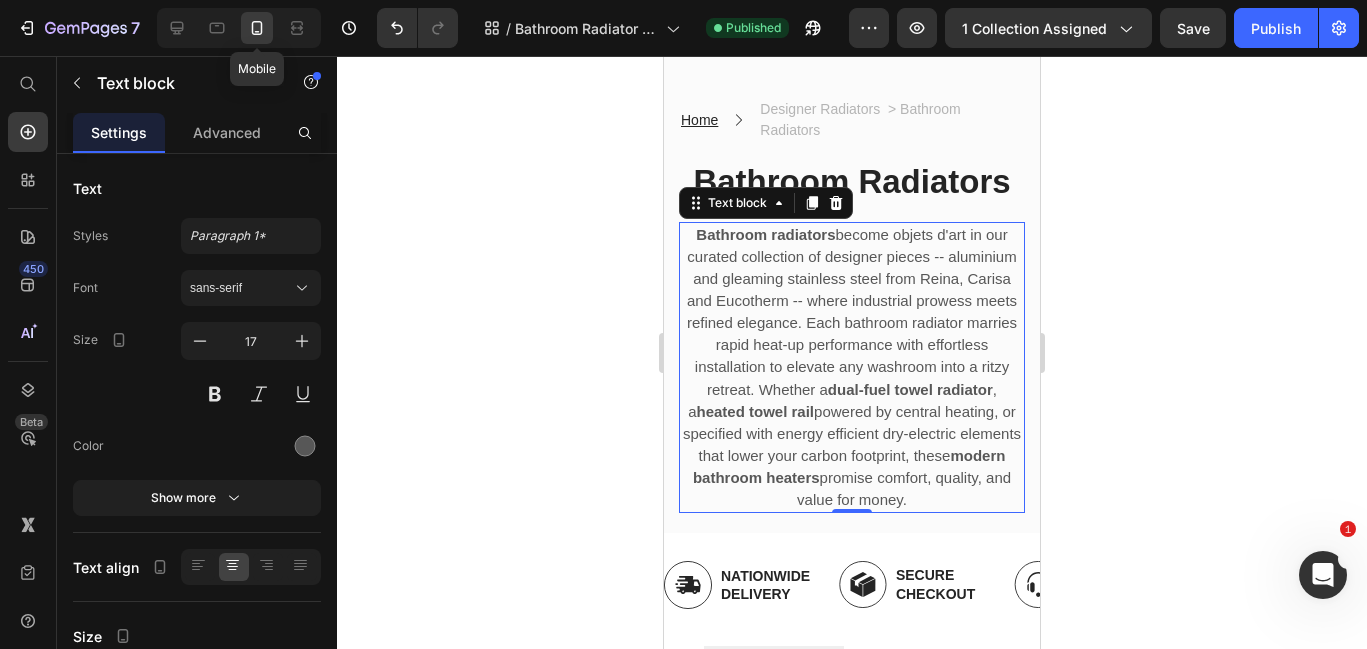 scroll, scrollTop: 146, scrollLeft: 0, axis: vertical 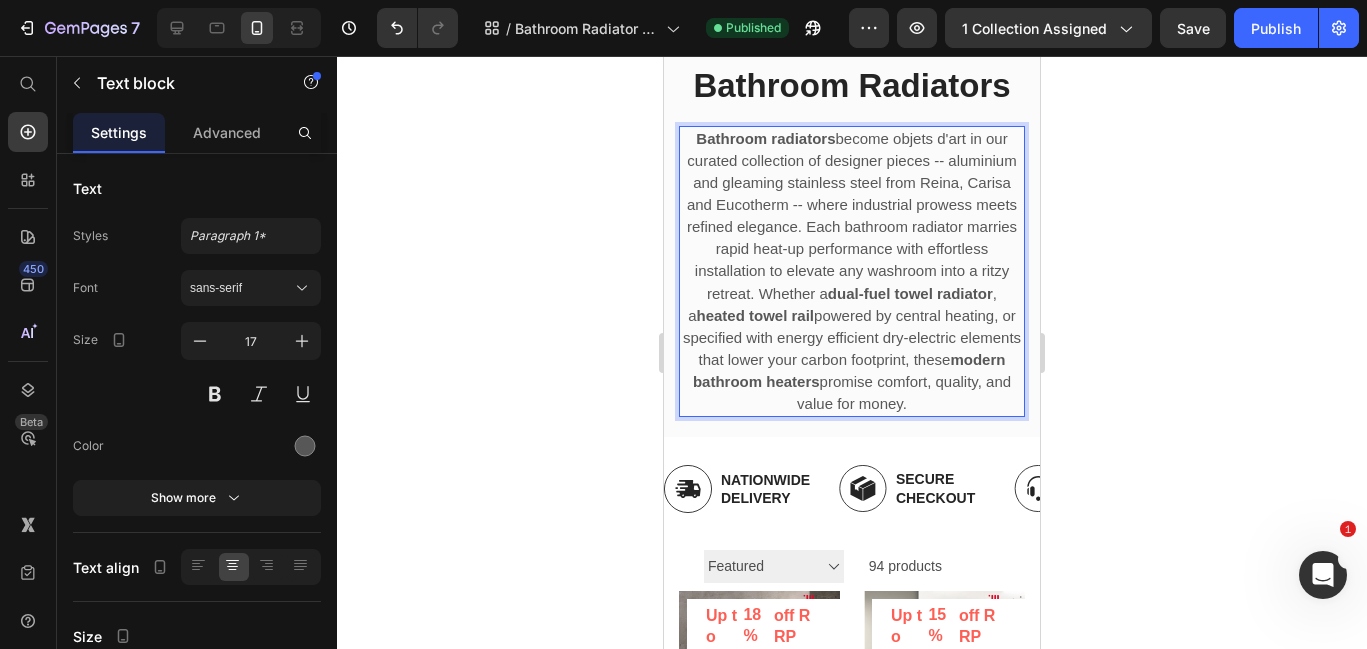 click on "Bathroom radiators  become objets d'art in our curated collection of designer pieces -- aluminium and gleaming stainless steel from Reina, Carisa and Eucotherm -- where industrial prowess meets refined elegance. Each bathroom radiator marries rapid heat-up performance with effortless installation to elevate any washroom into a ritzy retreat. Whether a  dual-fuel towel radiator , a  heated towel rail  powered by central heating, or specified with energy efficient dry-electric elements that lower your carbon footprint, these  modern bathroom heaters  promise comfort, quality, and value for money." at bounding box center (852, 271) 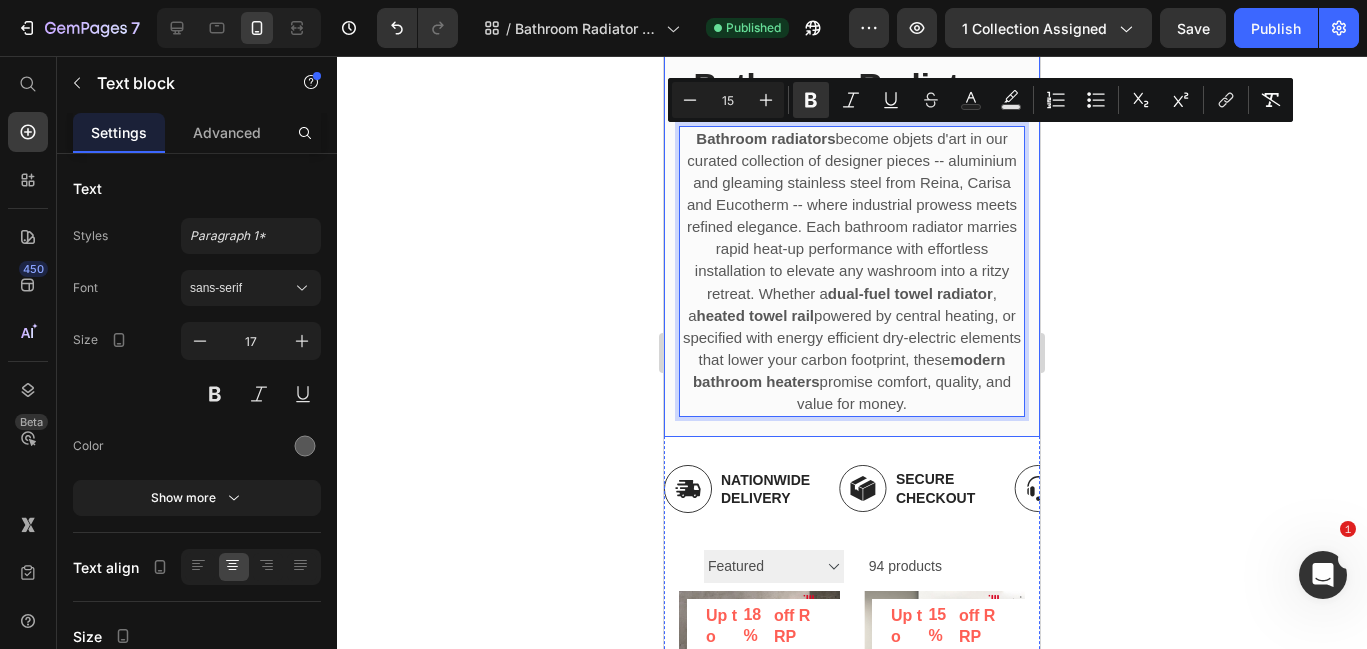 click 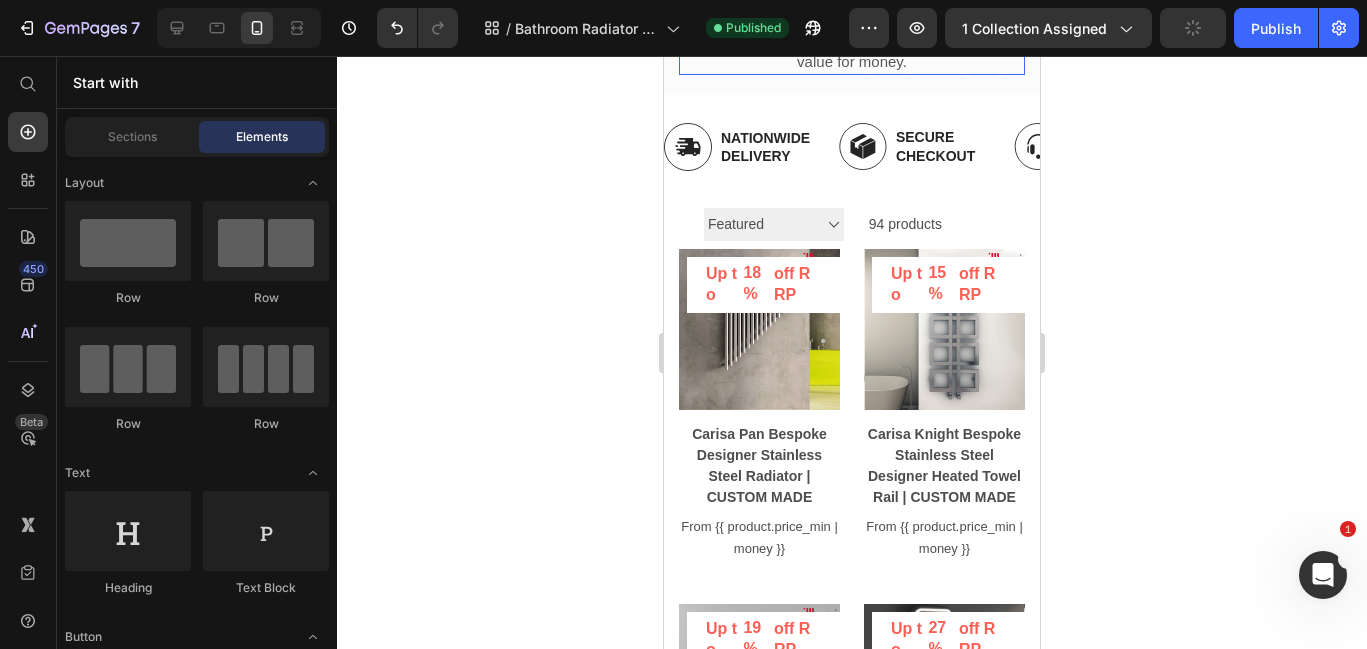 scroll, scrollTop: 0, scrollLeft: 0, axis: both 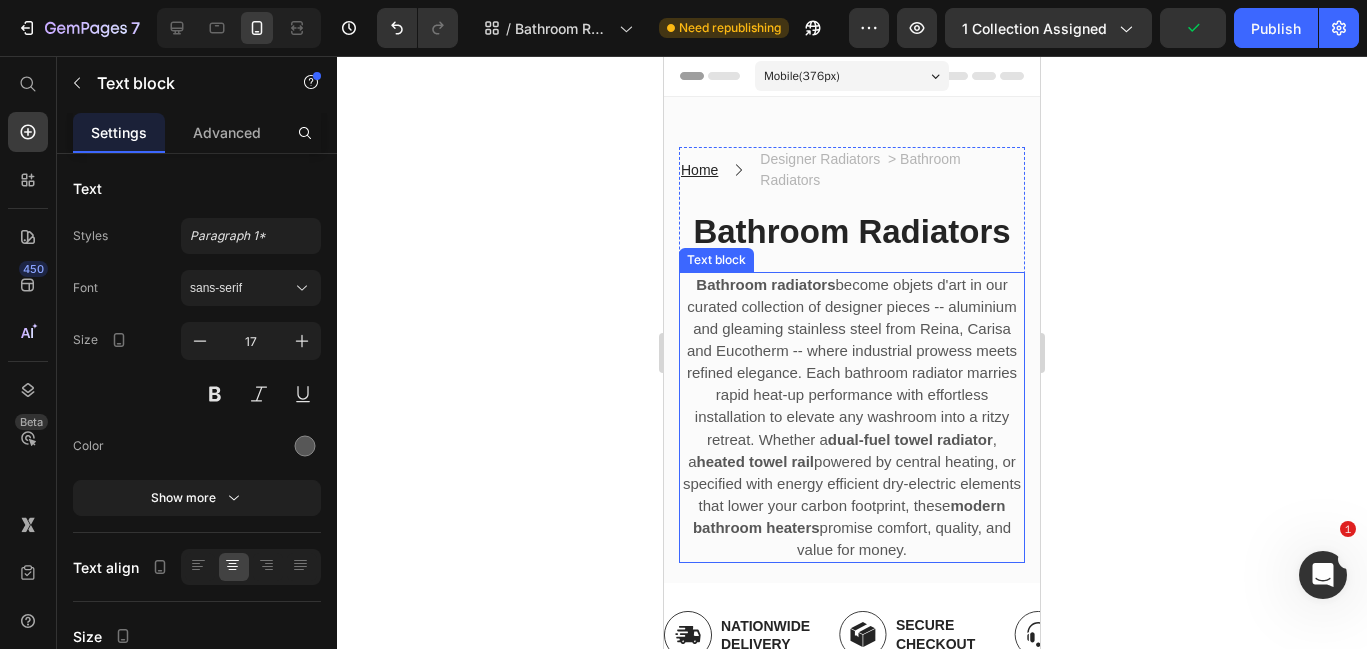 click on "Bathroom radiators  become objets d'art in our curated collection of designer pieces -- aluminium and gleaming stainless steel from Reina, Carisa and Eucotherm -- where industrial prowess meets refined elegance. Each bathroom radiator marries rapid heat-up performance with effortless installation to elevate any washroom into a ritzy retreat. Whether a  dual-fuel towel radiator , a  heated towel rail  powered by central heating, or specified with energy efficient dry-electric elements that lower your carbon footprint, these  modern bathroom heaters  promise comfort, quality, and value for money." at bounding box center [852, 417] 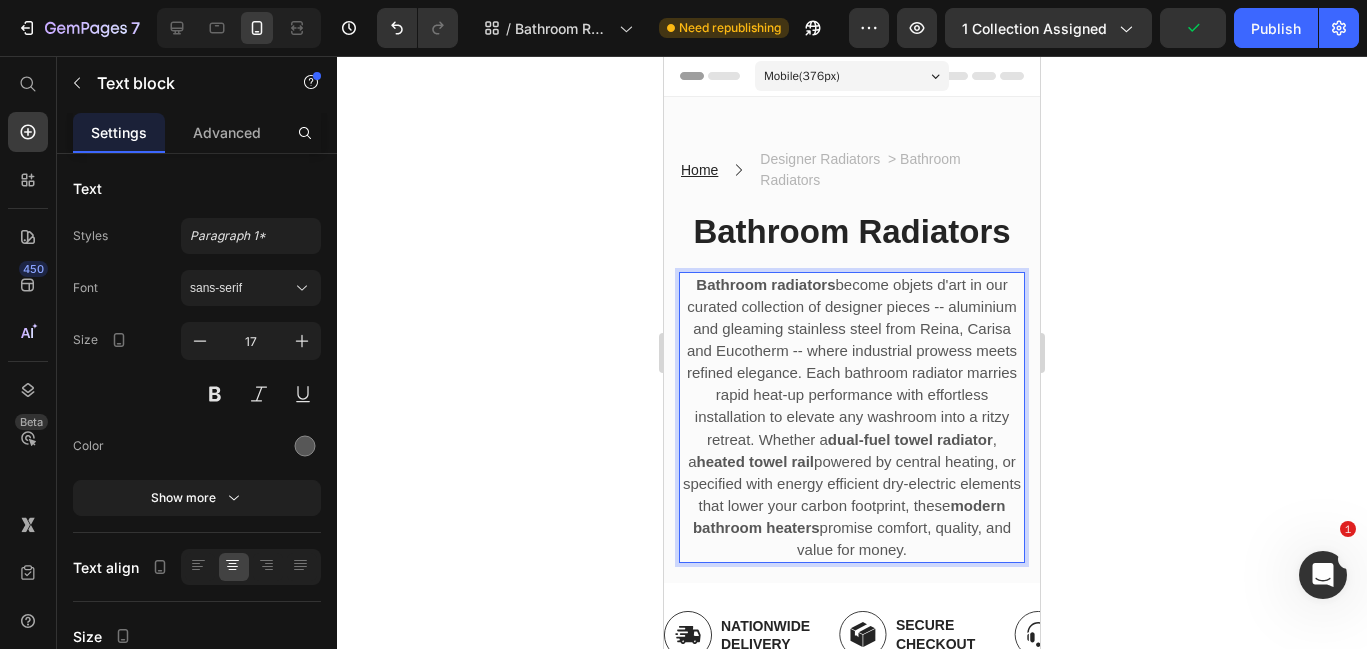 click on "Bathroom radiators  become objets d'art in our curated collection of designer pieces -- aluminium and gleaming stainless steel from Reina, Carisa and Eucotherm -- where industrial prowess meets refined elegance. Each bathroom radiator marries rapid heat-up performance with effortless installation to elevate any washroom into a ritzy retreat. Whether a  dual-fuel towel radiator , a  heated towel rail  powered by central heating, or specified with energy efficient dry-electric elements that lower your carbon footprint, these  modern bathroom heaters  promise comfort, quality, and value for money." at bounding box center [852, 417] 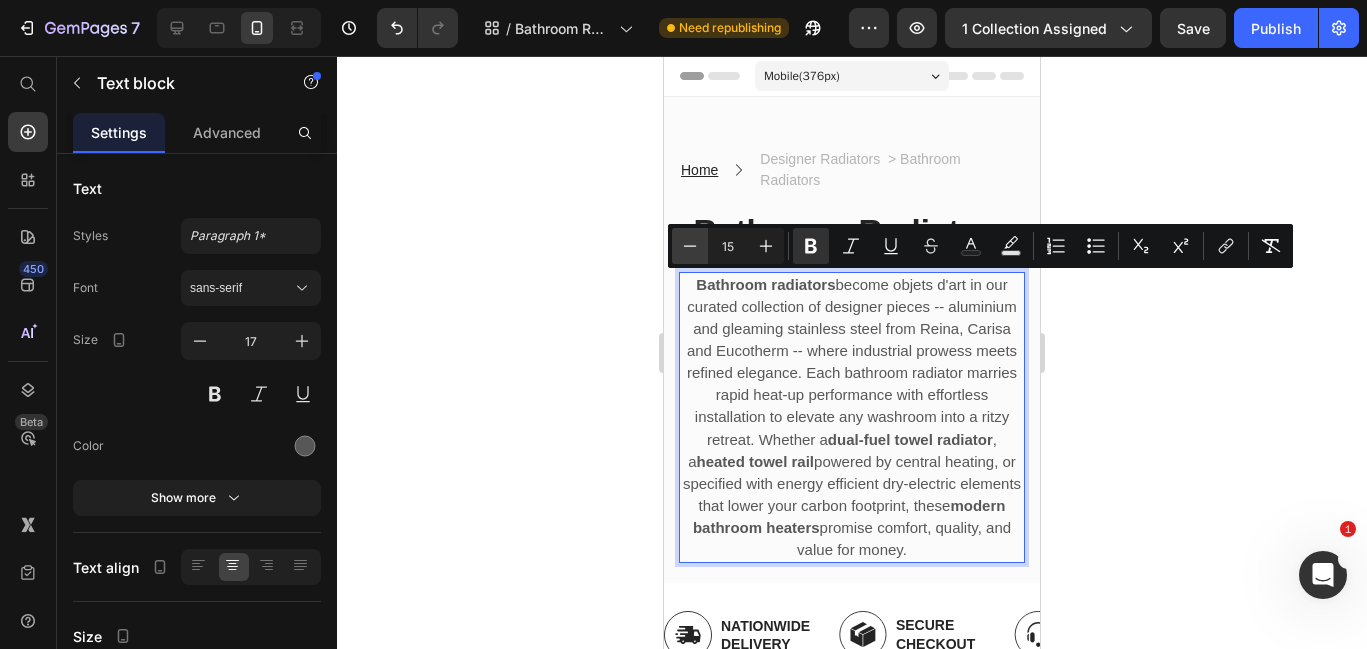 click on "Minus" at bounding box center (690, 246) 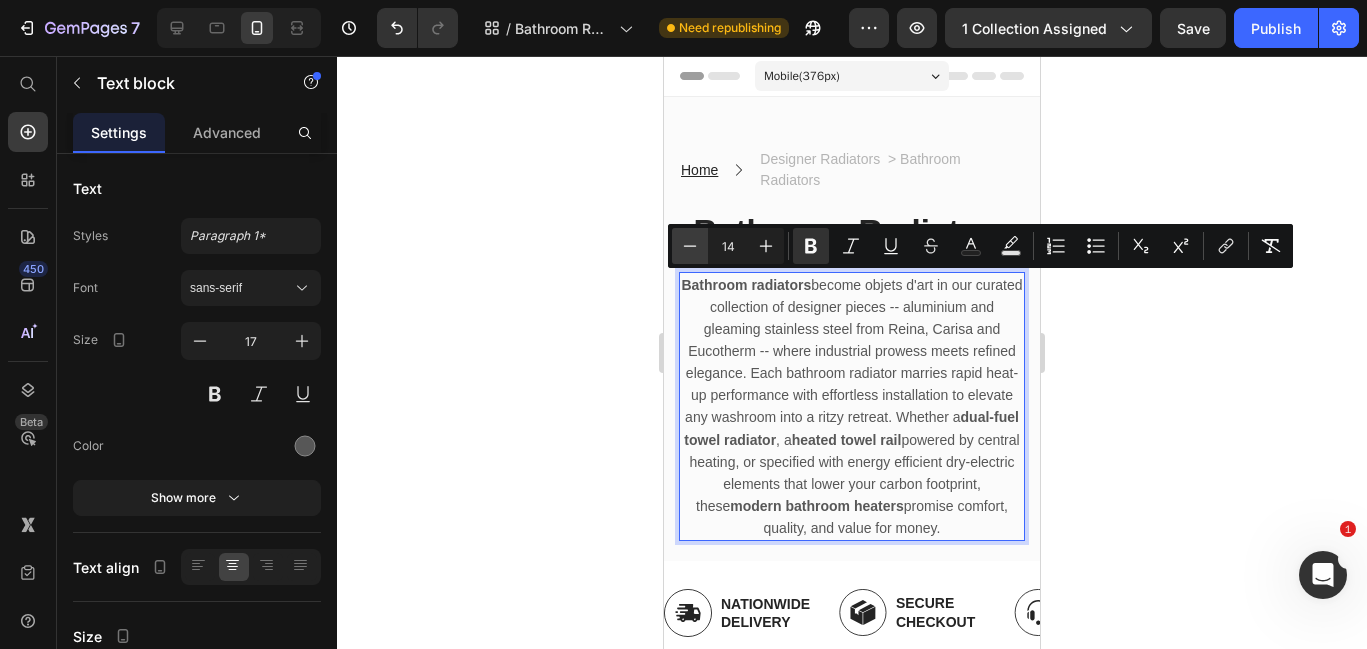 click on "Minus" at bounding box center (690, 246) 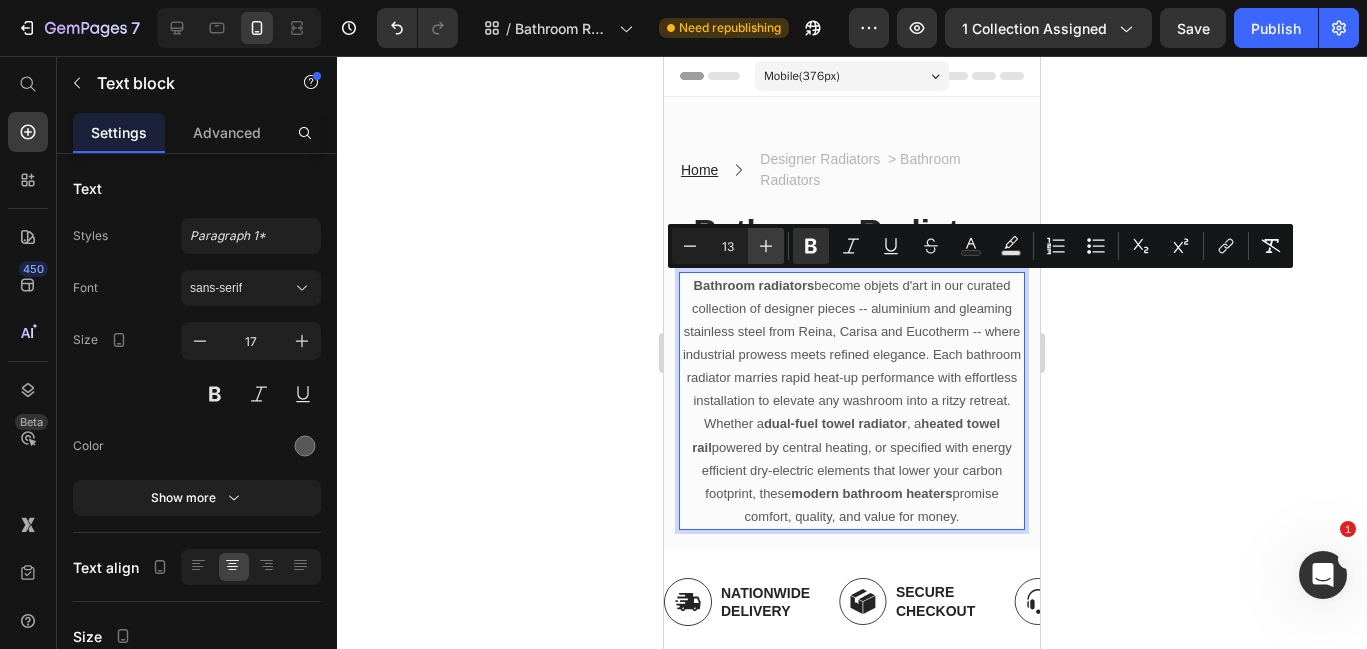 click 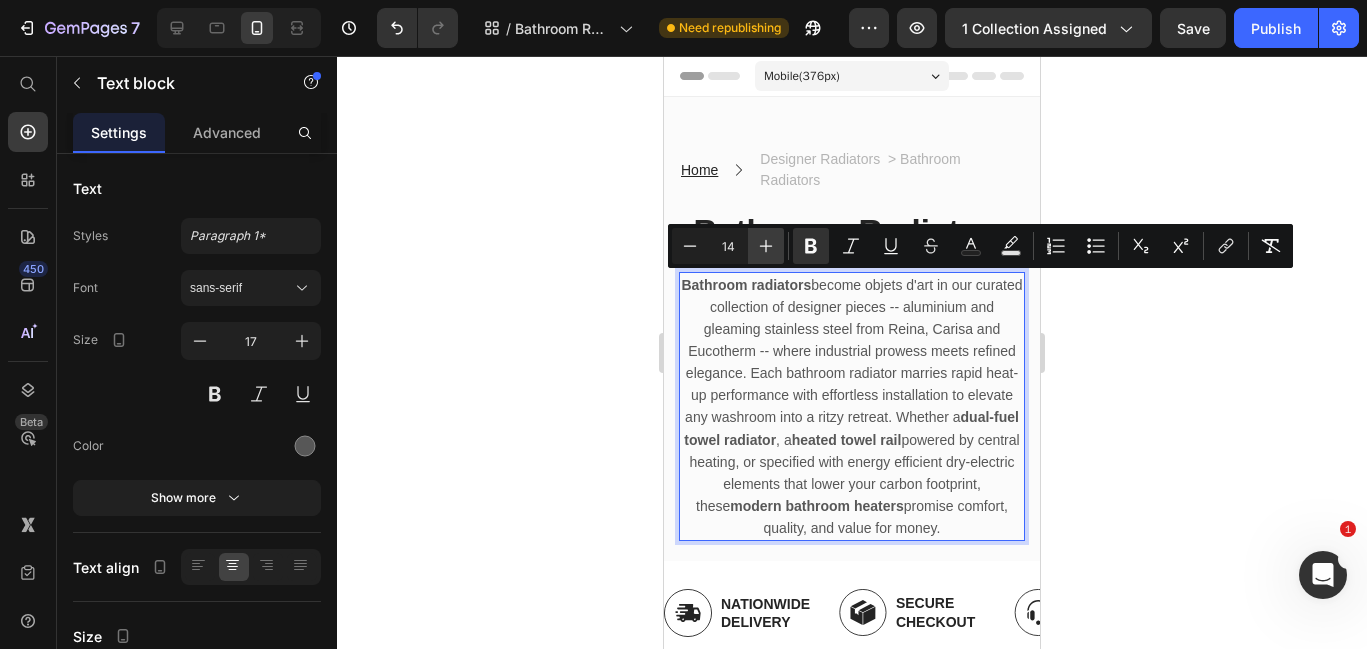 click 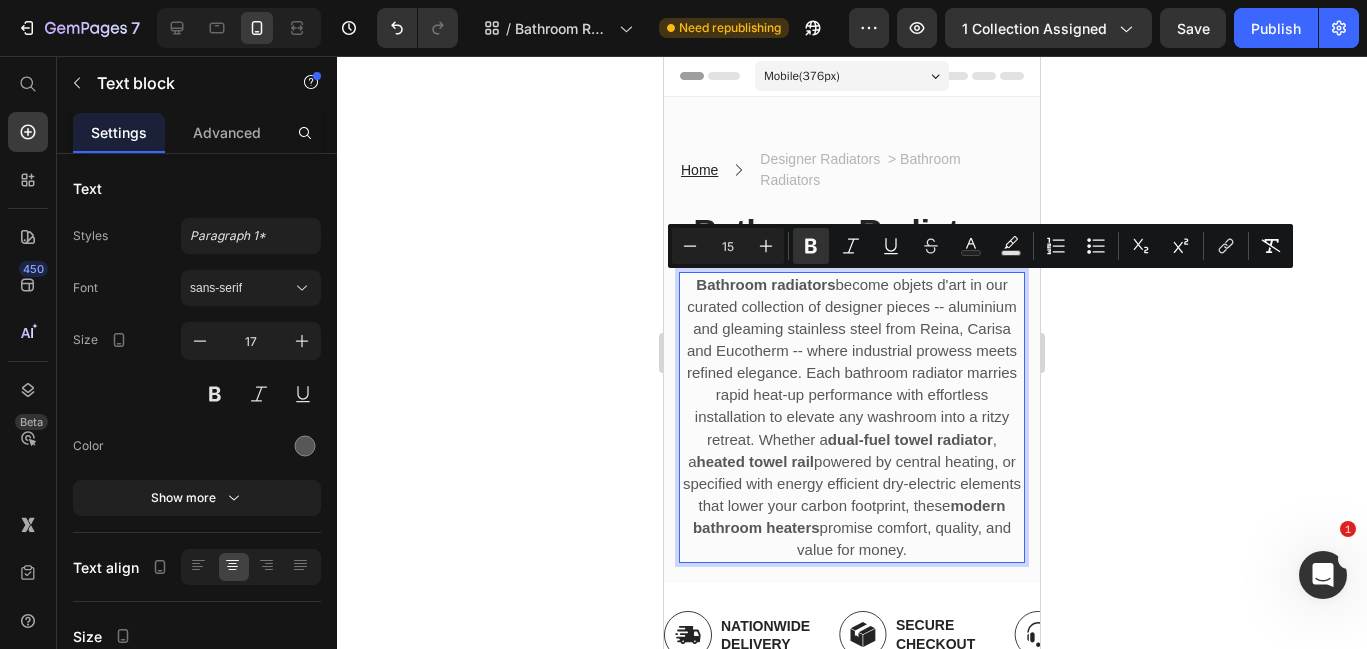 click 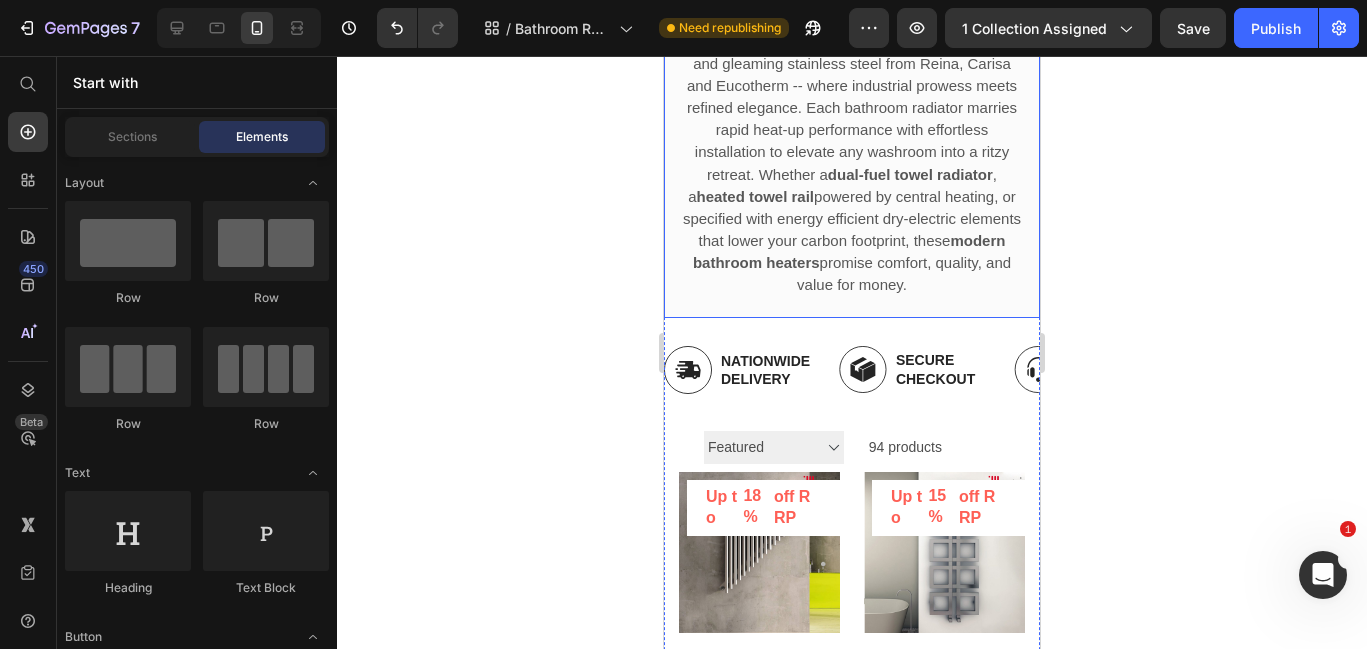 scroll, scrollTop: 278, scrollLeft: 0, axis: vertical 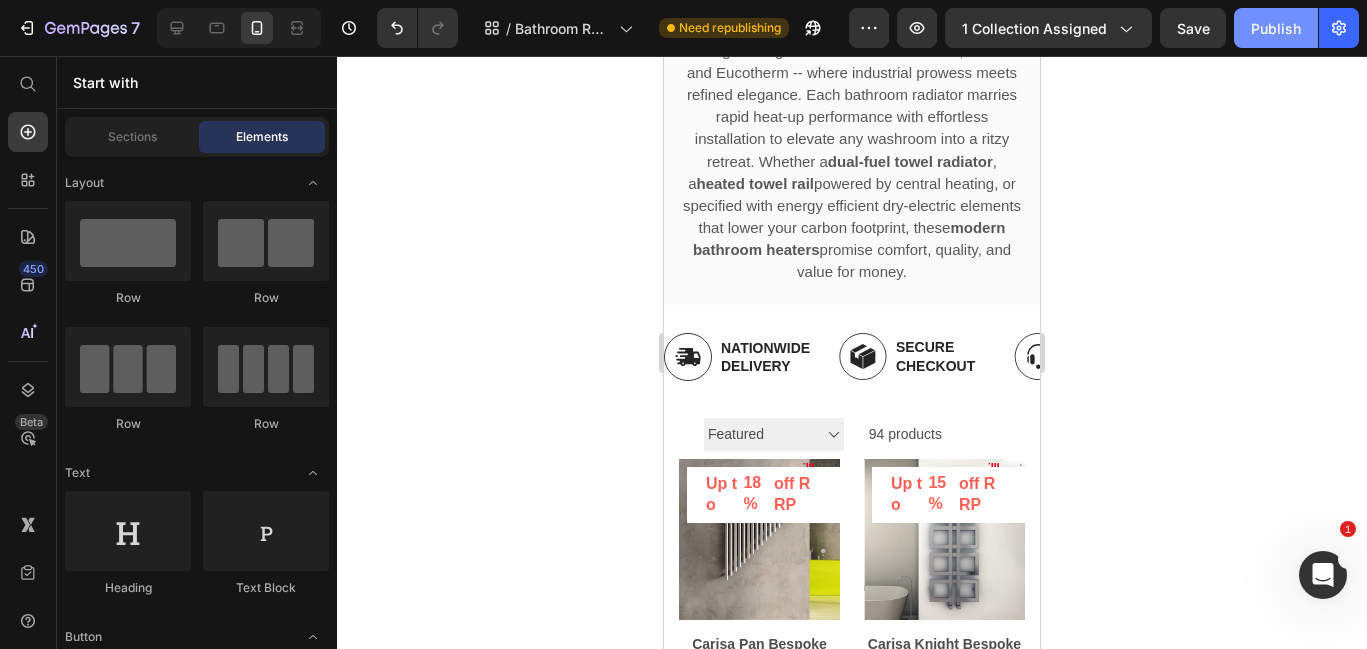 click on "Publish" at bounding box center [1276, 28] 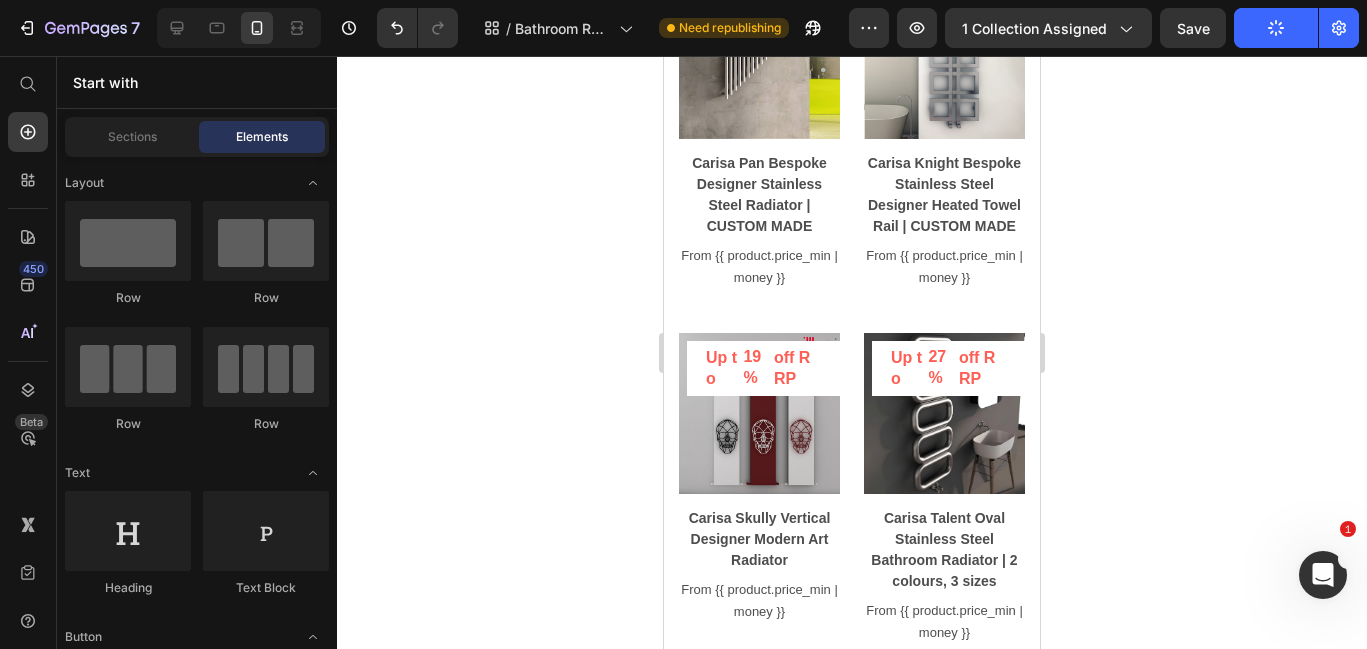 scroll, scrollTop: 754, scrollLeft: 0, axis: vertical 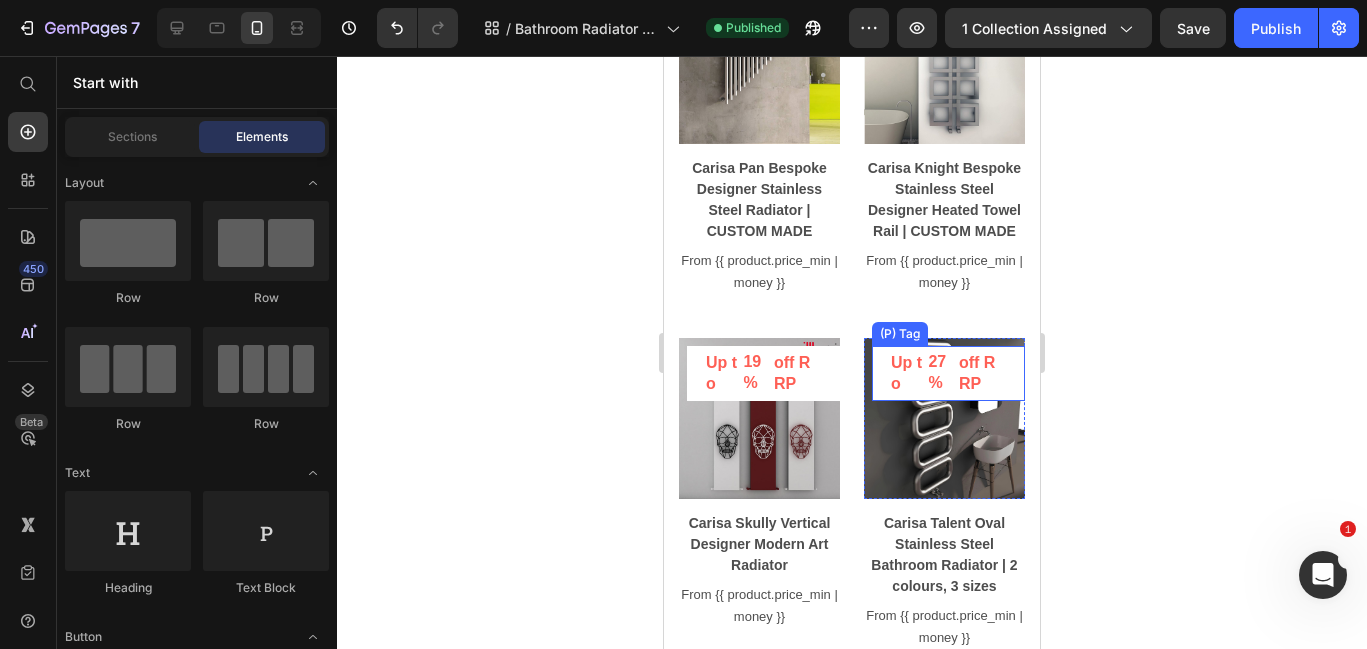 click on "off RRP" at bounding box center (797, 19) 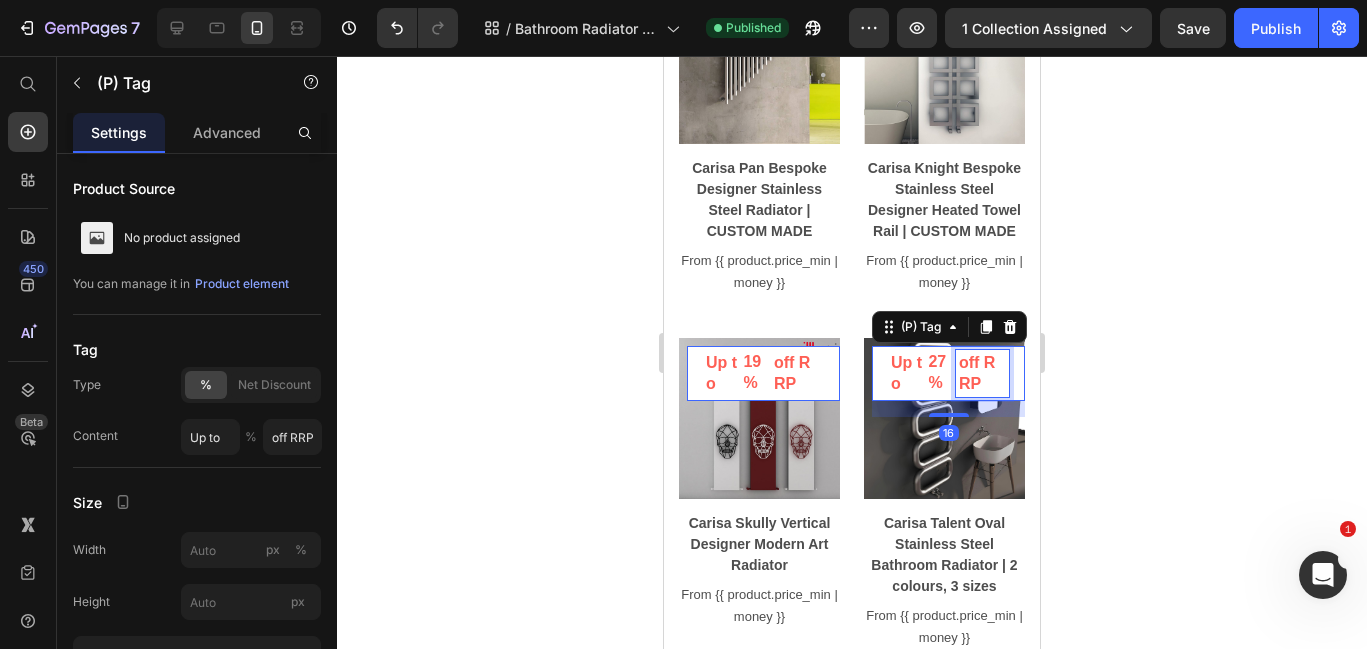 click on "off RRP" at bounding box center [982, 374] 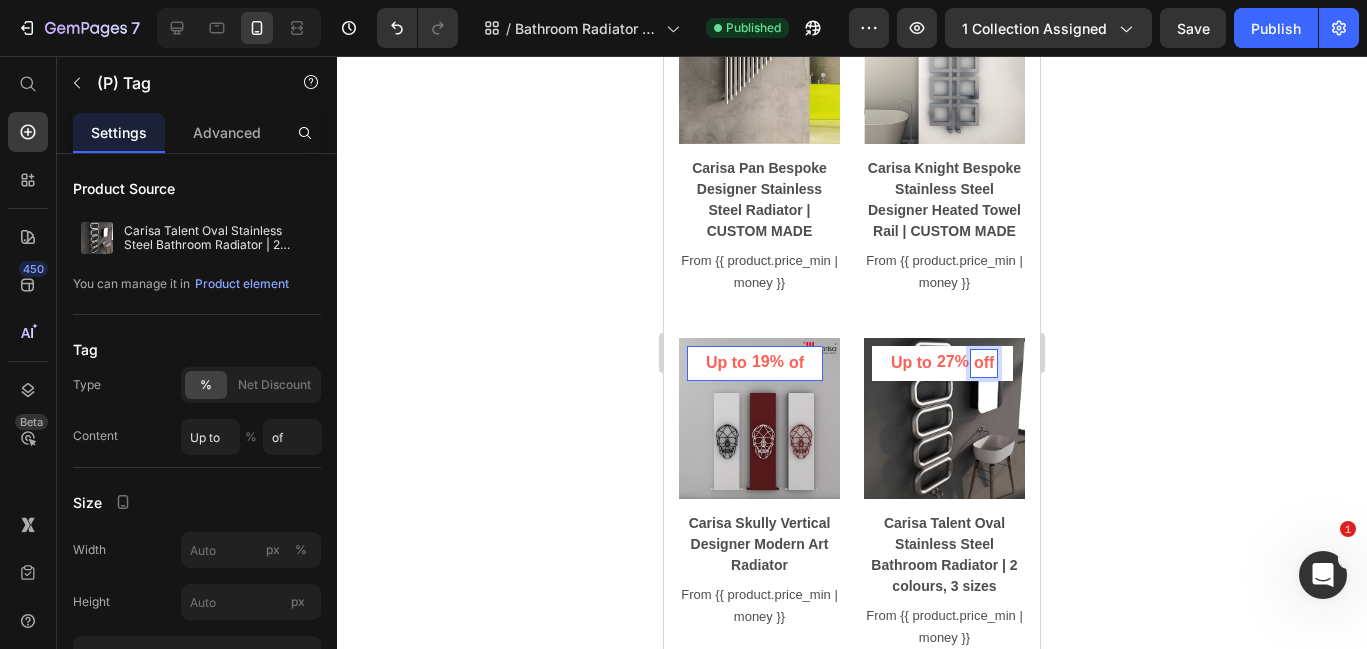 type on "off" 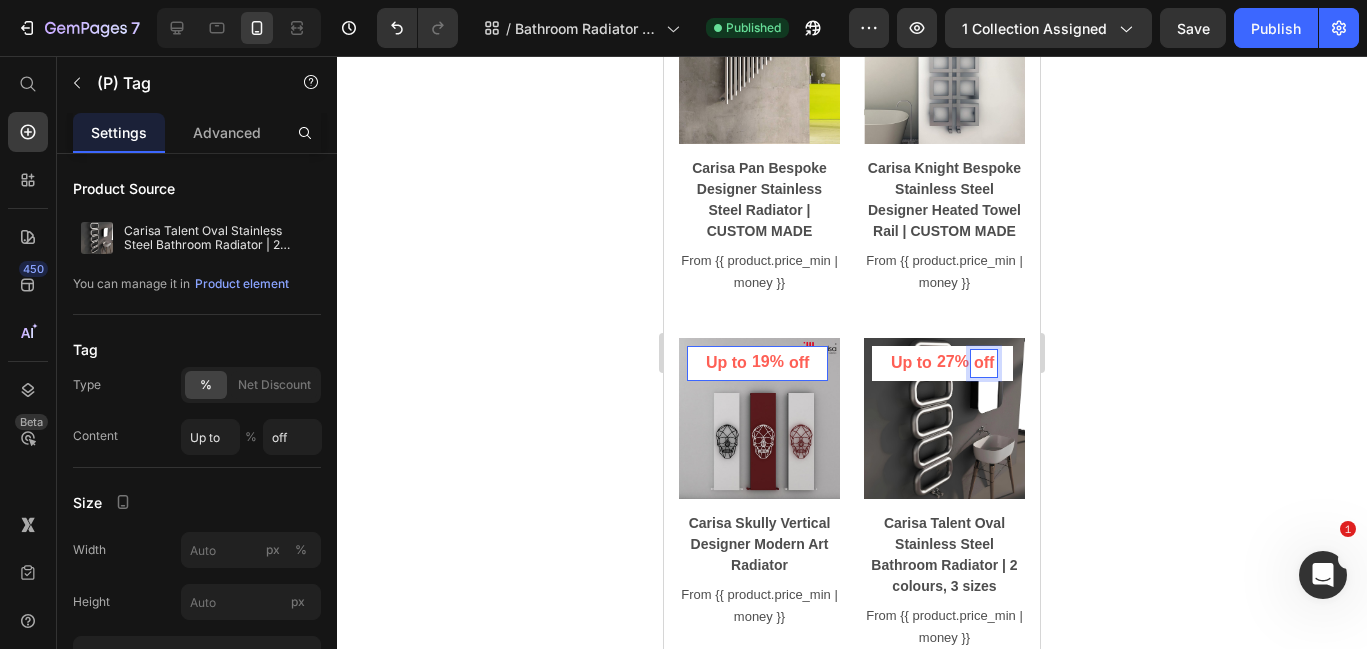 click 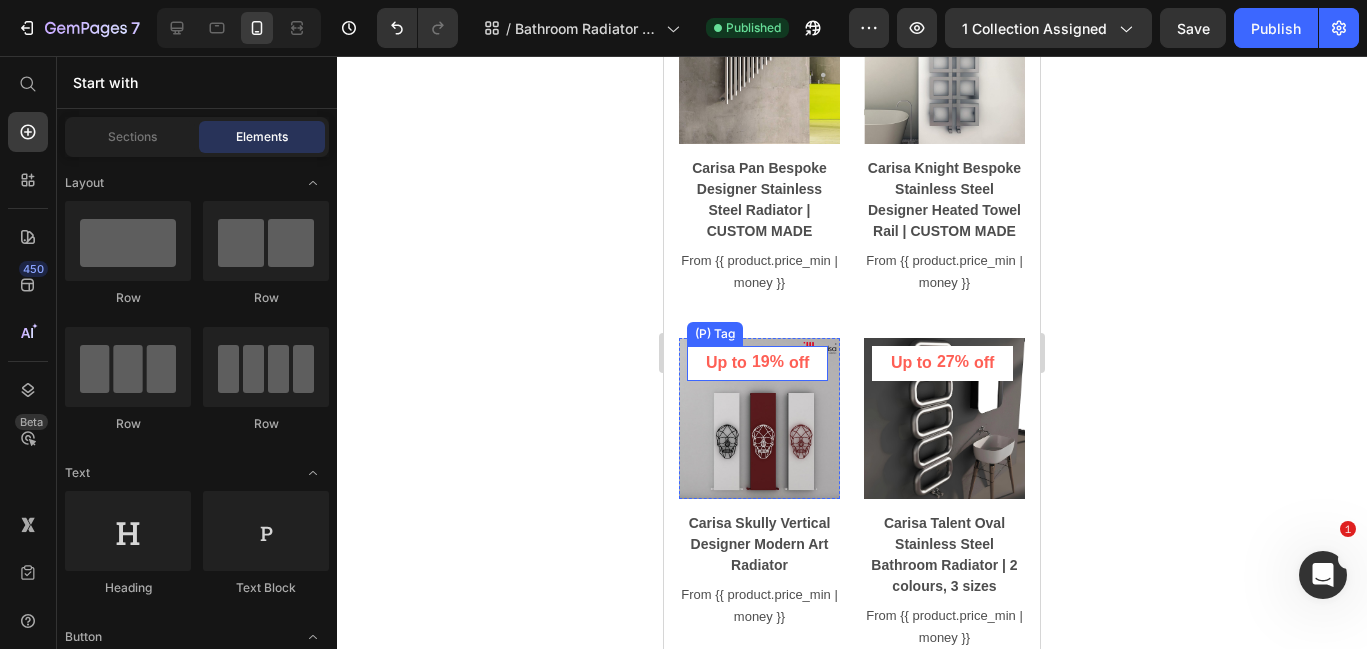 click on "19%" at bounding box center (768, 7) 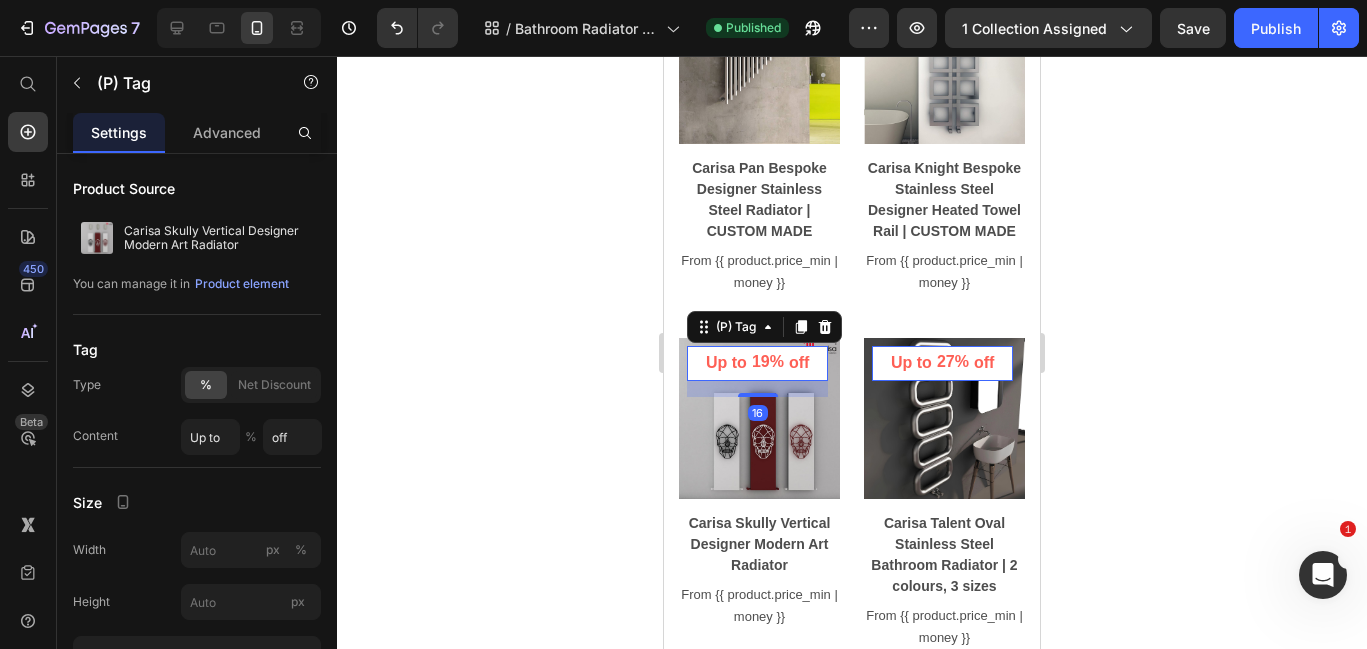 click on "19%" at bounding box center [768, 7] 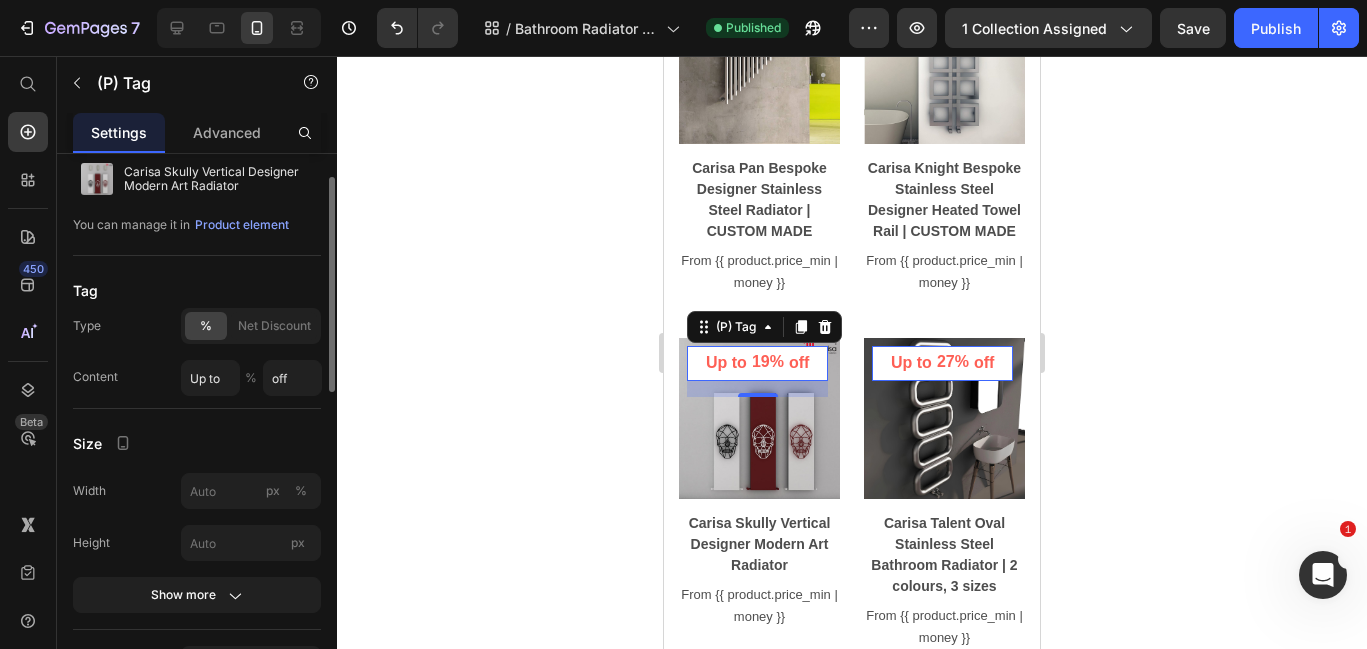 scroll, scrollTop: 66, scrollLeft: 0, axis: vertical 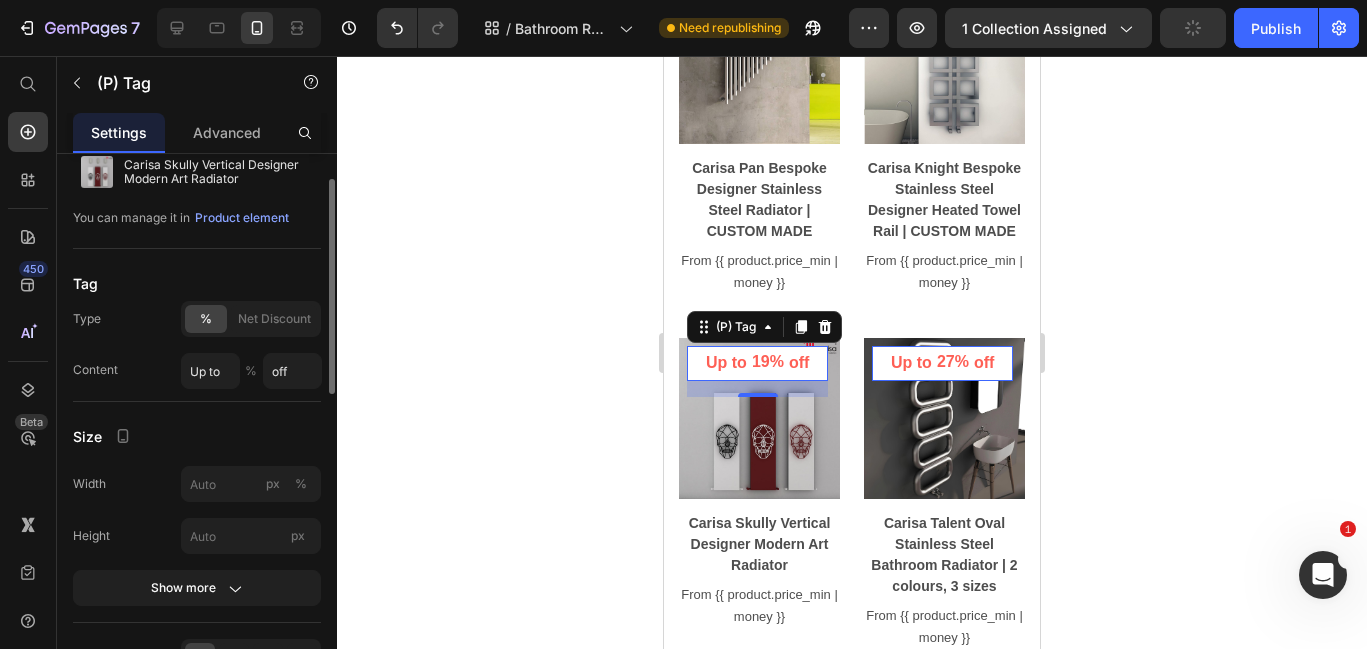 click 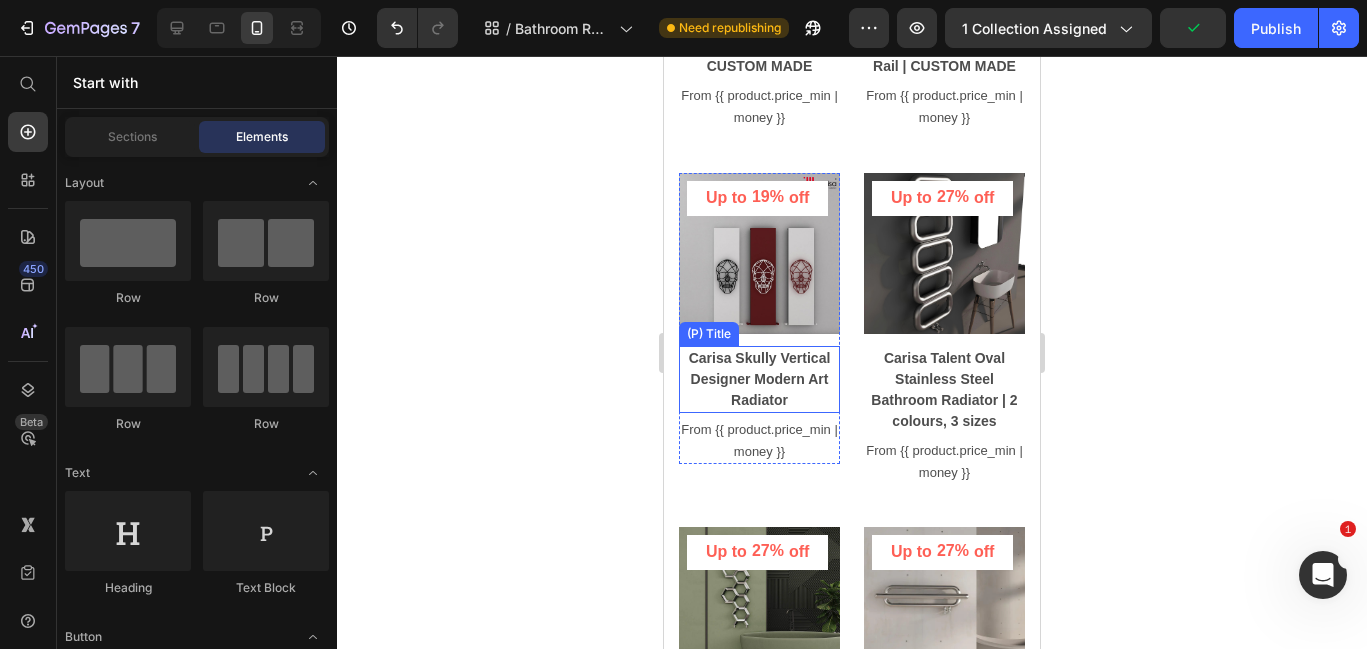scroll, scrollTop: 938, scrollLeft: 0, axis: vertical 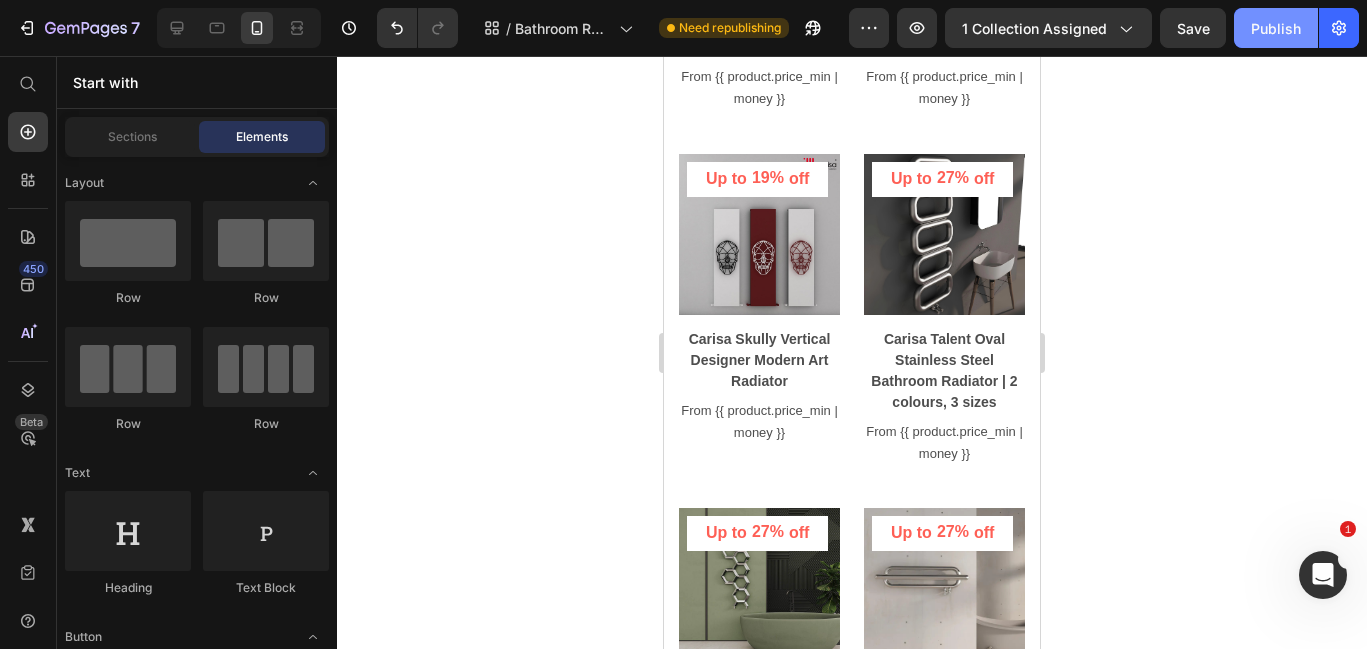 click on "Publish" at bounding box center [1276, 28] 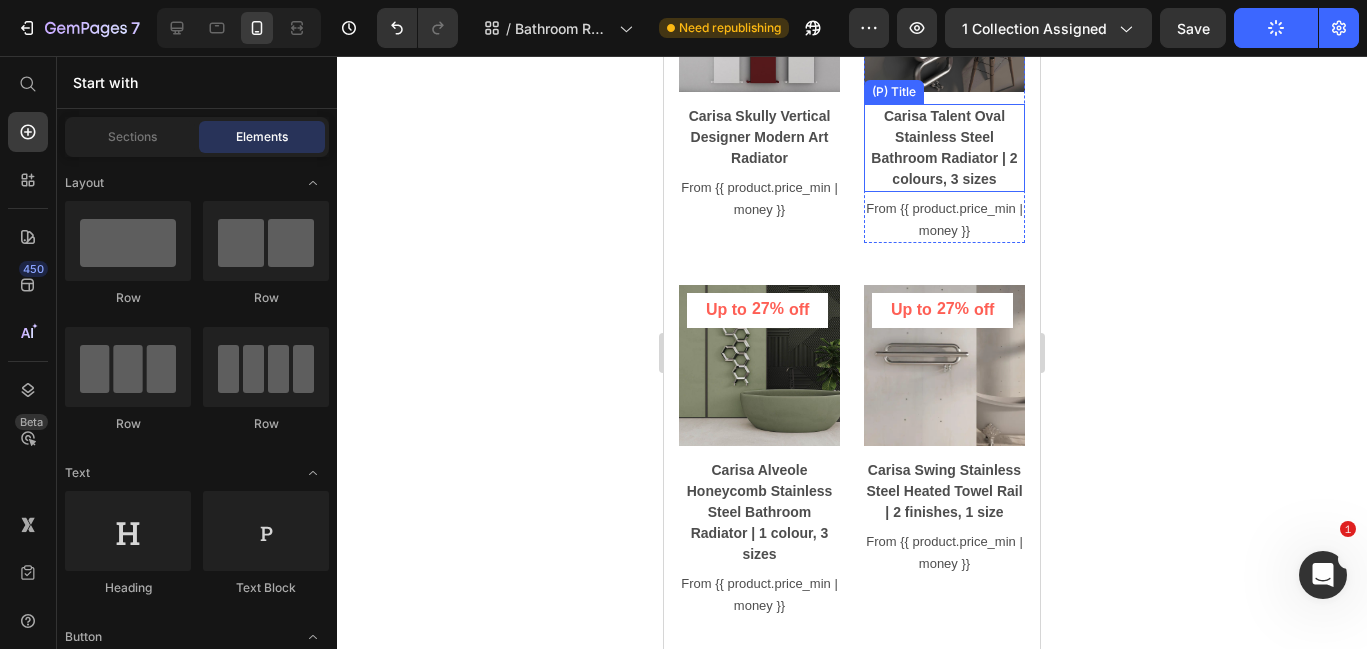 scroll, scrollTop: 1236, scrollLeft: 0, axis: vertical 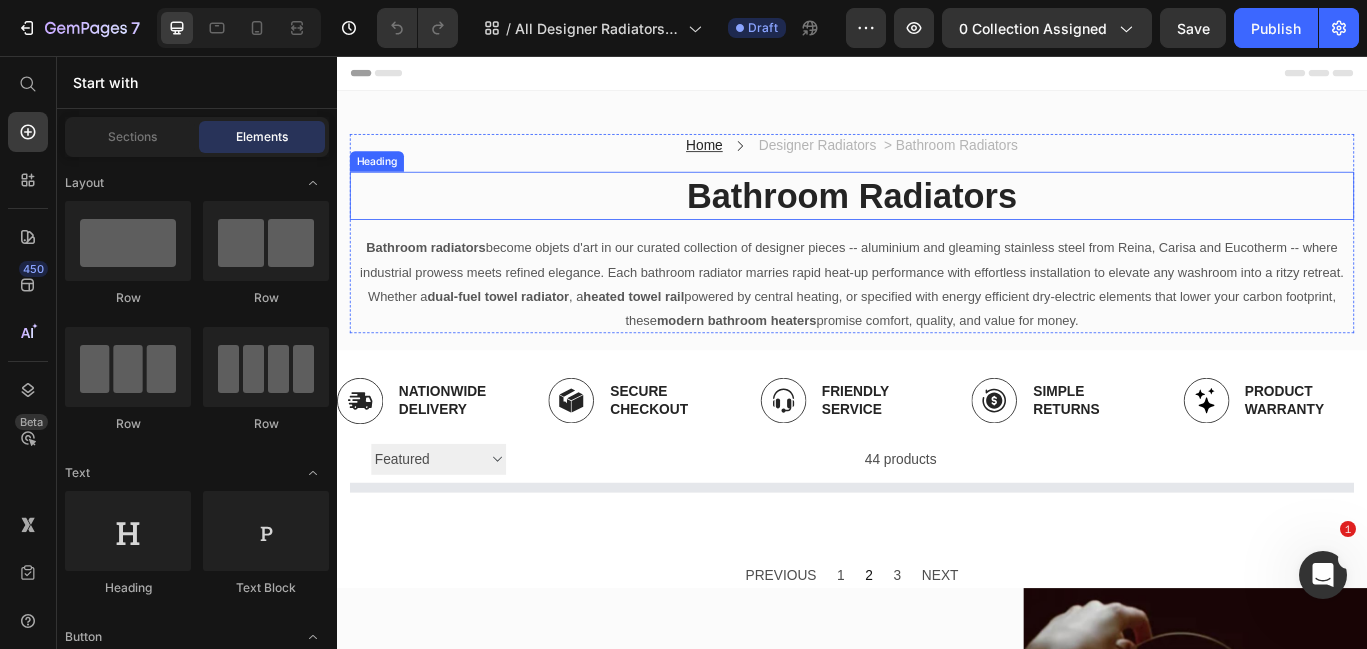 click on "Bathroom Radiators" at bounding box center [937, 219] 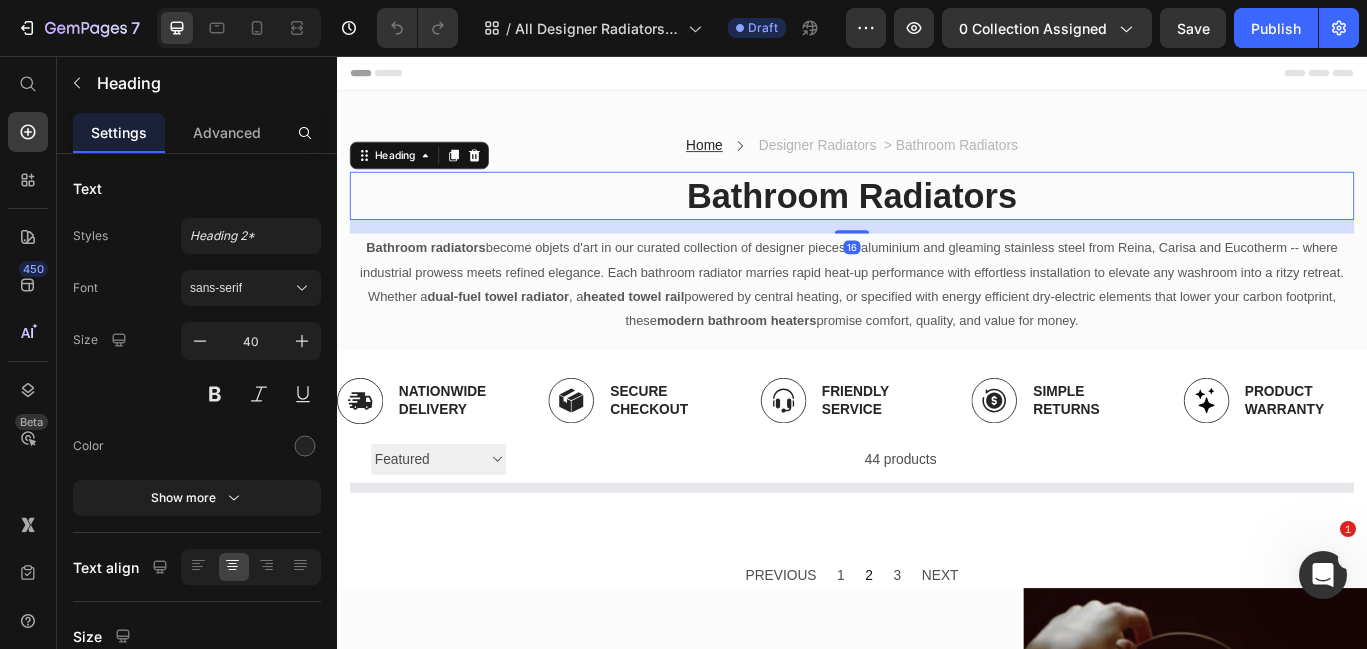 click on "Bathroom Radiators" at bounding box center (937, 219) 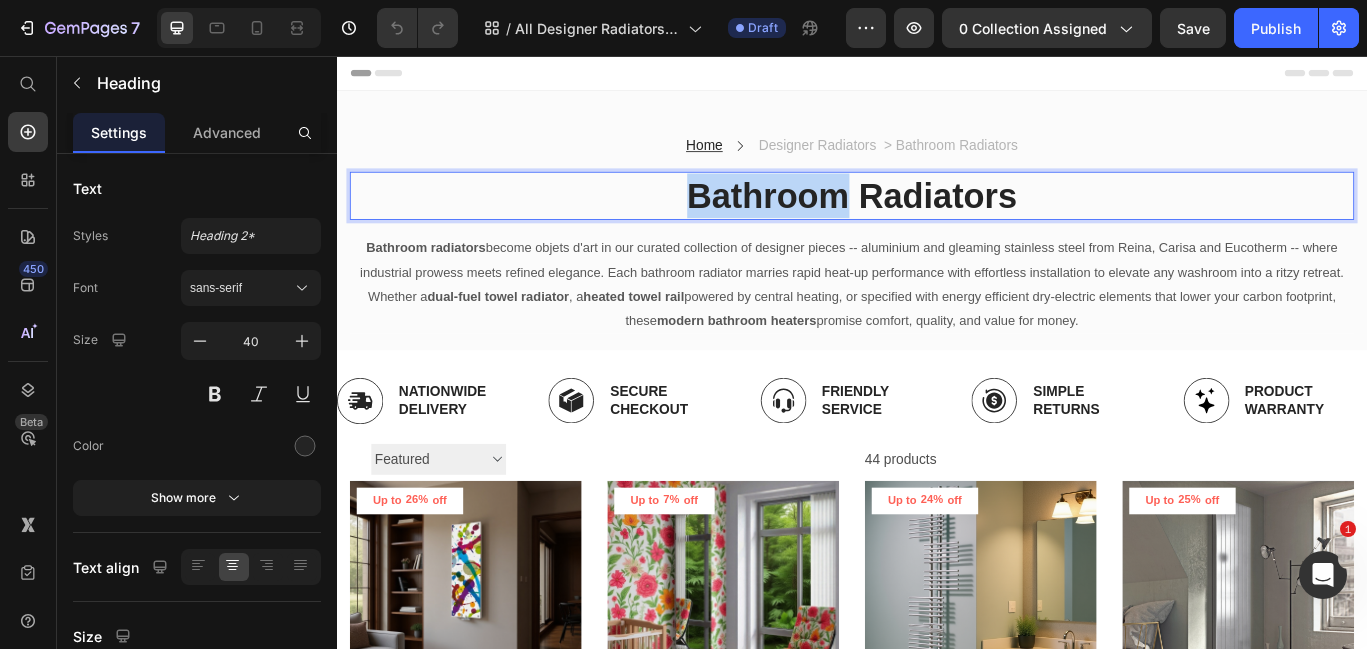 drag, startPoint x: 932, startPoint y: 221, endPoint x: 751, endPoint y: 220, distance: 181.00276 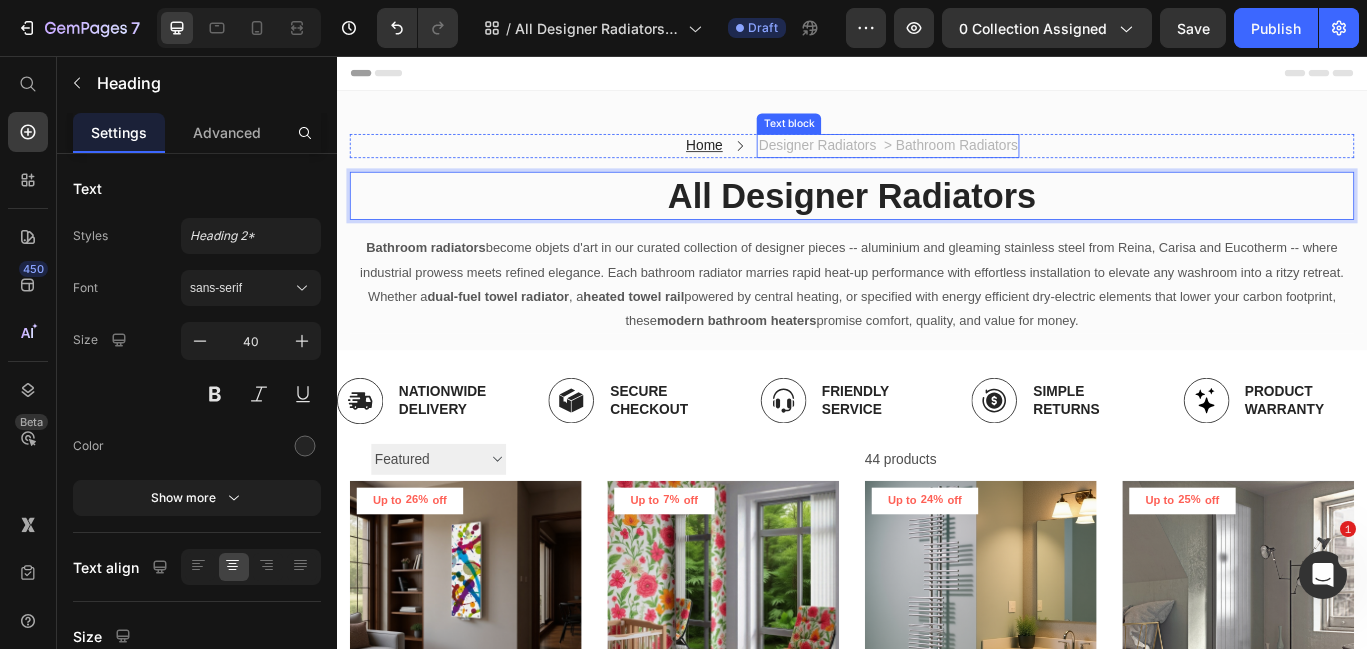 click on "Designer Radiators  > Bathroom Radiators" at bounding box center [979, 161] 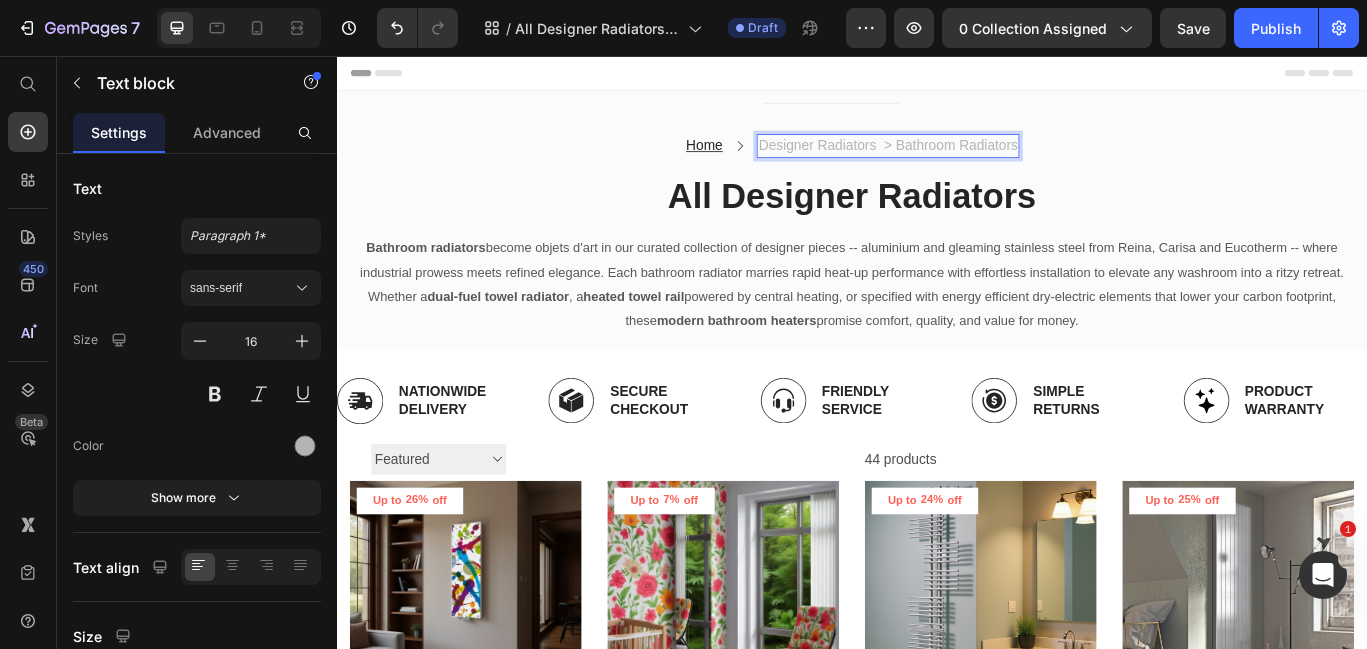 click on "Designer Radiators  > Bathroom Radiators" at bounding box center [979, 161] 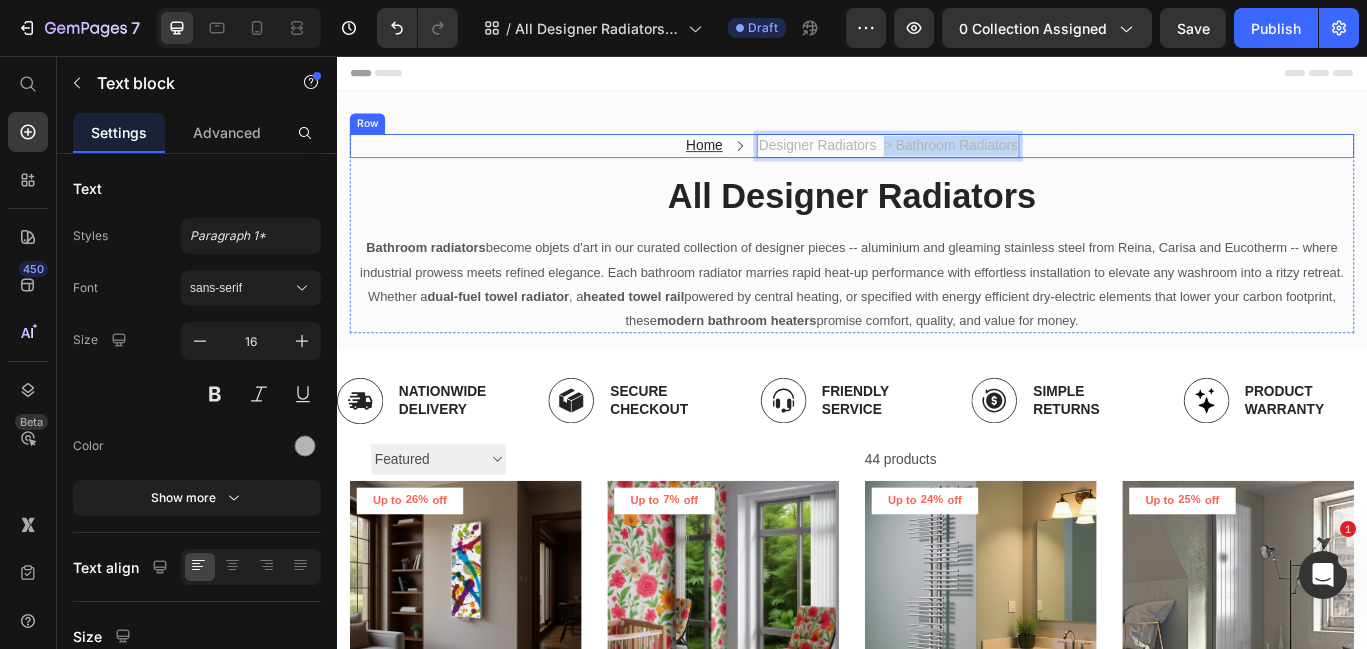 drag, startPoint x: 978, startPoint y: 164, endPoint x: 1210, endPoint y: 169, distance: 232.05388 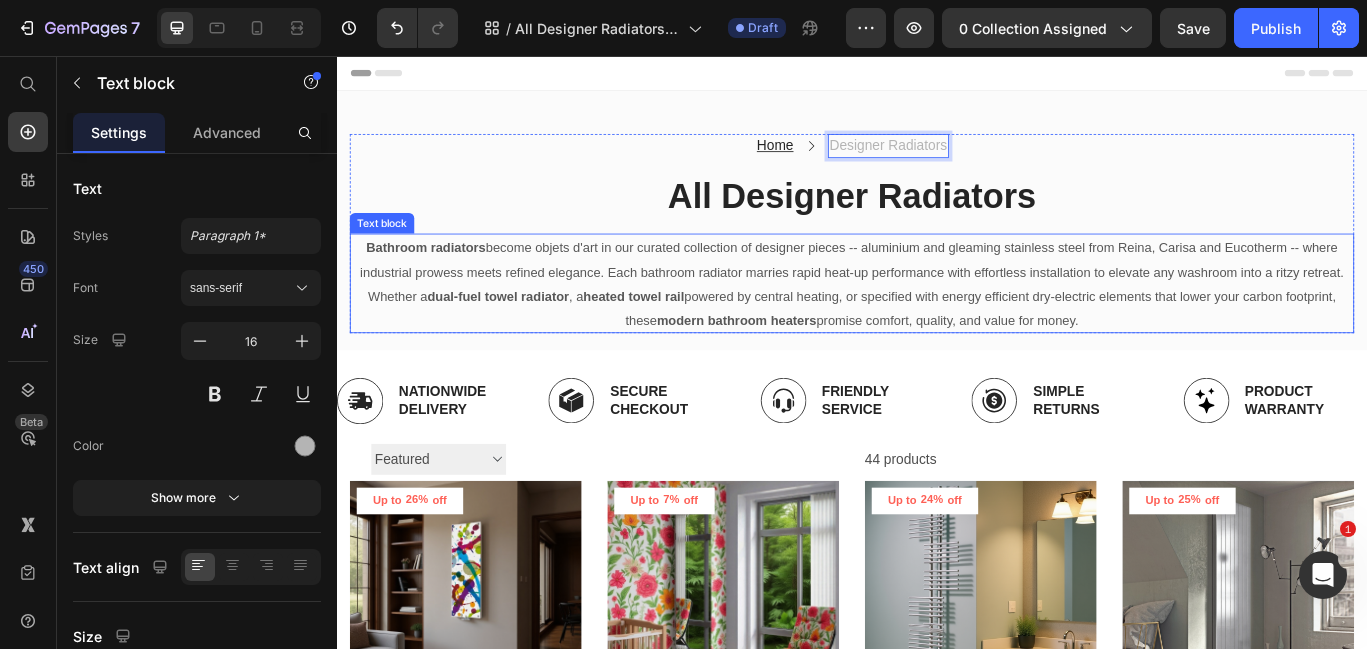 click on "Bathroom radiators  become objets d'art in our curated collection of designer pieces -- aluminium and gleaming stainless steel from Reina, Carisa and Eucotherm -- where industrial prowess meets refined elegance. Each bathroom radiator marries rapid heat-up performance with effortless installation to elevate any washroom into a ritzy retreat. Whether a  dual-fuel towel radiator , a  heated towel rail  powered by central heating, or specified with energy efficient dry-electric elements that lower your carbon footprint, these  modern bathroom heaters  promise comfort, quality, and value for money." at bounding box center [937, 321] 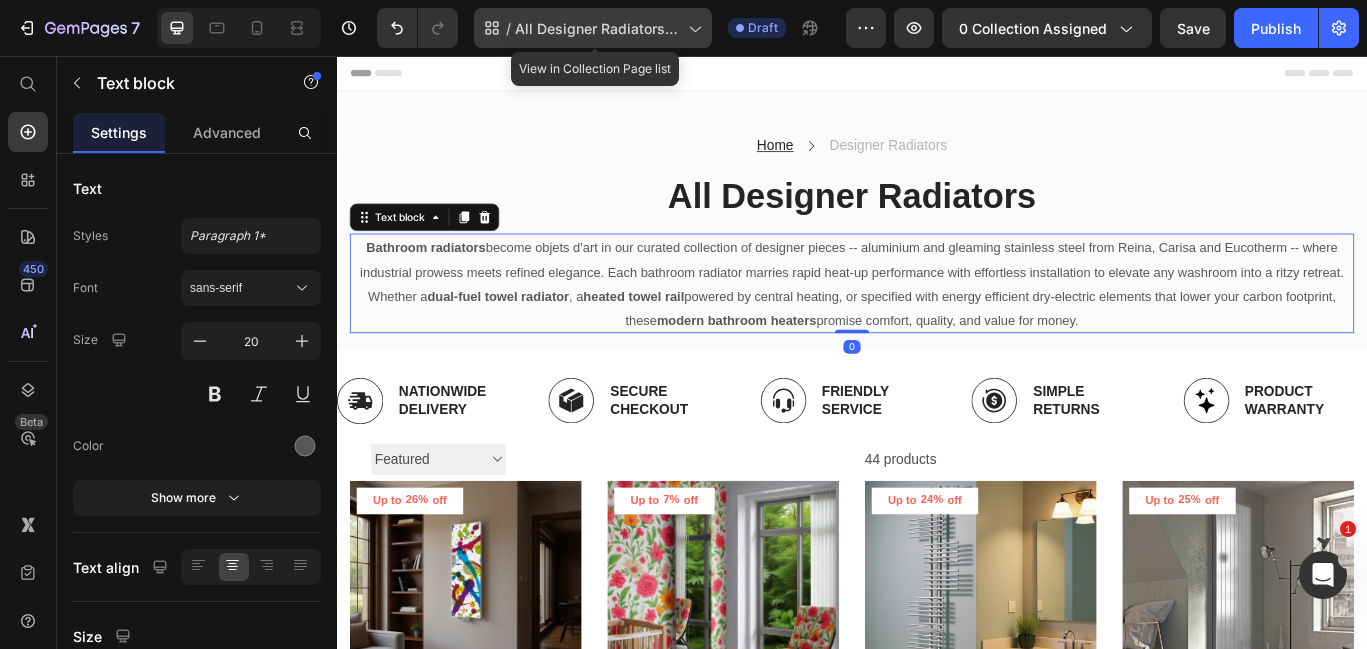 click on "/  All Designer Radiators - New" 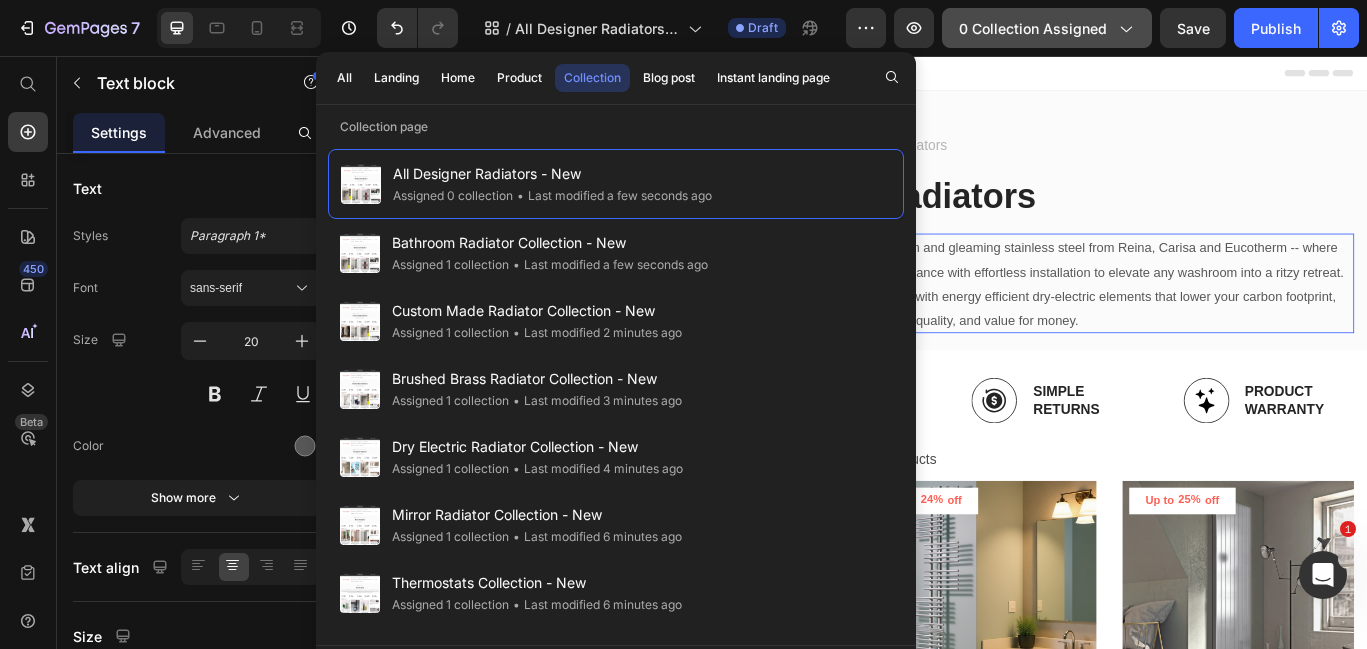 click on "0 collection assigned" 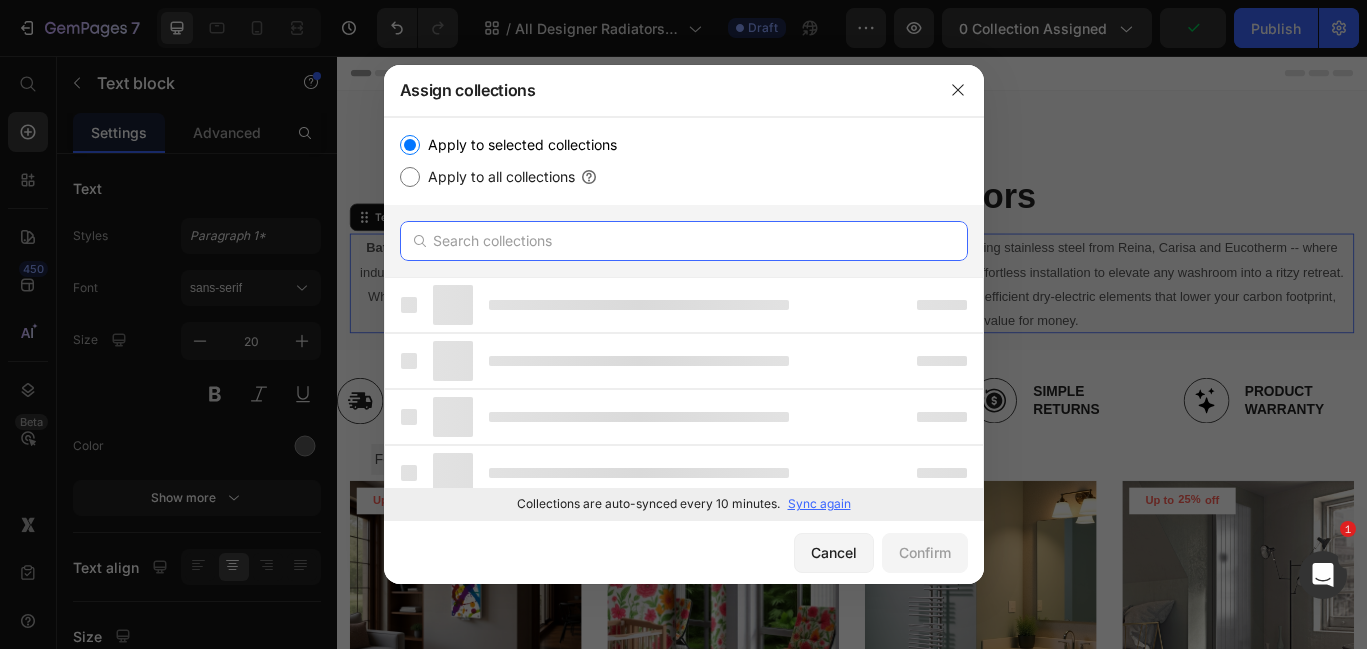 click at bounding box center [684, 241] 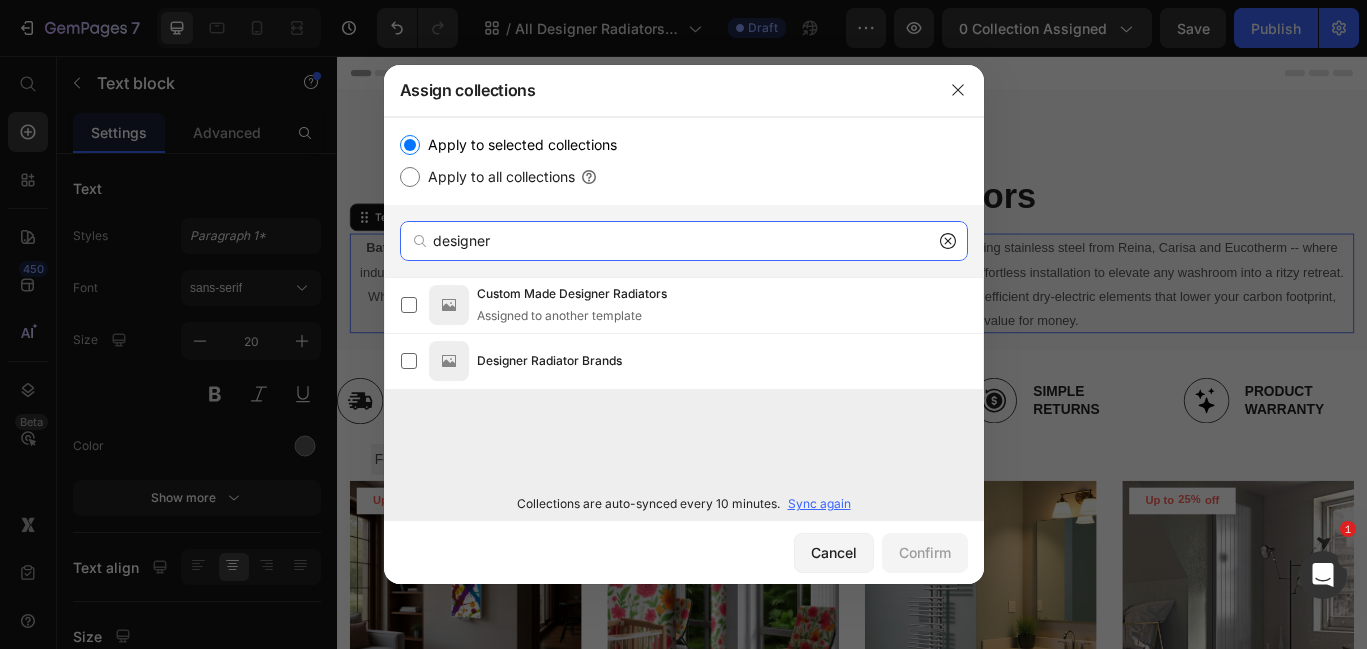 click on "designer" at bounding box center (684, 241) 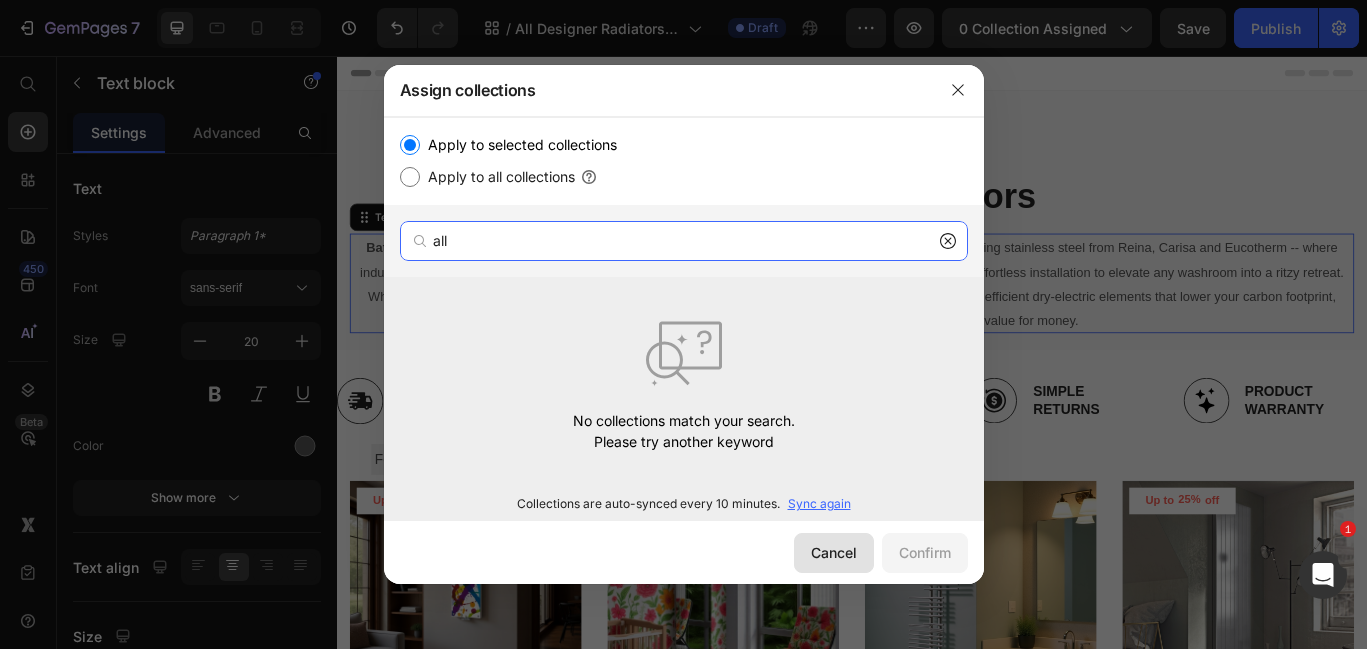 type on "all" 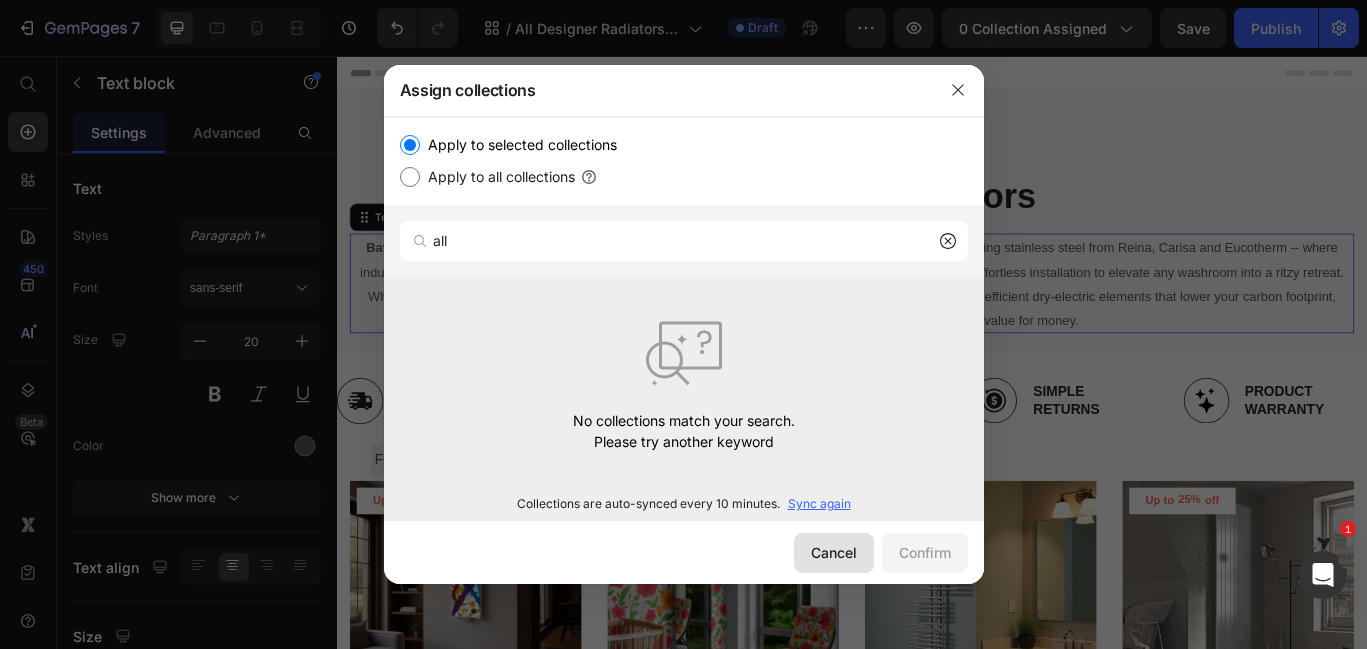 click on "Cancel" at bounding box center [834, 552] 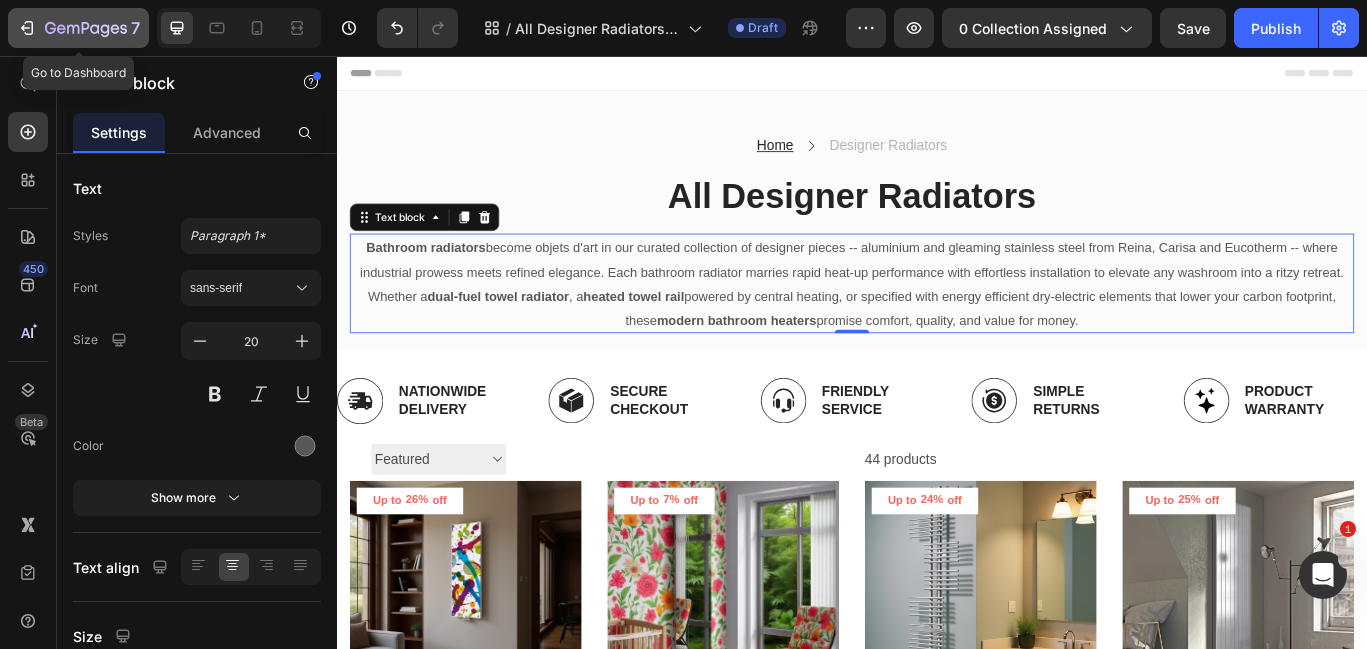 click 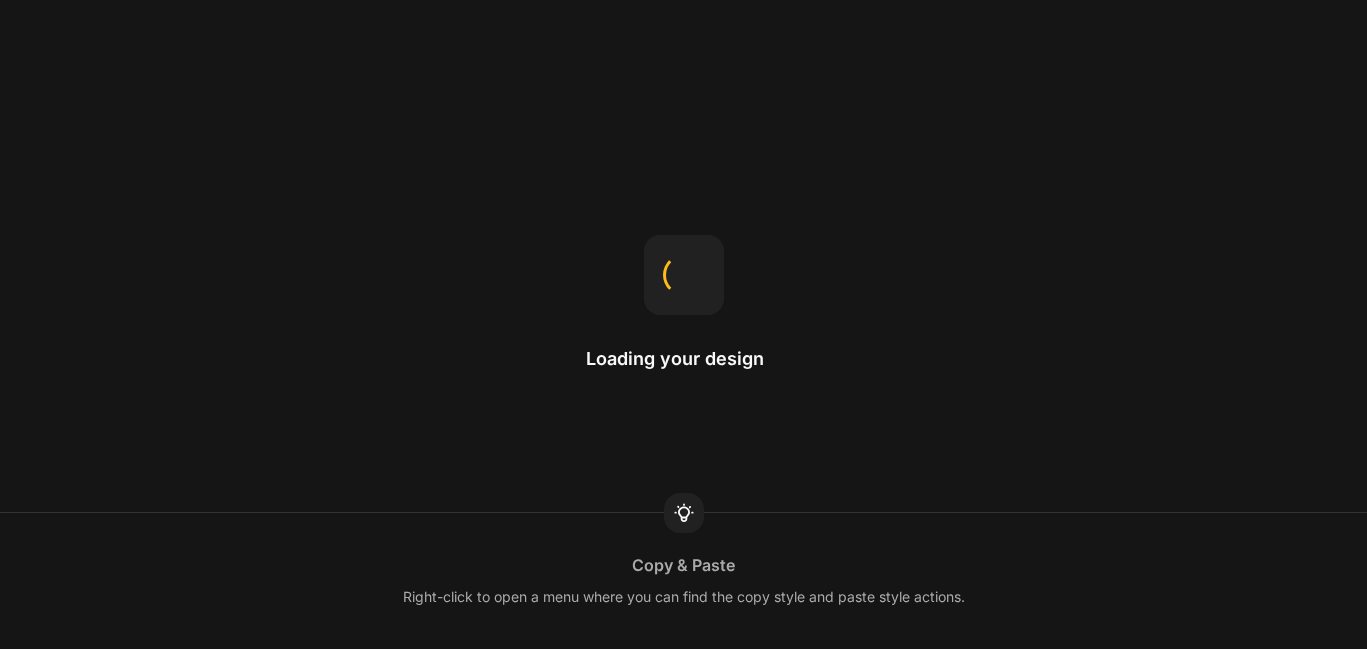 scroll, scrollTop: 0, scrollLeft: 0, axis: both 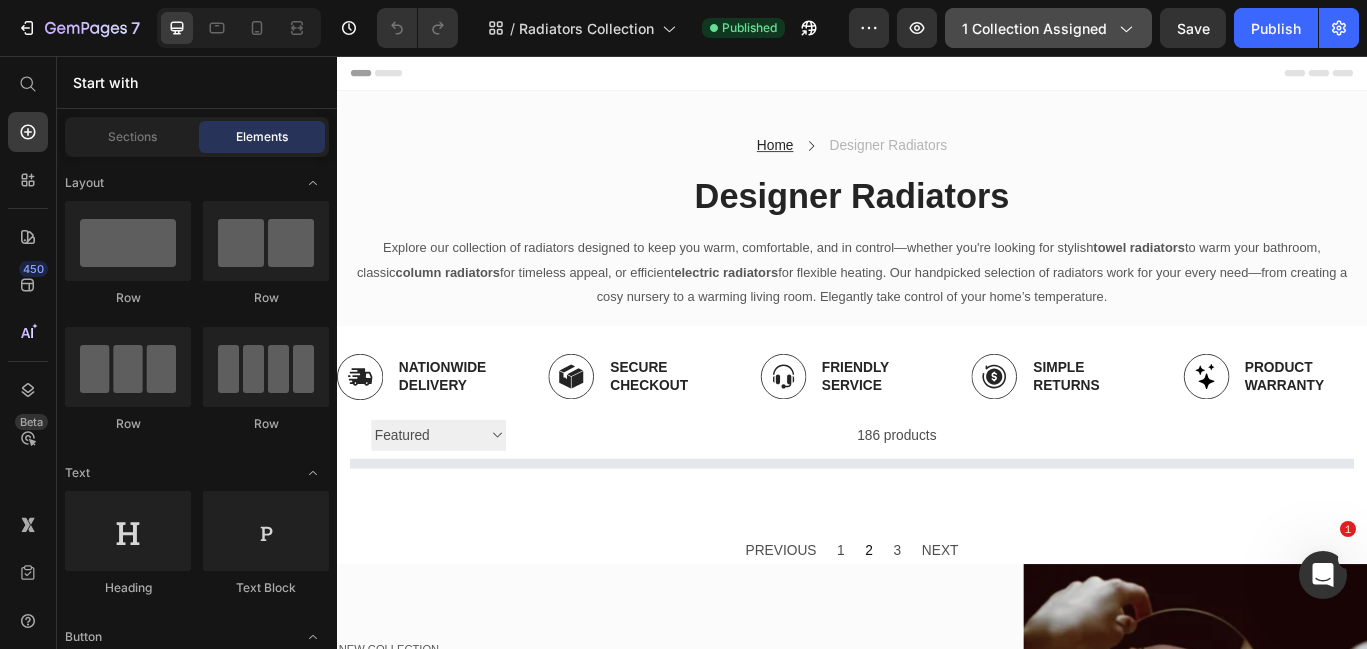 click on "1 collection assigned" 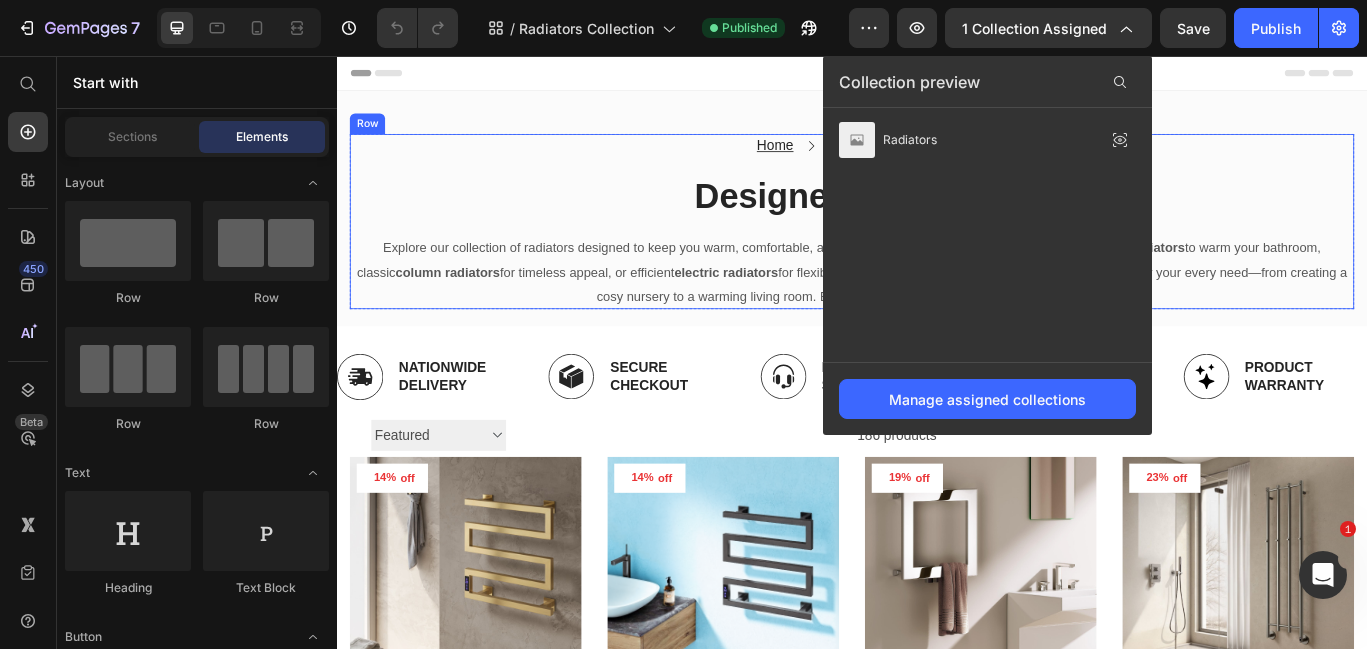 click on "Designer Radiators" at bounding box center [937, 219] 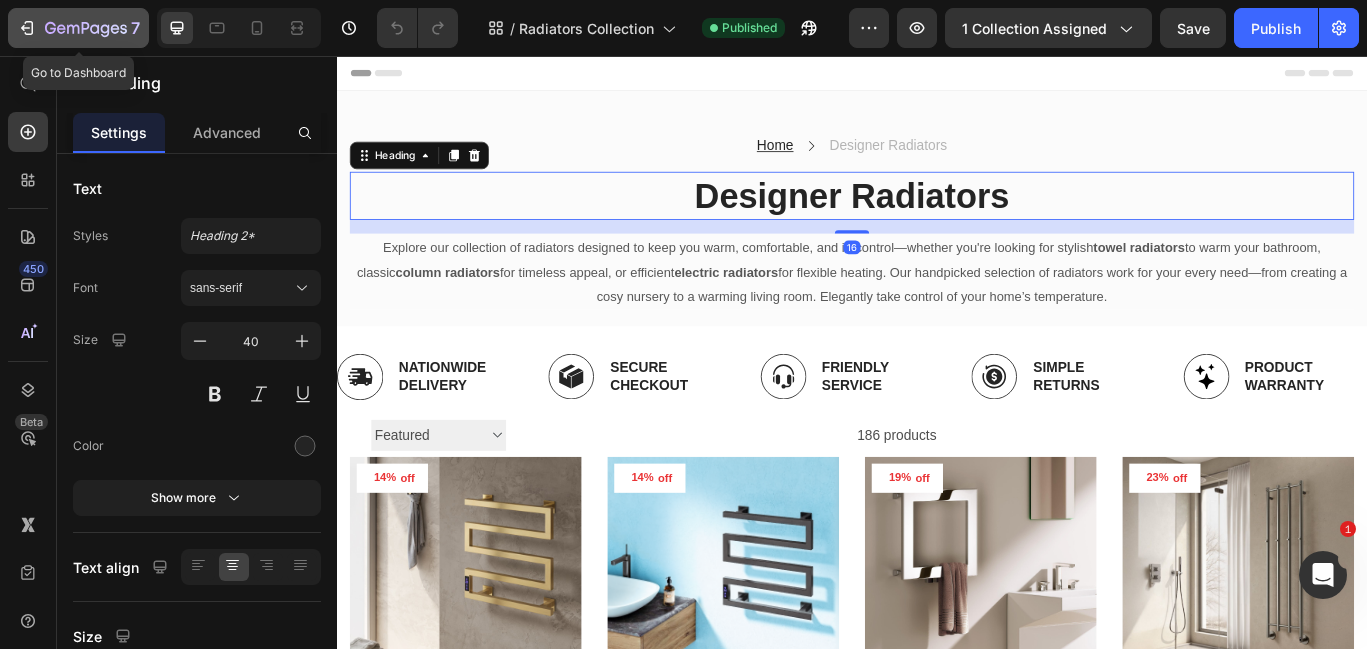 click 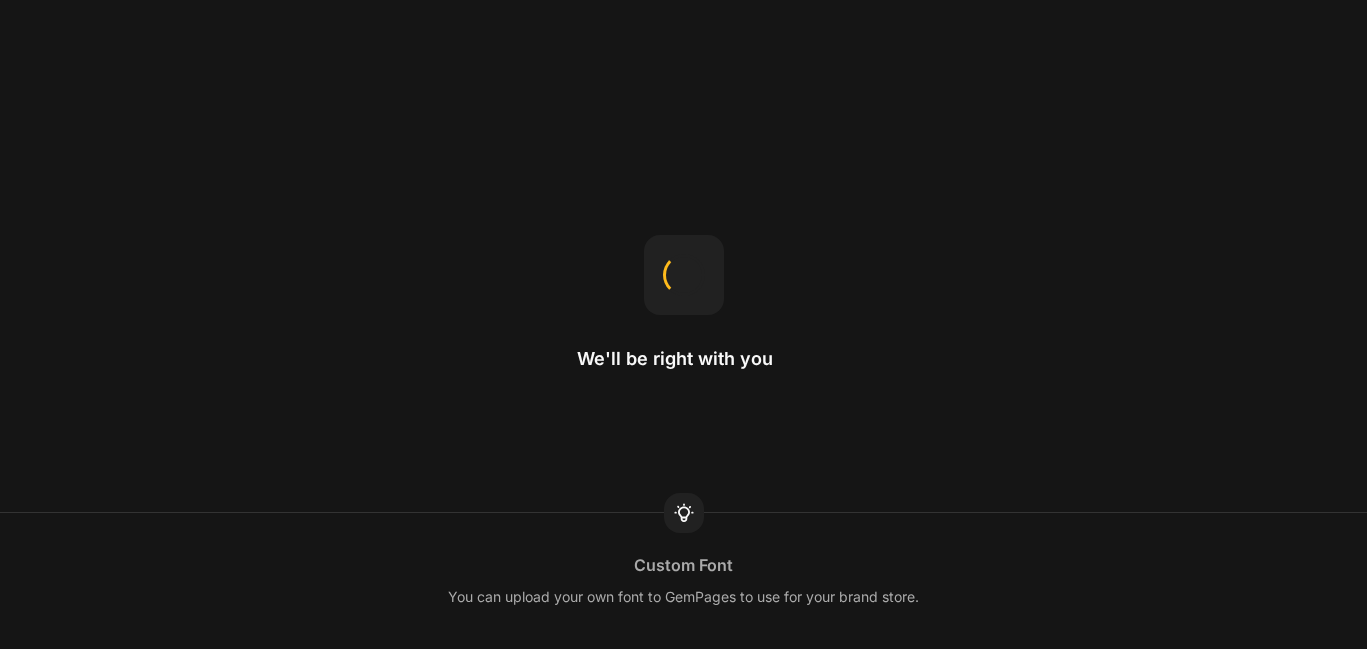 scroll, scrollTop: 0, scrollLeft: 0, axis: both 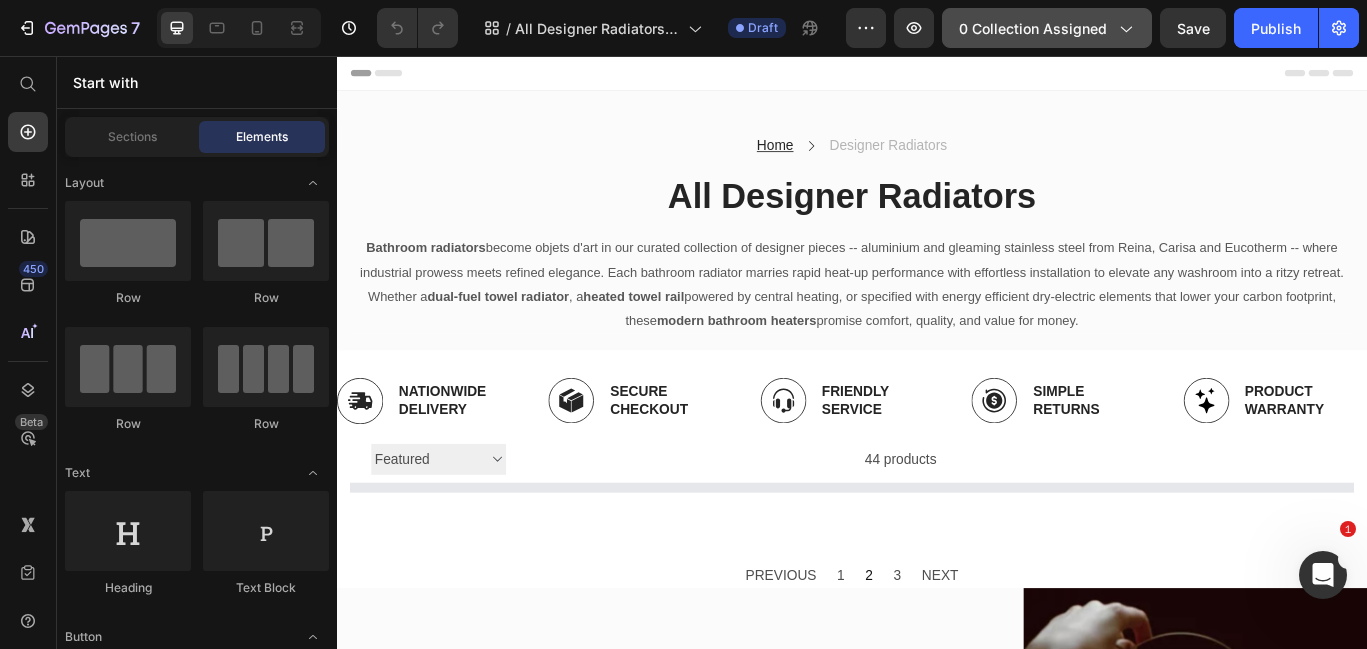 click on "0 collection assigned" 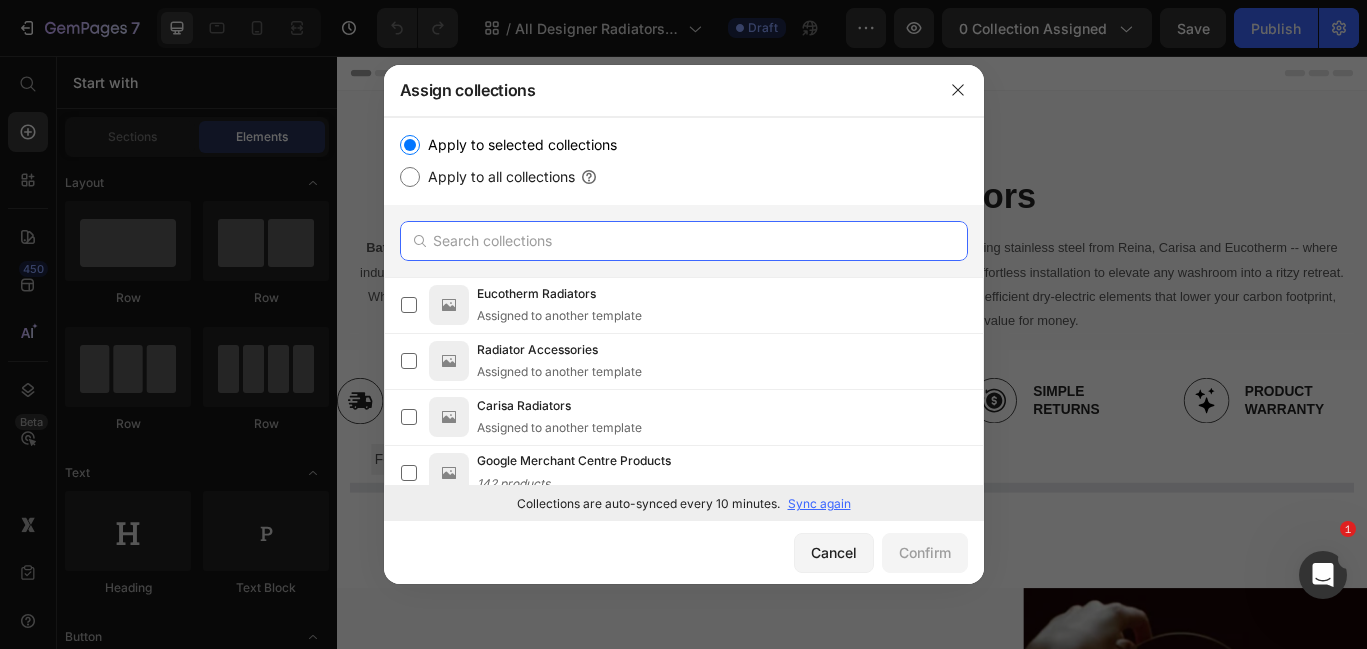 click at bounding box center (684, 241) 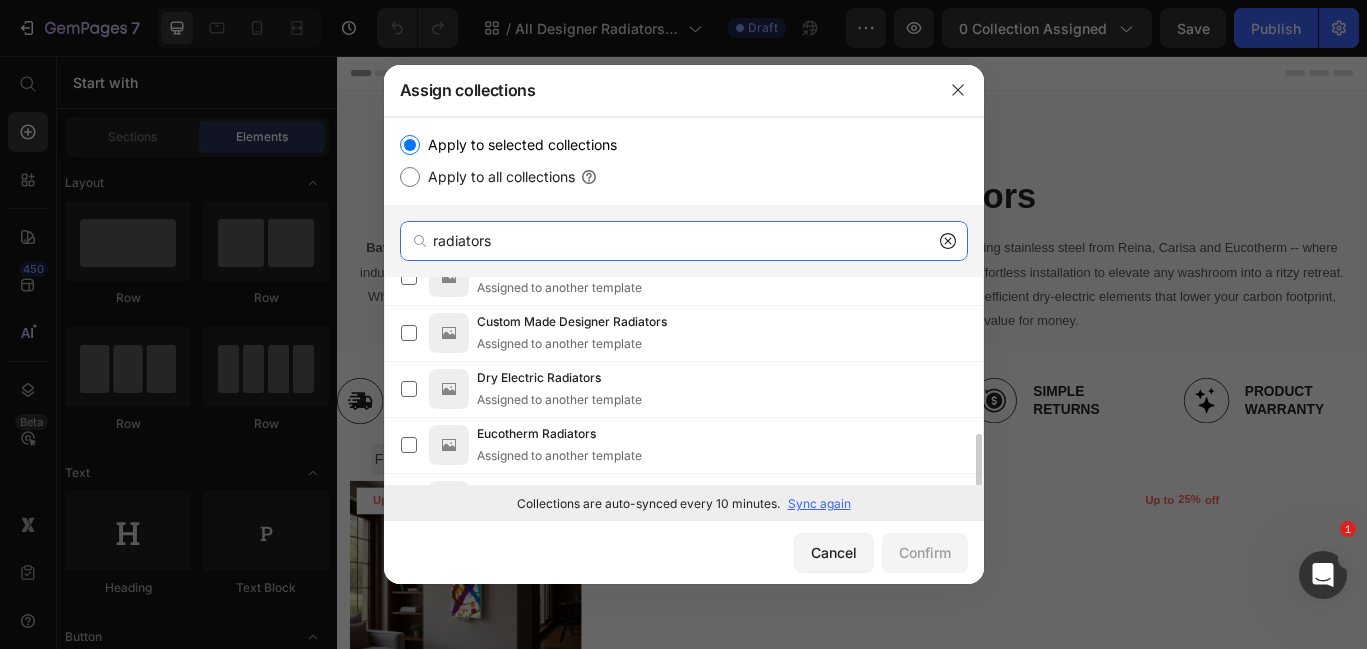 scroll, scrollTop: 240, scrollLeft: 0, axis: vertical 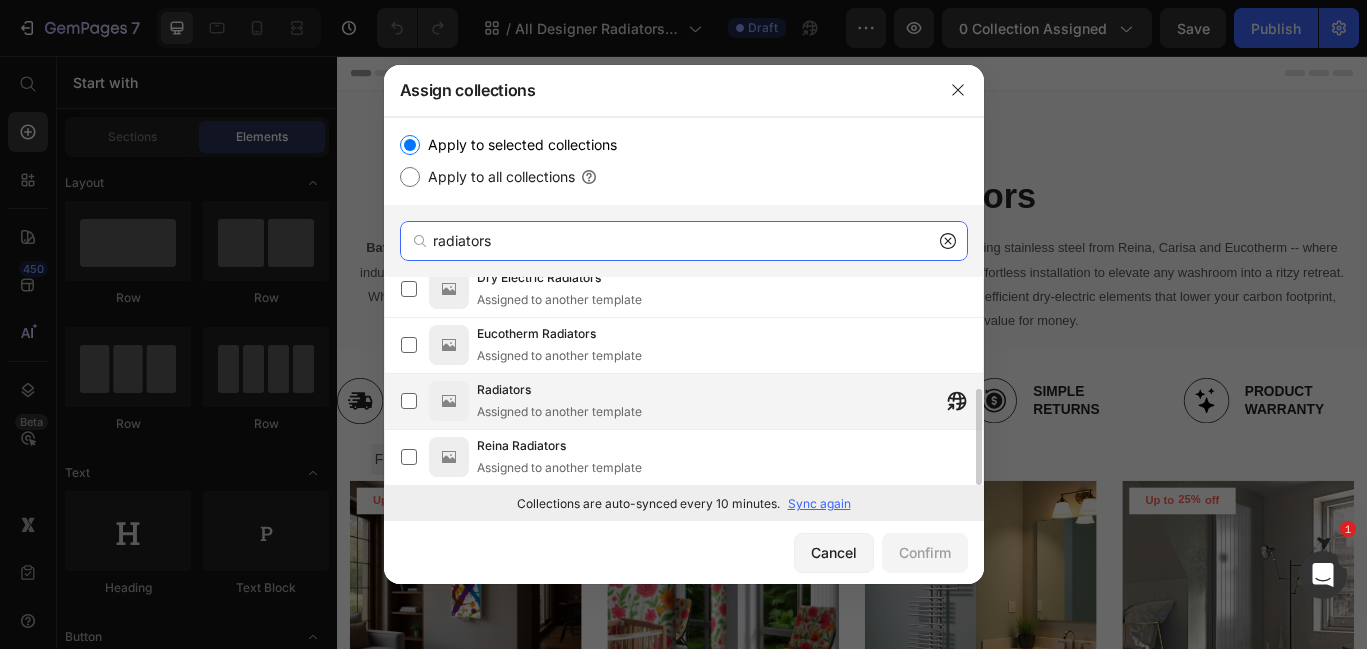 type on "radiators" 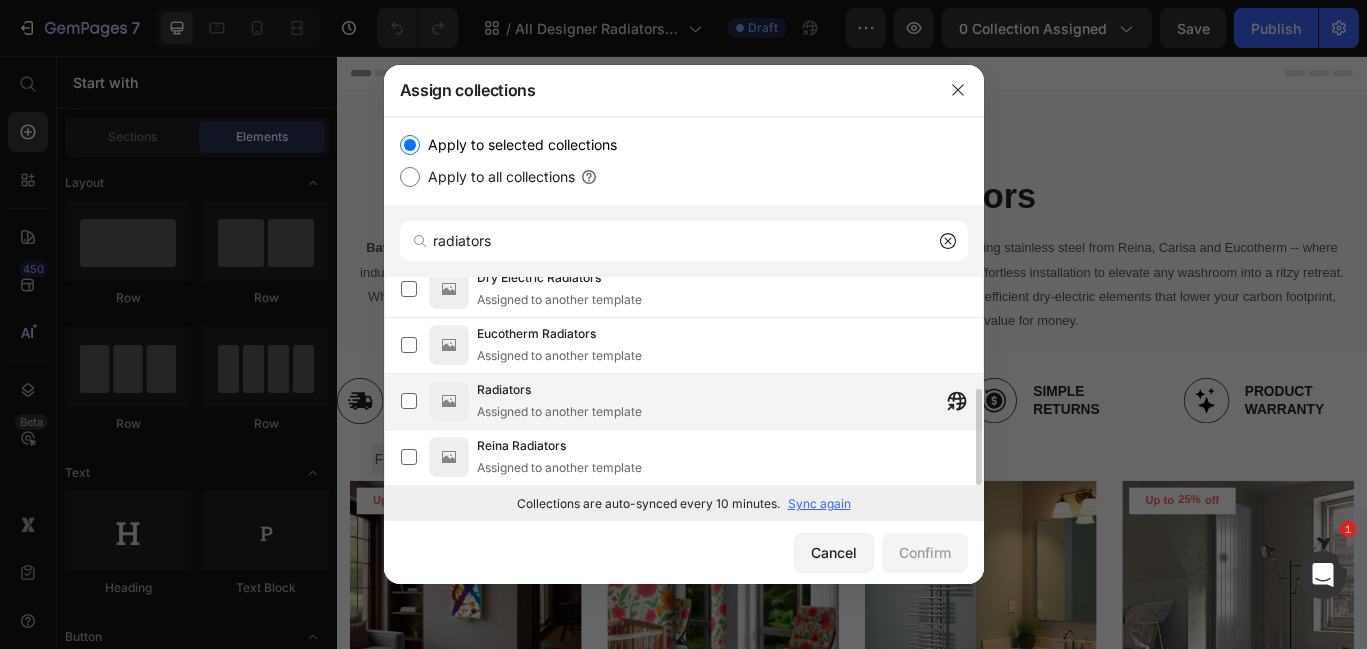 click on "Radiators  Assigned to another template" at bounding box center [559, 401] 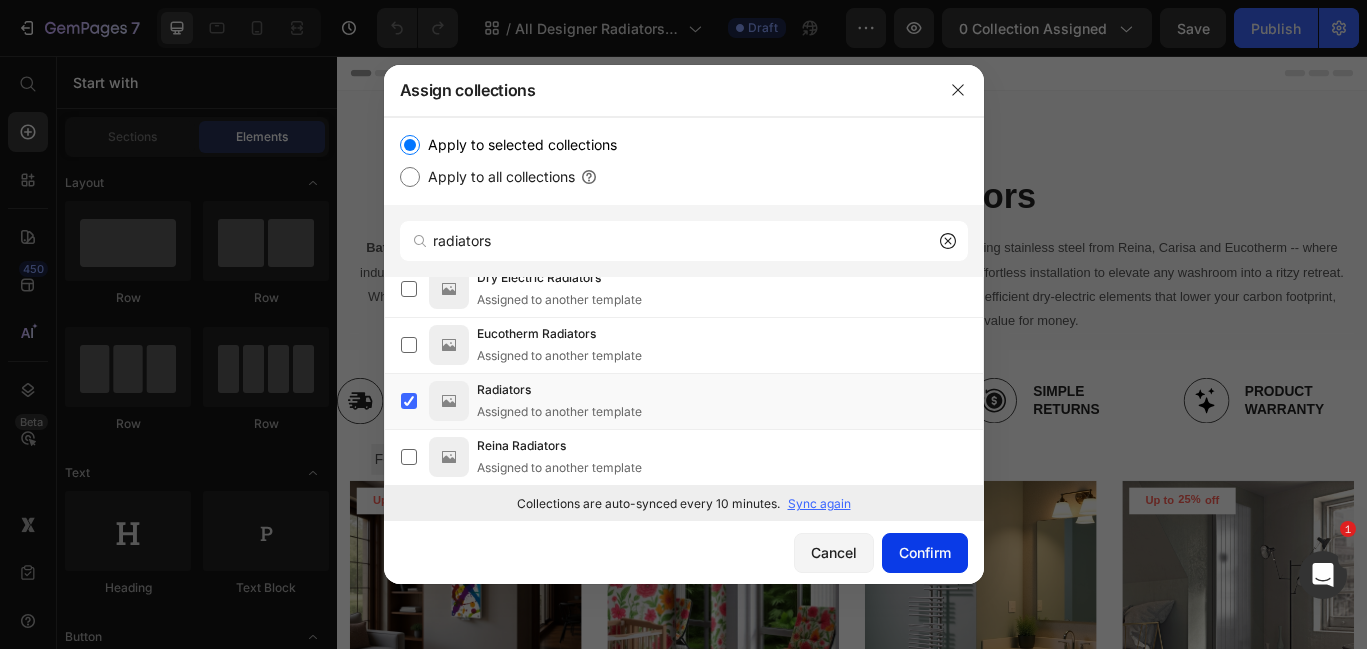 click on "Confirm" at bounding box center (925, 552) 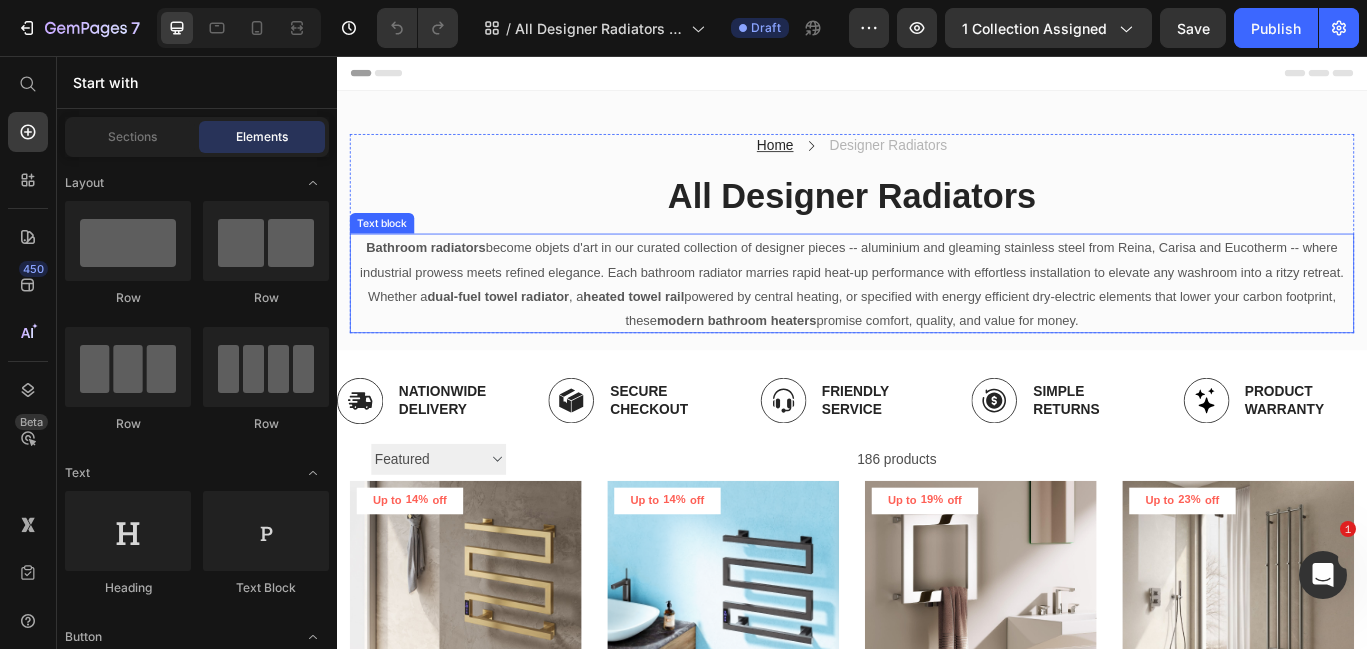 click on "Bathroom radiators  become objets d'art in our curated collection of designer pieces -- aluminium and gleaming stainless steel from Reina, Carisa and Eucotherm -- where industrial prowess meets refined elegance. Each bathroom radiator marries rapid heat-up performance with effortless installation to elevate any washroom into a ritzy retreat. Whether a  dual-fuel towel radiator , a  heated towel rail  powered by central heating, or specified with energy efficient dry-electric elements that lower your carbon footprint, these  modern bathroom heaters  promise comfort, quality, and value for money." at bounding box center (937, 321) 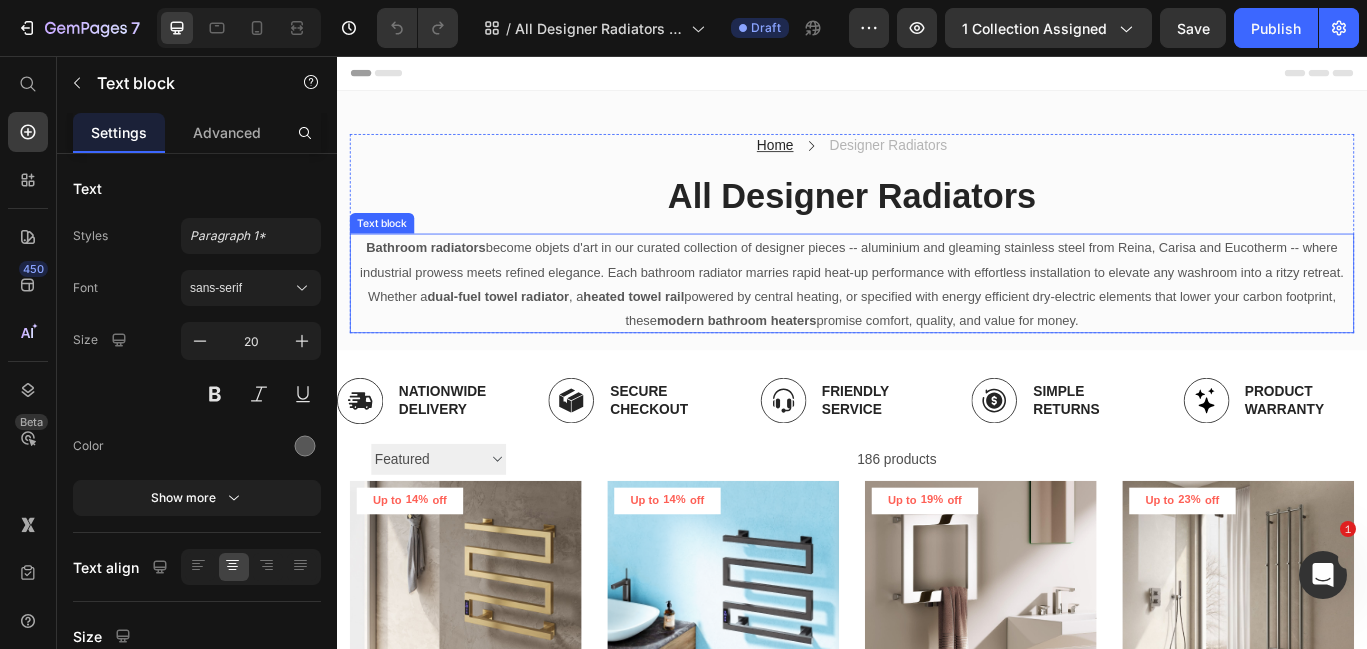 click on "Bathroom radiators  become objets d'art in our curated collection of designer pieces -- aluminium and gleaming stainless steel from Reina, Carisa and Eucotherm -- where industrial prowess meets refined elegance. Each bathroom radiator marries rapid heat-up performance with effortless installation to elevate any washroom into a ritzy retreat. Whether a  dual-fuel towel radiator , a  heated towel rail  powered by central heating, or specified with energy efficient dry-electric elements that lower your carbon footprint, these  modern bathroom heaters  promise comfort, quality, and value for money." at bounding box center (937, 321) 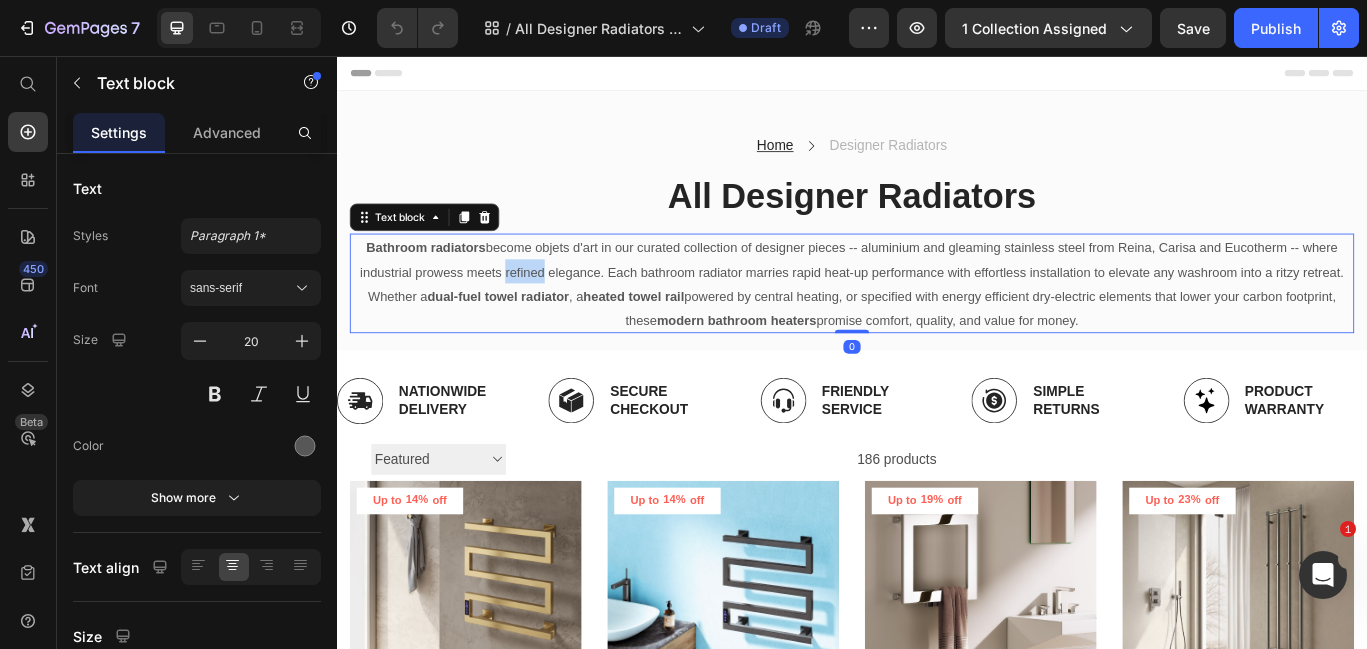 click on "Bathroom radiators  become objets d'art in our curated collection of designer pieces -- aluminium and gleaming stainless steel from Reina, Carisa and Eucotherm -- where industrial prowess meets refined elegance. Each bathroom radiator marries rapid heat-up performance with effortless installation to elevate any washroom into a ritzy retreat. Whether a  dual-fuel towel radiator , a  heated towel rail  powered by central heating, or specified with energy efficient dry-electric elements that lower your carbon footprint, these  modern bathroom heaters  promise comfort, quality, and value for money." at bounding box center (937, 321) 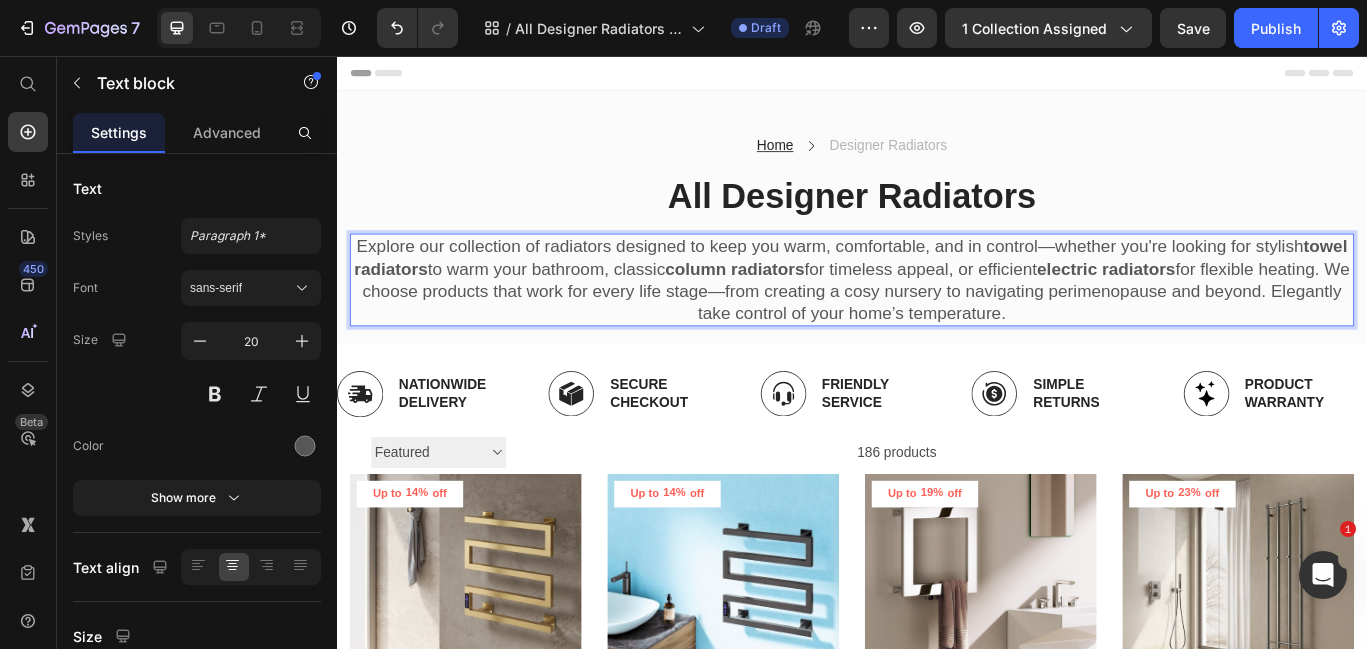 click on "Explore our collection of radiators designed to keep you warm, comfortable, and in control—whether you're looking for stylish  towel radiators  to warm your bathroom, classic  column radiators  for timeless appeal, or efficient  electric radiators  for flexible heating. We choose products that work for every life stage—from creating a cosy nursery to navigating perimenopause and beyond. Elegantly take control of your home’s temperature." at bounding box center (937, 317) 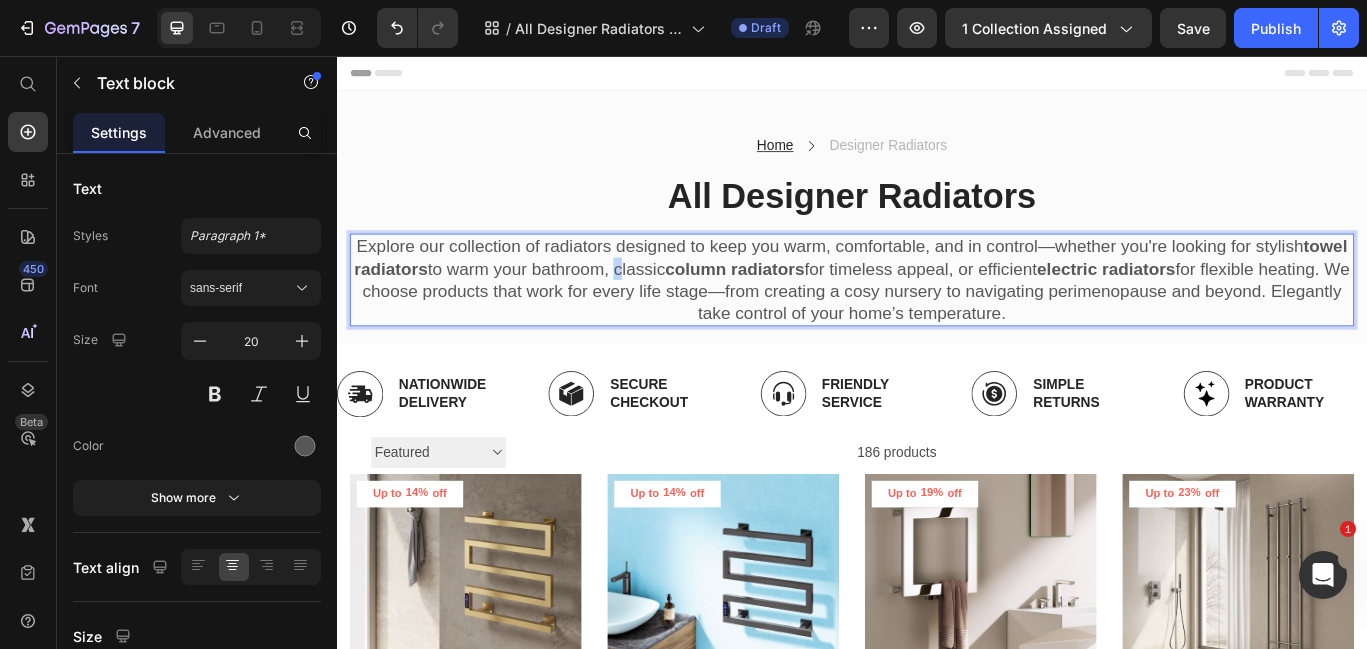 click on "Explore our collection of radiators designed to keep you warm, comfortable, and in control—whether you're looking for stylish  towel radiators  to warm your bathroom, classic  column radiators  for timeless appeal, or efficient  electric radiators  for flexible heating. We choose products that work for every life stage—from creating a cosy nursery to navigating perimenopause and beyond. Elegantly take control of your home’s temperature." at bounding box center [937, 317] 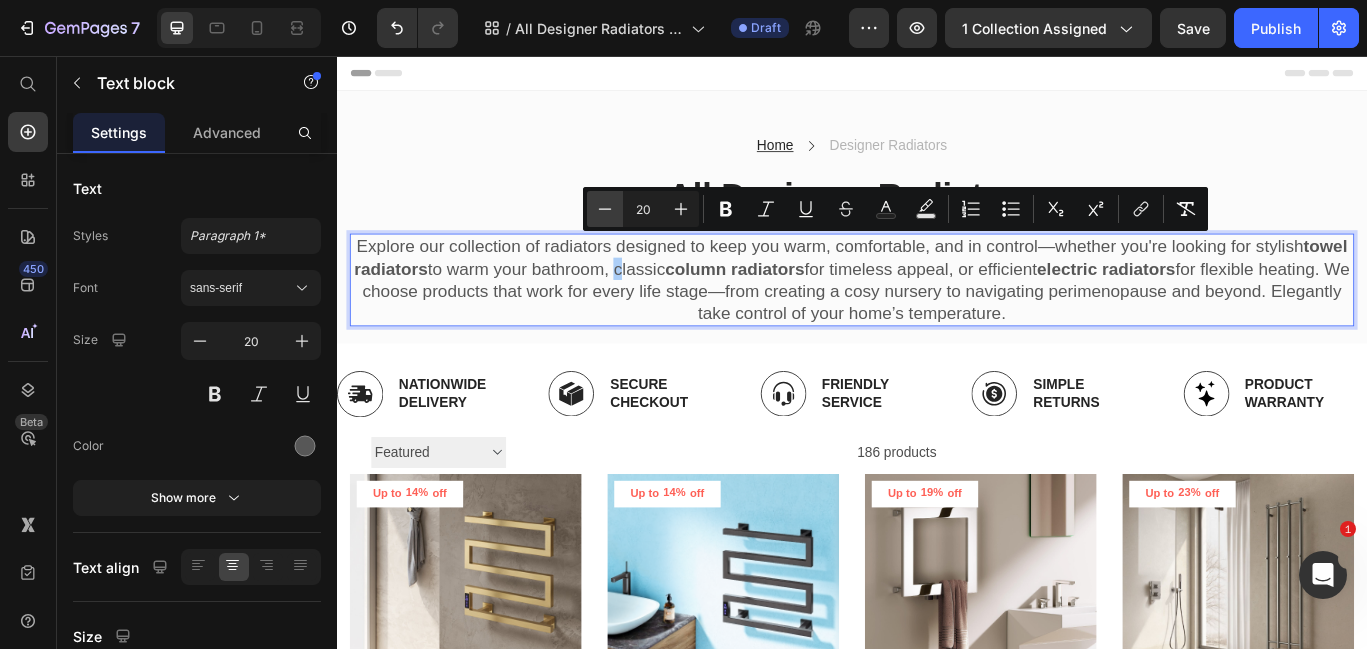 click on "Minus" at bounding box center [605, 209] 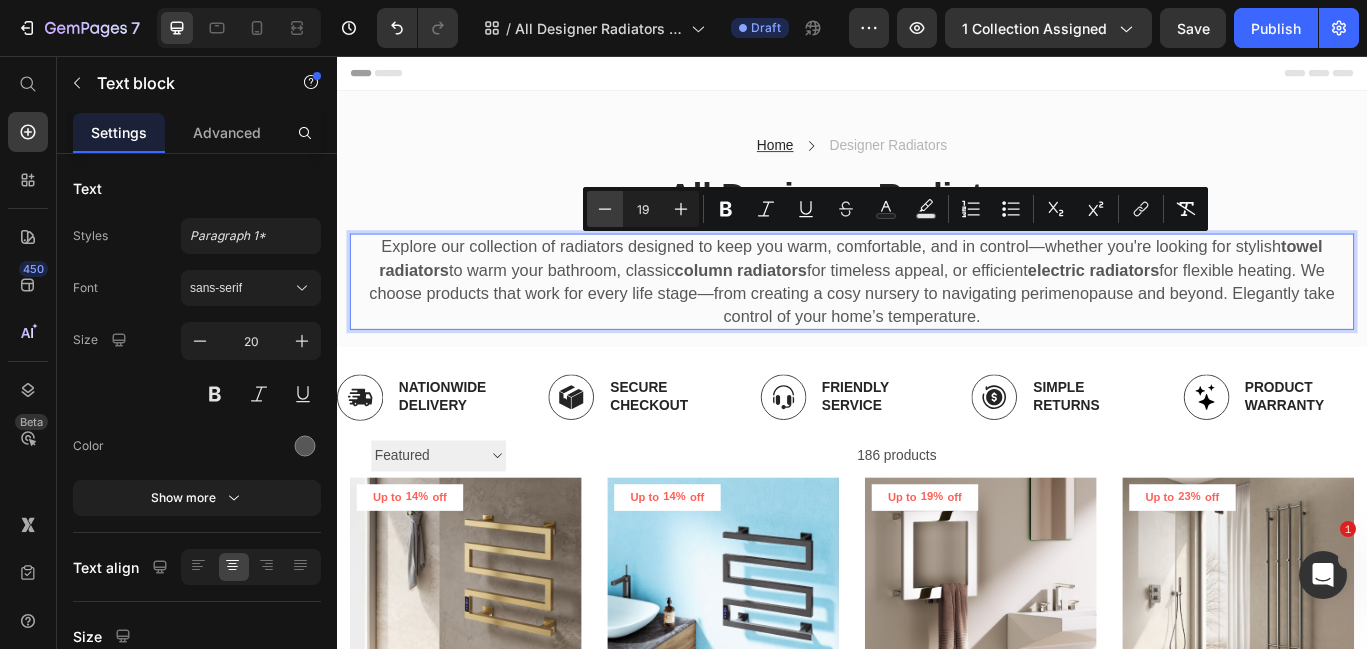click on "Minus" at bounding box center [605, 209] 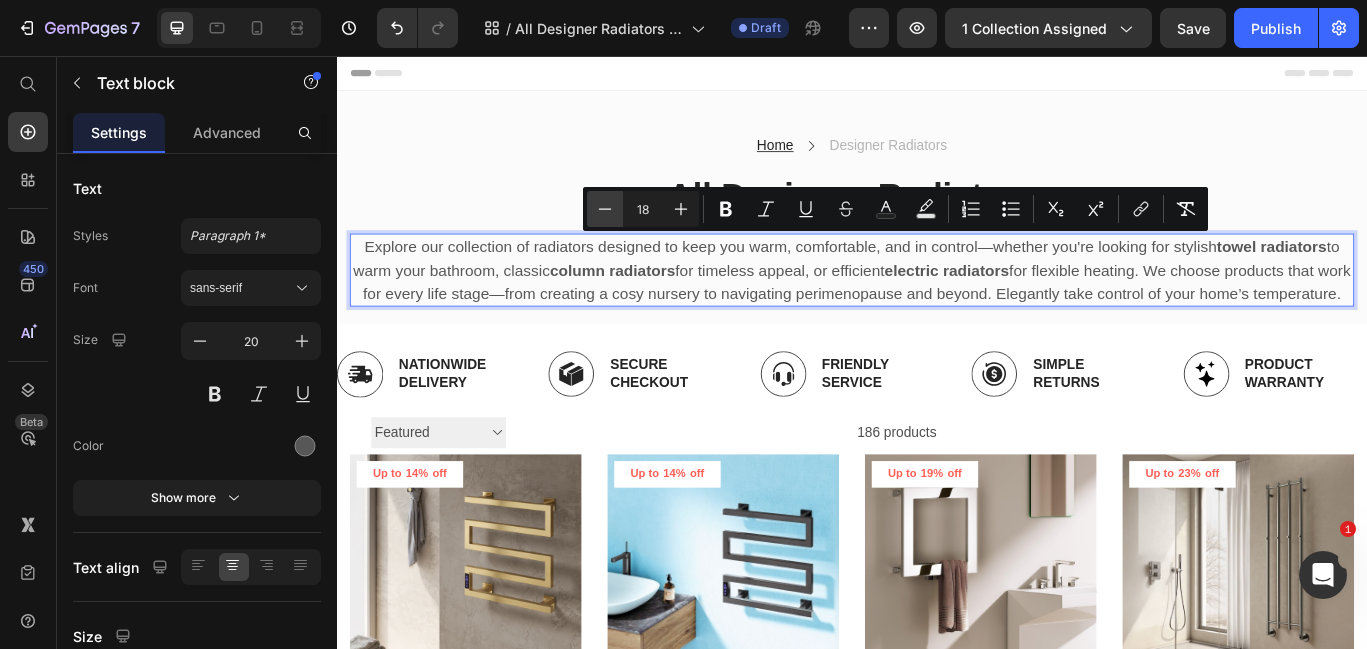 click on "Minus" at bounding box center [605, 209] 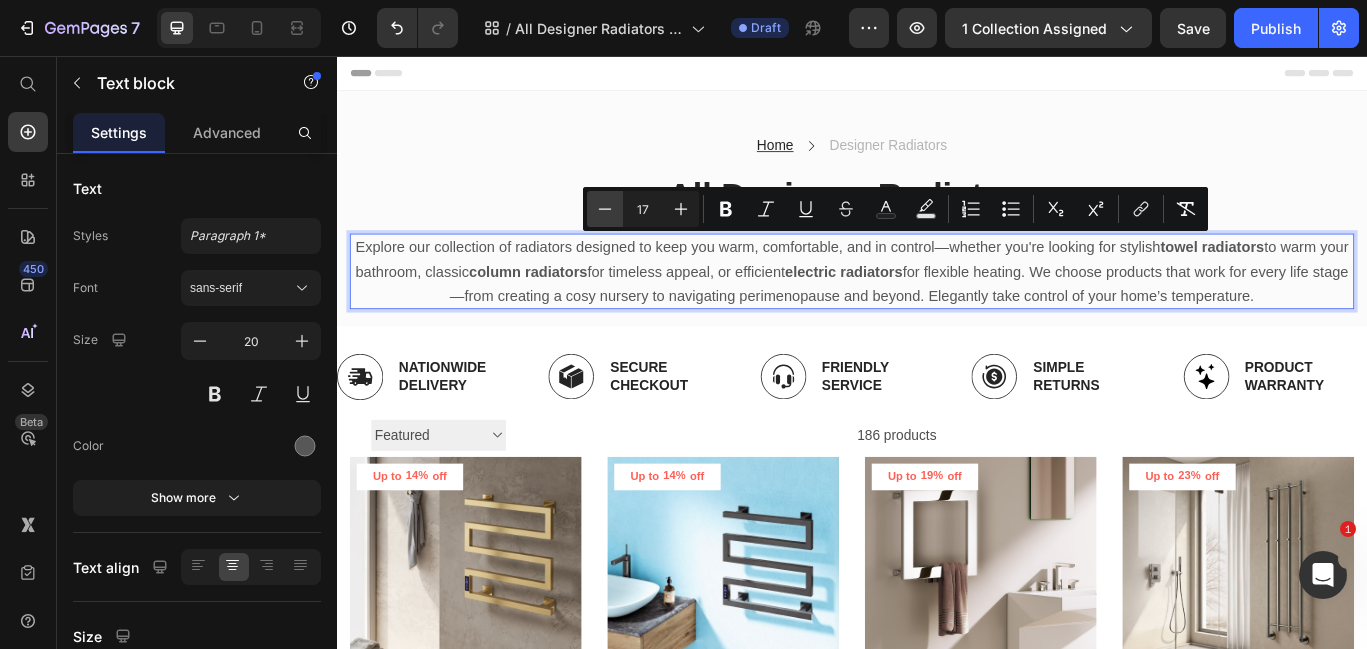 click on "Minus" at bounding box center [605, 209] 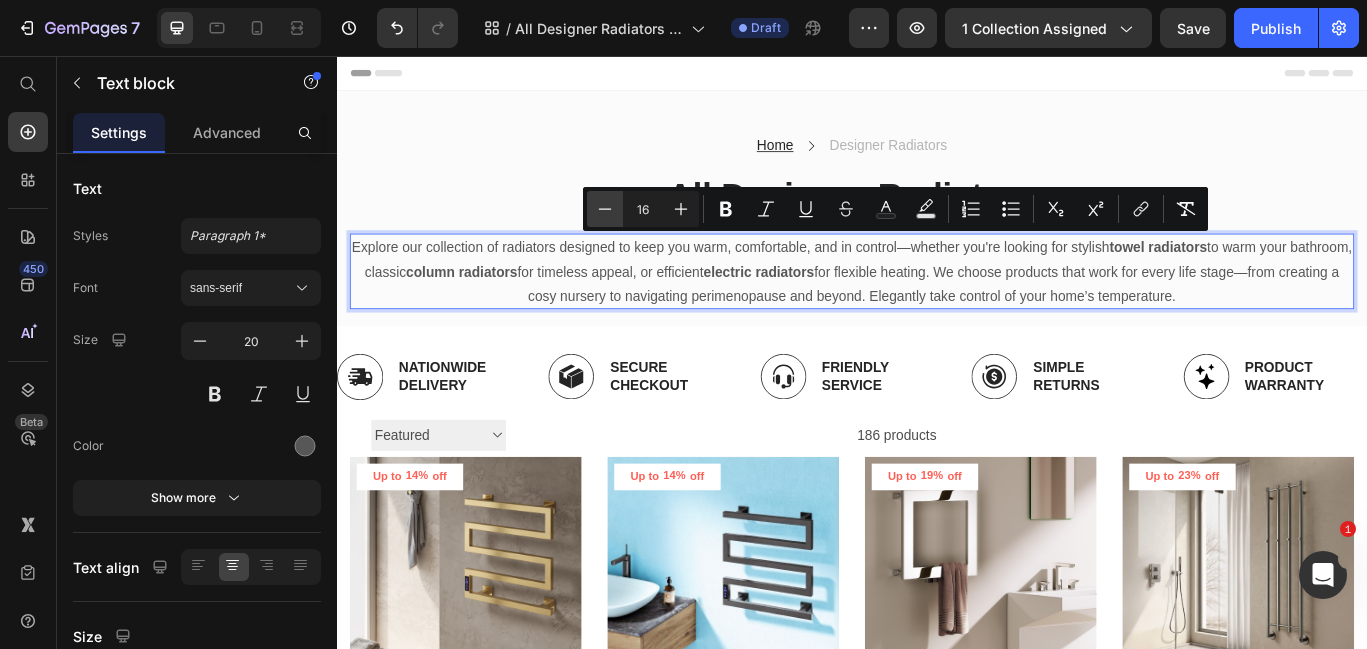 click on "Minus" at bounding box center [605, 209] 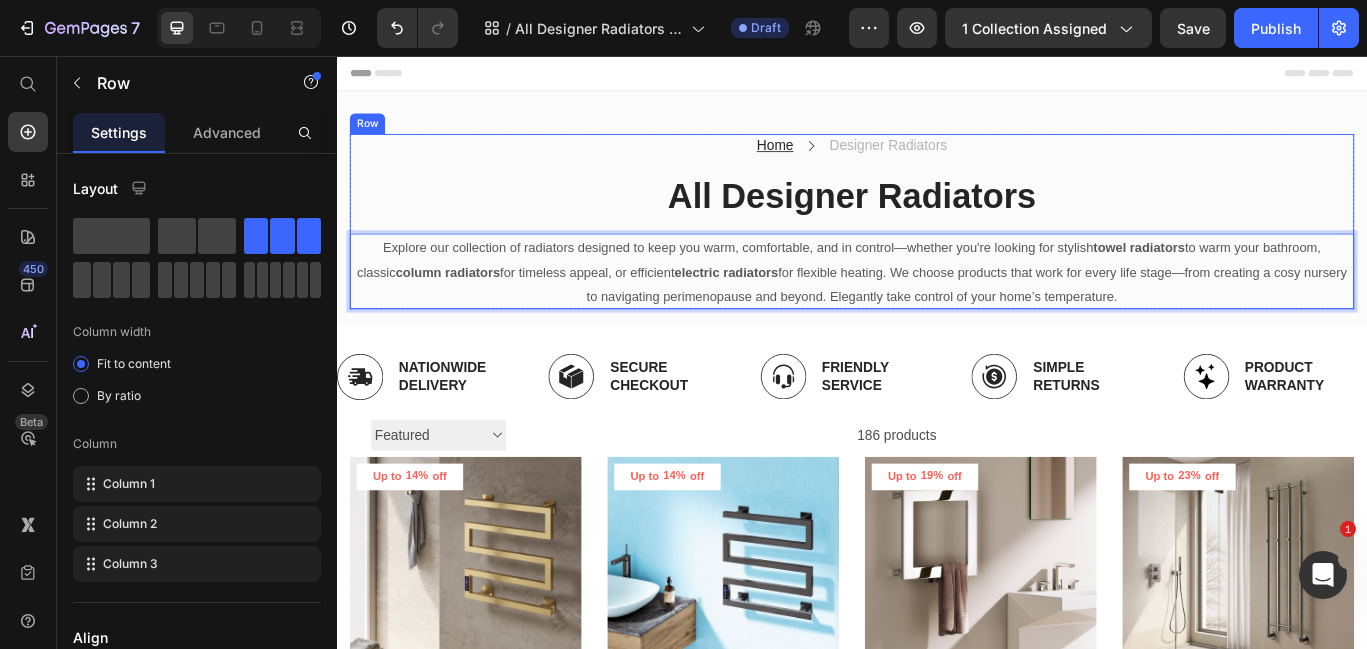 click on "Home Text block
Icon Designer Radiators Text block Row" at bounding box center (937, 161) 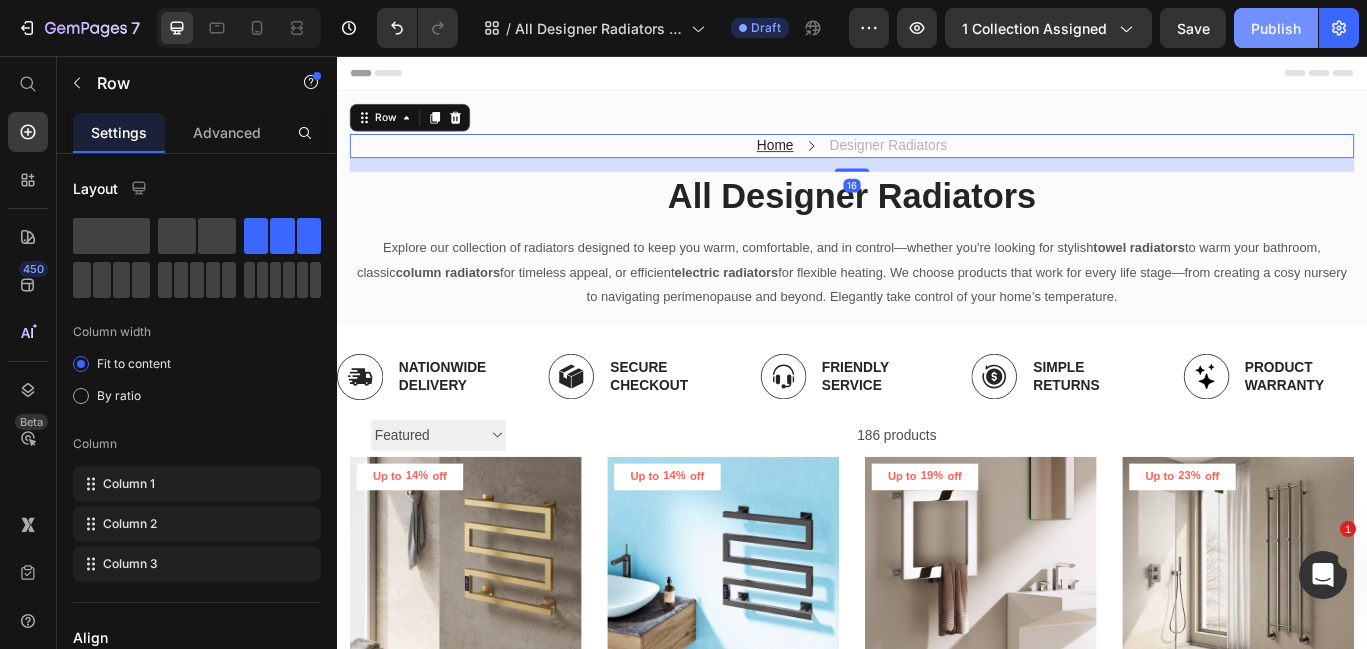 click on "Publish" at bounding box center [1276, 28] 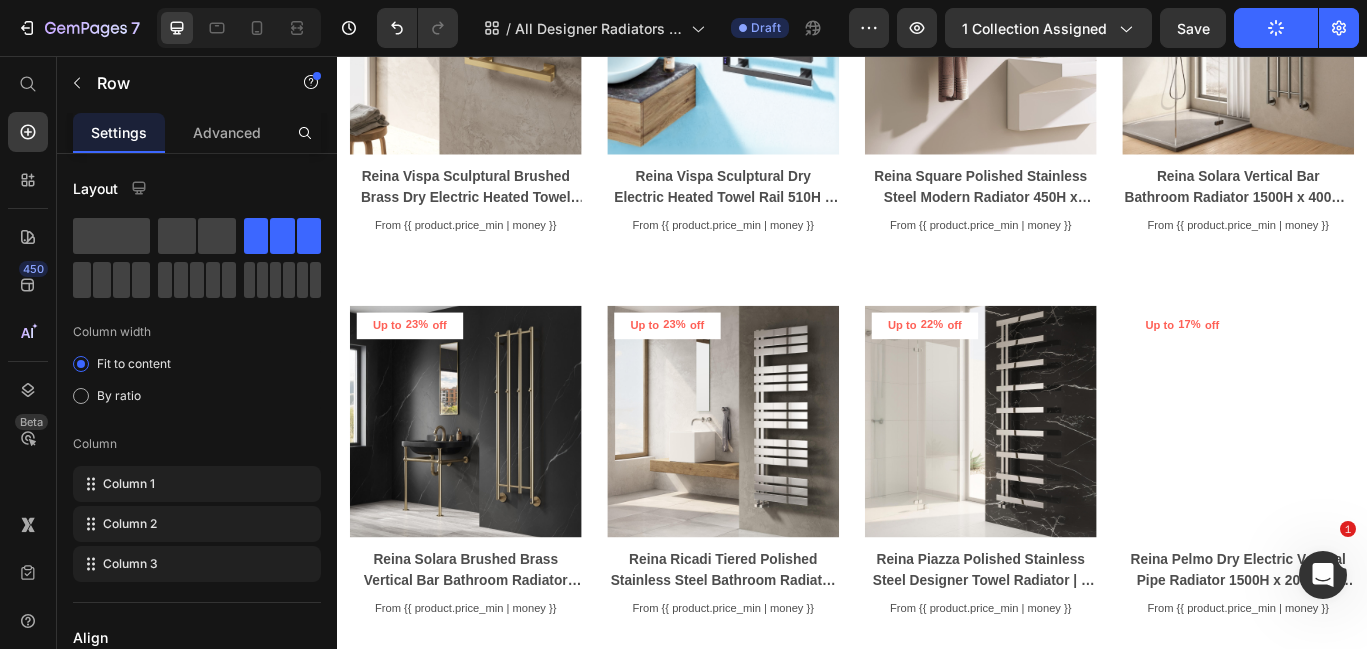 scroll, scrollTop: 0, scrollLeft: 0, axis: both 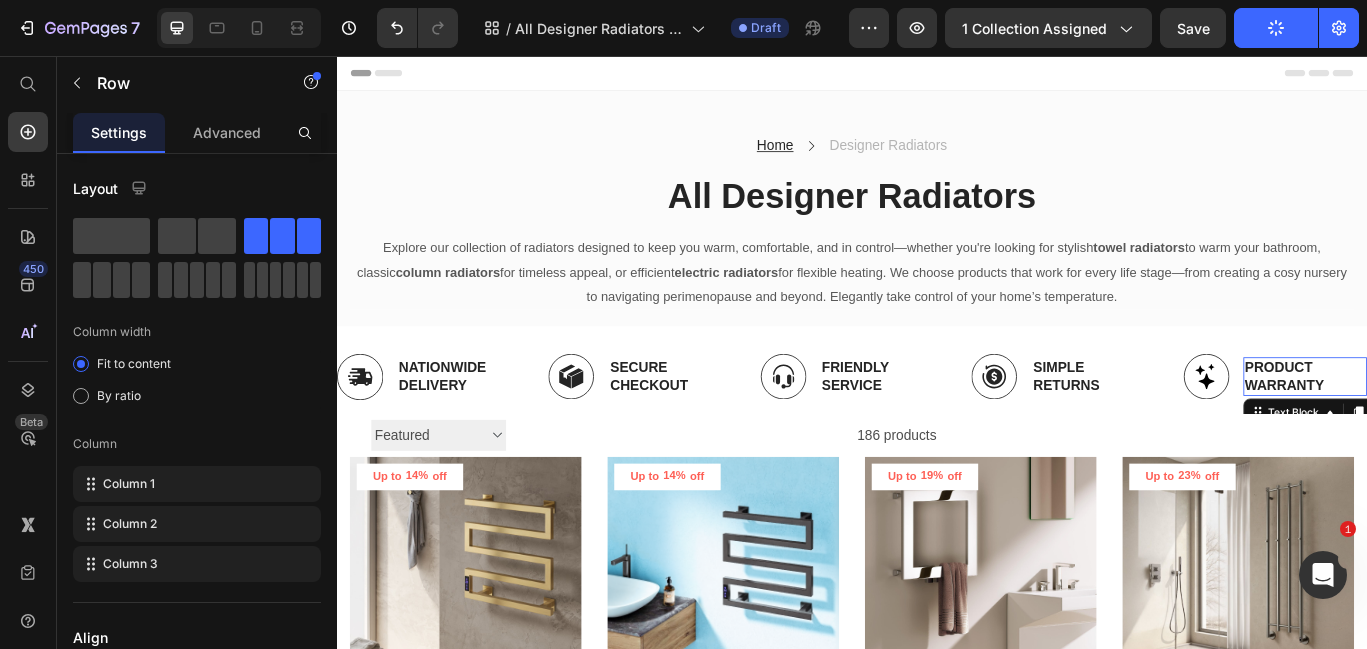 click on "PRODUCT WARRANTY" at bounding box center [1465, 430] 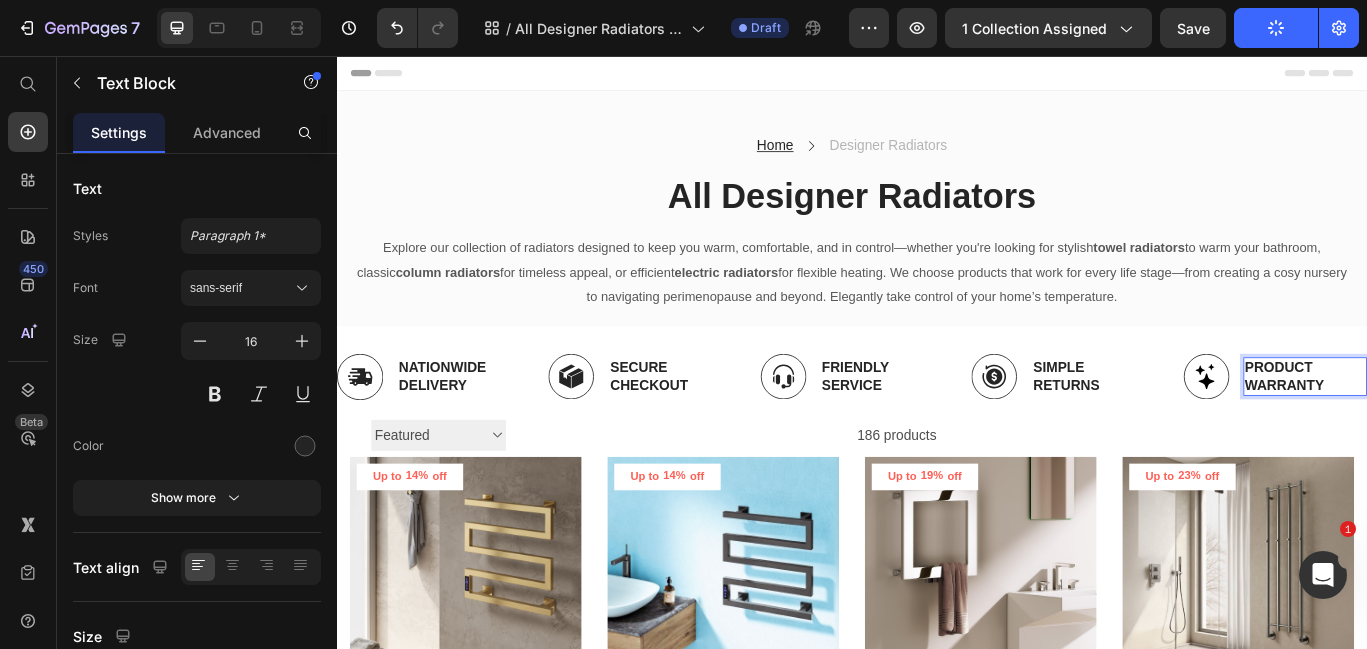 click on "PRODUCT WARRANTY" at bounding box center (1465, 430) 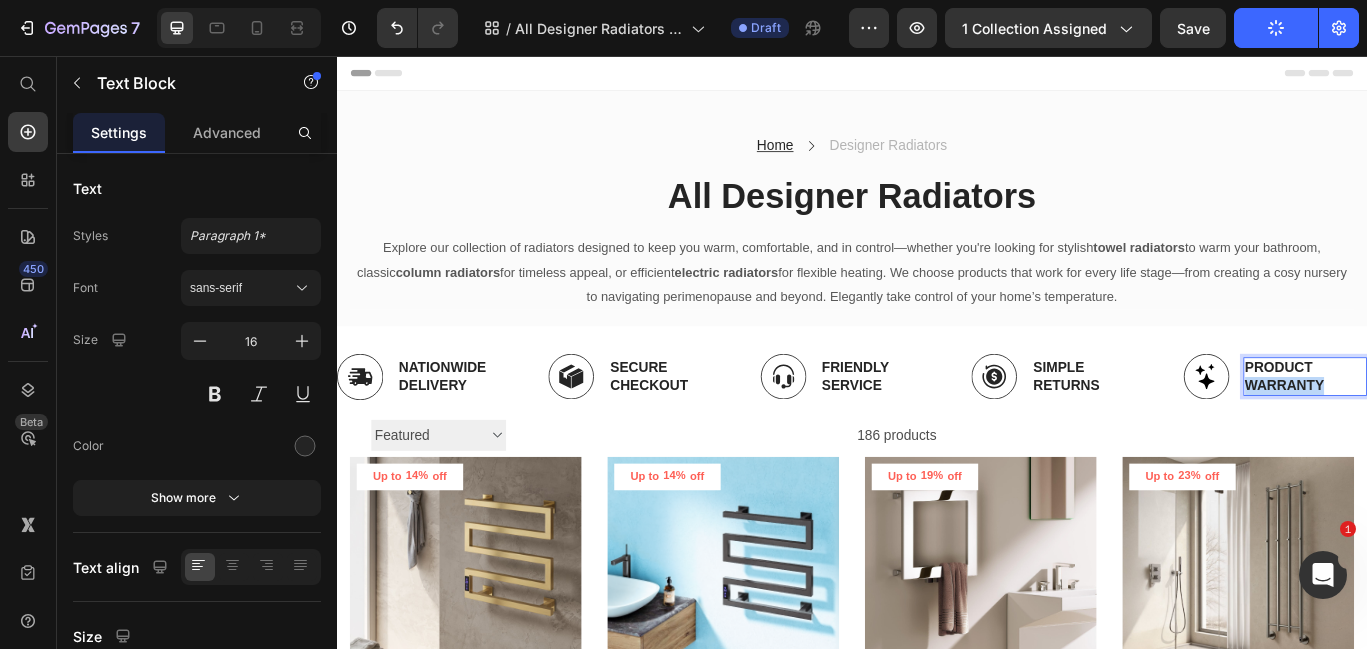 drag, startPoint x: 1485, startPoint y: 443, endPoint x: 1396, endPoint y: 442, distance: 89.005615 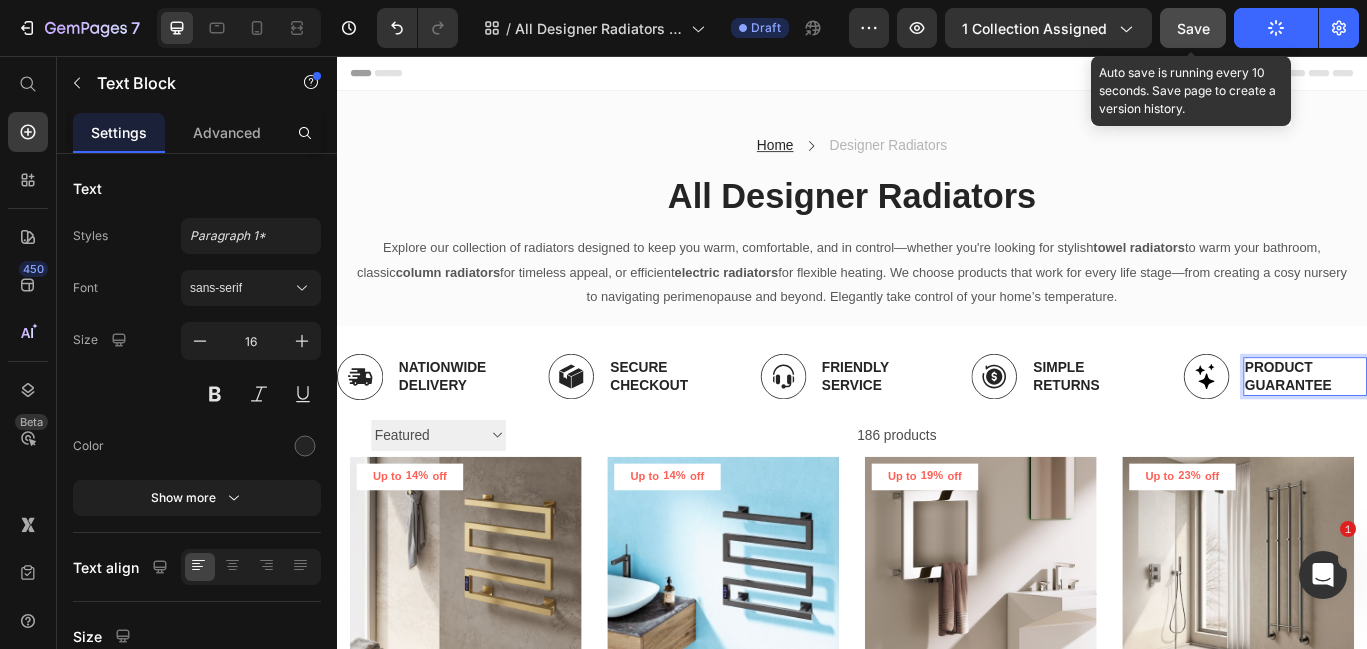 click on "Save" 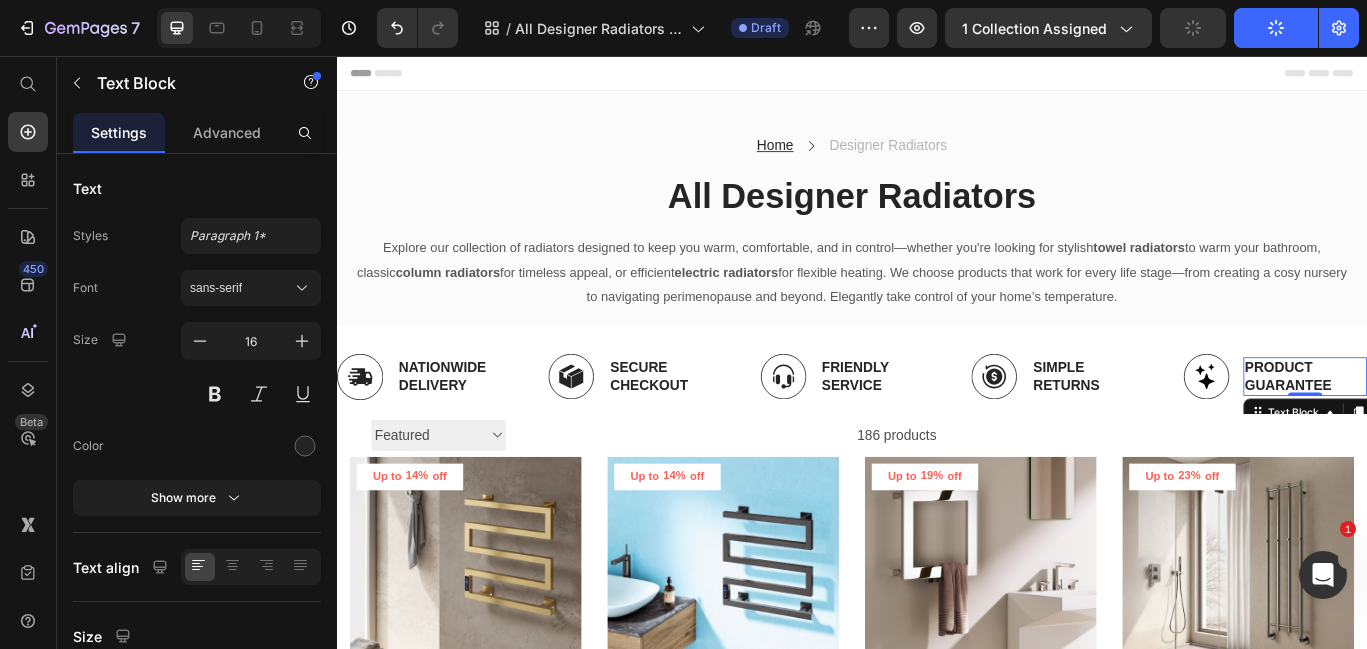 click on "Publish" 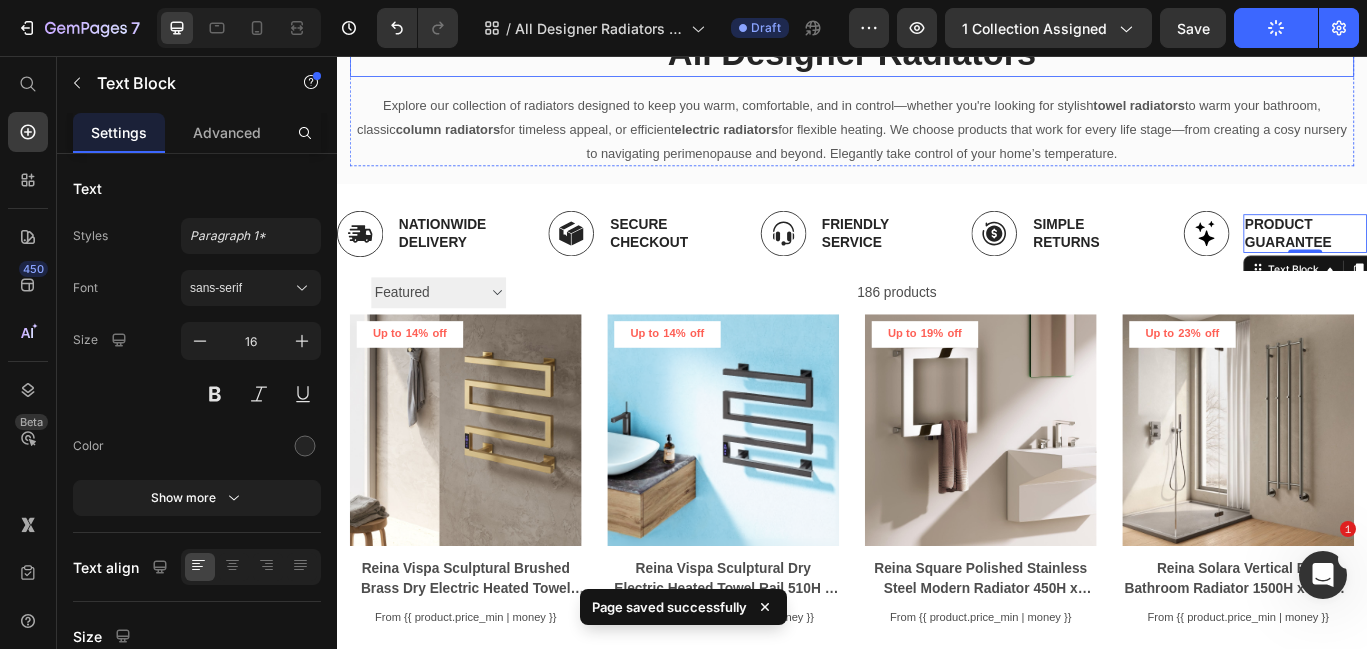 scroll, scrollTop: 189, scrollLeft: 0, axis: vertical 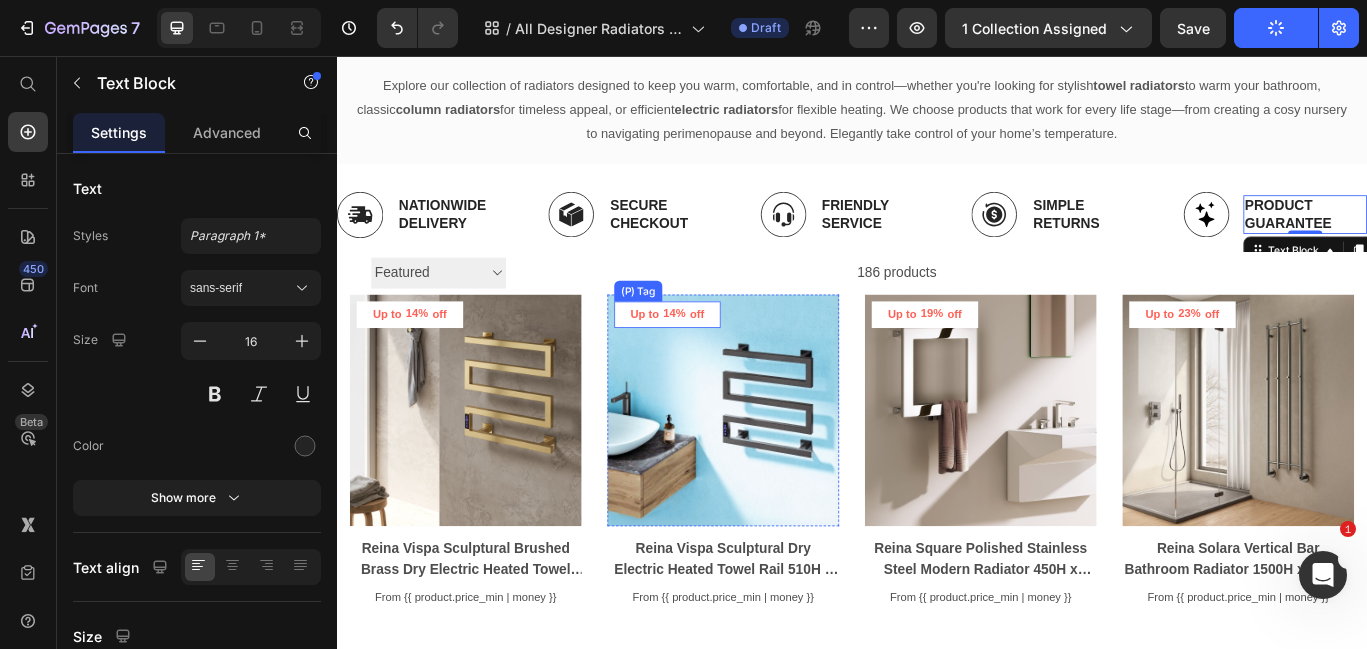 click on "Up to 14% off" at bounding box center [422, 357] 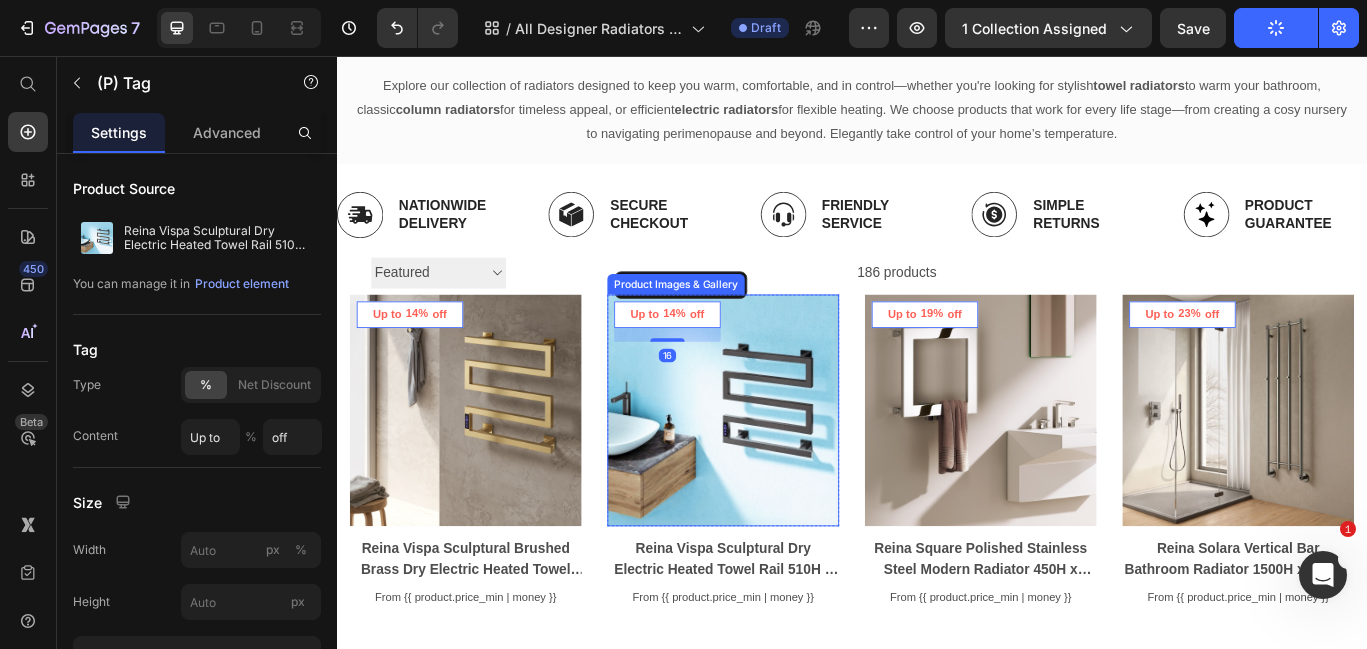 click at bounding box center [787, 469] 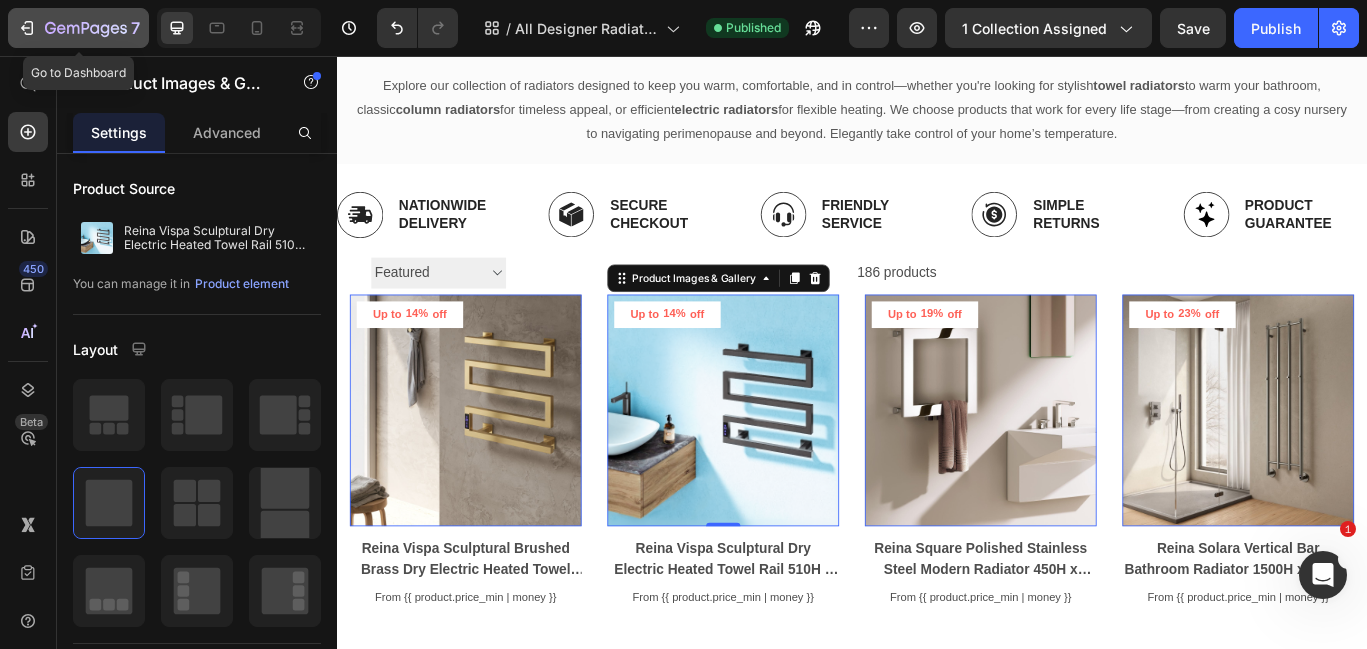 click 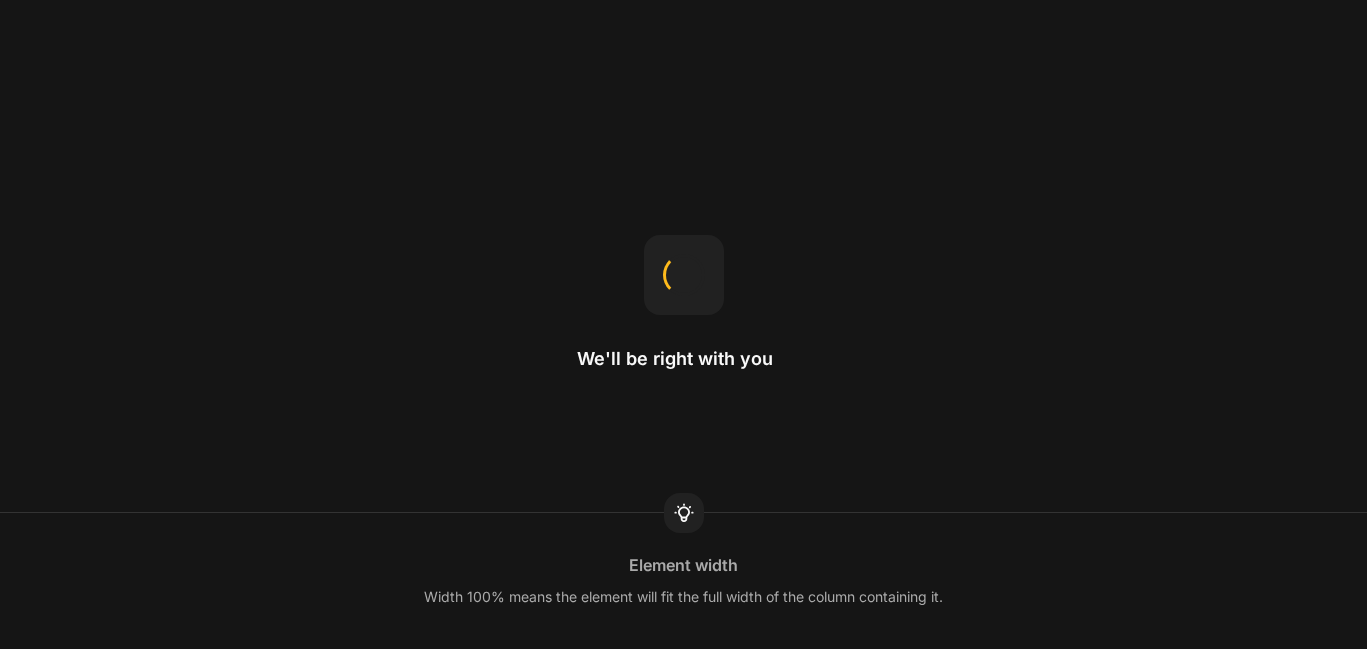 scroll, scrollTop: 0, scrollLeft: 0, axis: both 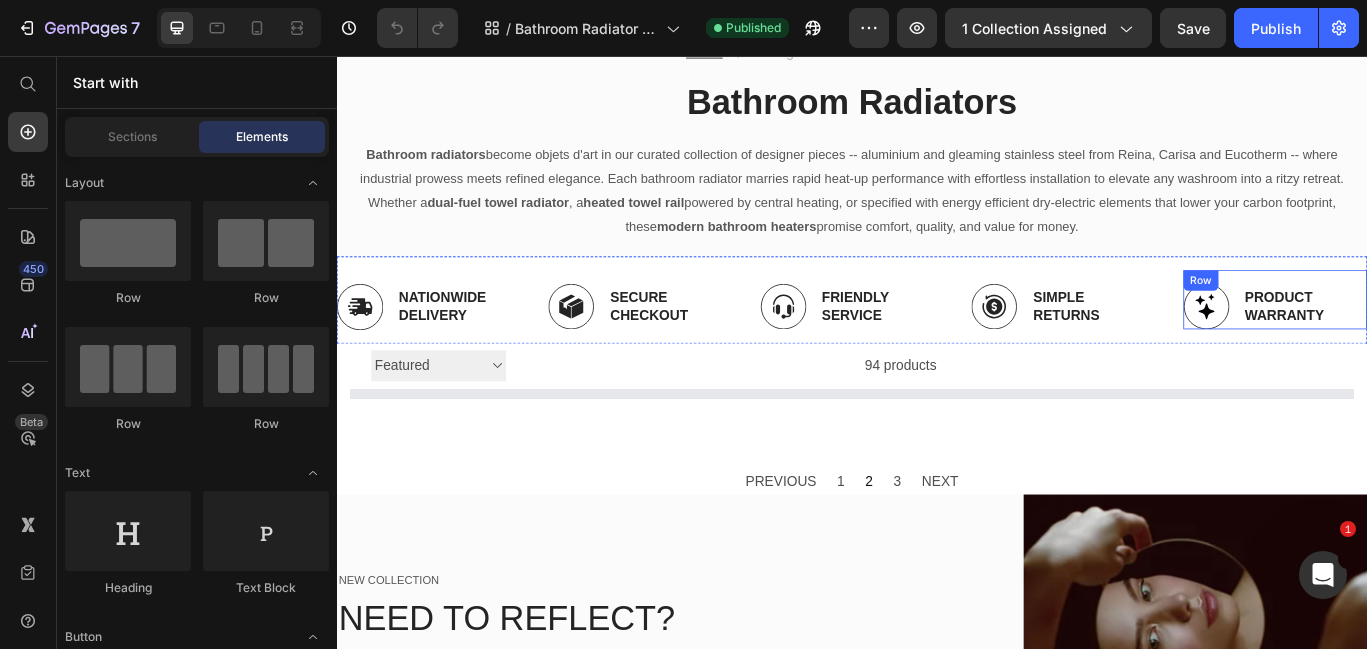 click on "PRODUCT WARRANTY Text Block" at bounding box center (1465, 348) 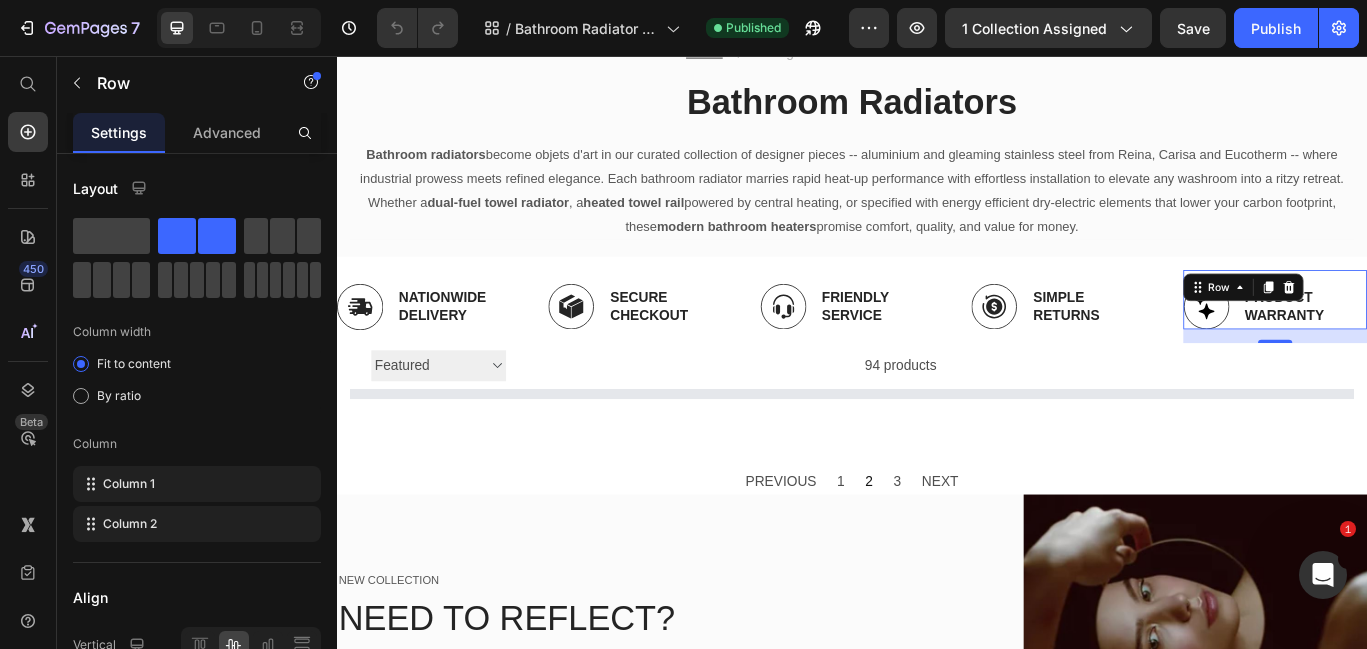 click on "PRODUCT WARRANTY Text Block" at bounding box center (1465, 348) 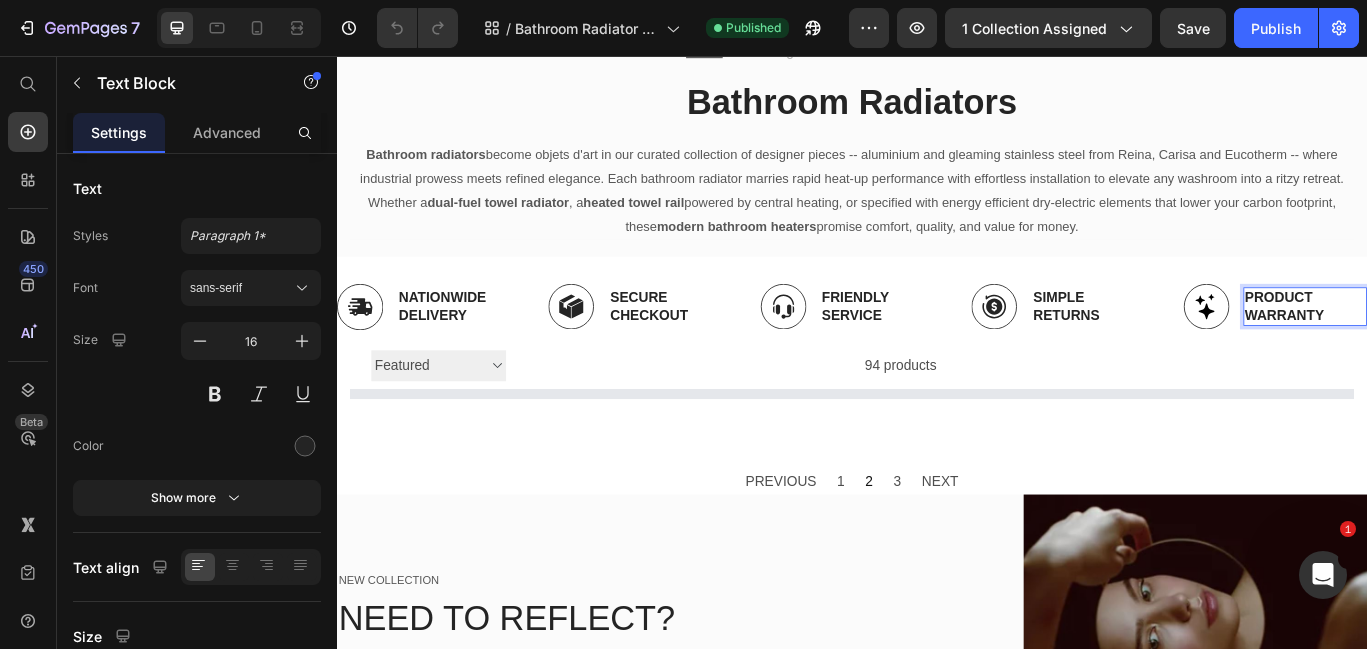 scroll, scrollTop: 105, scrollLeft: 0, axis: vertical 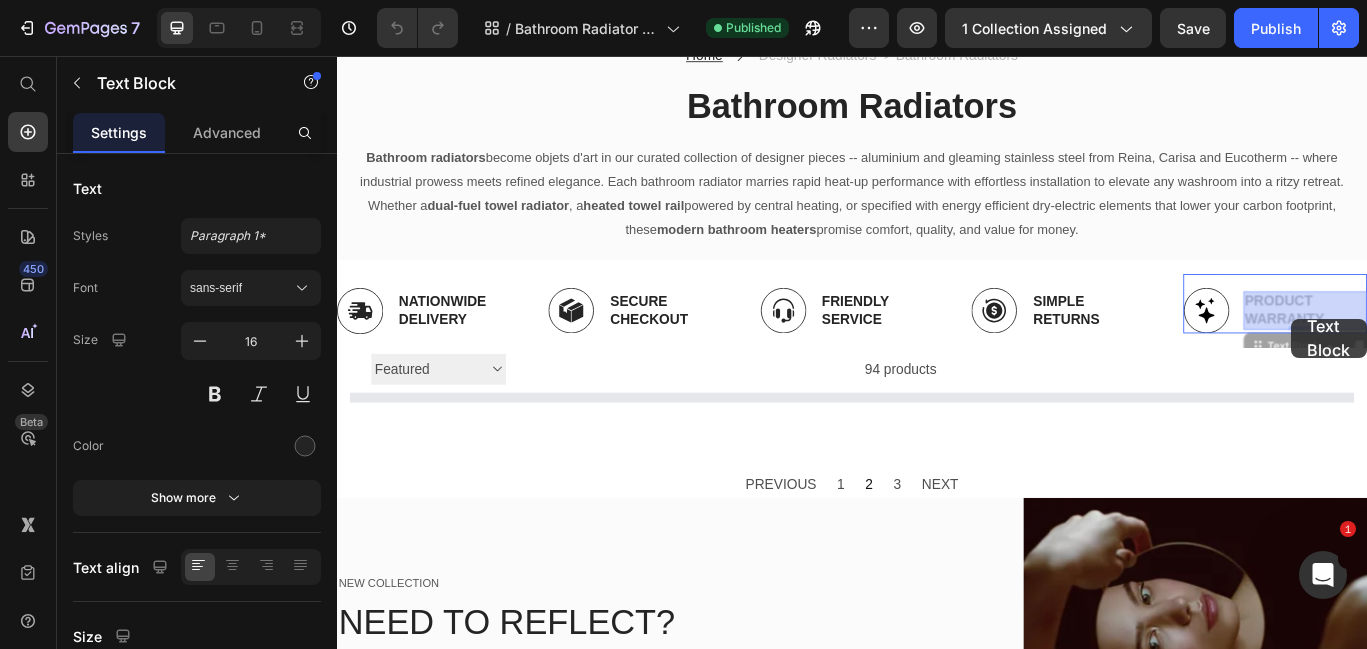 drag, startPoint x: 1487, startPoint y: 360, endPoint x: 1455, endPoint y: 361, distance: 32.01562 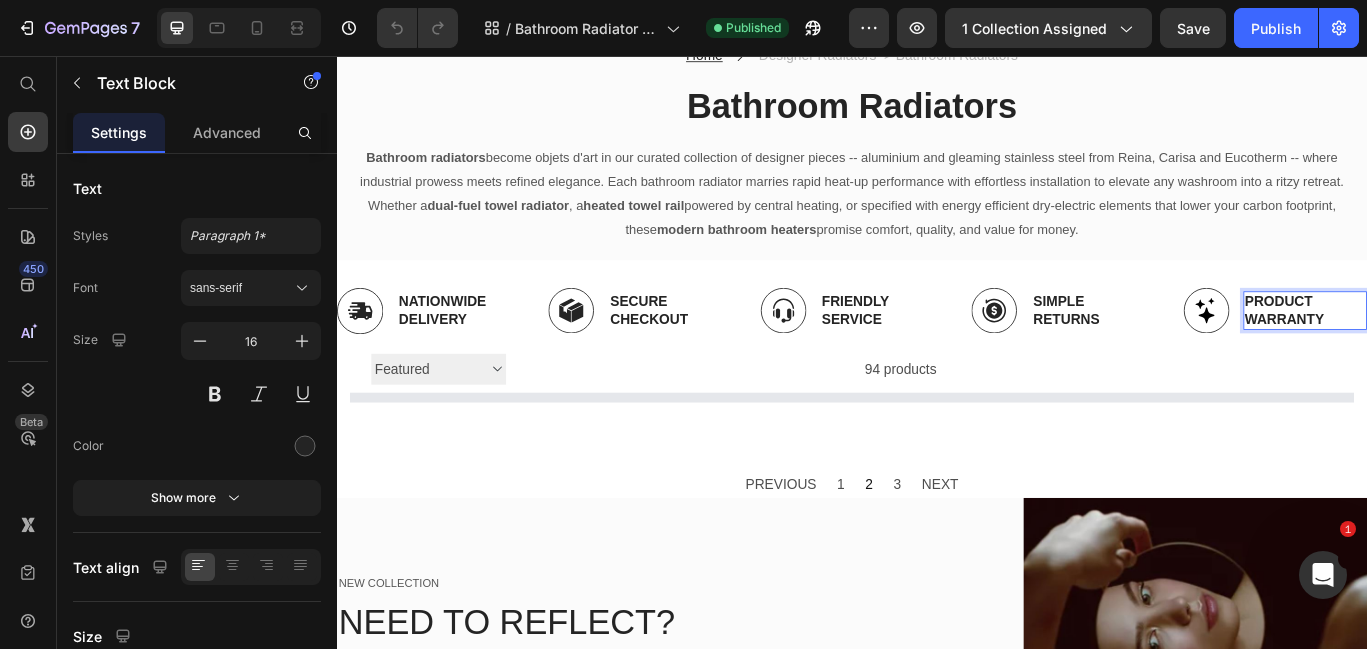 click on "PRODUCT WARRANTY" at bounding box center [1465, 353] 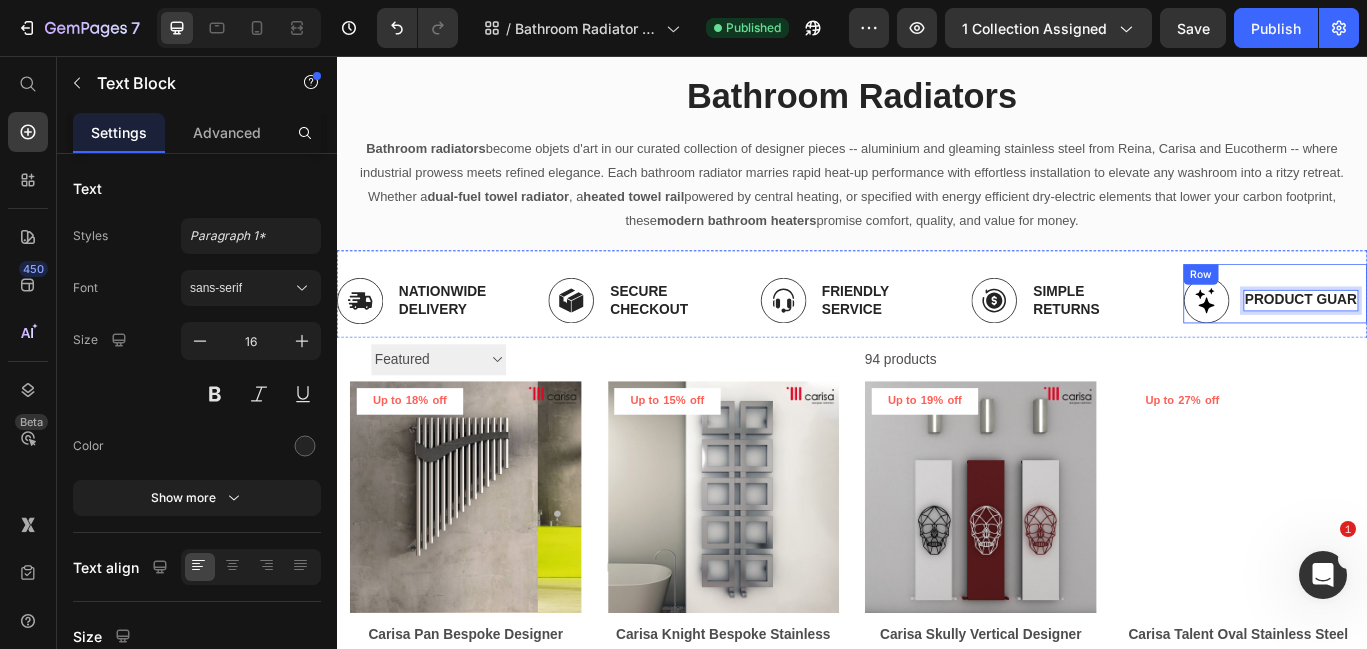 scroll, scrollTop: 105, scrollLeft: 0, axis: vertical 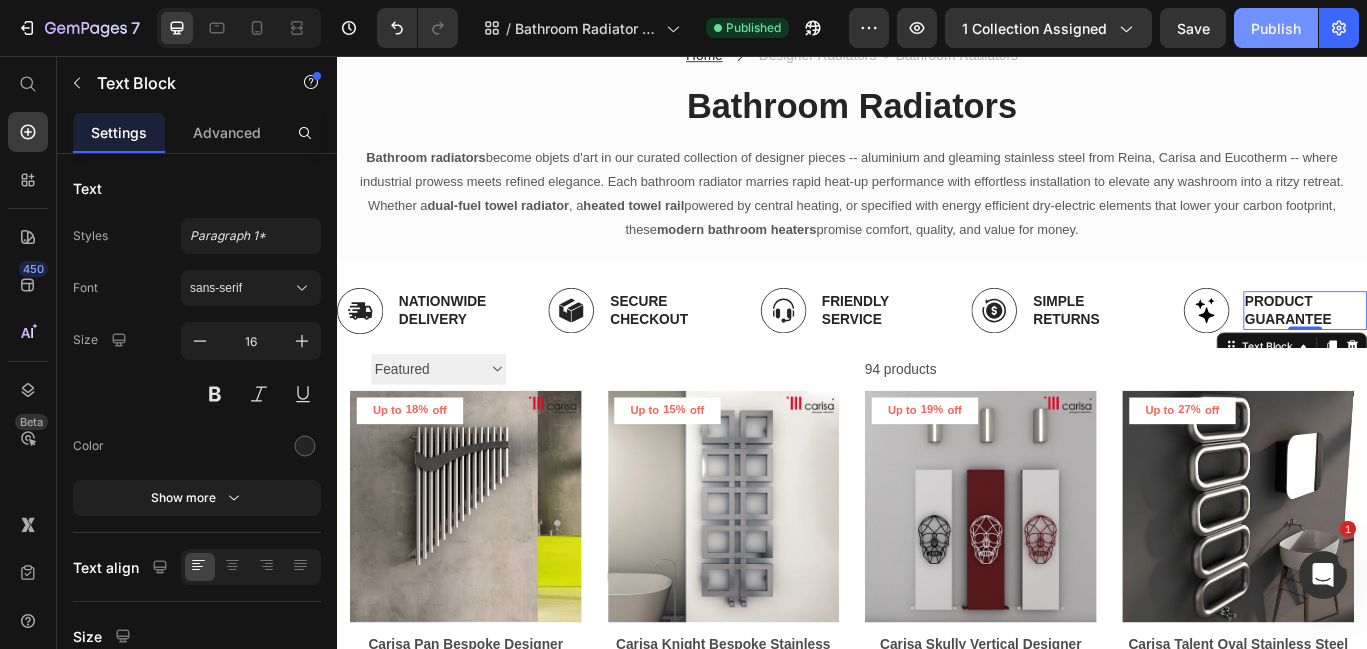 click on "Publish" at bounding box center (1276, 28) 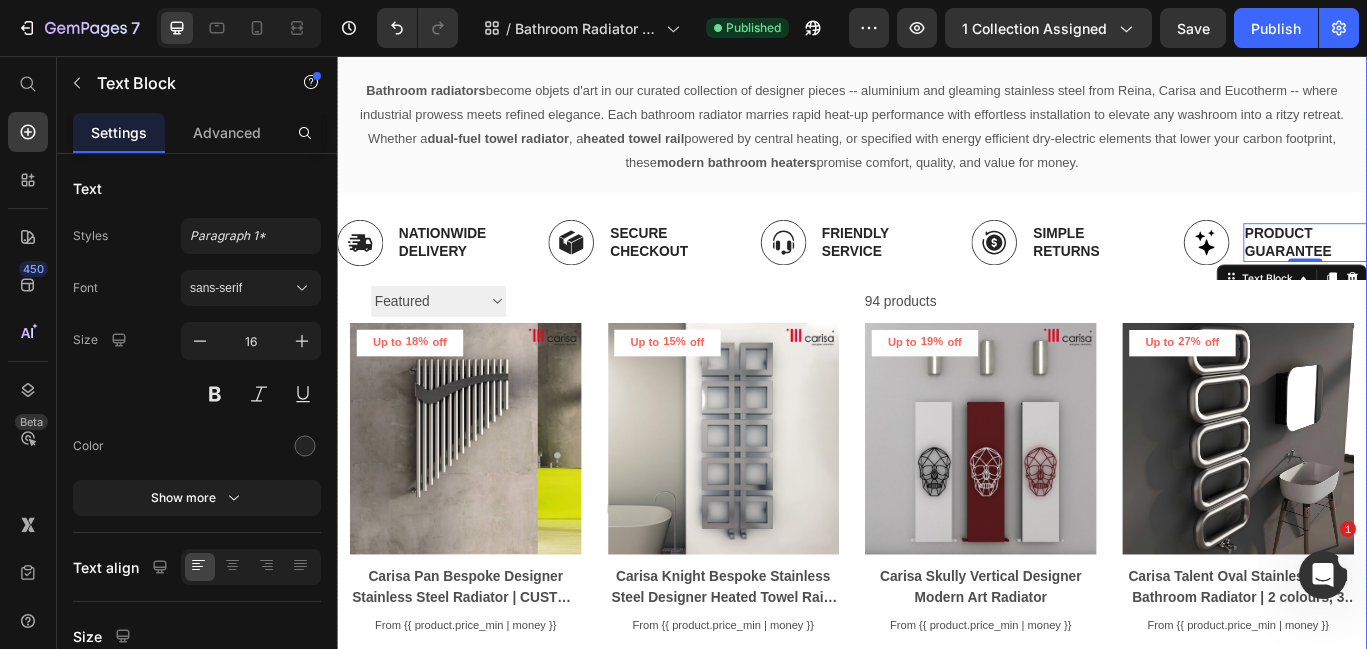 scroll, scrollTop: 219, scrollLeft: 0, axis: vertical 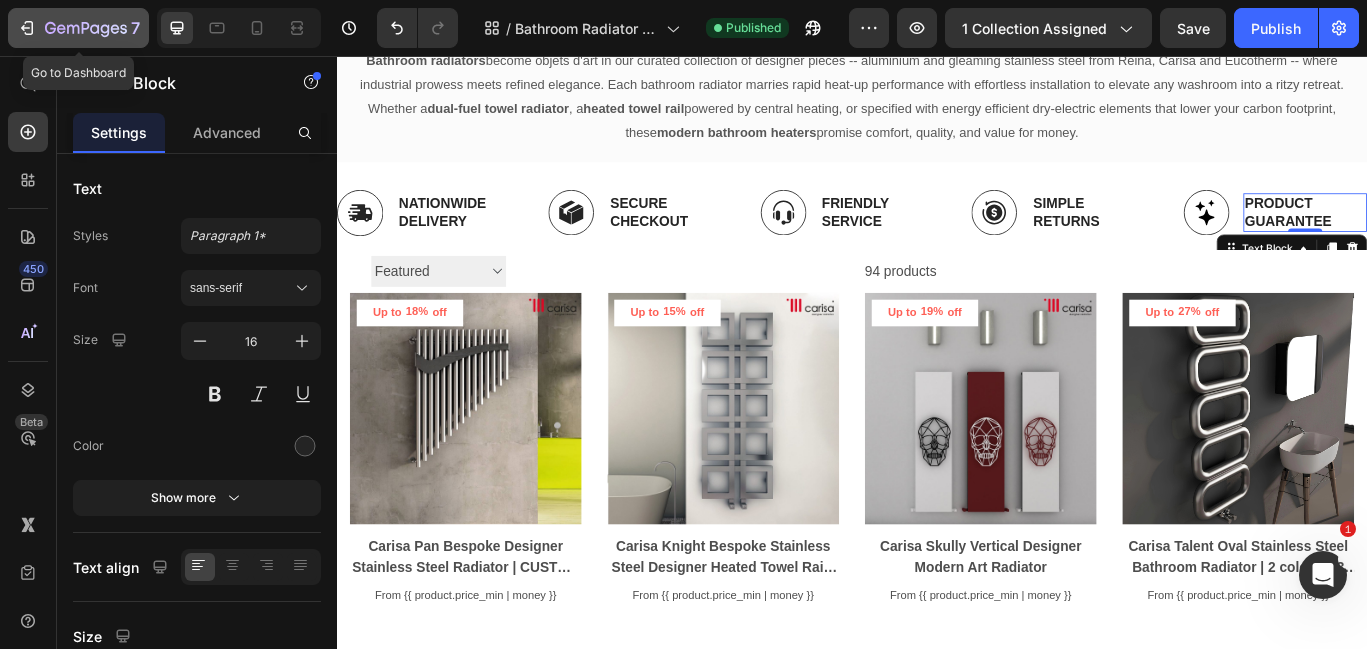 click on "7" at bounding box center (78, 28) 